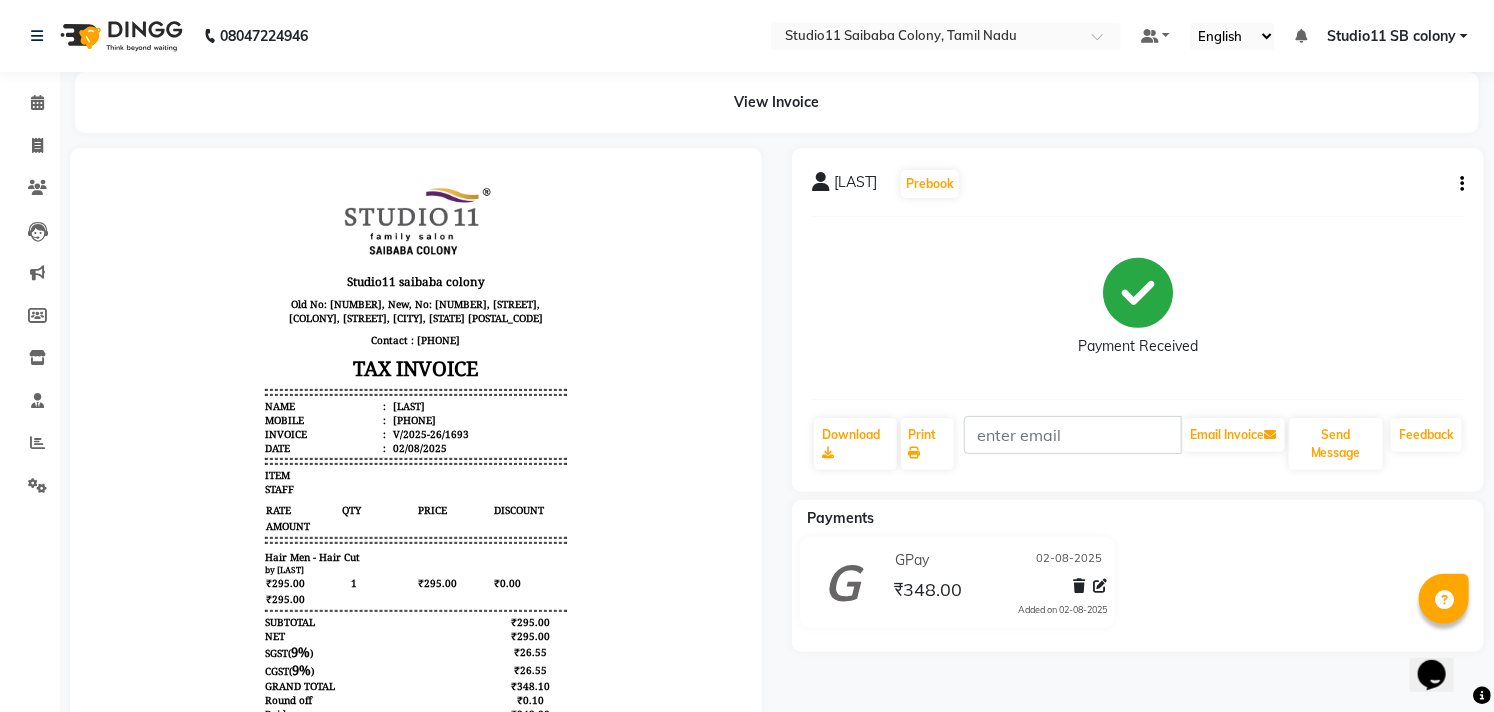 scroll, scrollTop: 15, scrollLeft: 0, axis: vertical 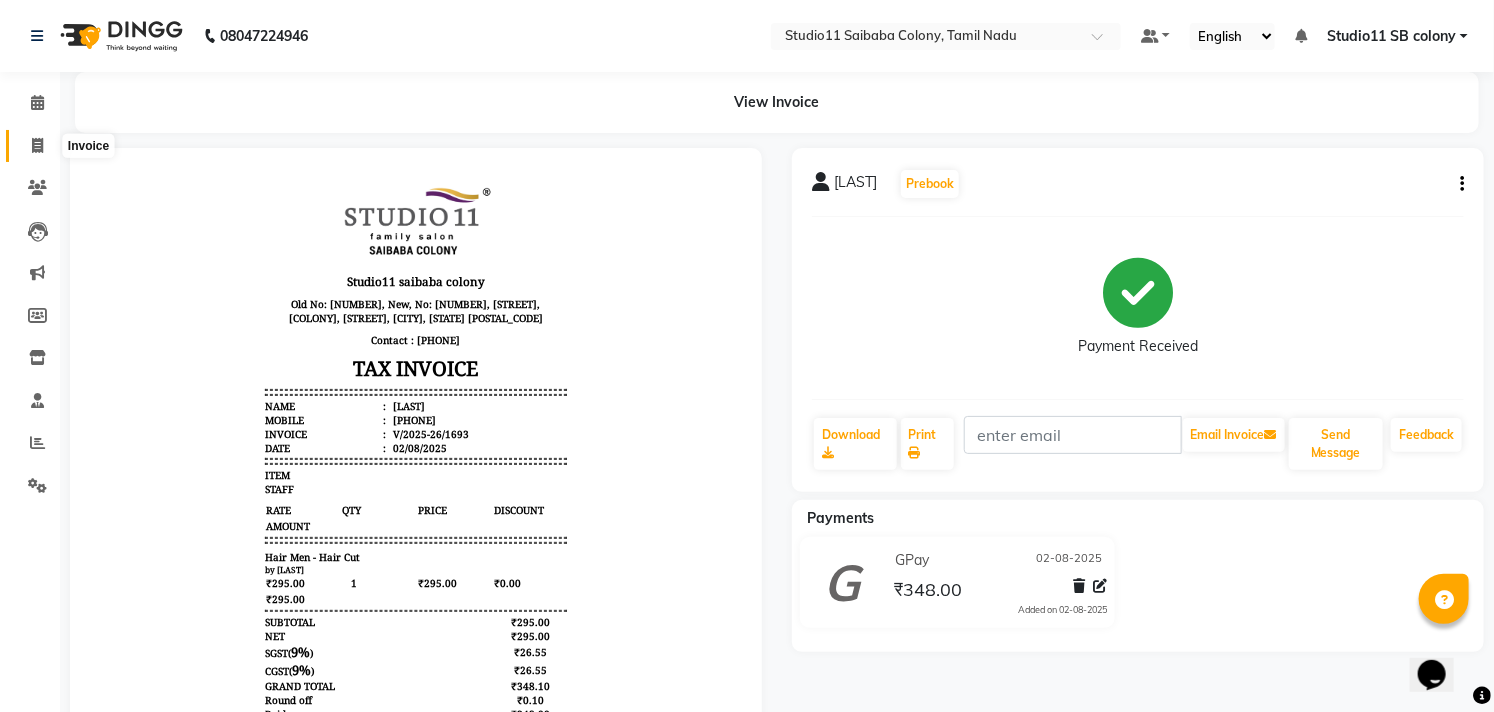 click 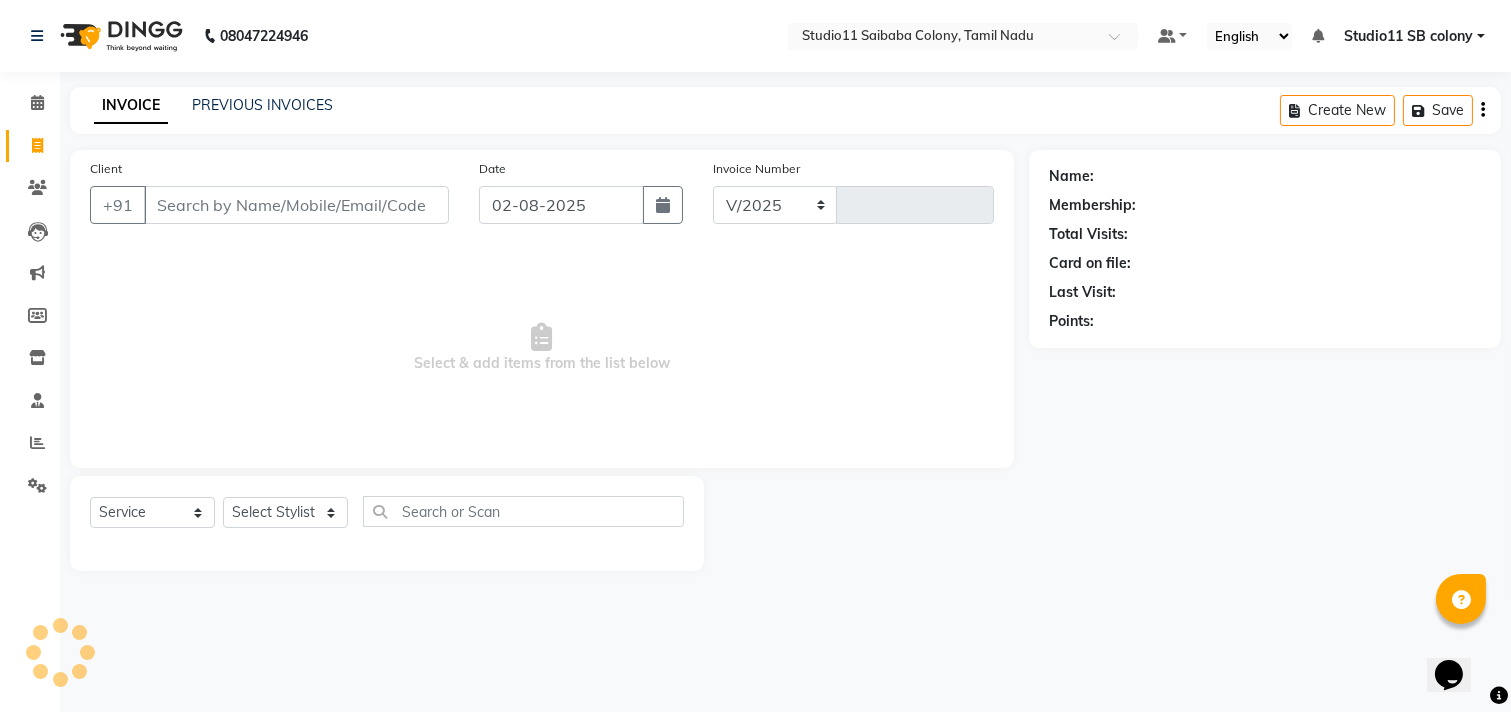 select on "7717" 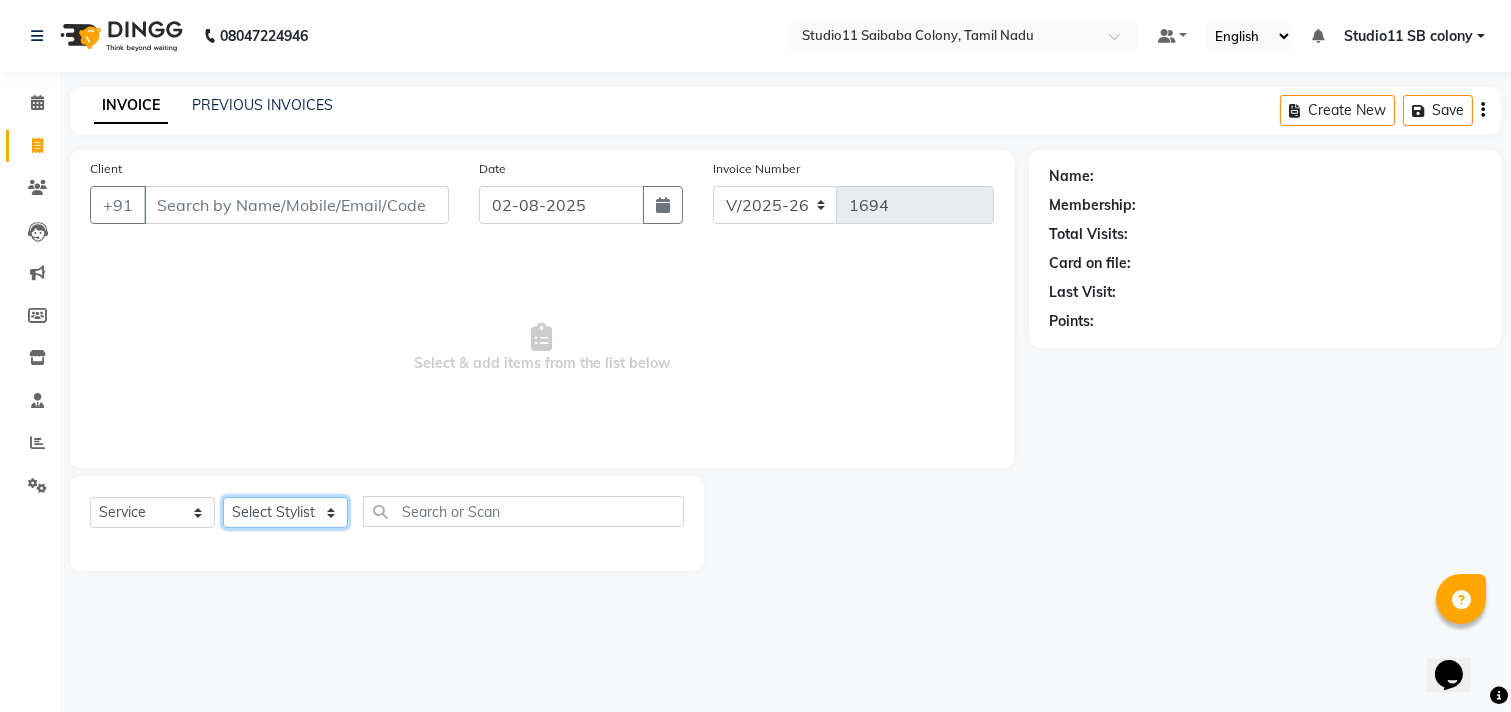 click on "Select Stylist Afzal Akbar Dani Jeni Josna kaif lavanya manimekalai Praveen Sonu Studio11 SB colony Tahir tamil" 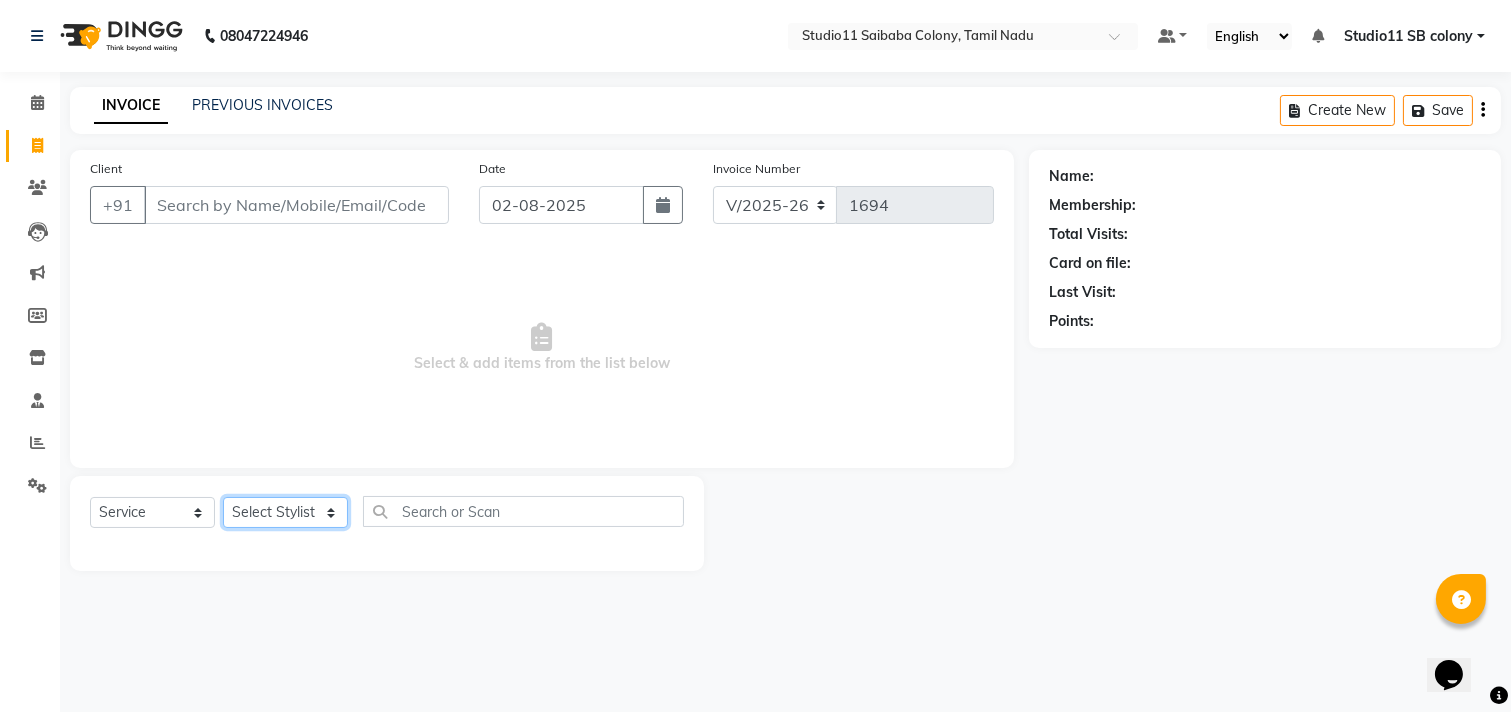 select on "70879" 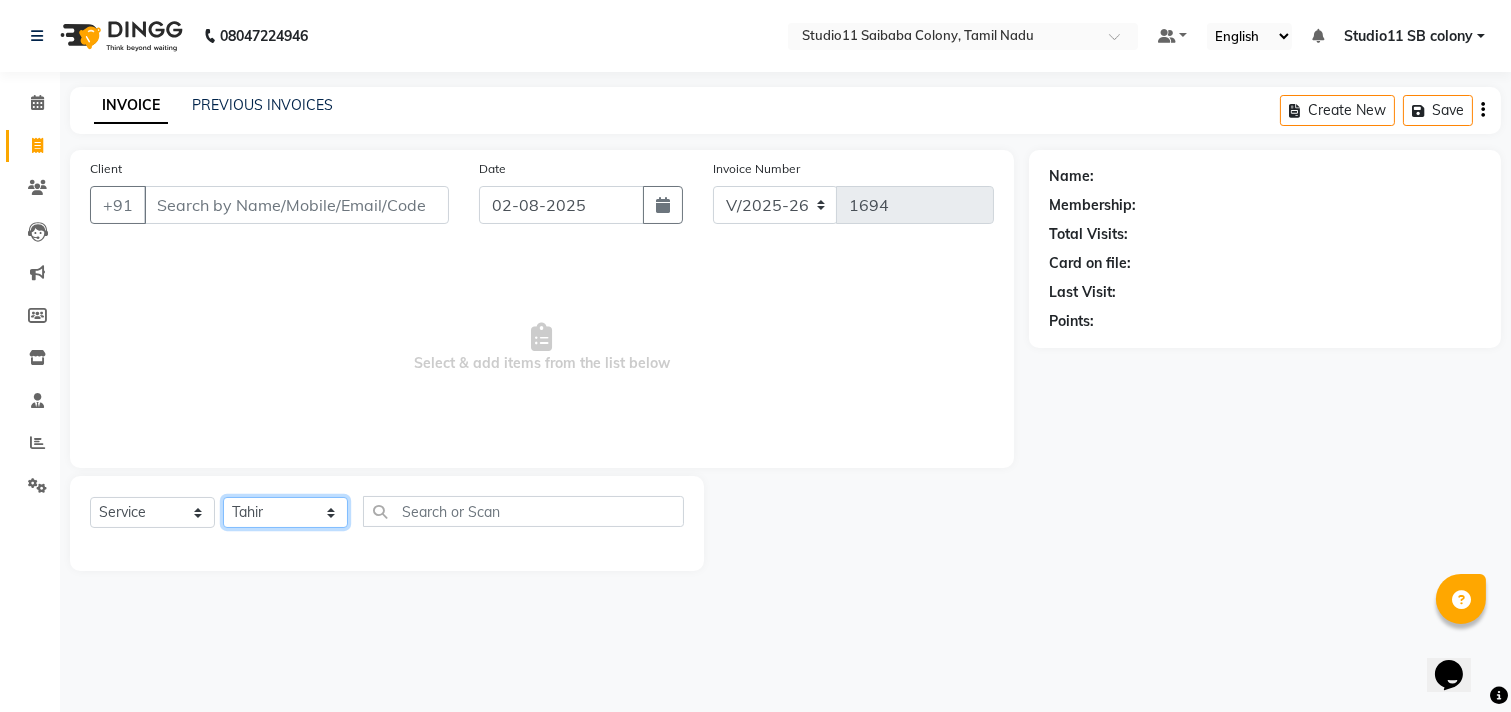 click on "Select Stylist Afzal Akbar Dani Jeni Josna kaif lavanya manimekalai Praveen Sonu Studio11 SB colony Tahir tamil" 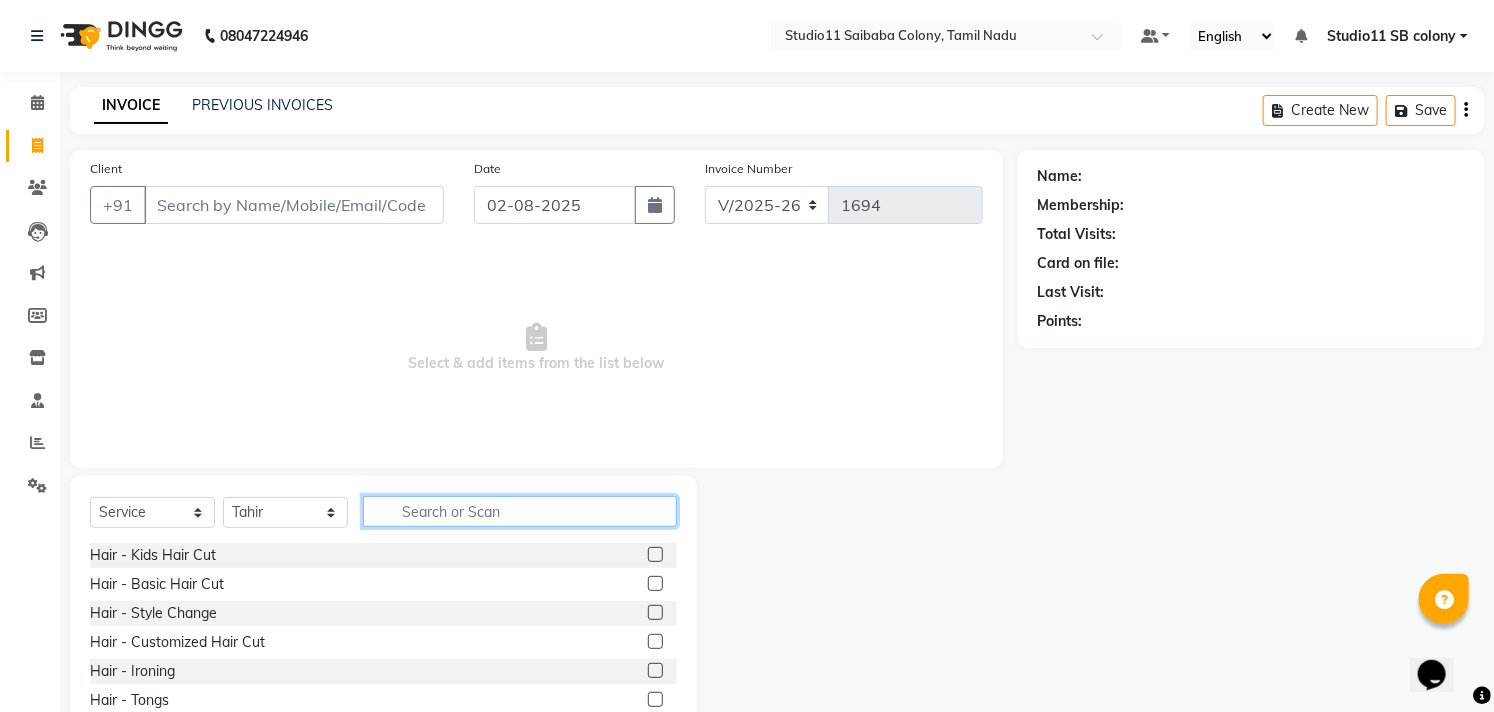 click 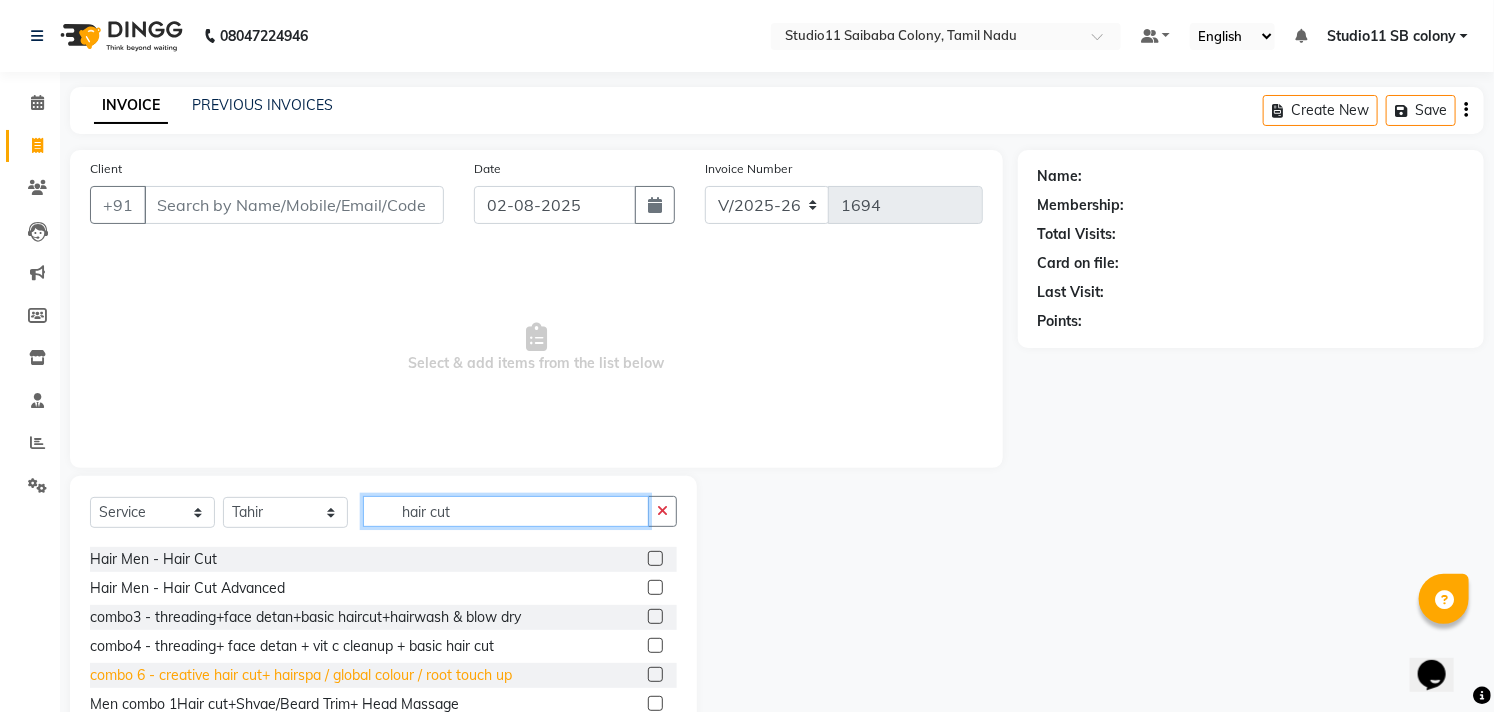 scroll, scrollTop: 0, scrollLeft: 0, axis: both 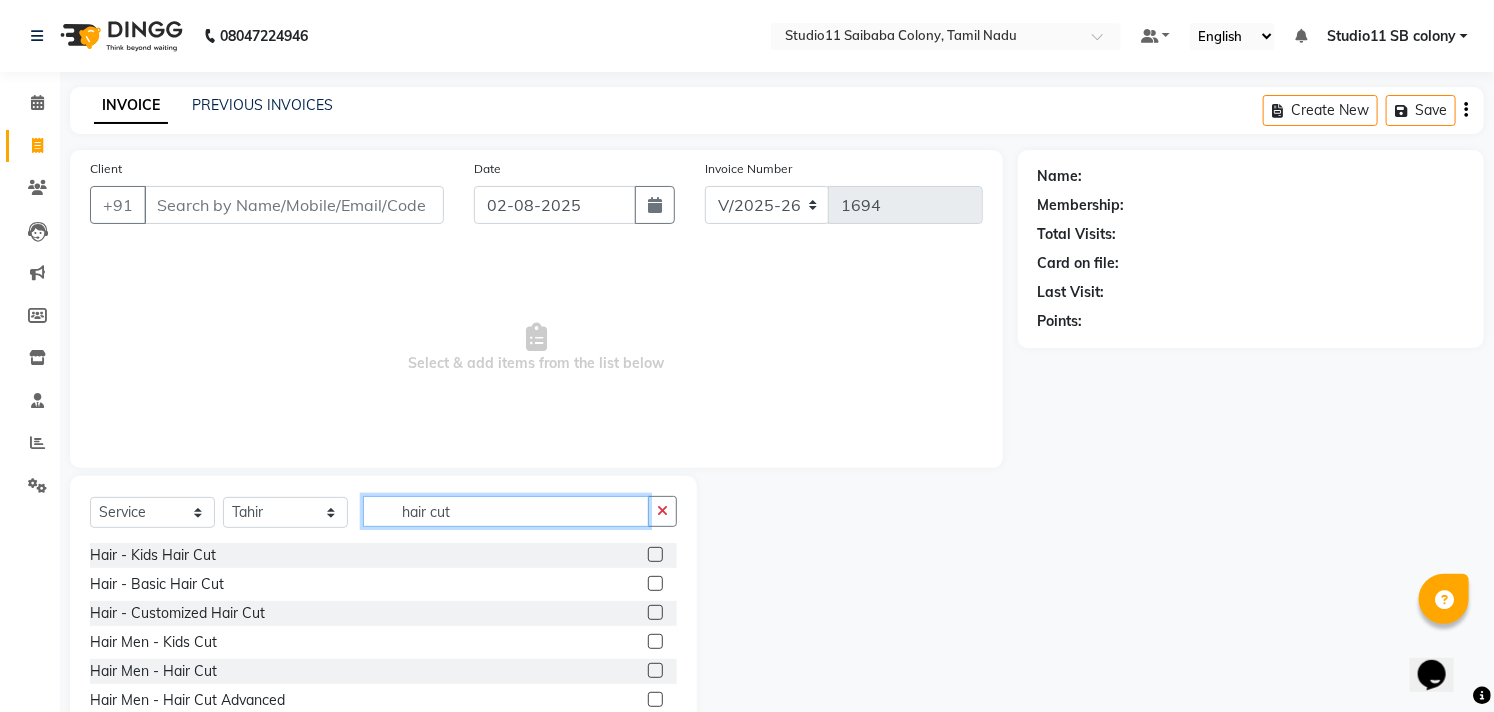 type on "hair cut" 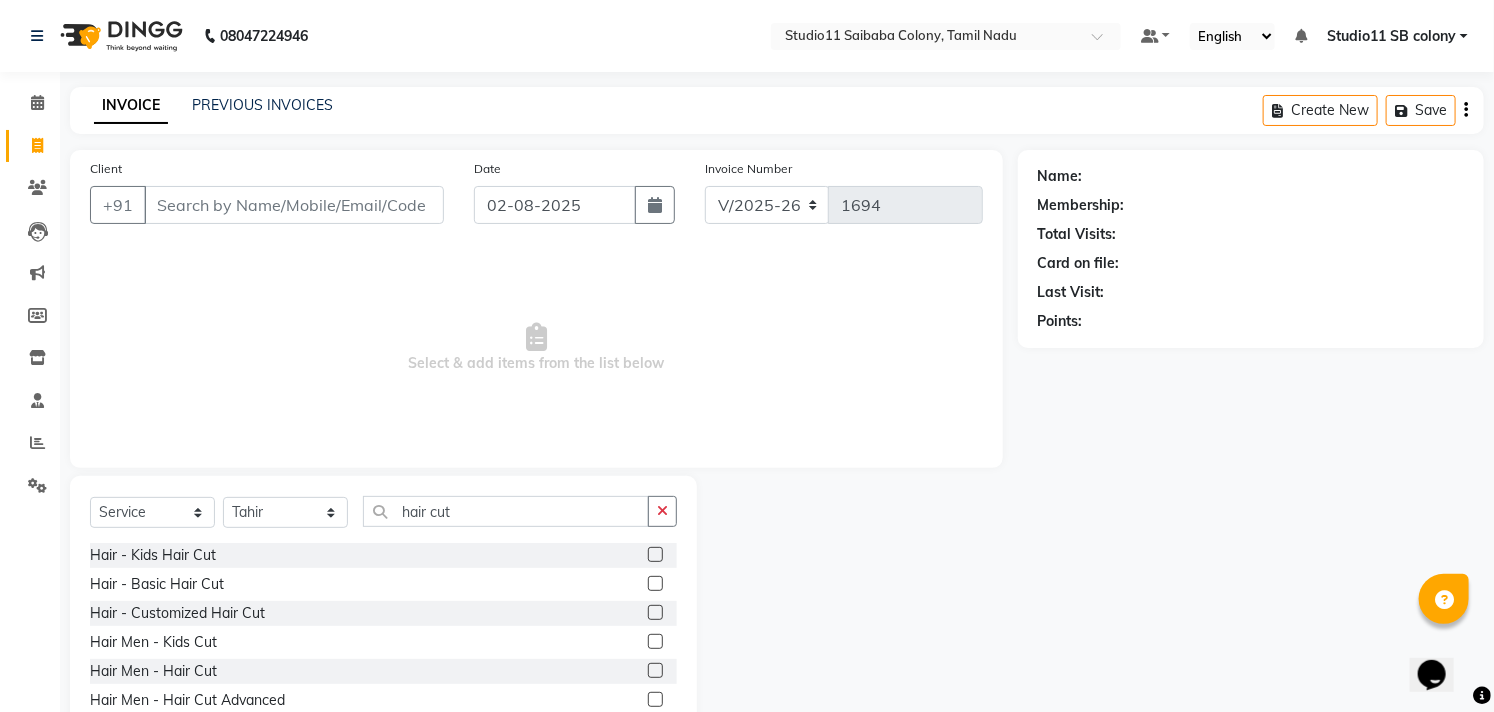 click 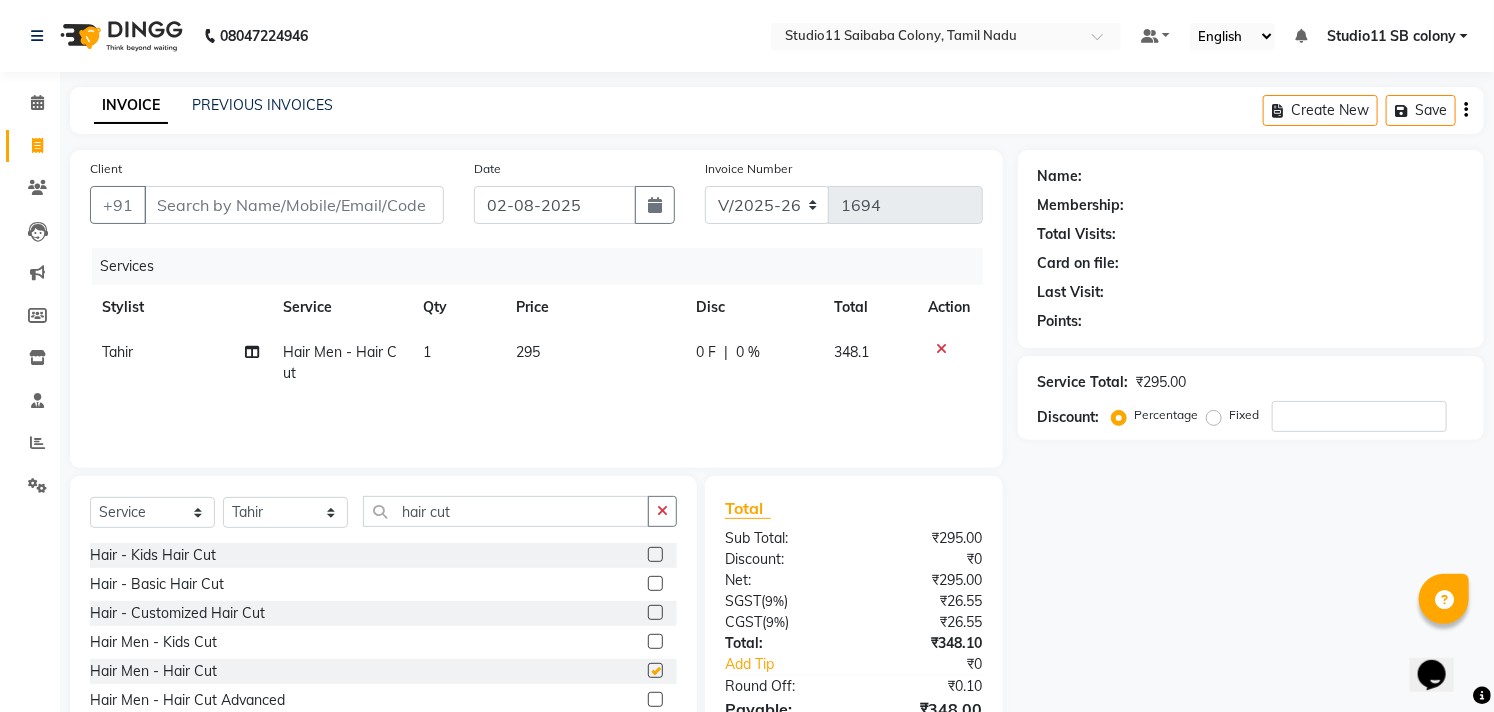 checkbox on "false" 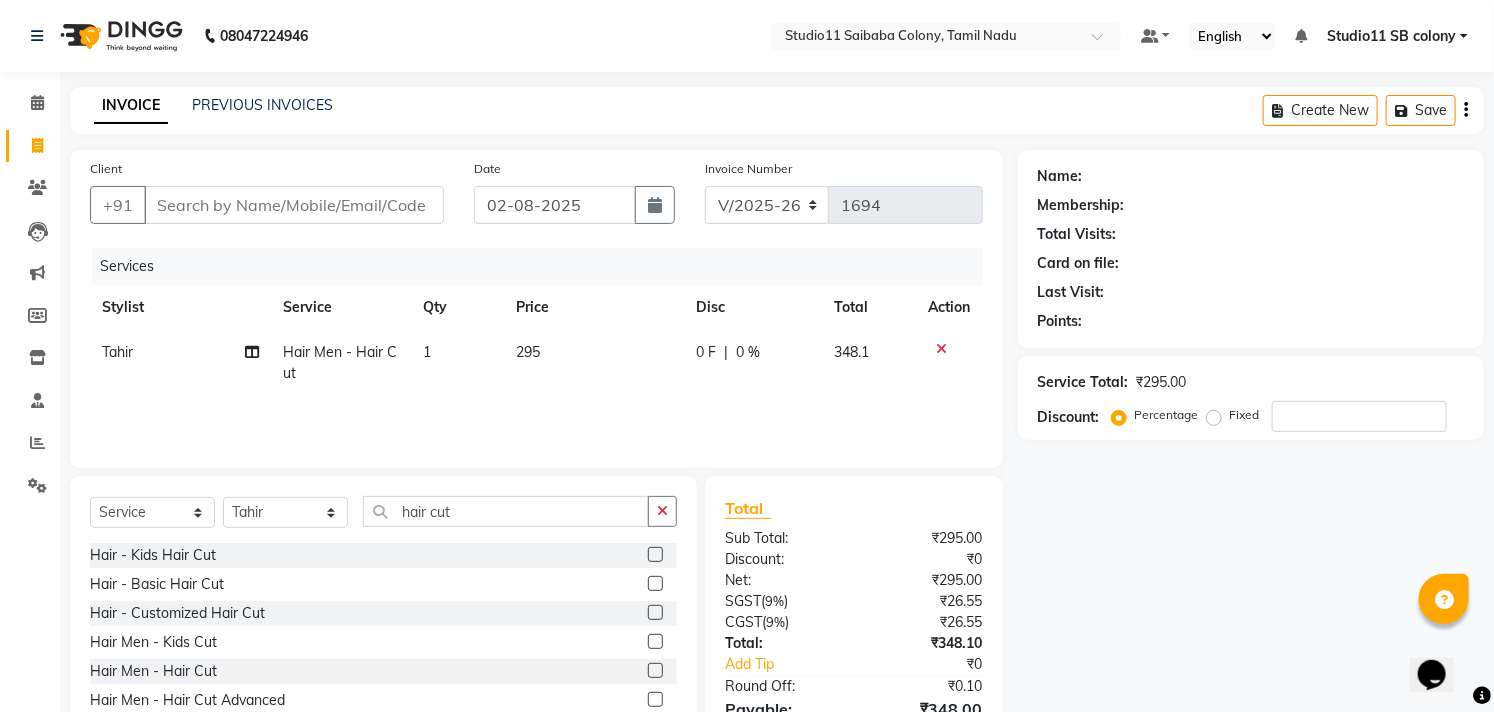 scroll, scrollTop: 108, scrollLeft: 0, axis: vertical 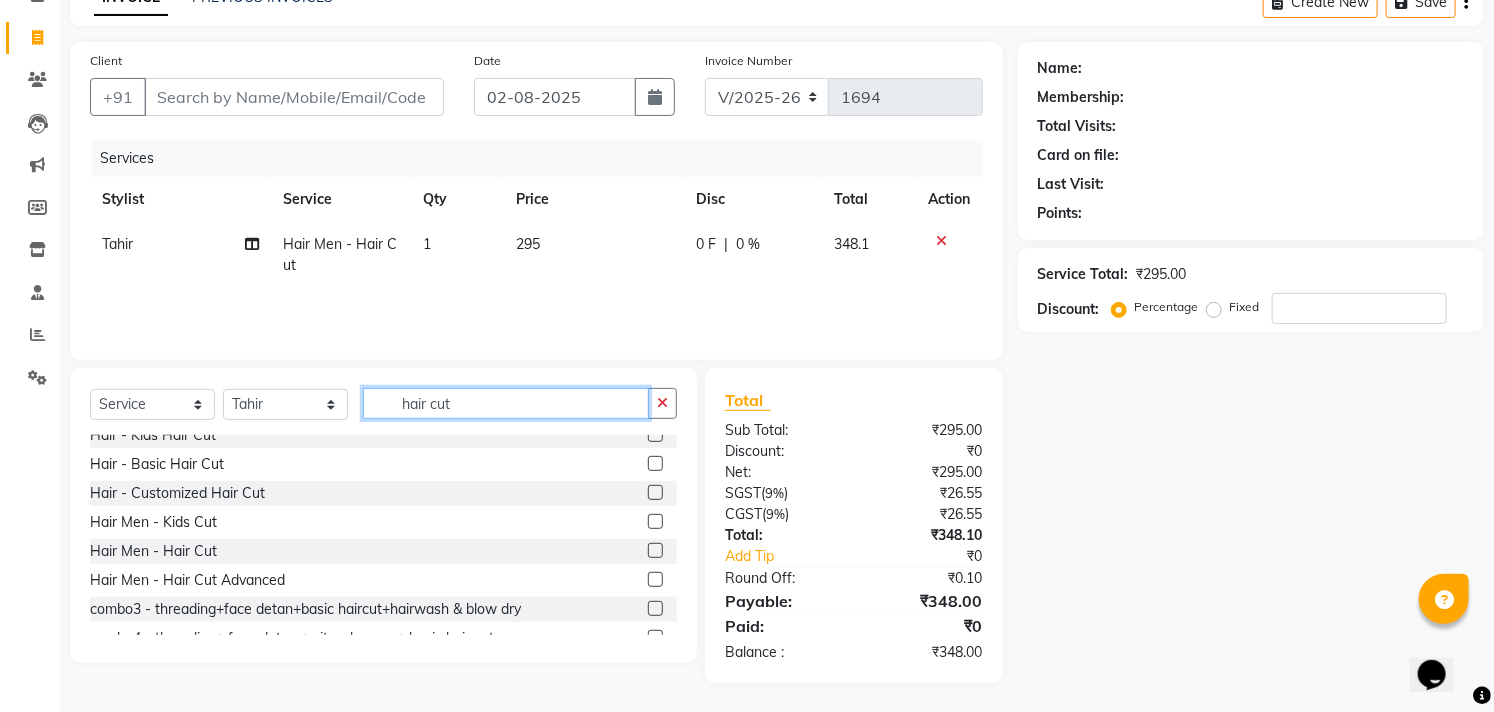 click on "hair cut" 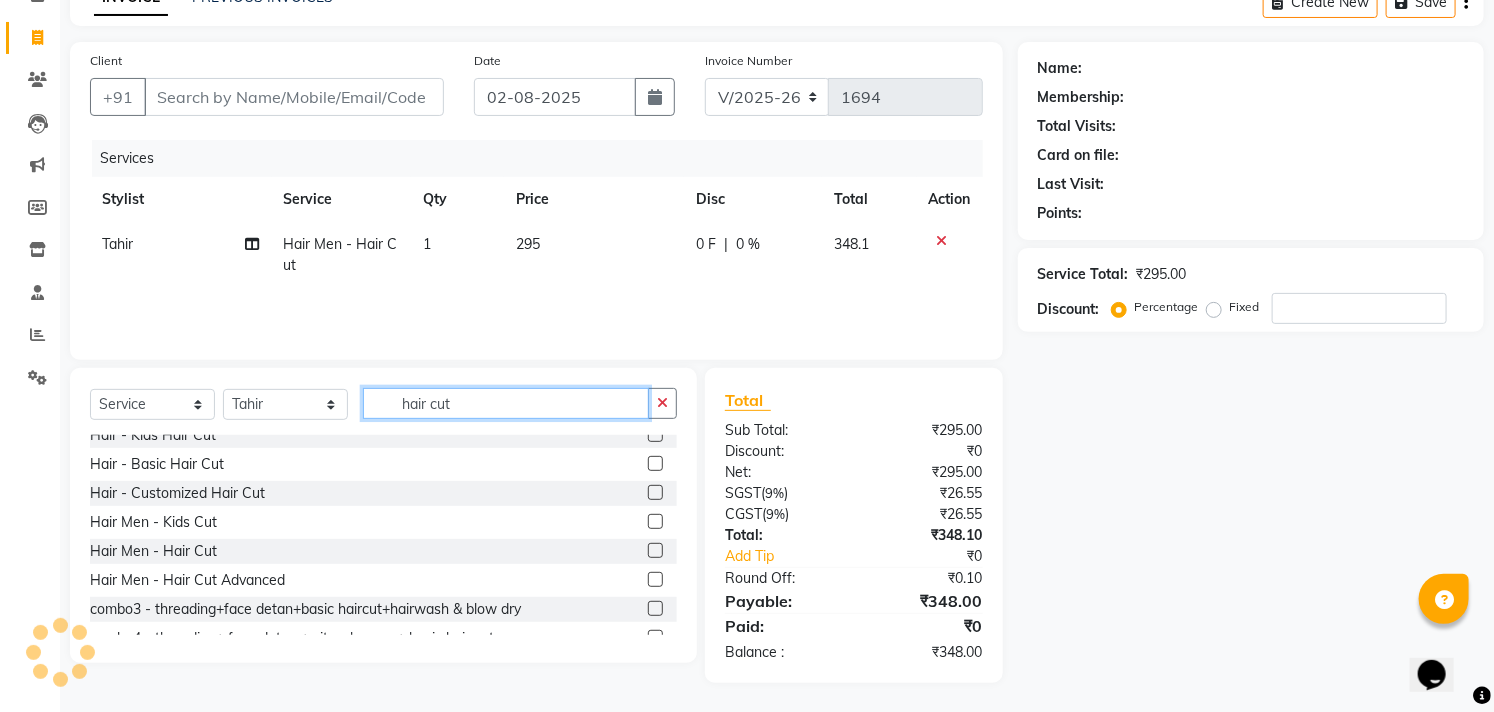 click on "hair cut" 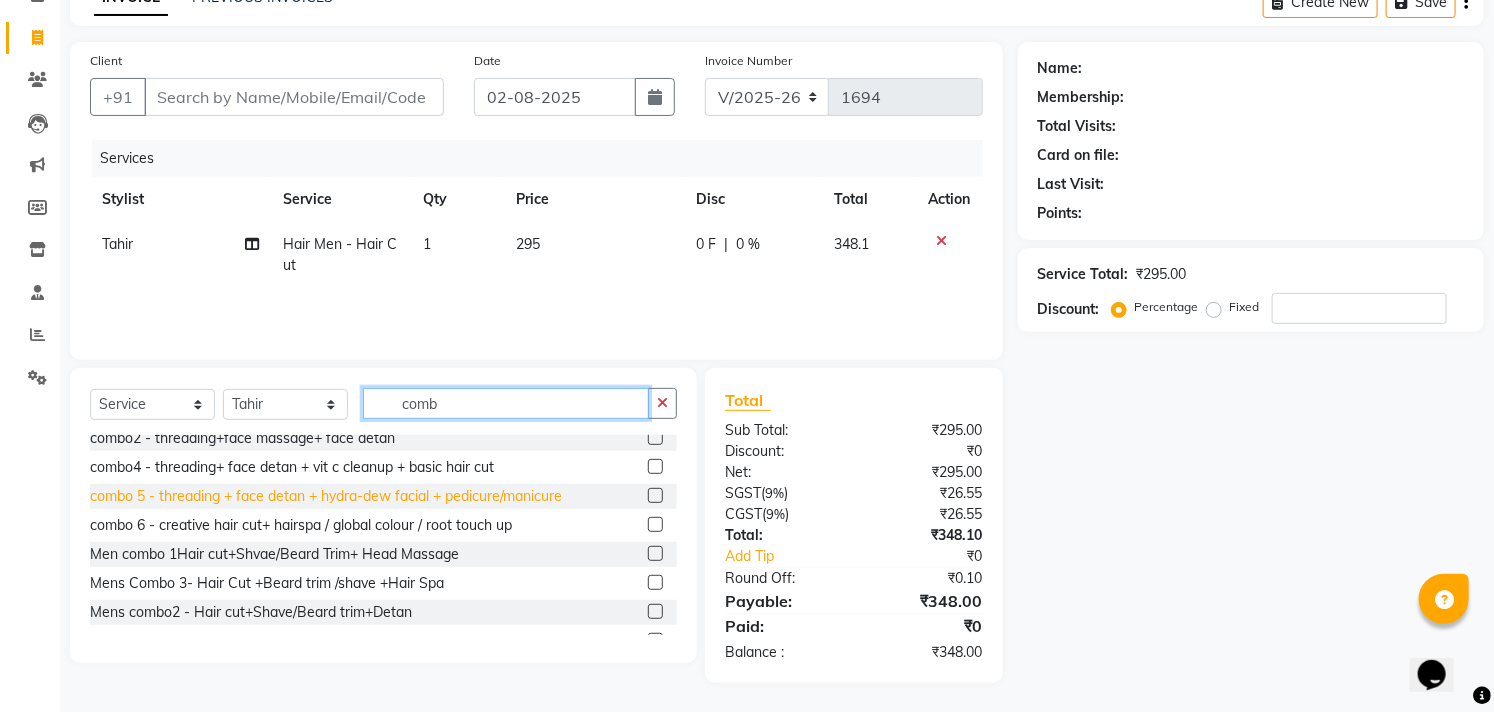 scroll, scrollTop: 118, scrollLeft: 0, axis: vertical 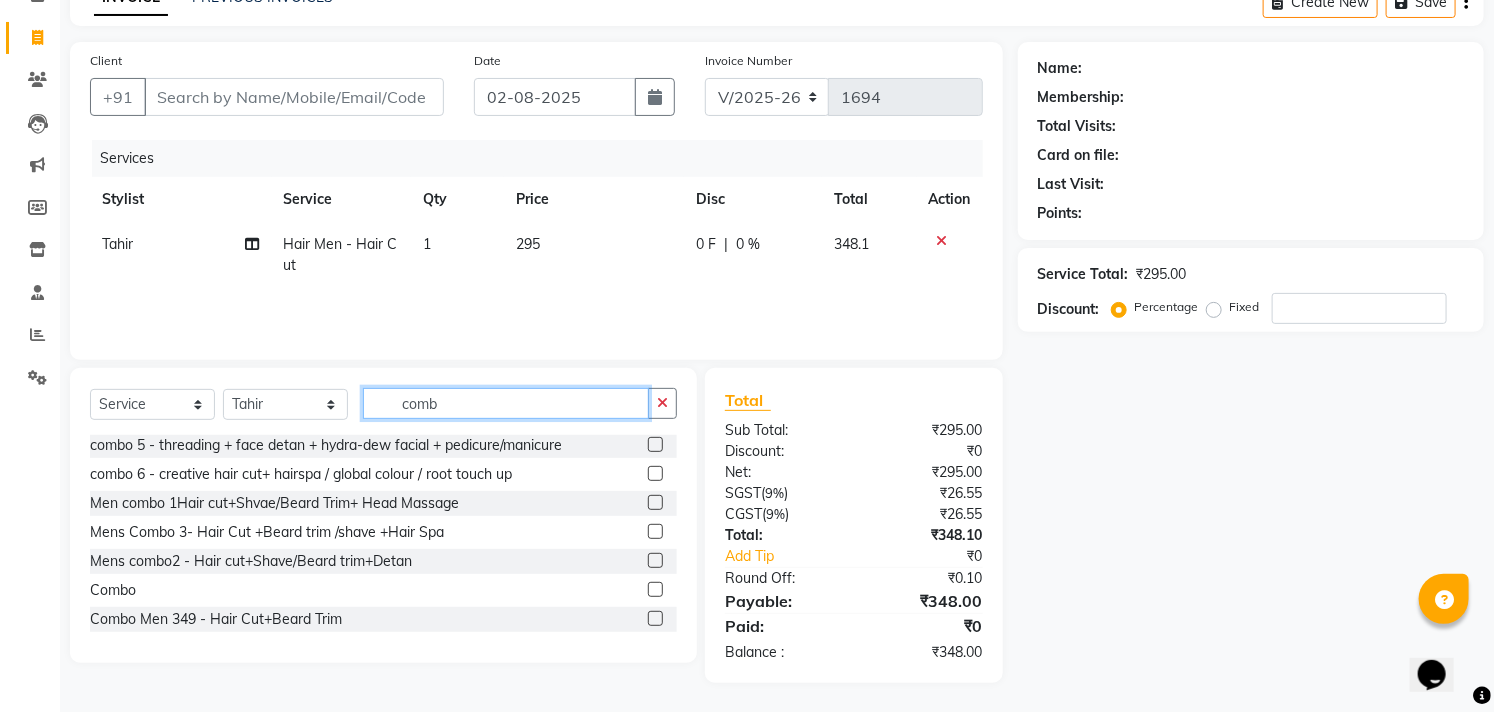 type on "comb" 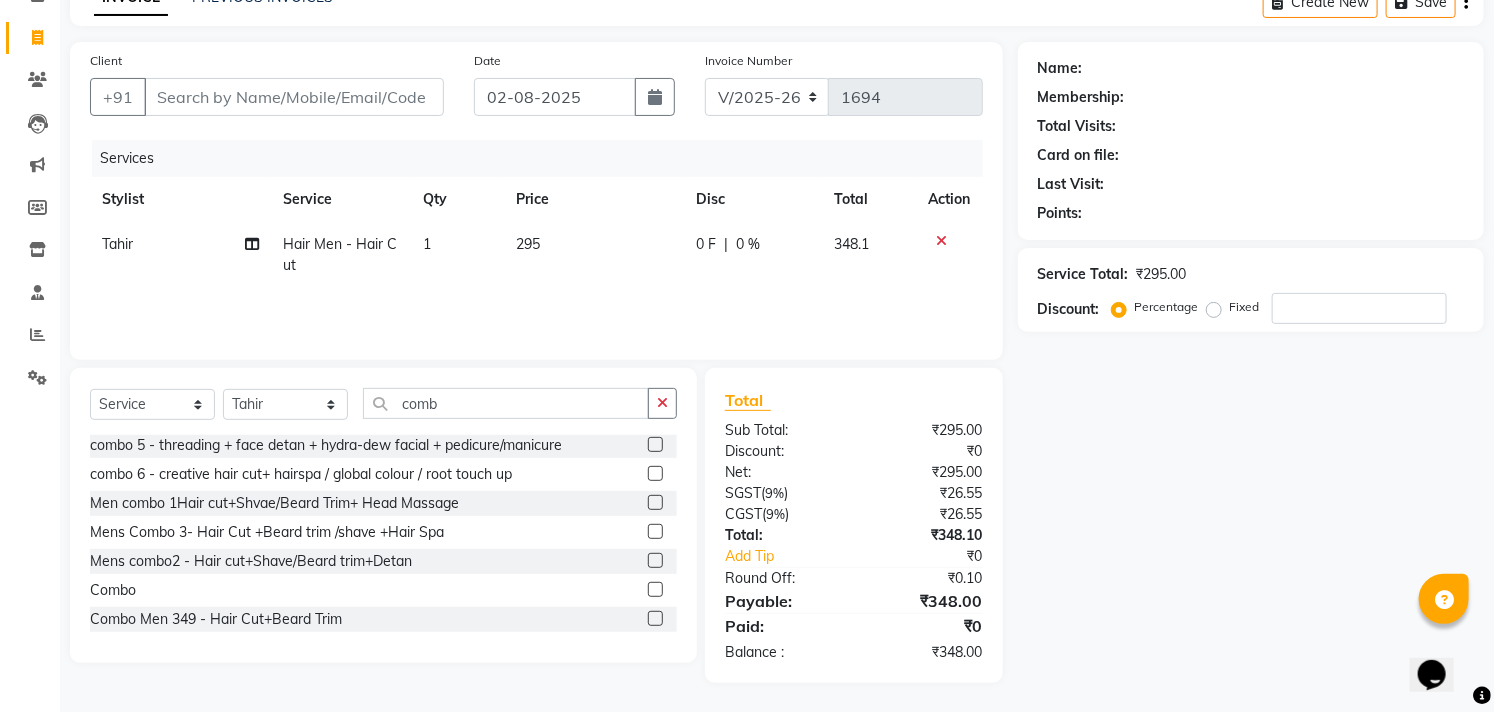 click 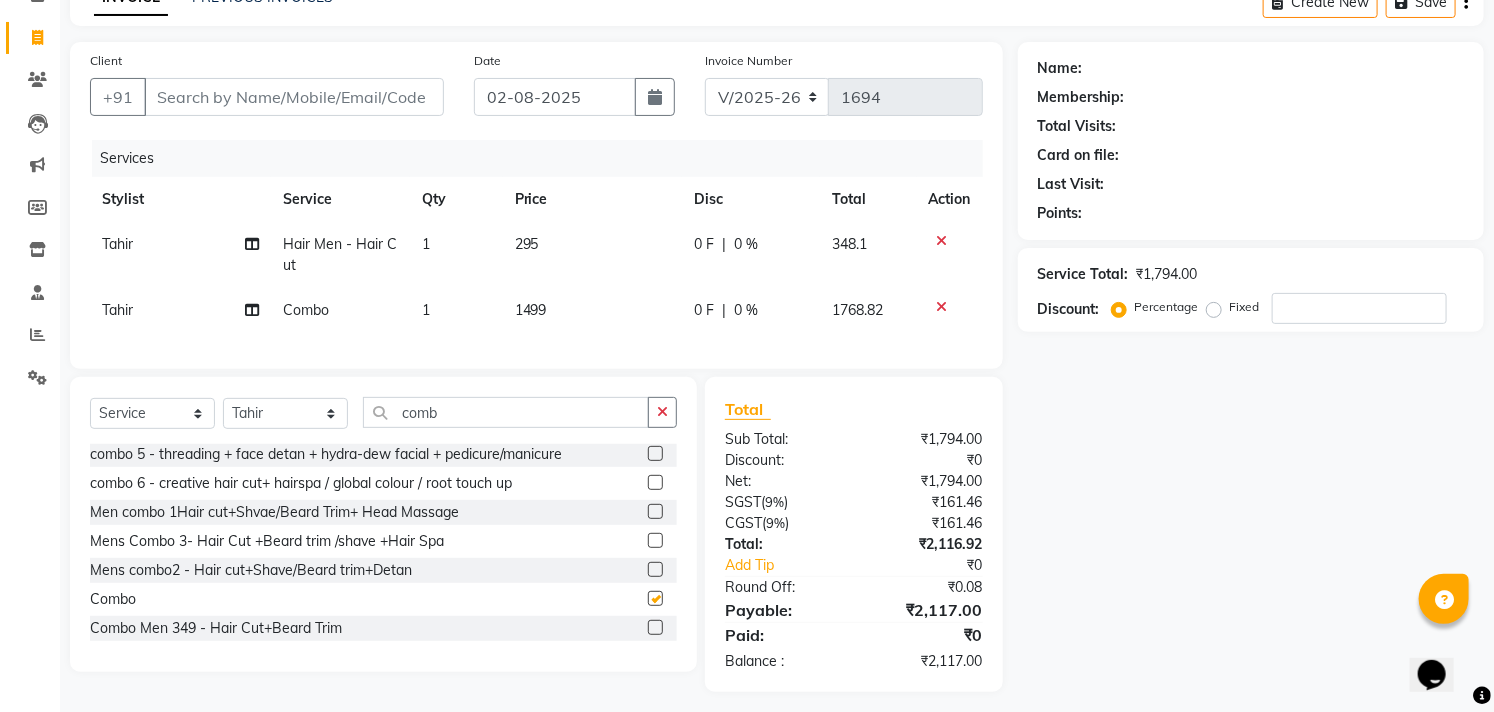checkbox on "false" 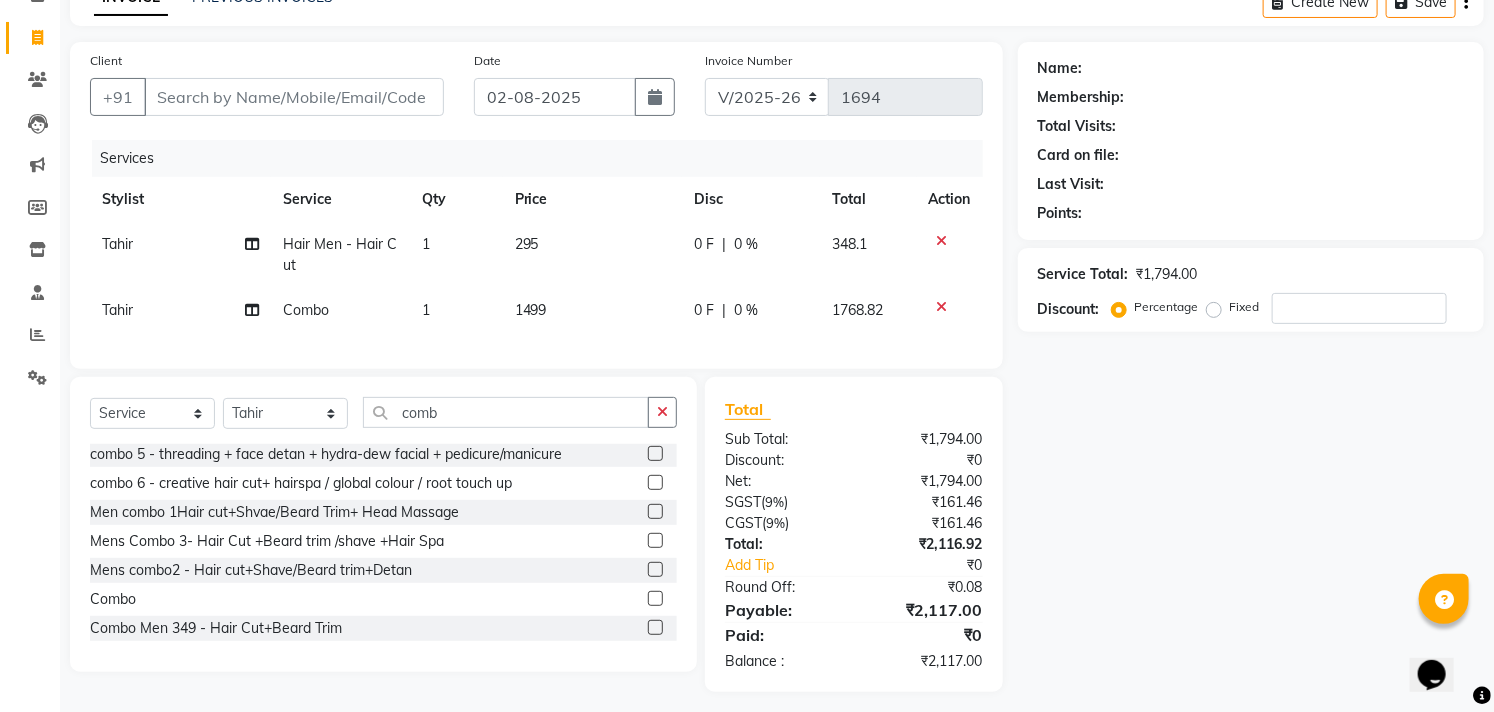 click 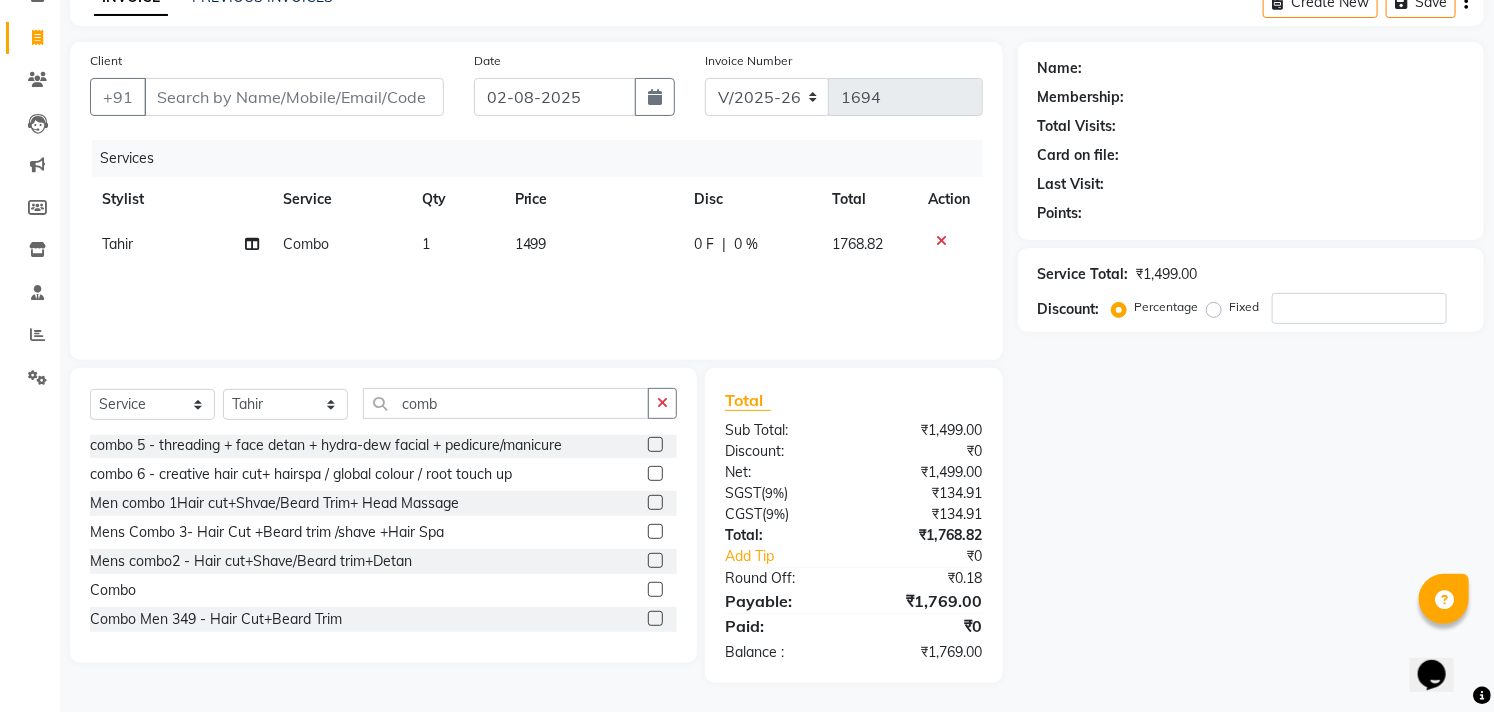 click on "1499" 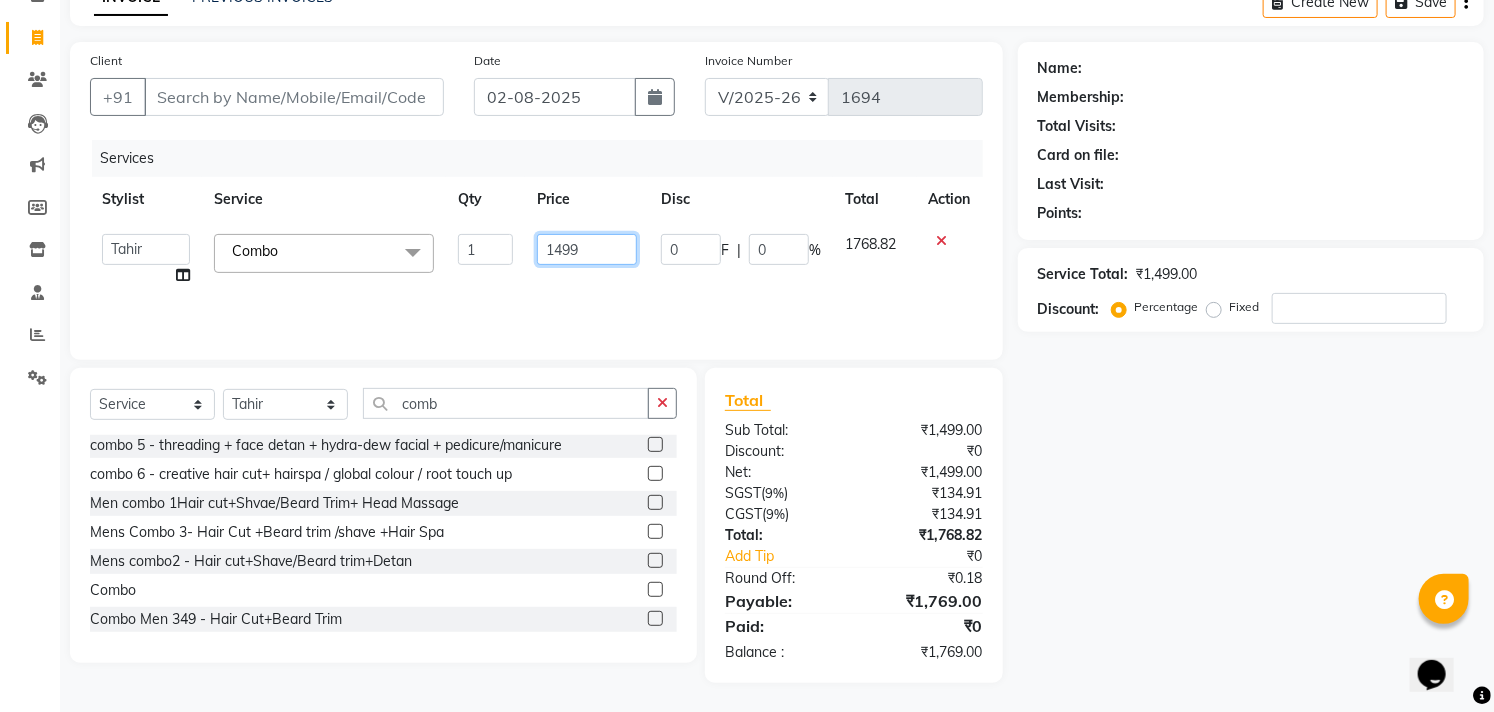 click on "1499" 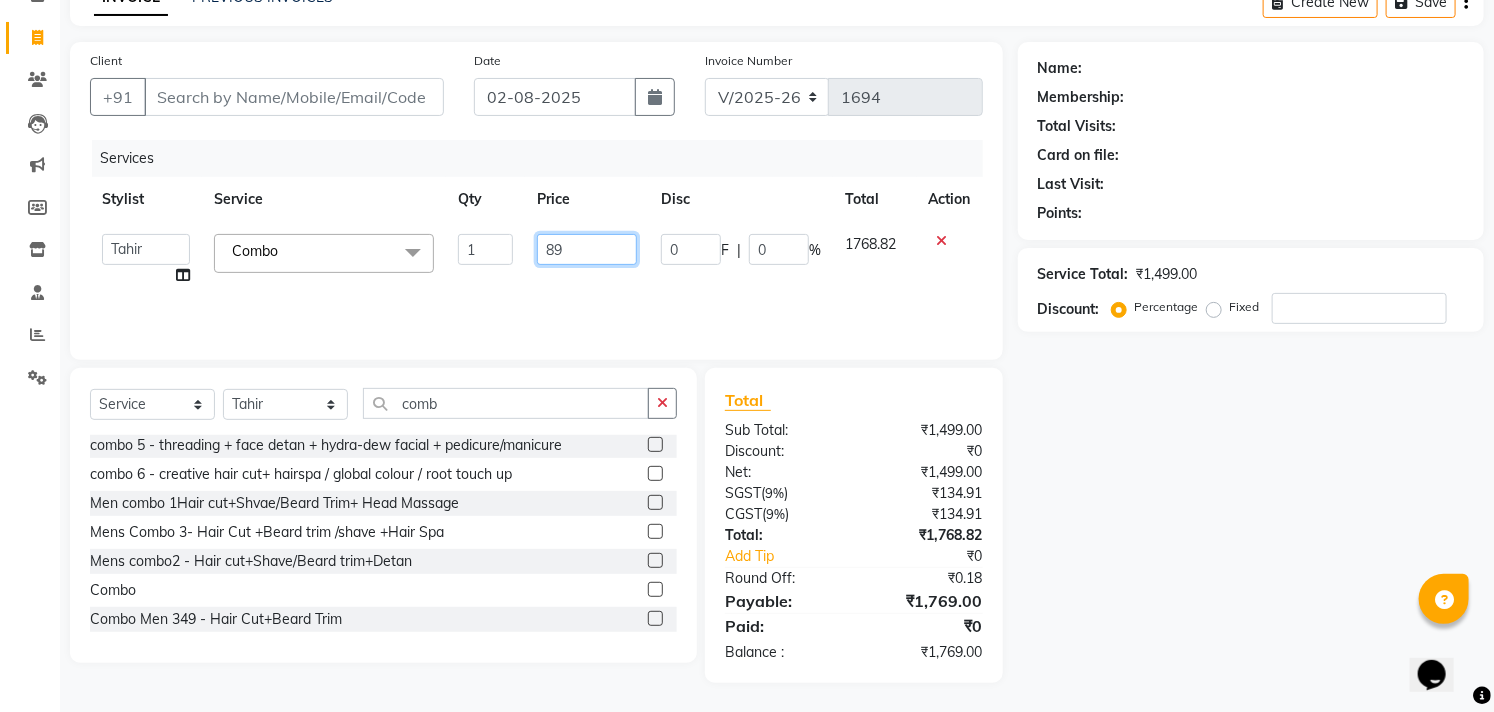 type on "899" 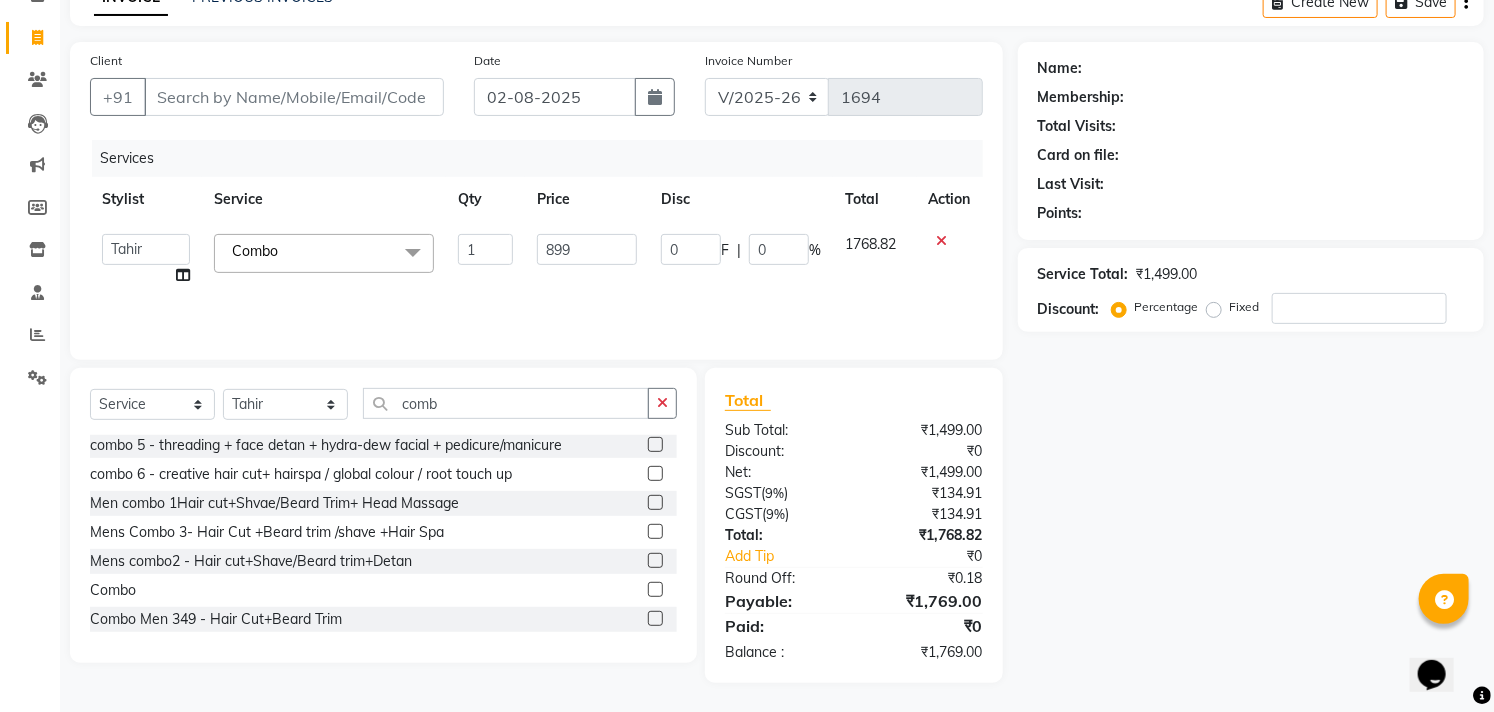click on "Price" 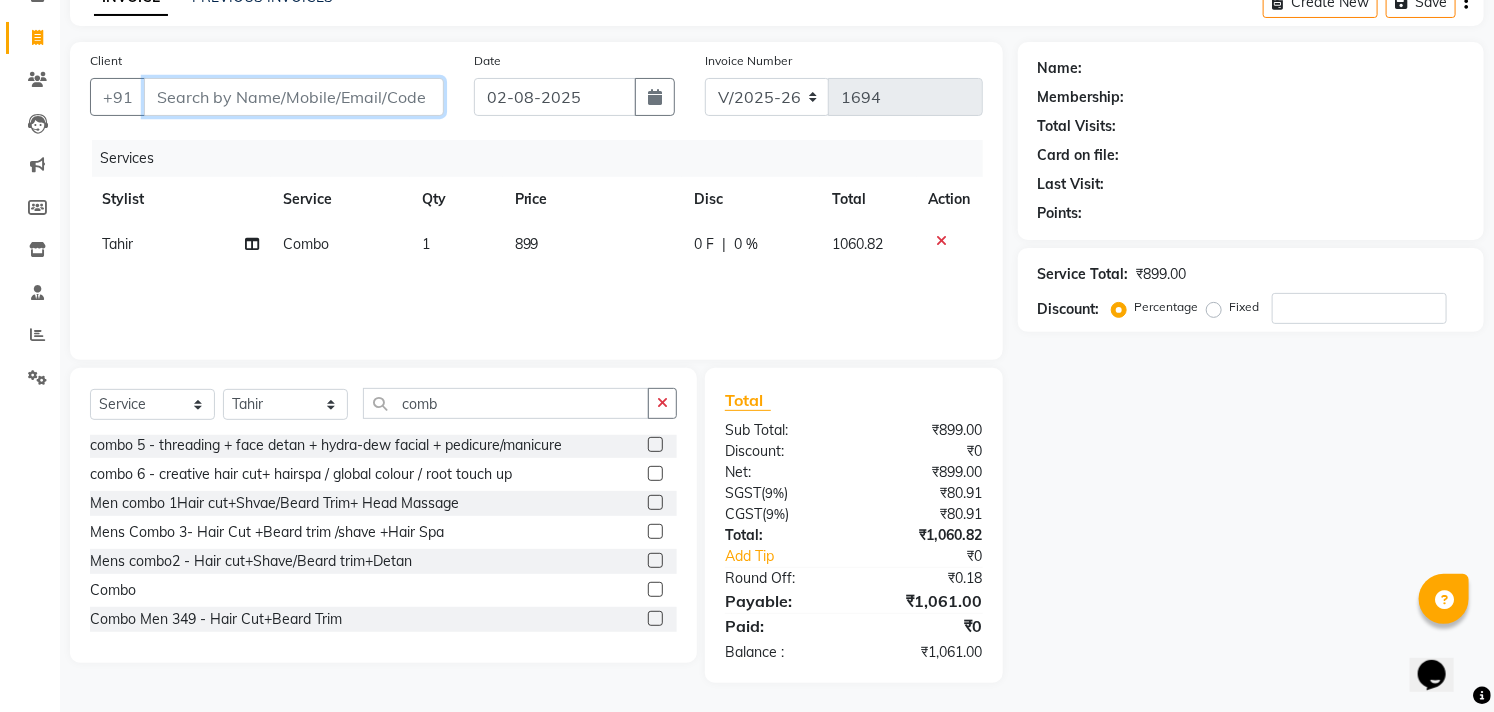 click on "Client" at bounding box center (294, 97) 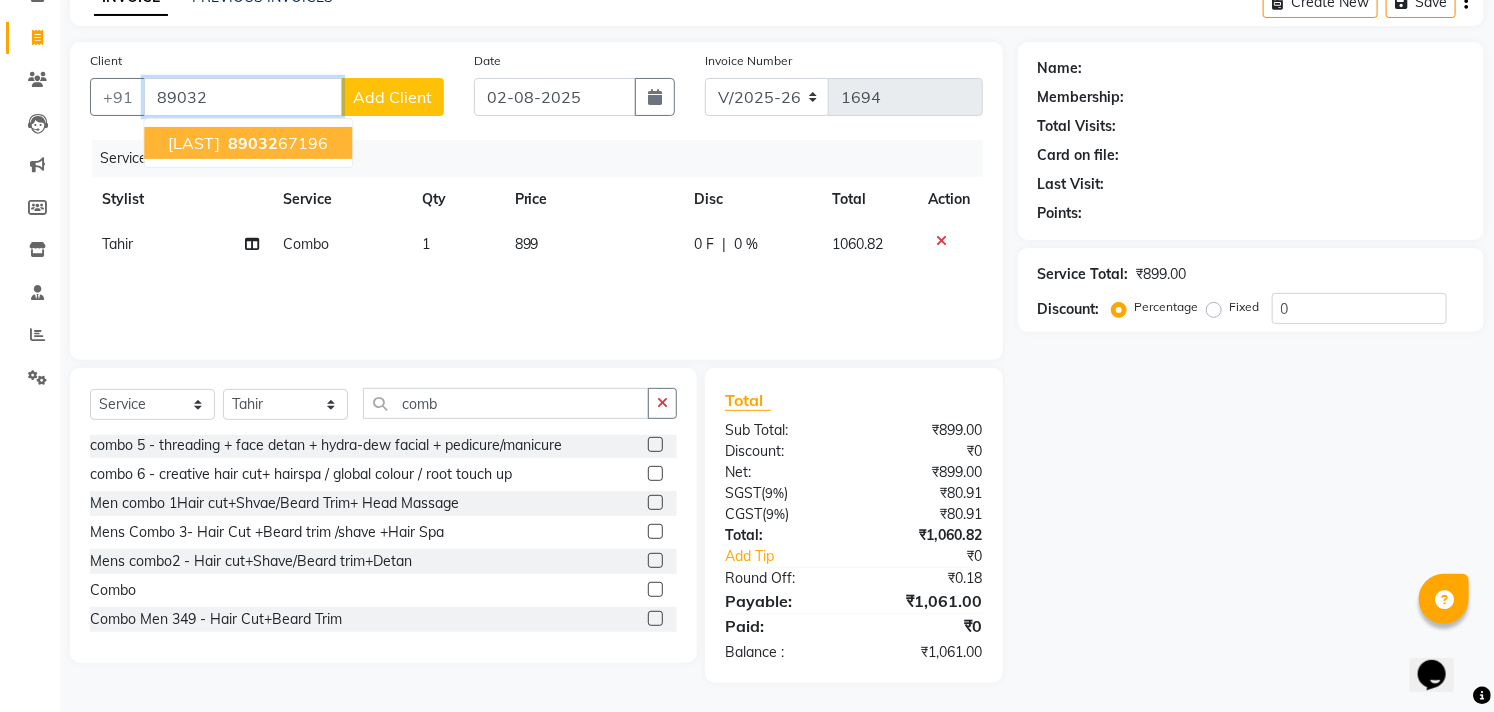 click on "89032 67196" at bounding box center (276, 143) 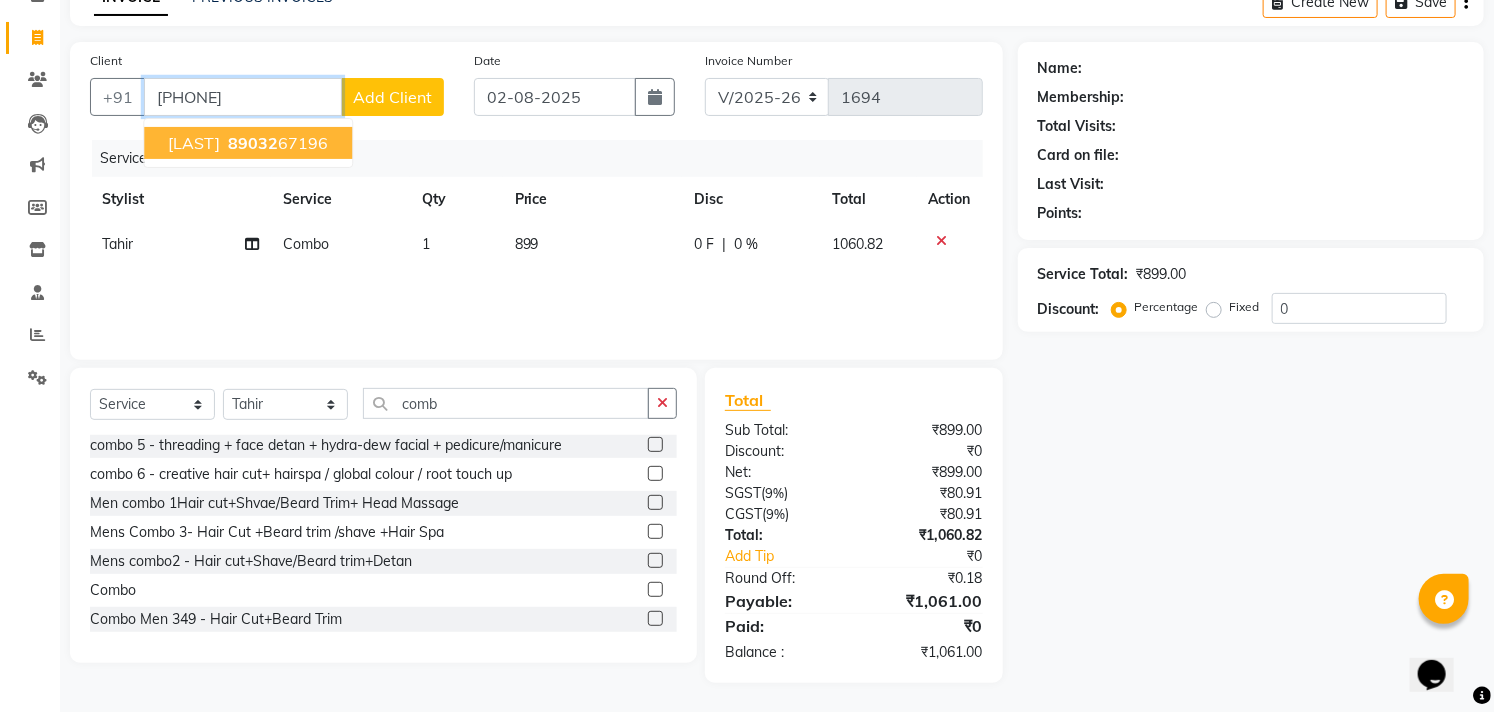 type on "[PHONE]" 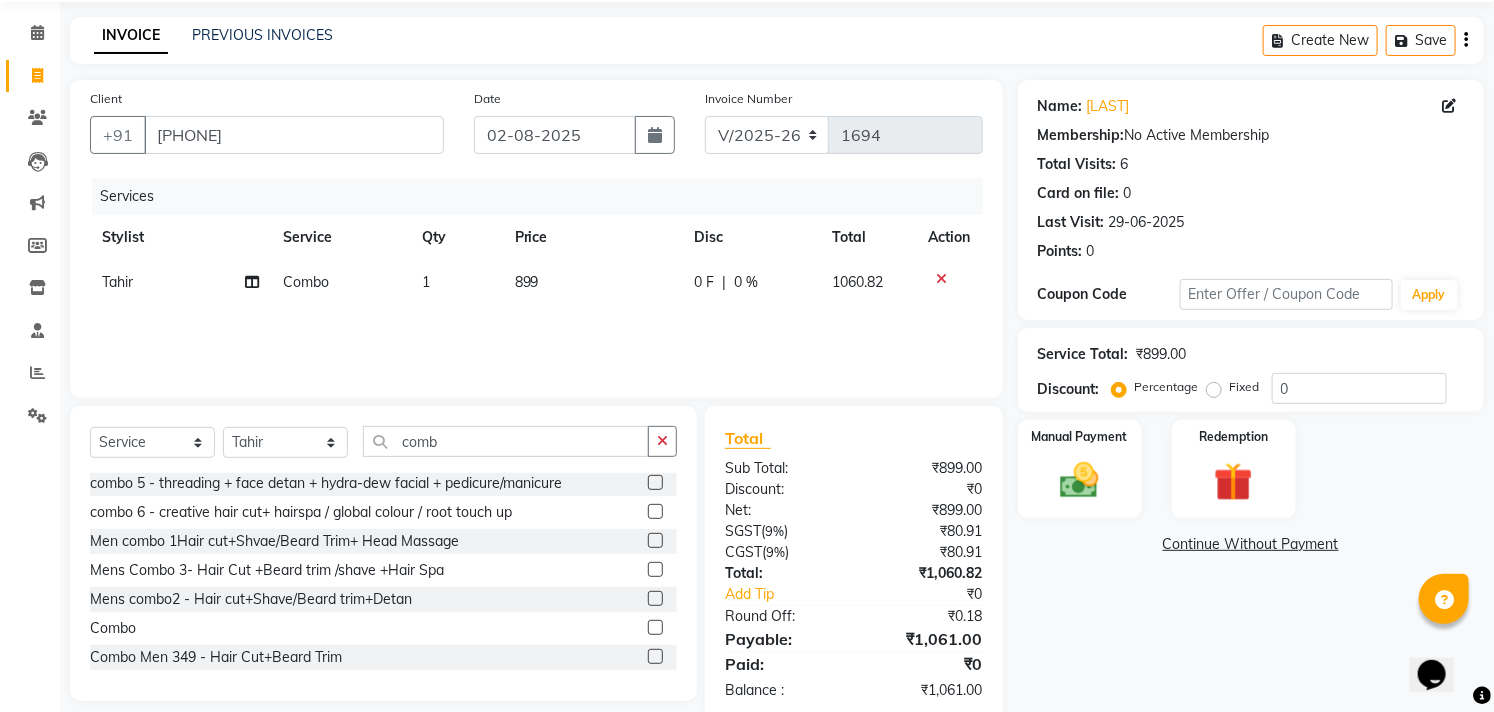 scroll, scrollTop: 108, scrollLeft: 0, axis: vertical 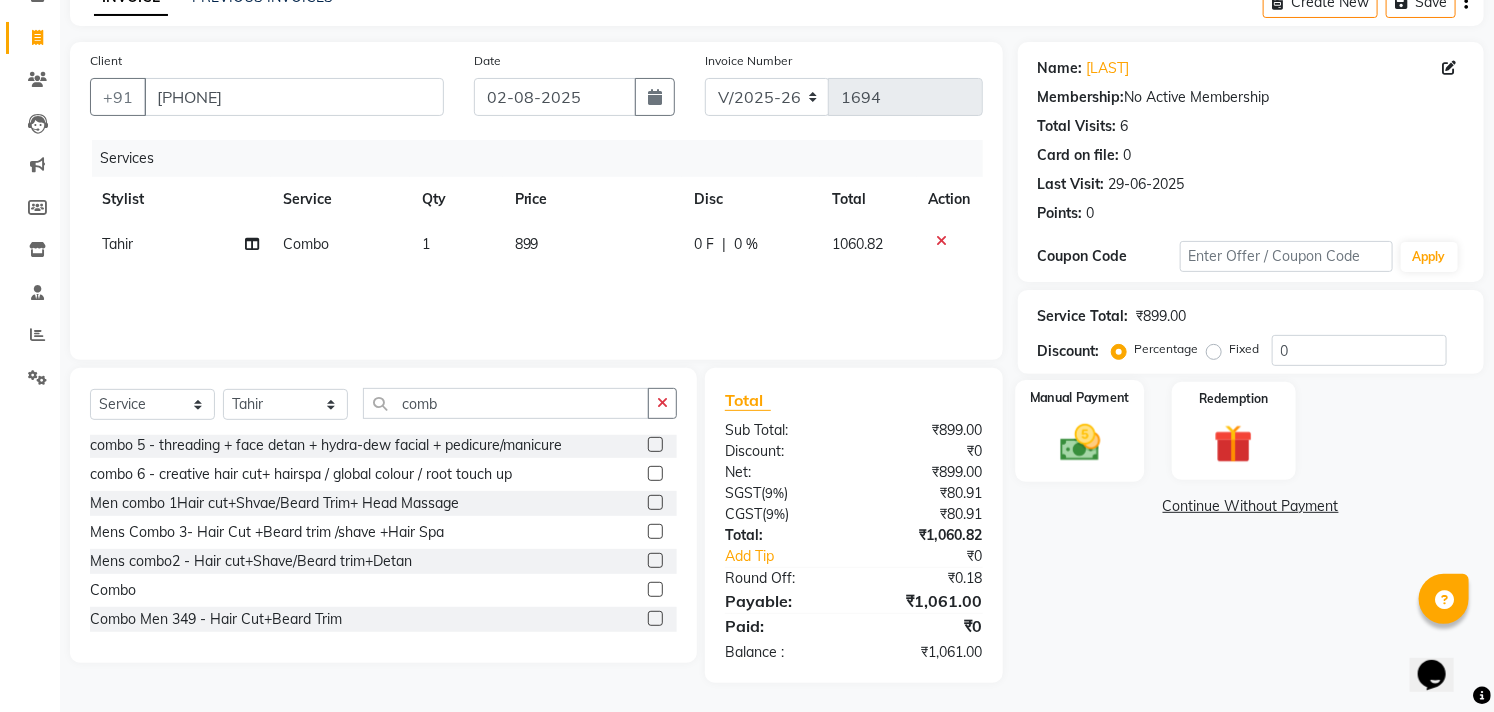 click 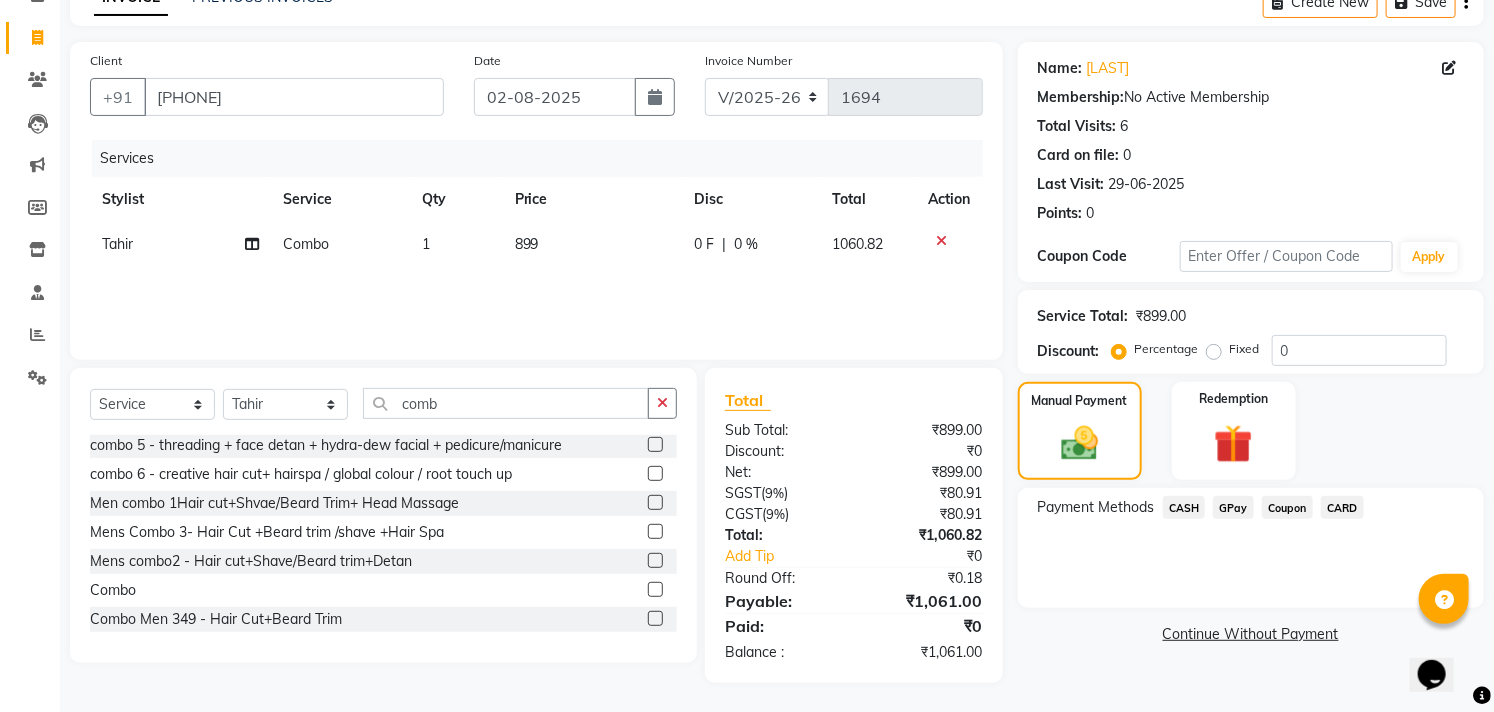 click on "CARD" 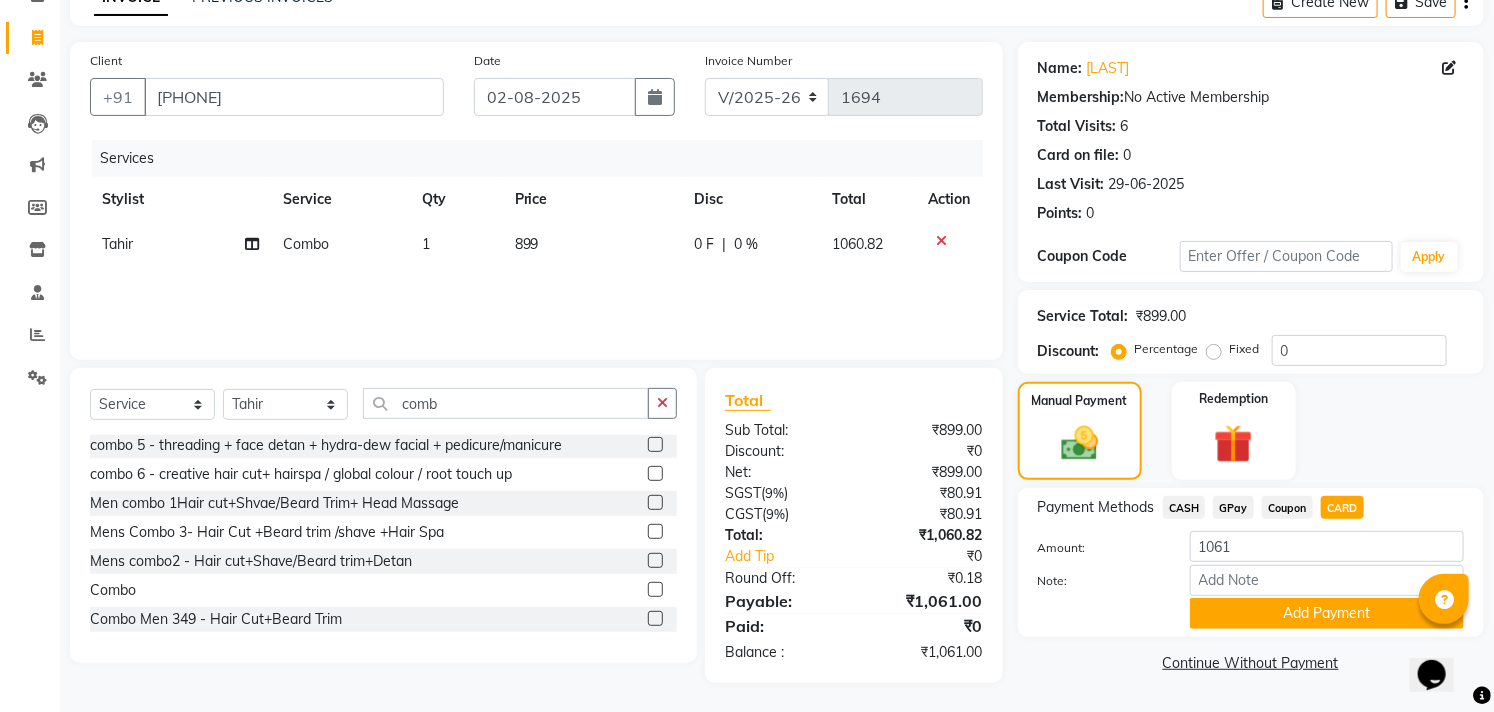 drag, startPoint x: 1286, startPoint y: 610, endPoint x: 1276, endPoint y: 593, distance: 19.723083 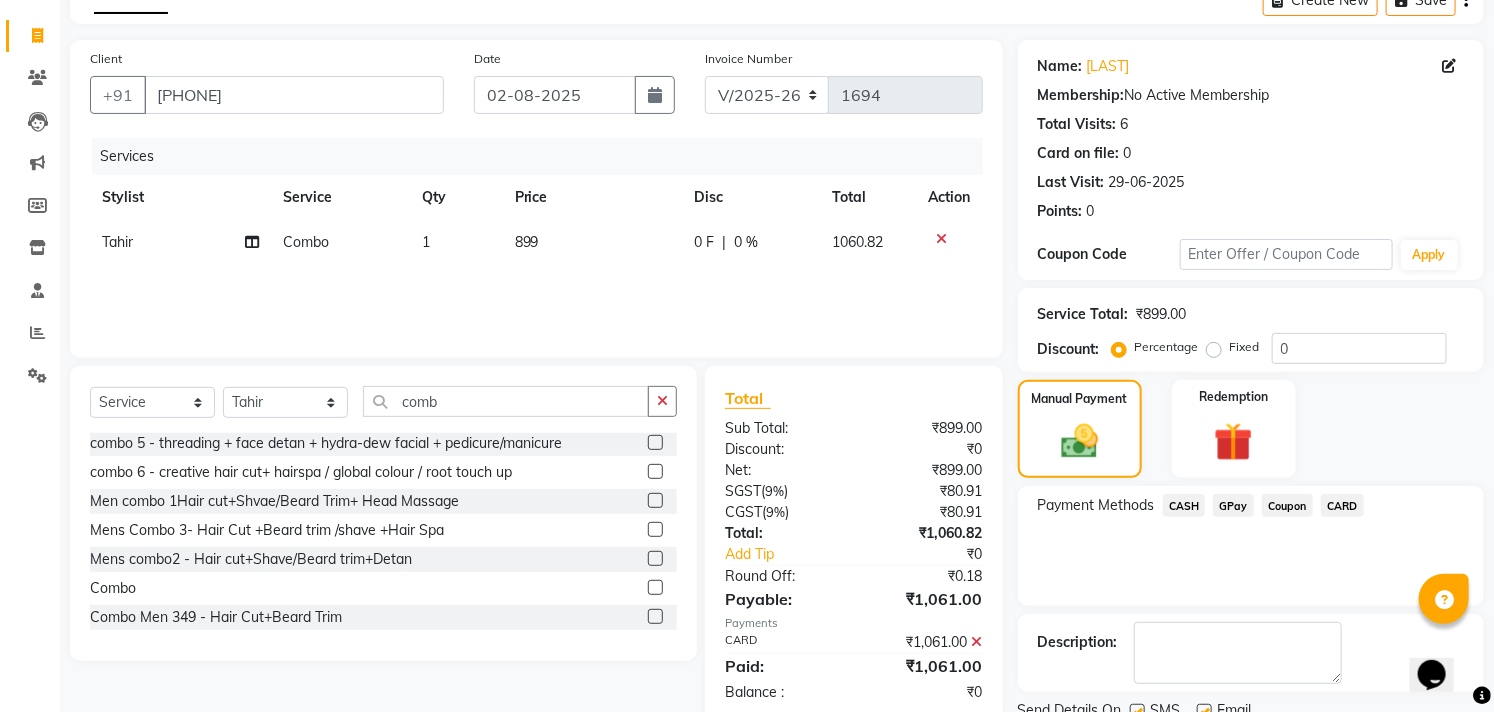 scroll, scrollTop: 187, scrollLeft: 0, axis: vertical 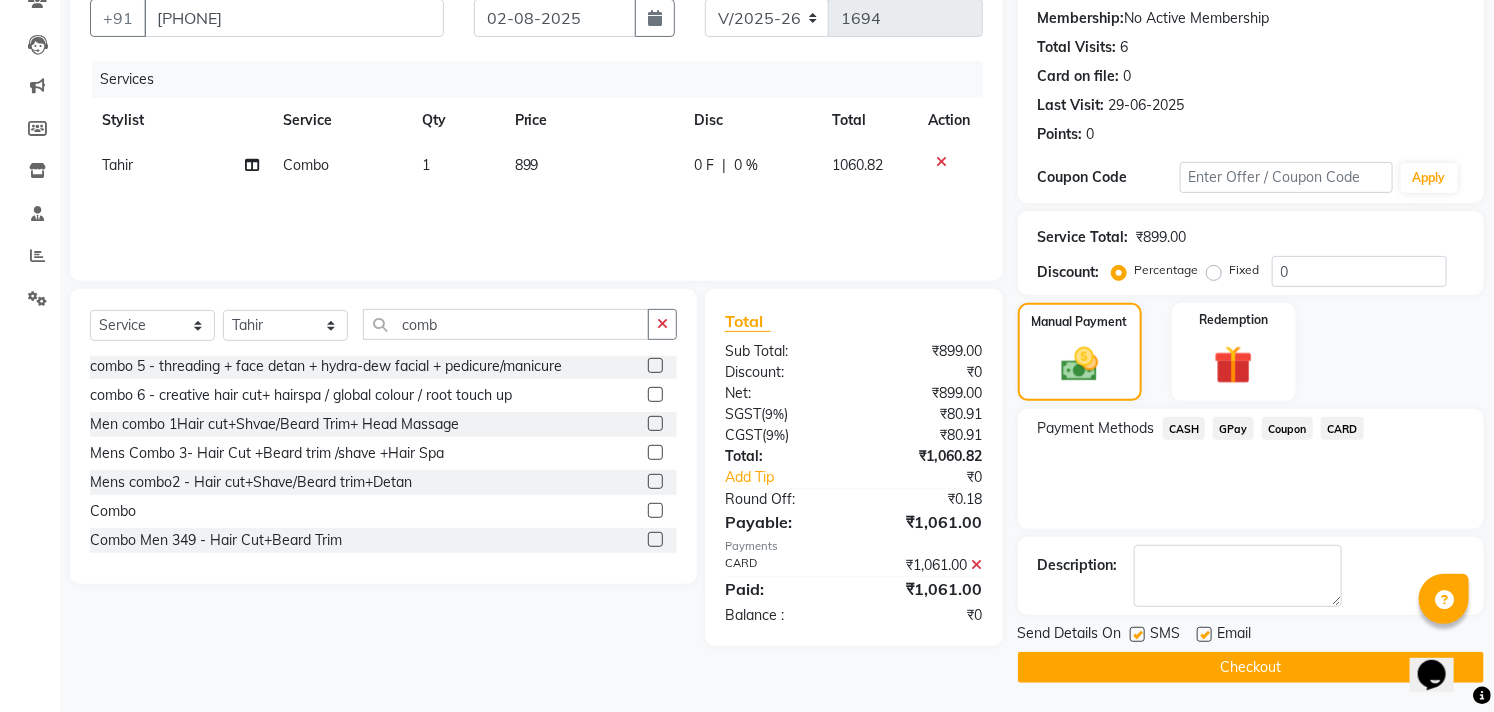 click 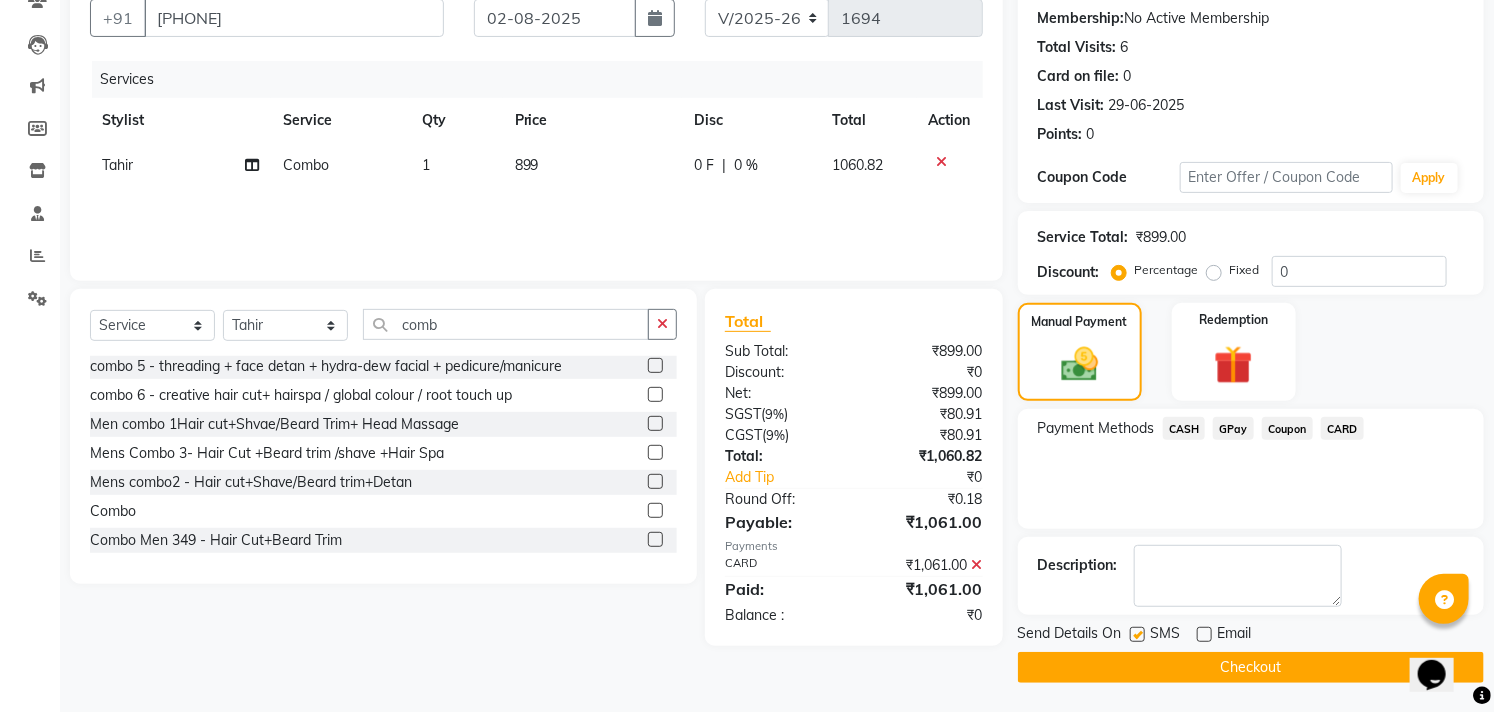click 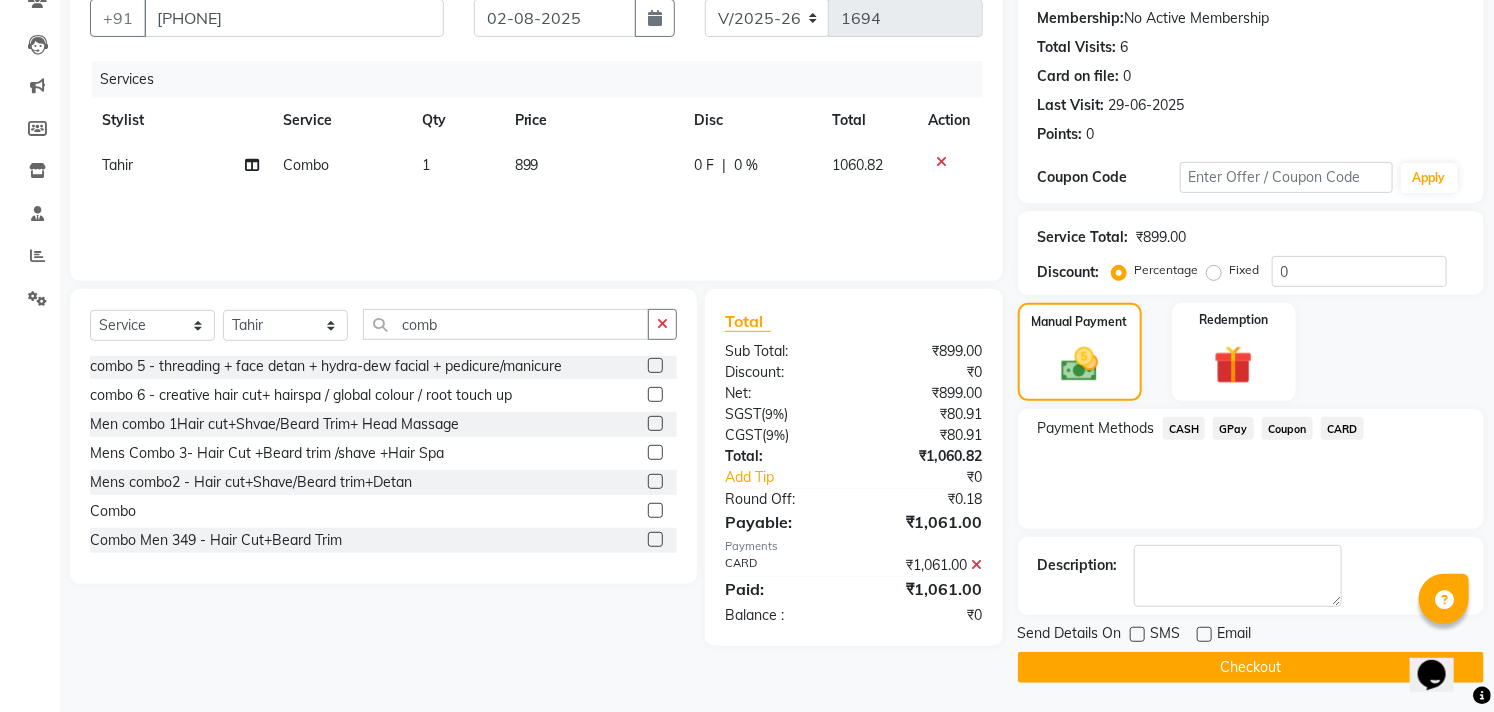 click on "Checkout" 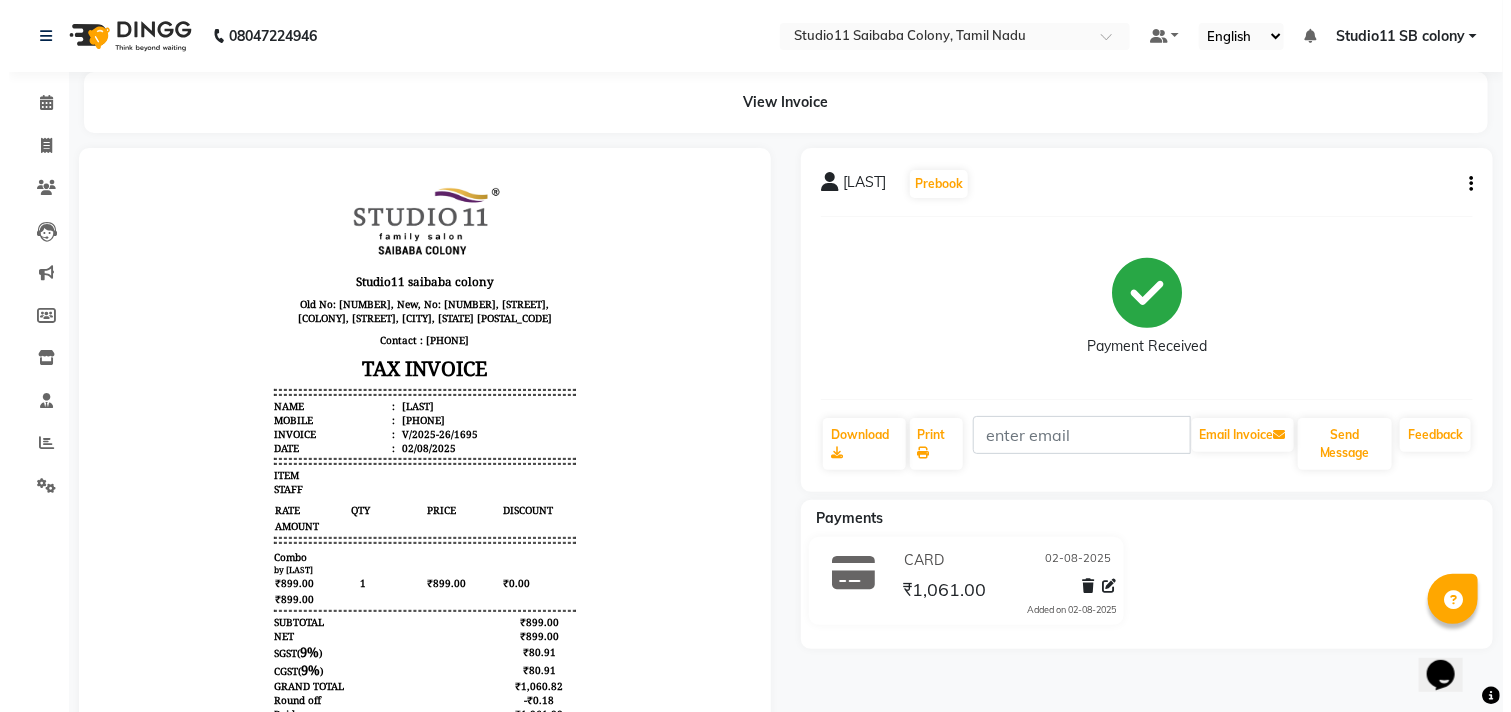 scroll, scrollTop: 0, scrollLeft: 0, axis: both 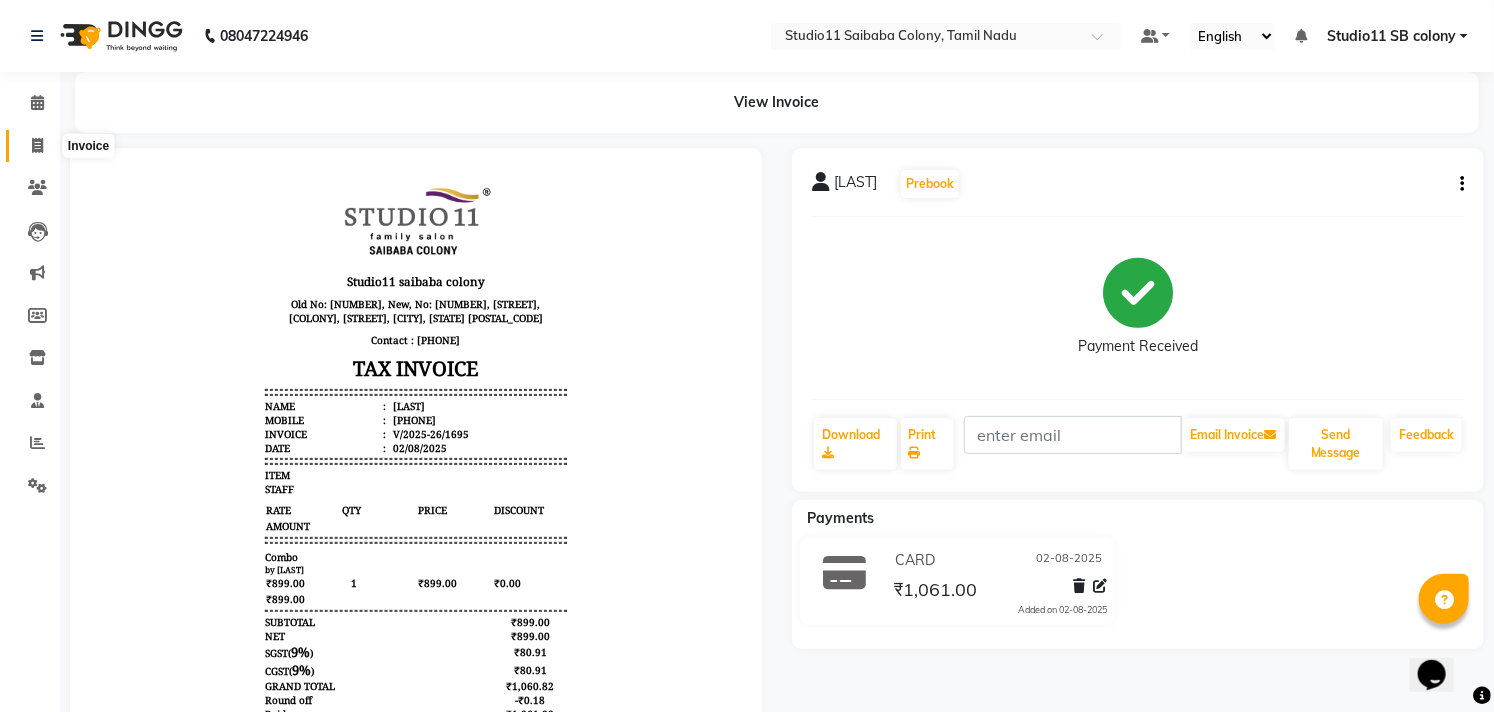click 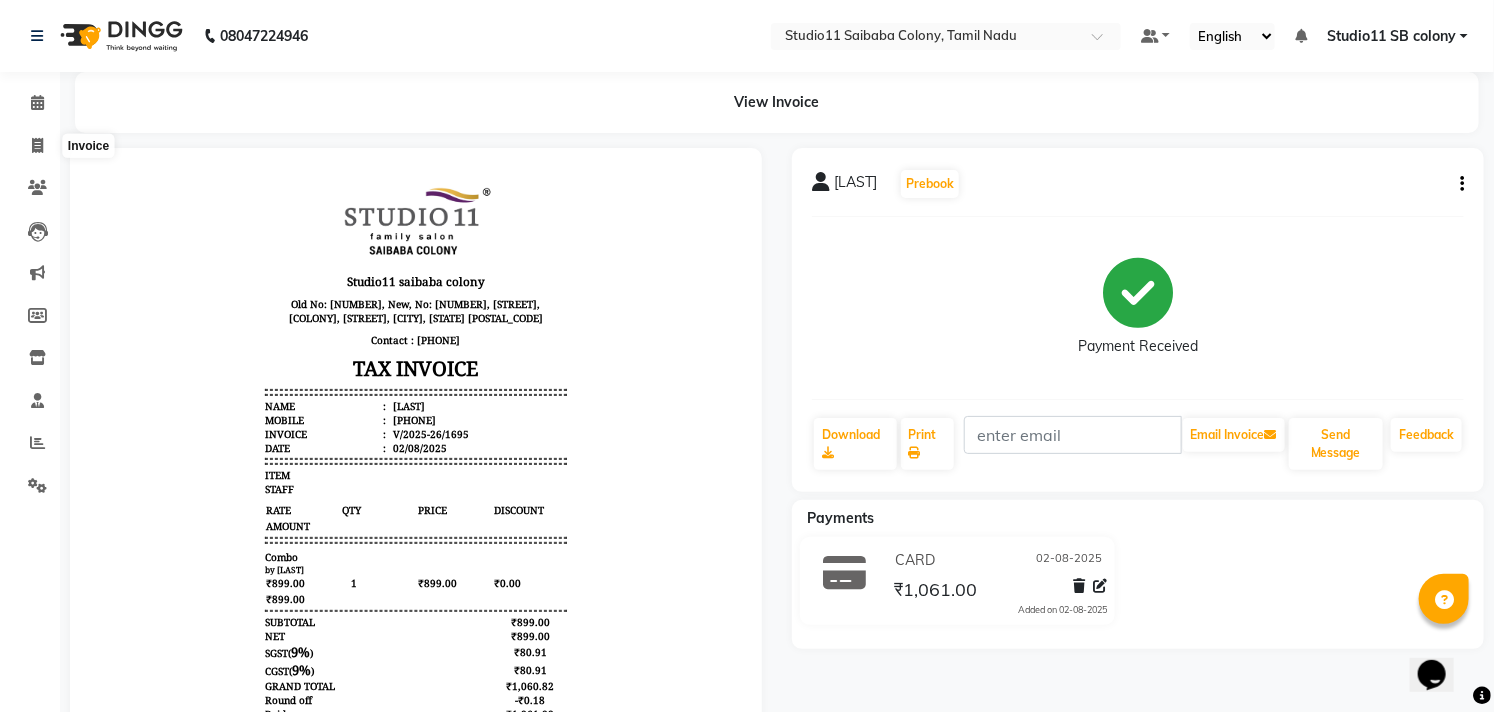 select on "service" 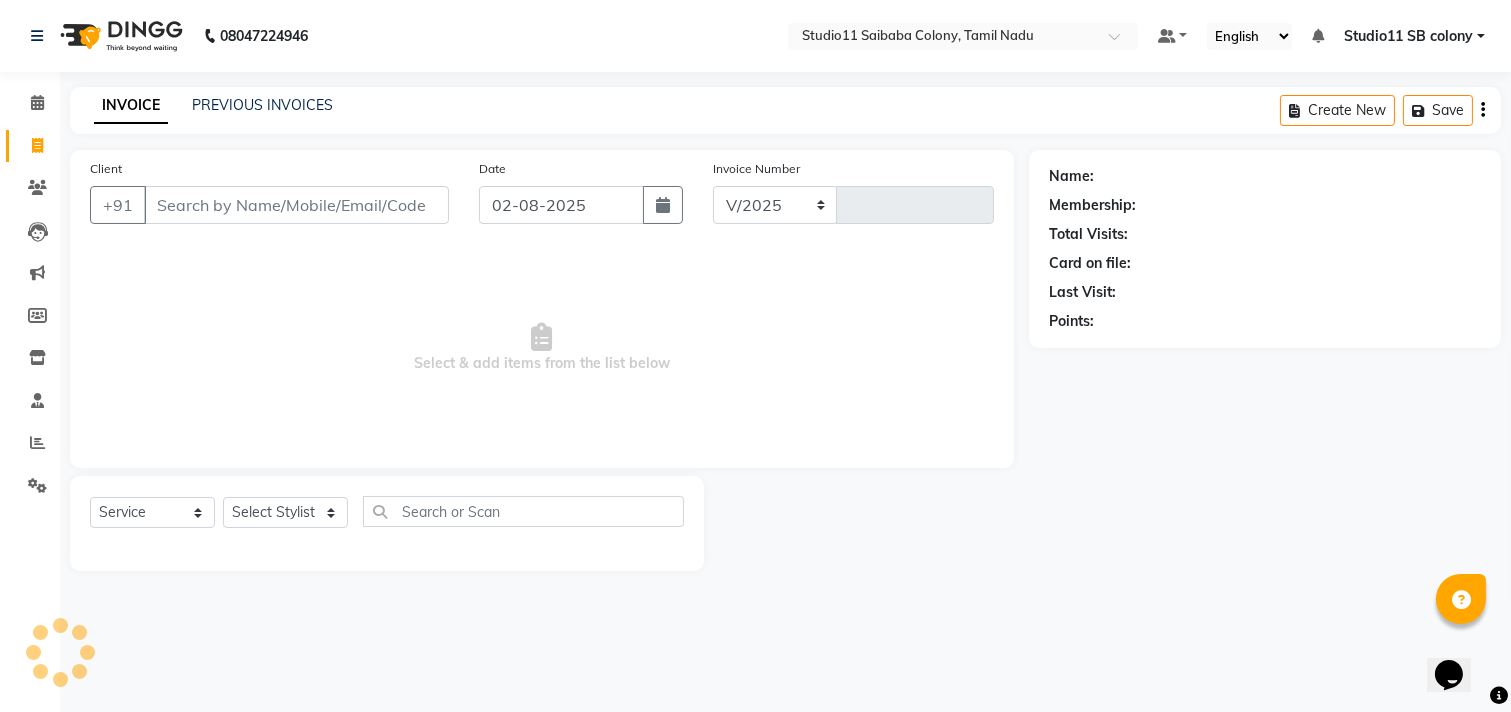 select on "7717" 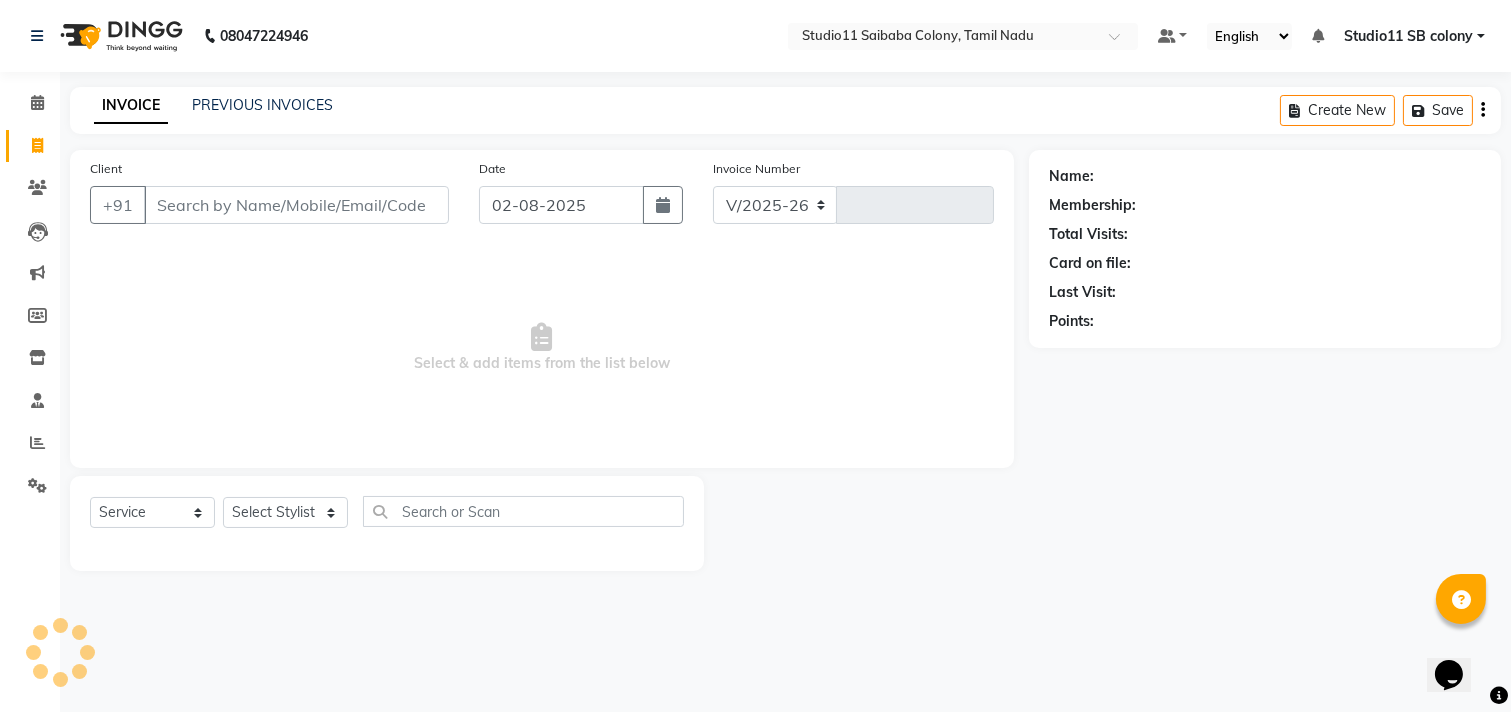 type on "1696" 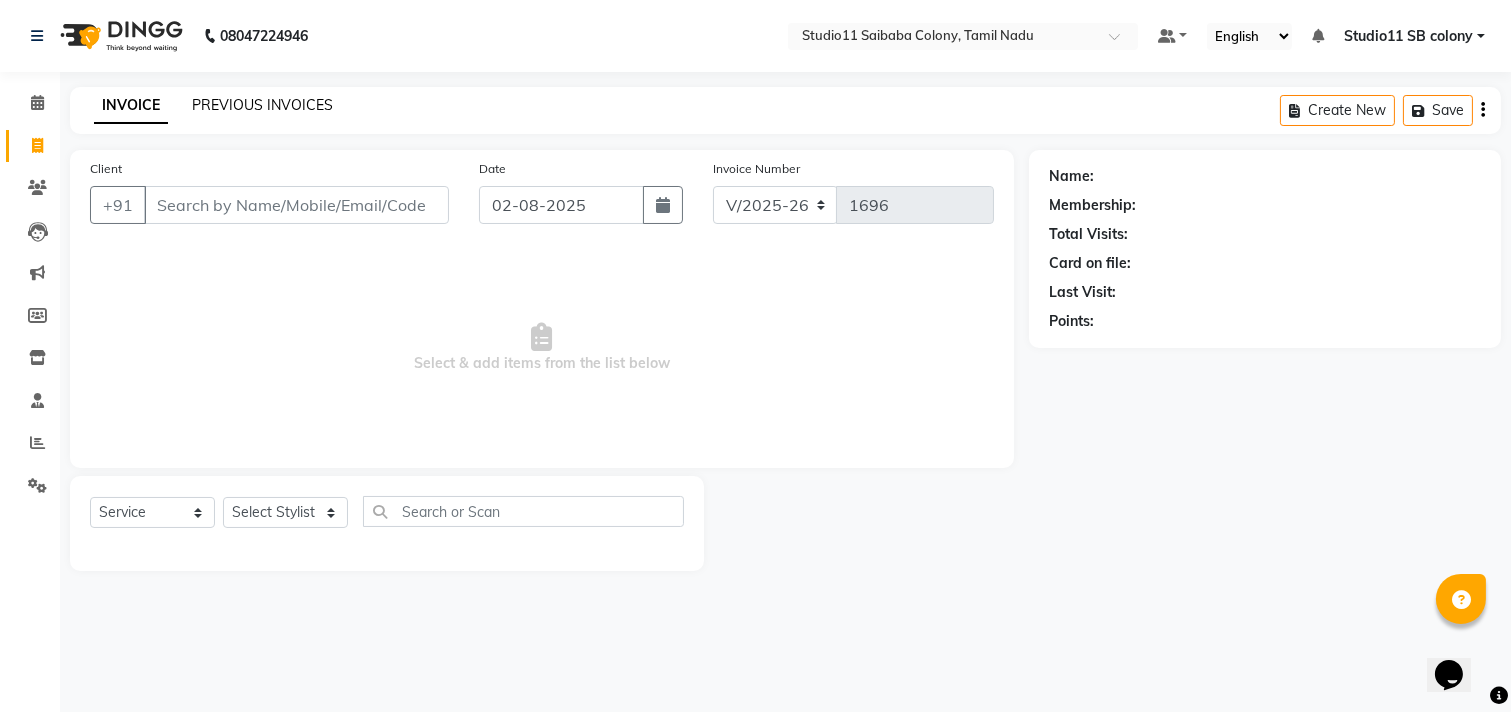 click on "PREVIOUS INVOICES" 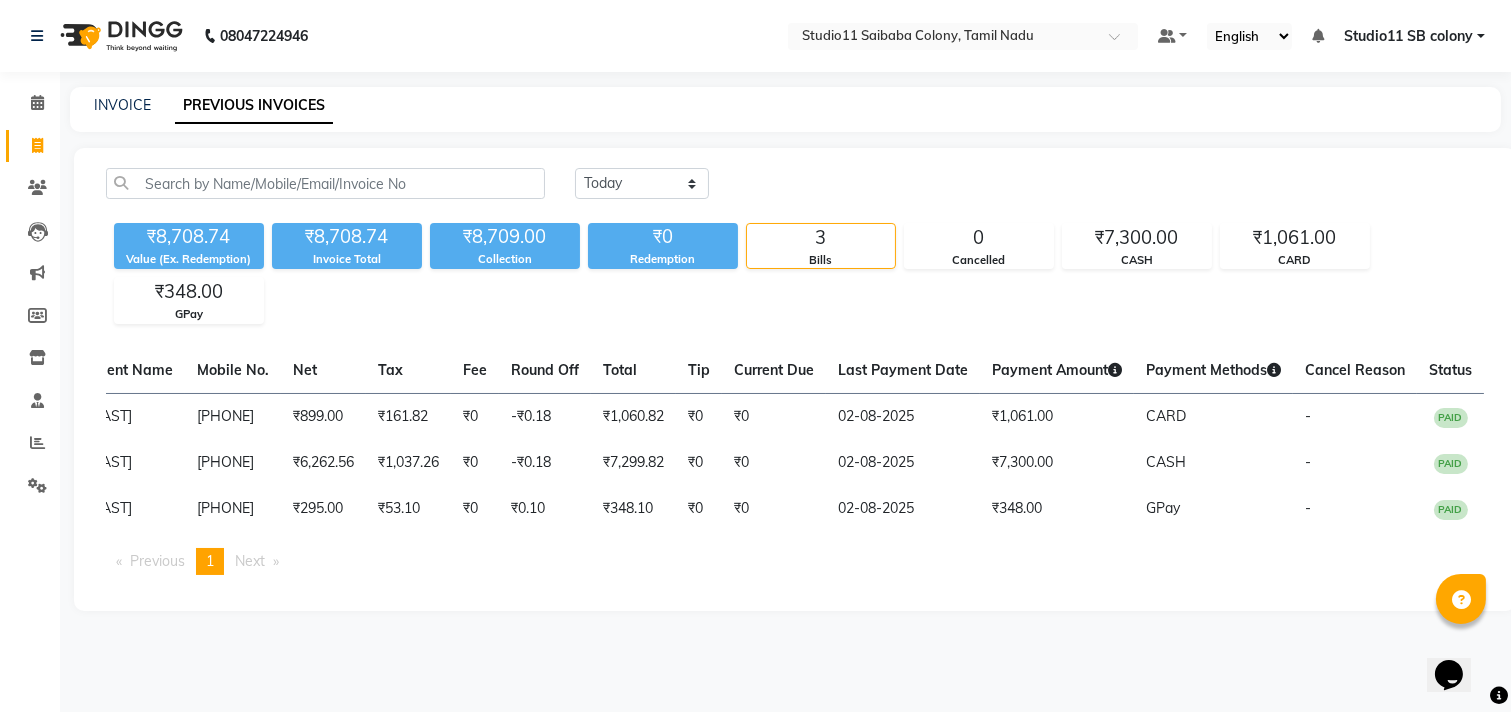scroll, scrollTop: 0, scrollLeft: 61, axis: horizontal 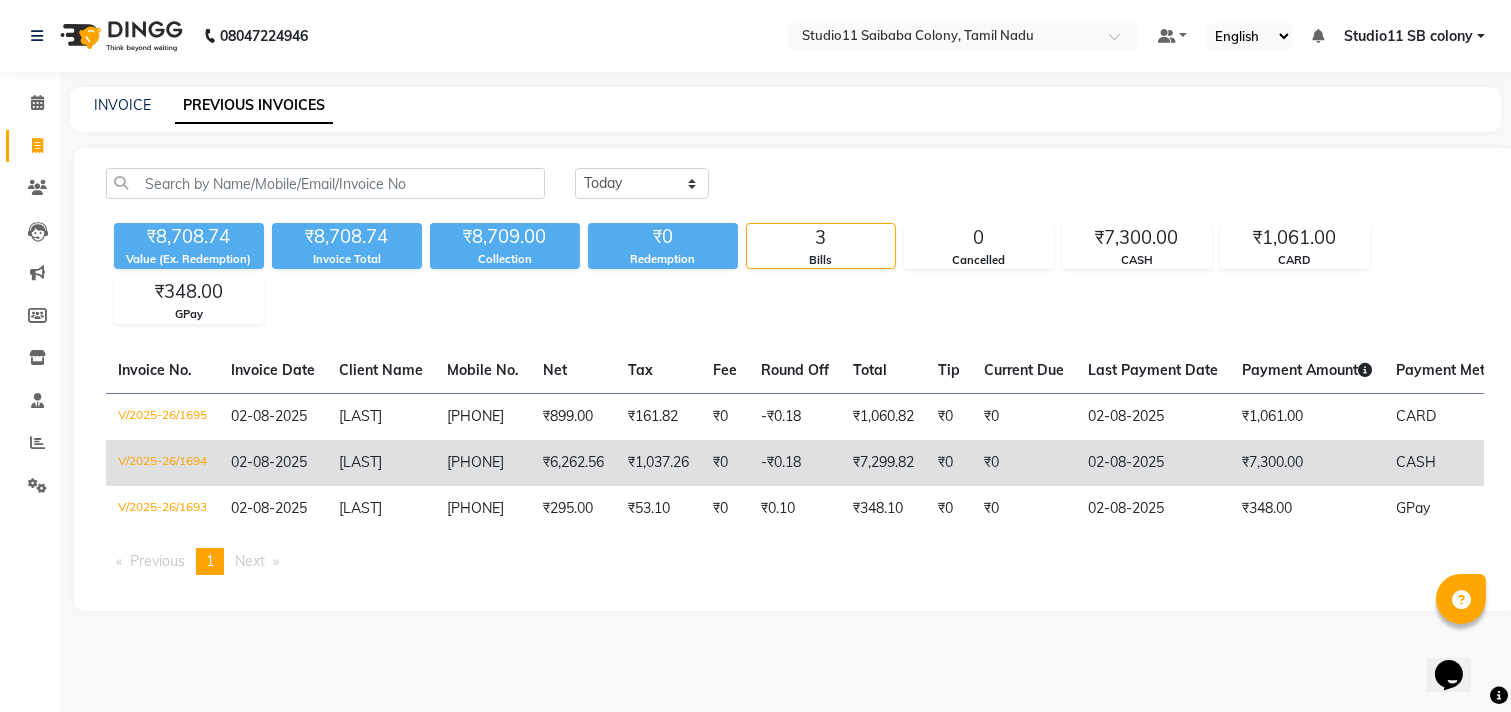 click on "₹1,037.26" 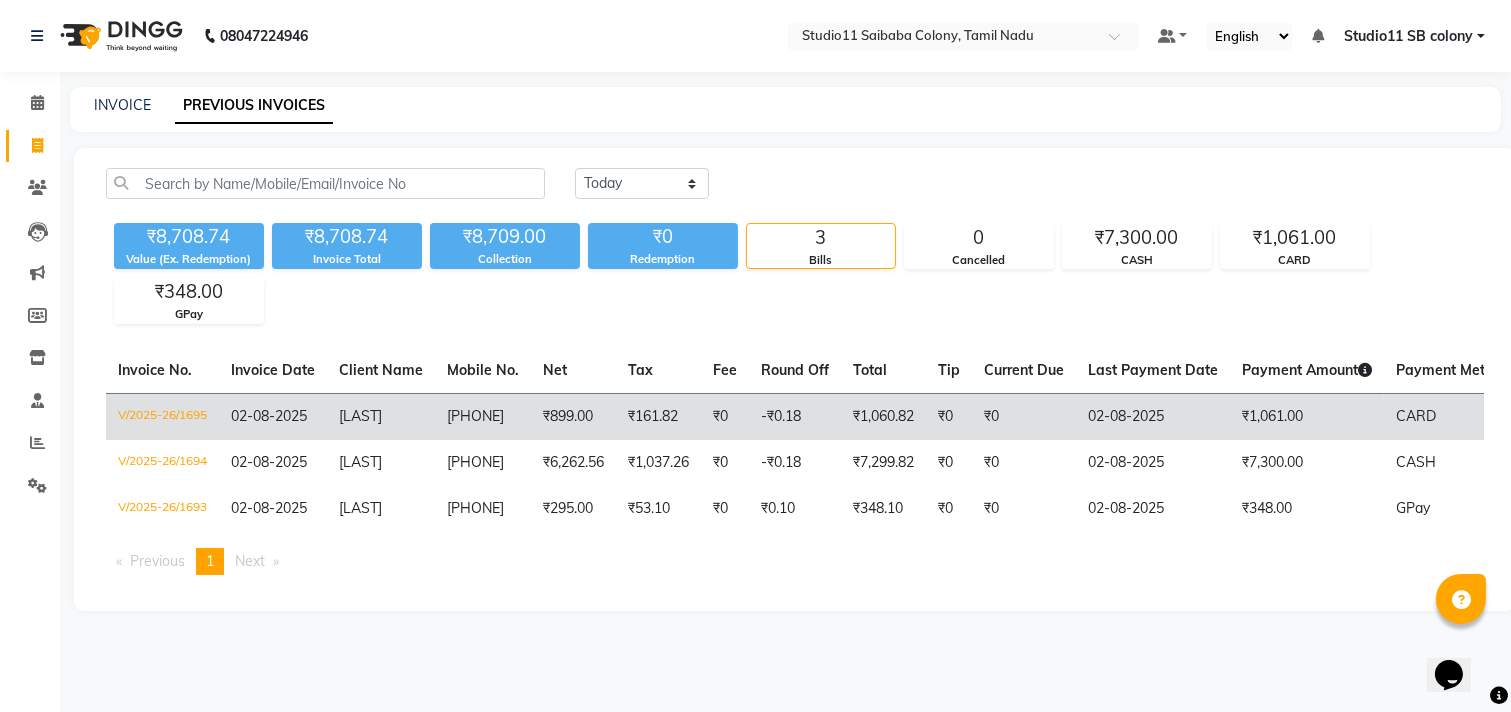 click on "₹899.00" 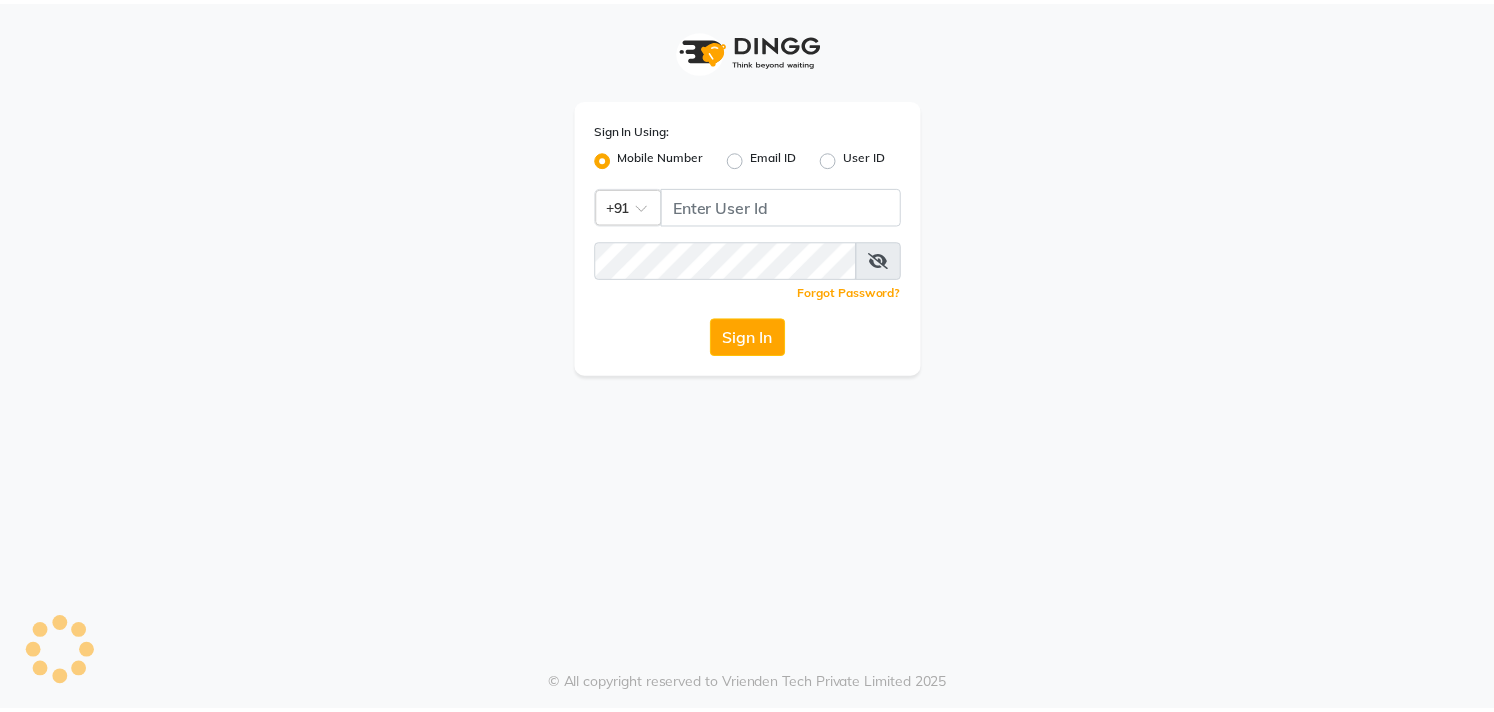scroll, scrollTop: 0, scrollLeft: 0, axis: both 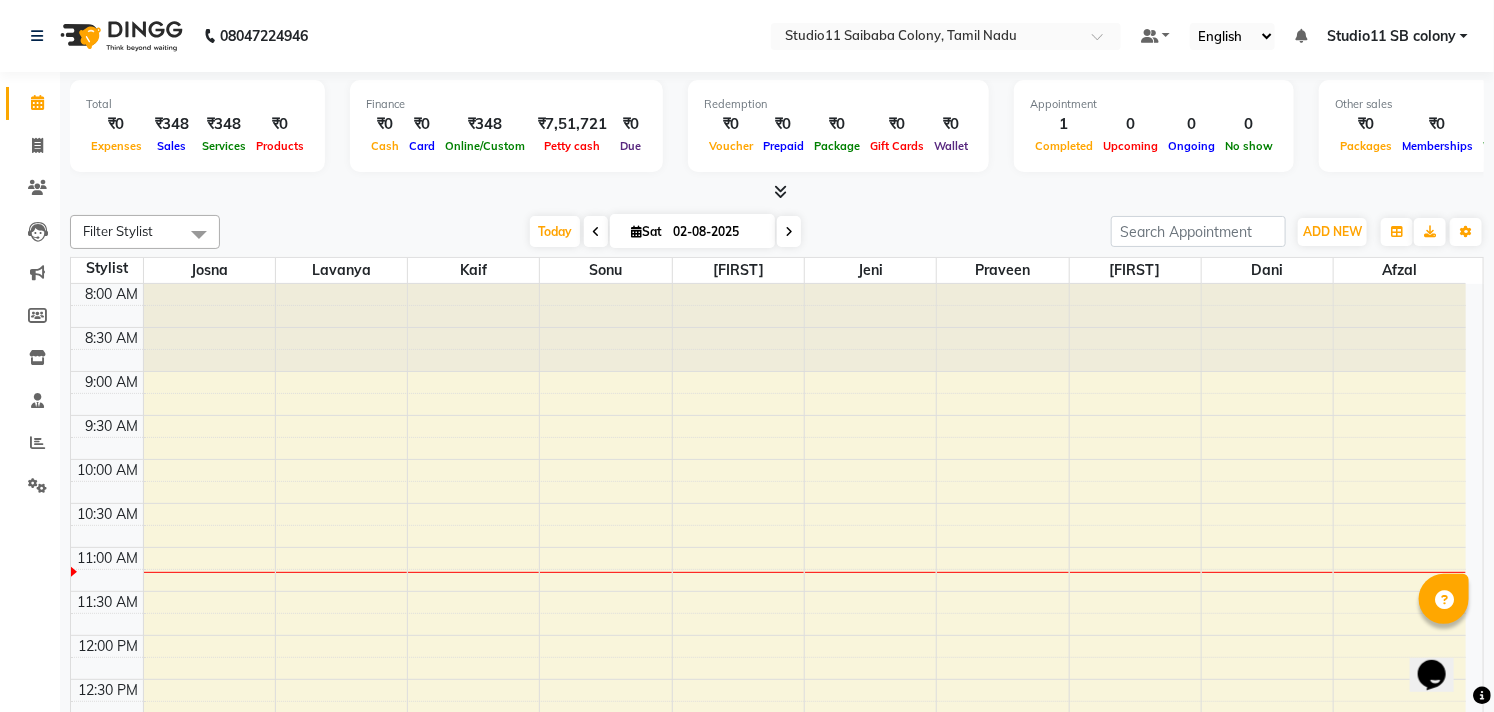 click on "Reports" 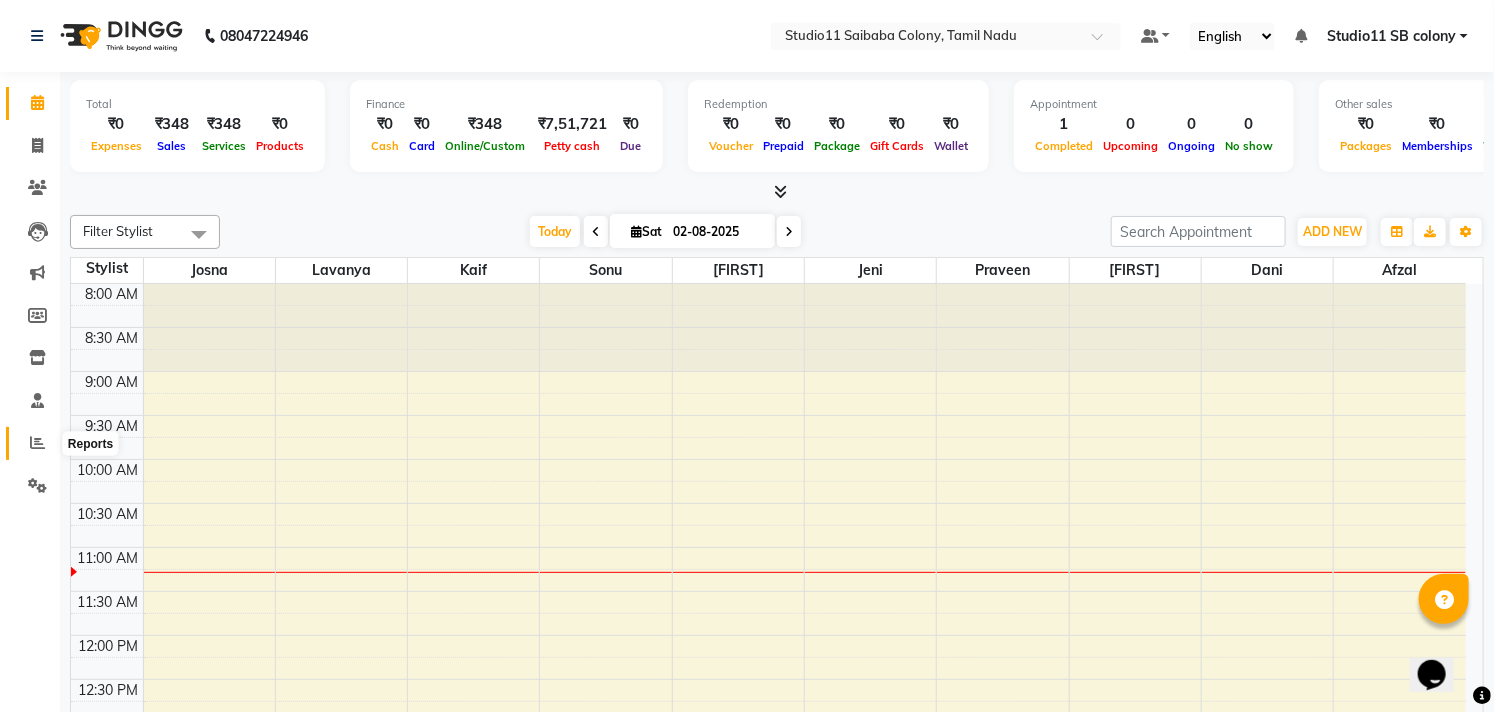 click 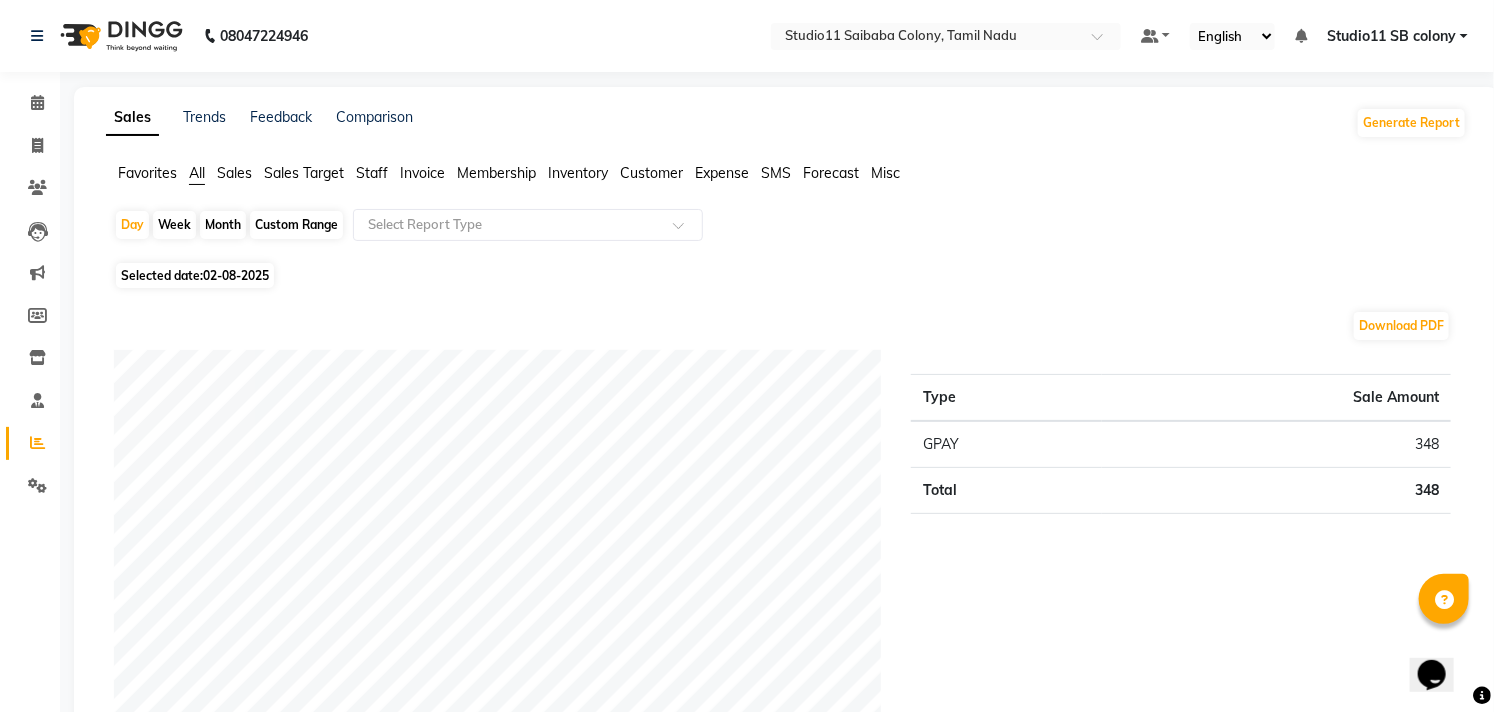 click on "Month" 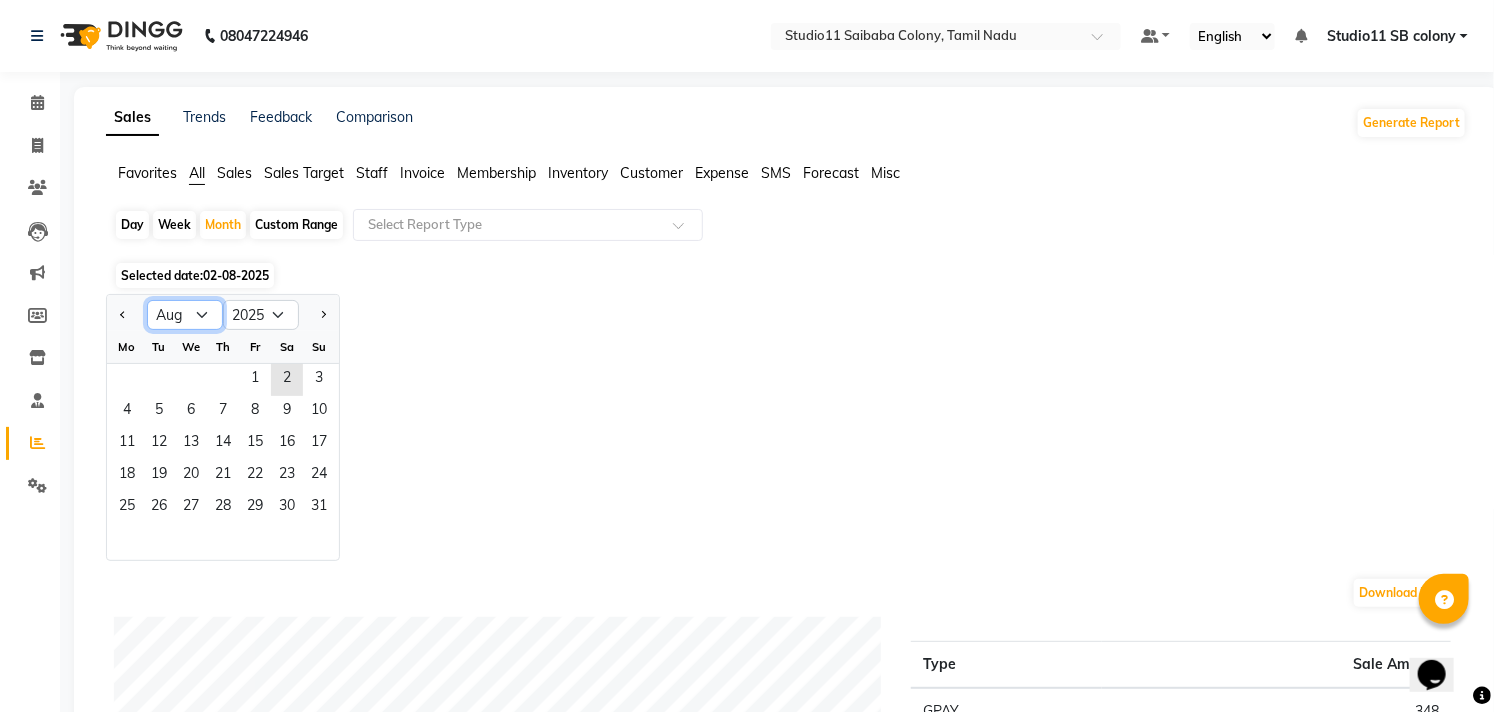 click on "Jan Feb Mar Apr May Jun Jul Aug Sep Oct Nov Dec" 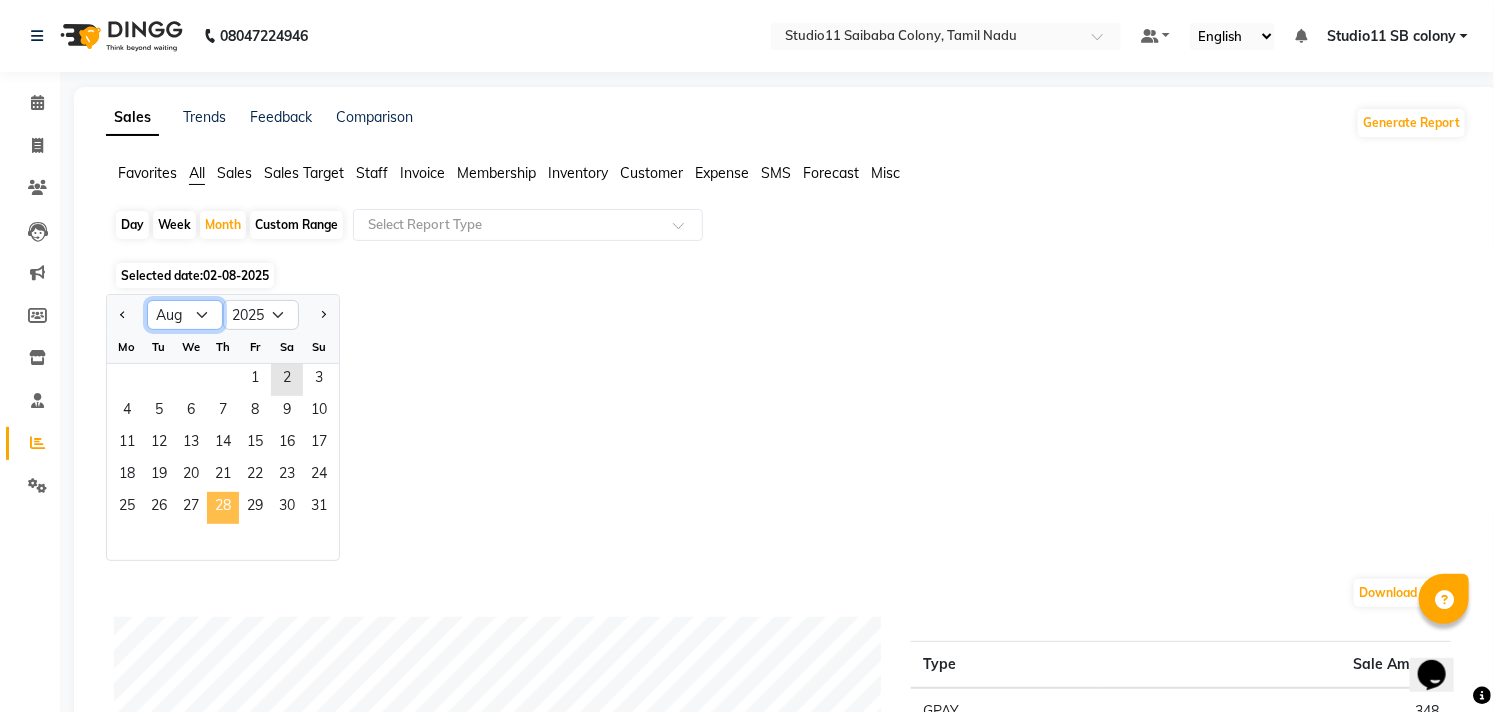 select on "7" 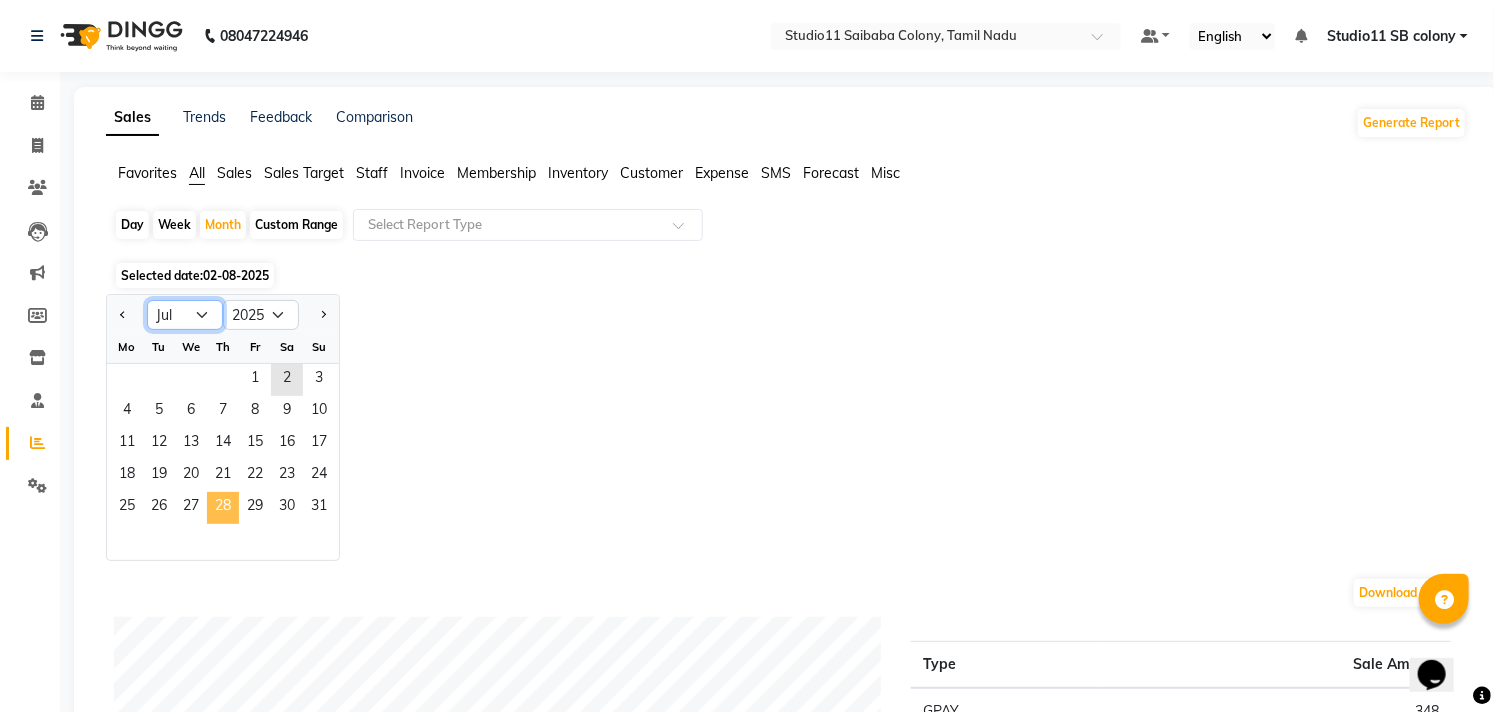 click on "Jan Feb Mar Apr May Jun Jul Aug Sep Oct Nov Dec" 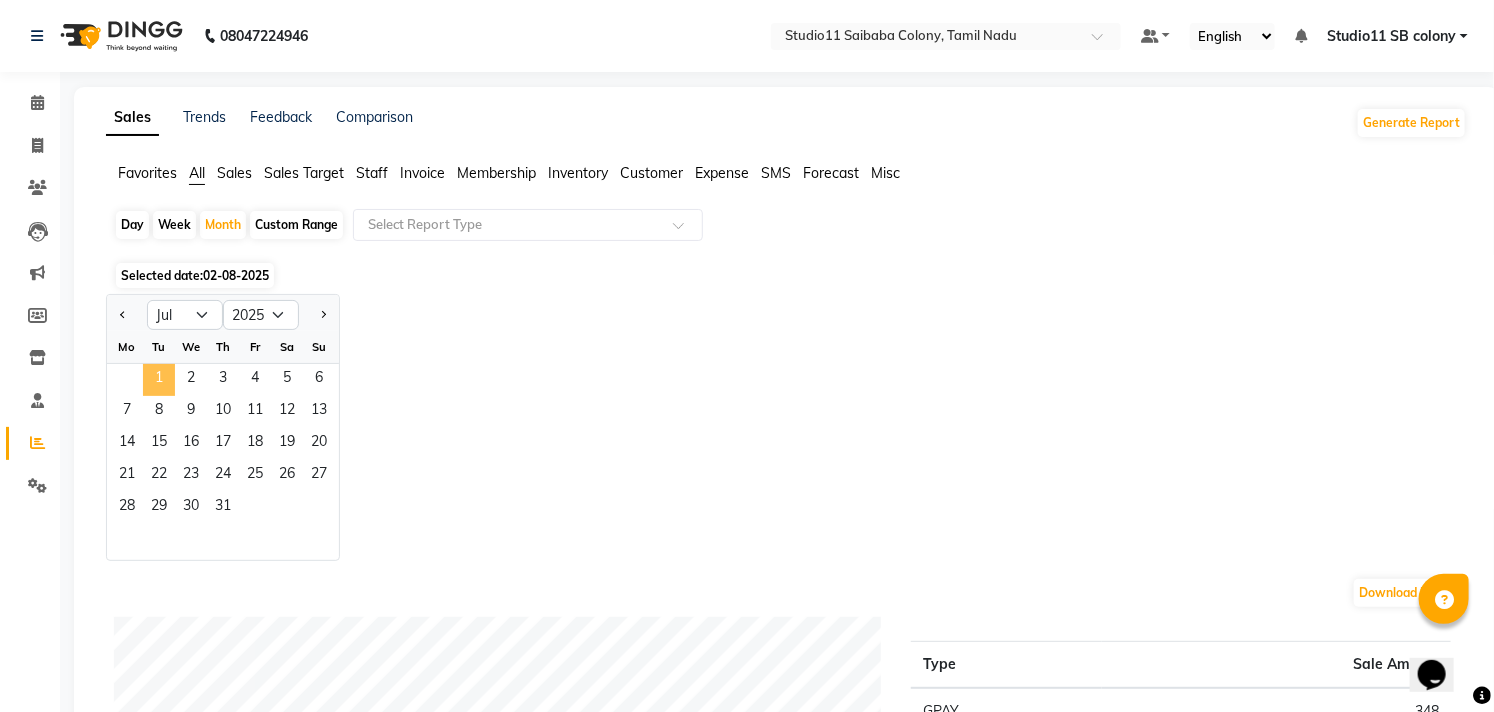 click on "1" 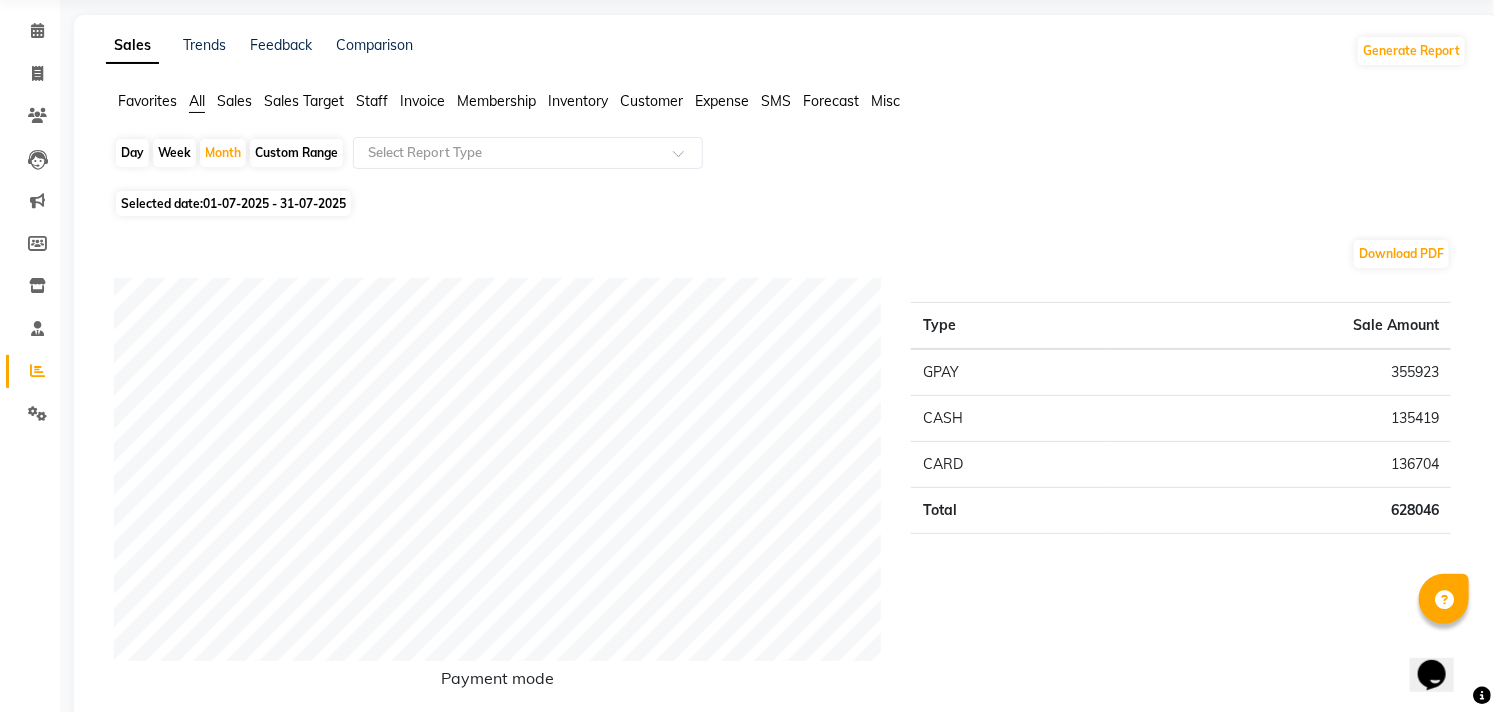 scroll, scrollTop: 111, scrollLeft: 0, axis: vertical 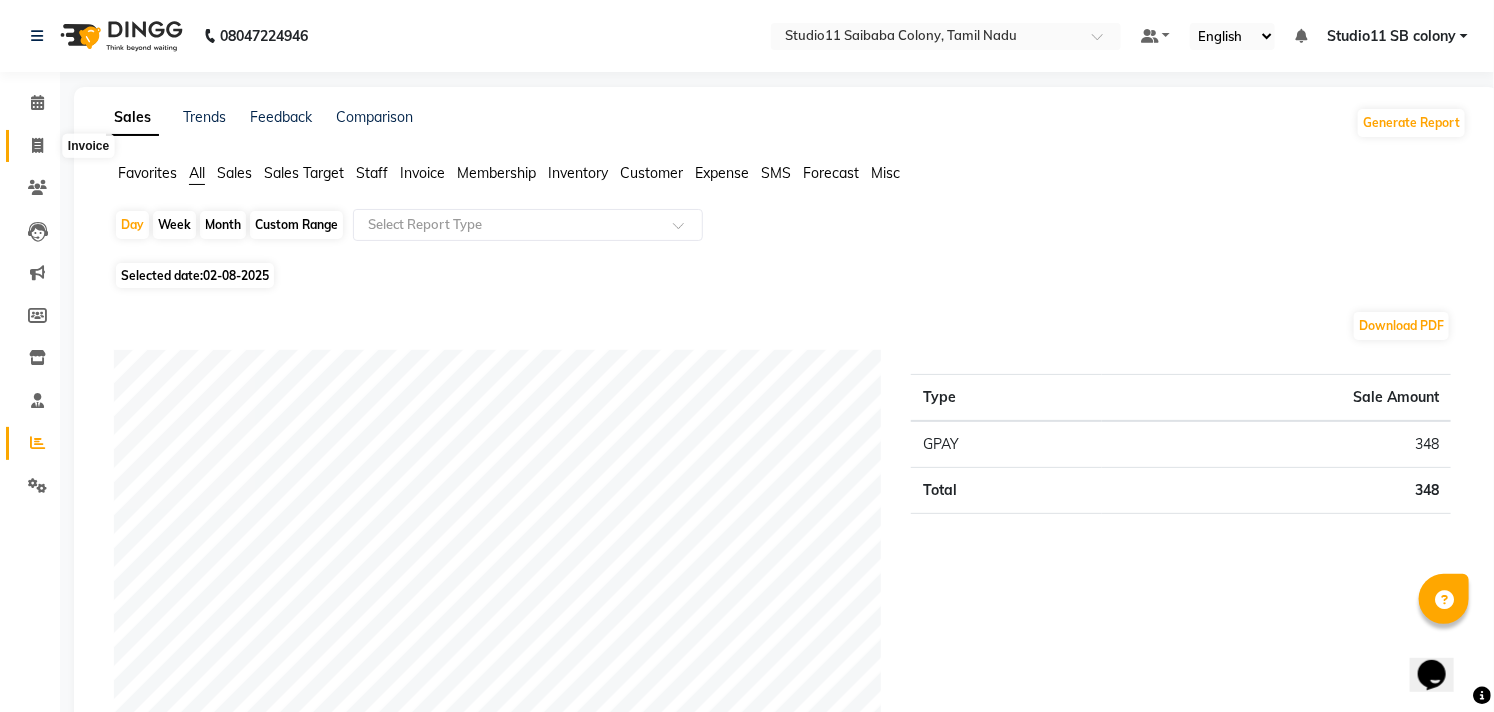 click 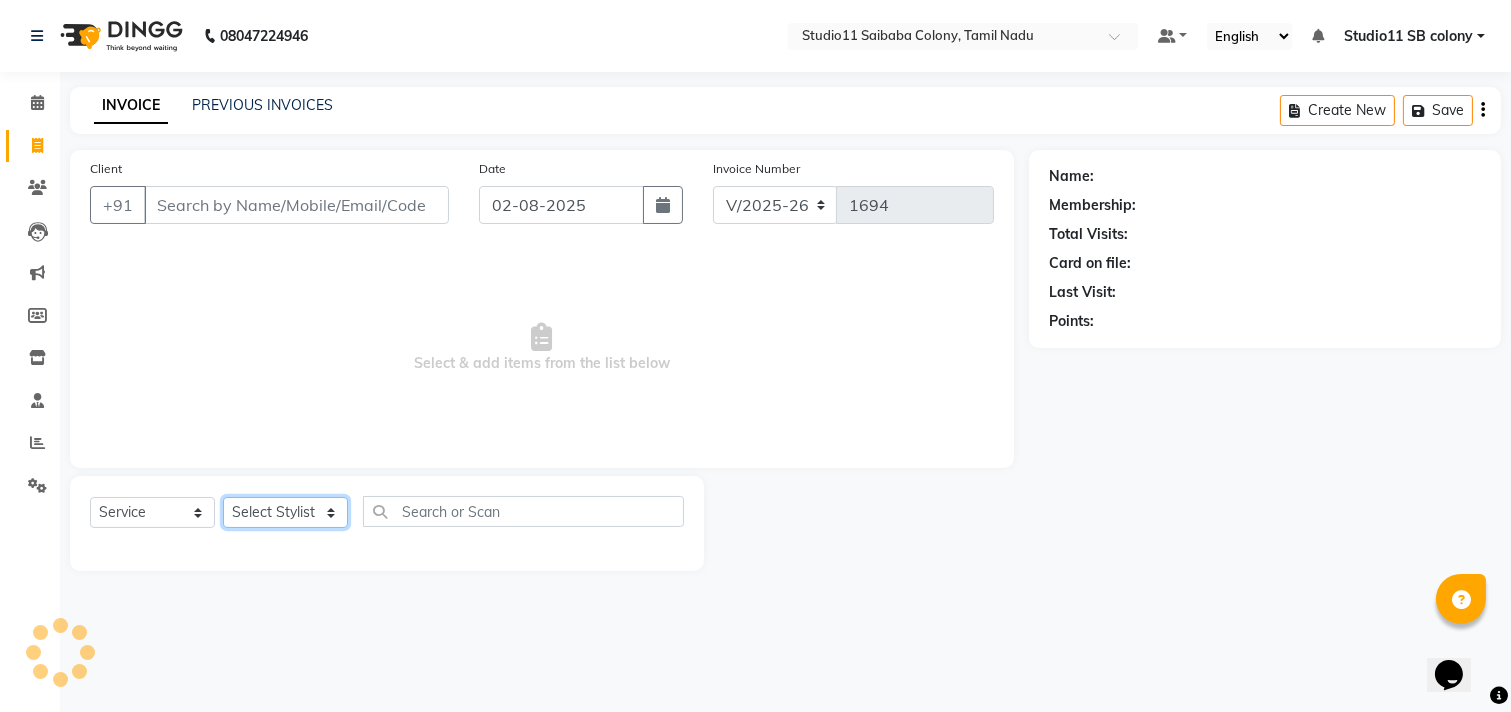 click on "Select Stylist Afzal Akbar Dani Jeni Josna kaif lavanya manimekalai Praveen Sonu Studio11 SB colony Tahir tamil" 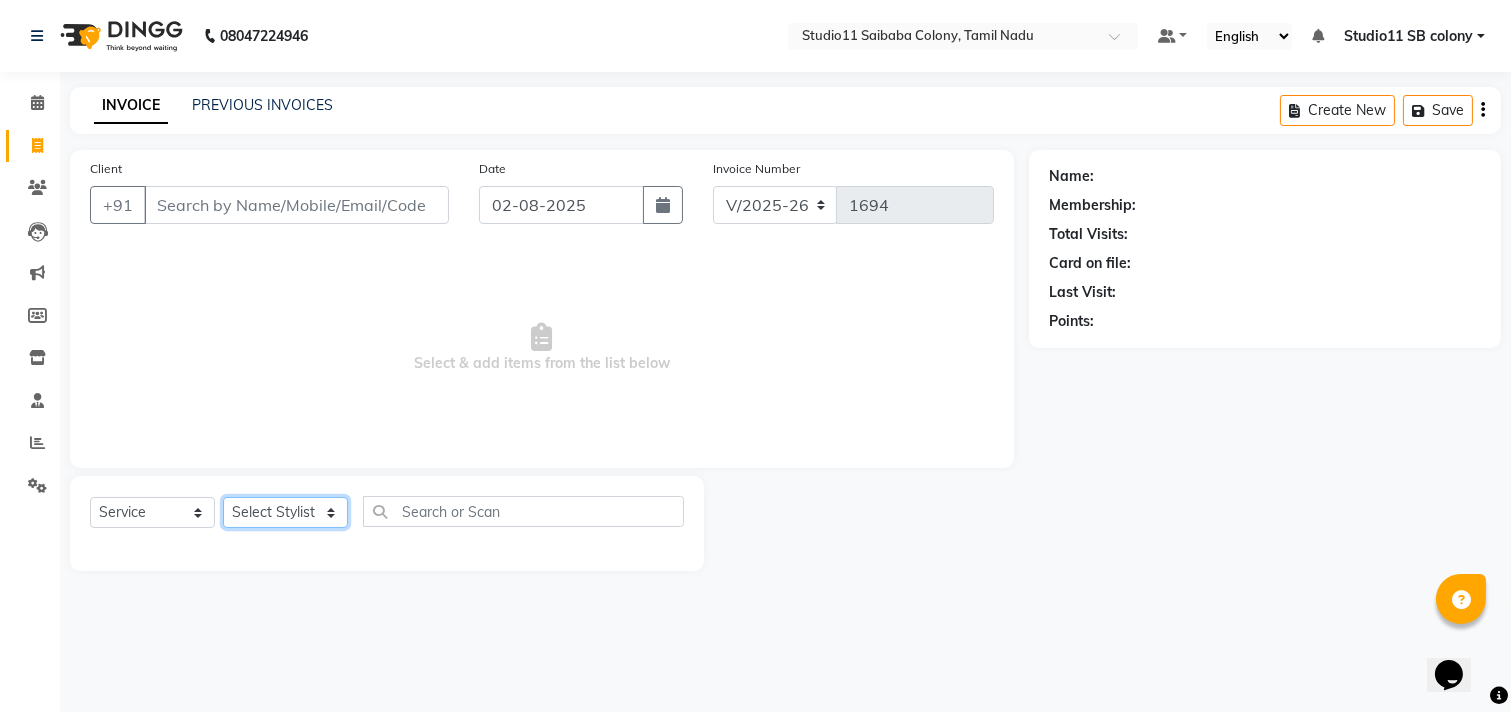 select on "69575" 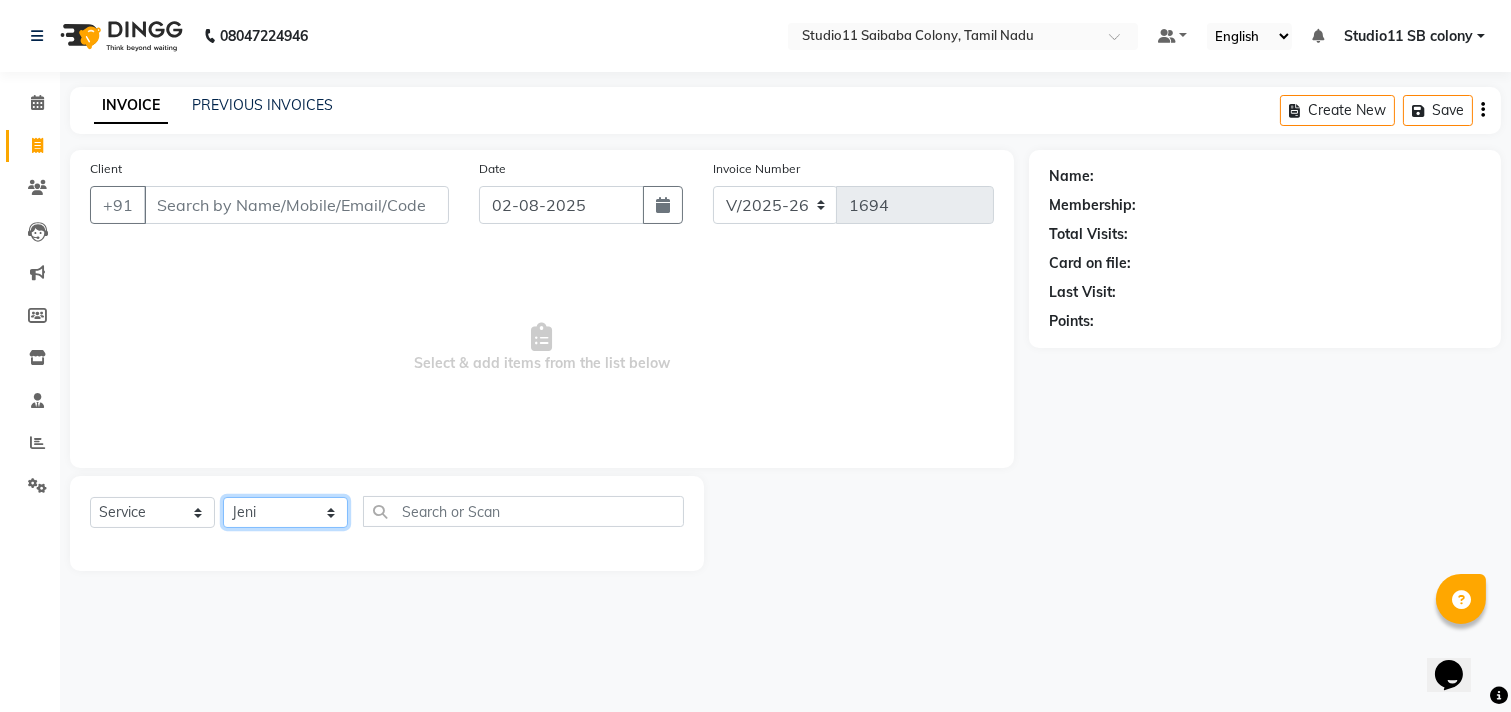 click on "Select Stylist Afzal Akbar Dani Jeni Josna kaif lavanya manimekalai Praveen Sonu Studio11 SB colony Tahir tamil" 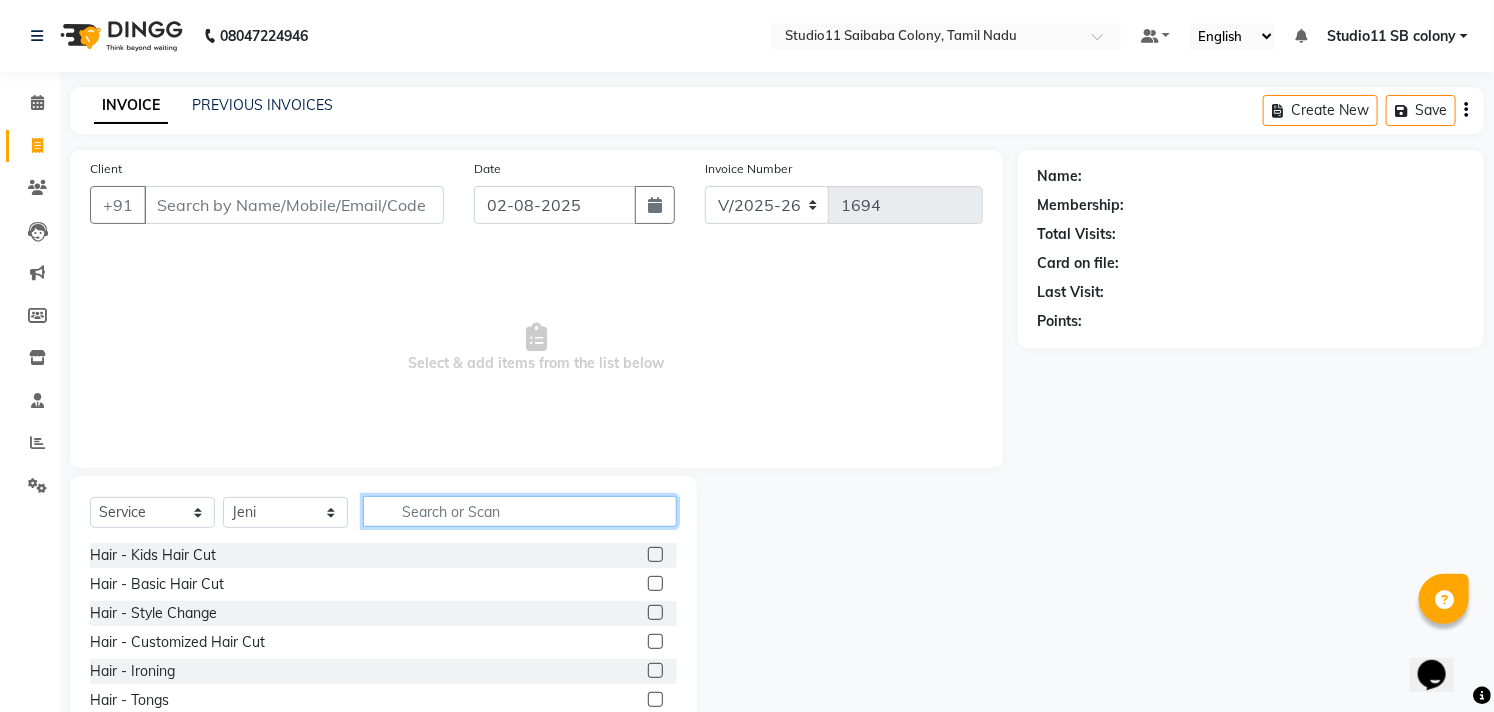click 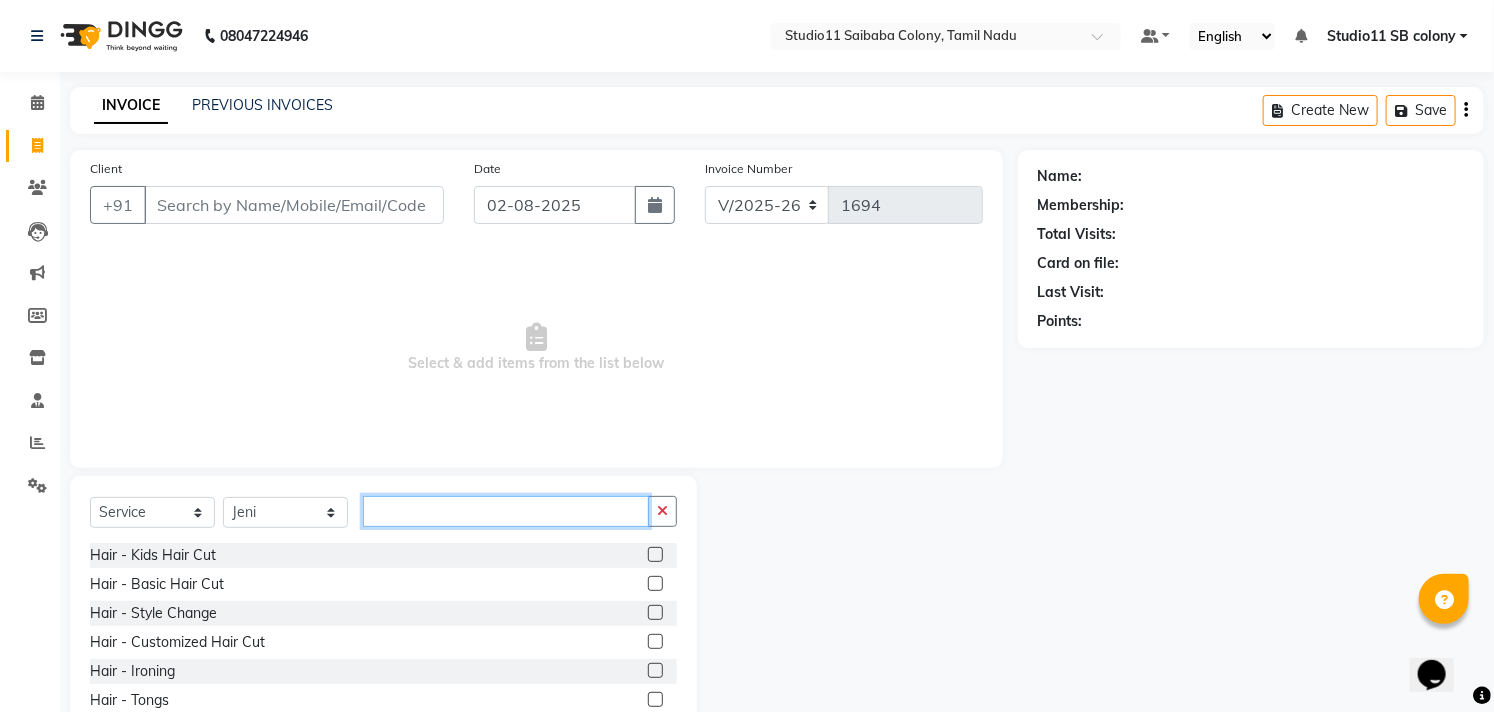 click 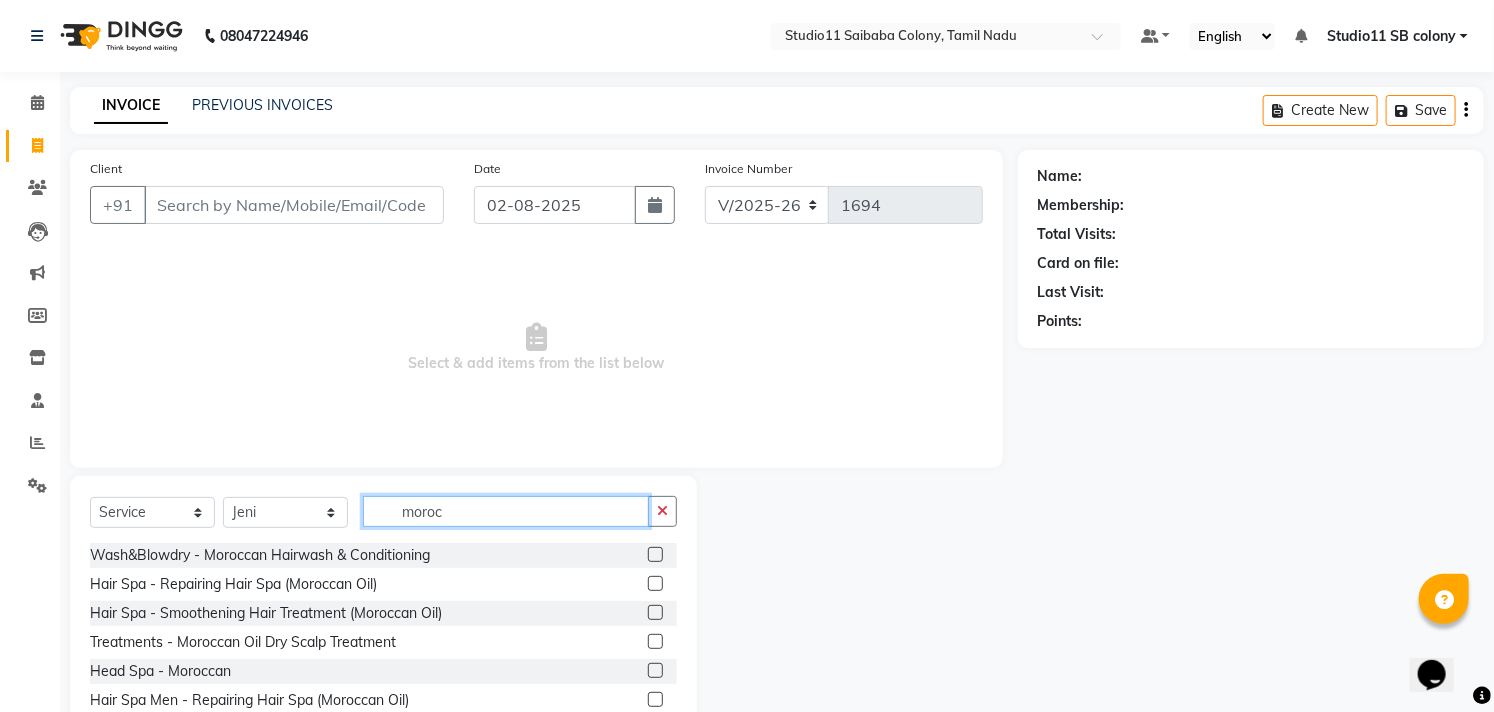 scroll, scrollTop: 32, scrollLeft: 0, axis: vertical 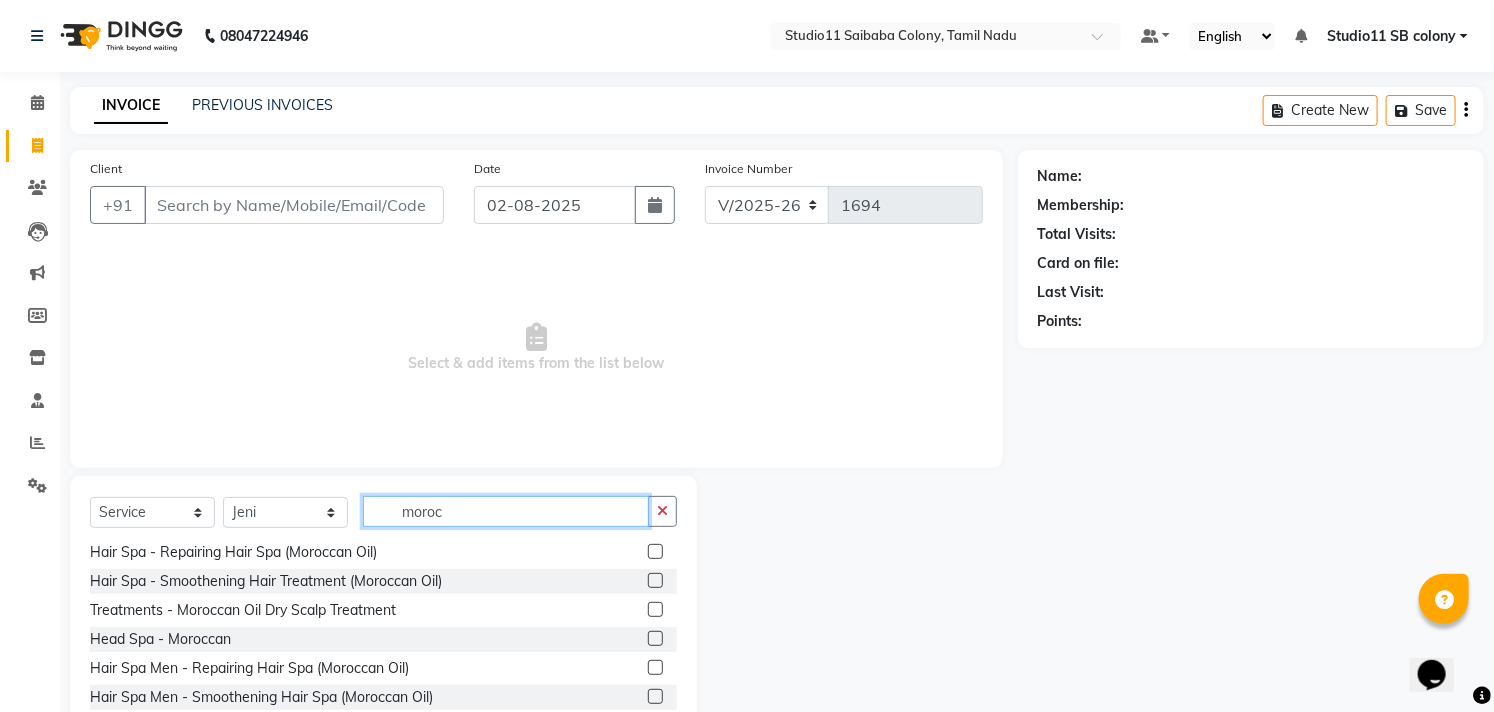 type on "moroc" 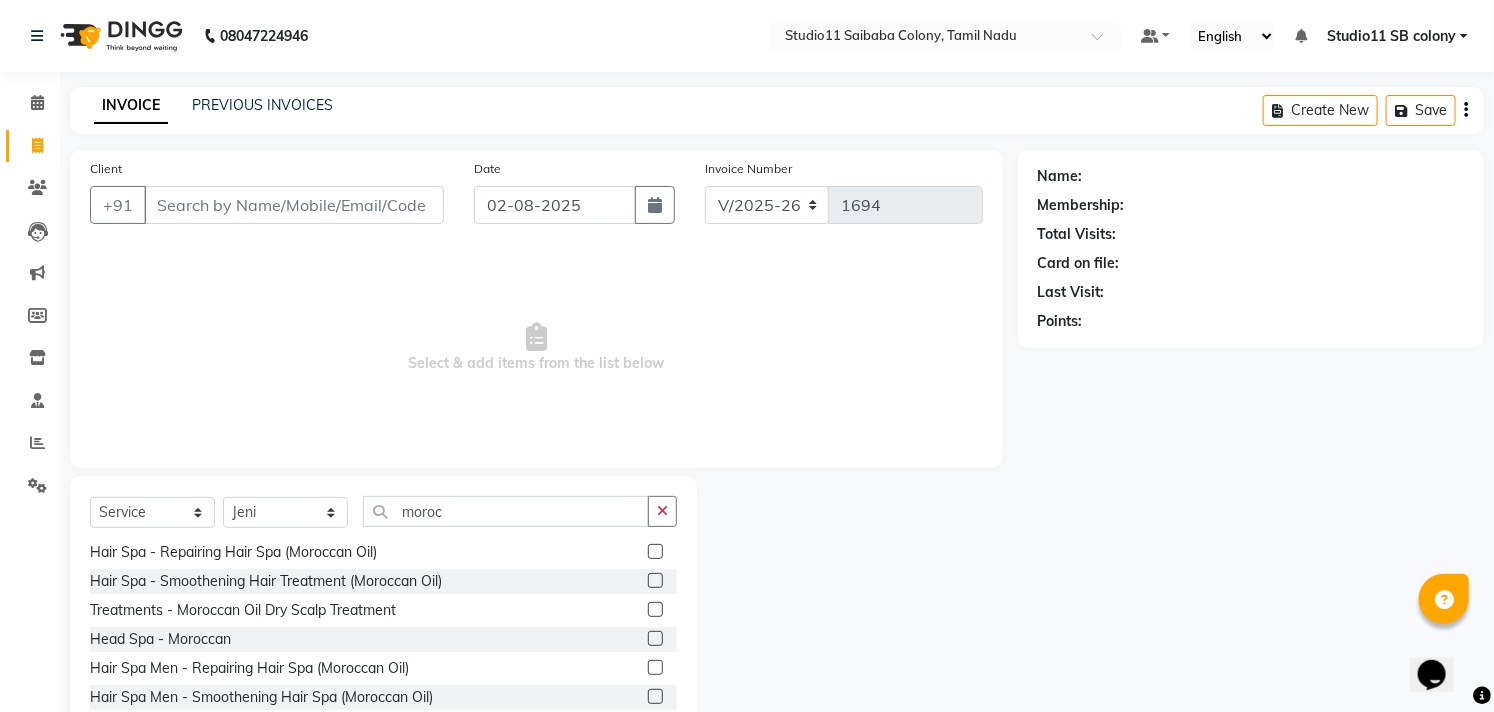 click 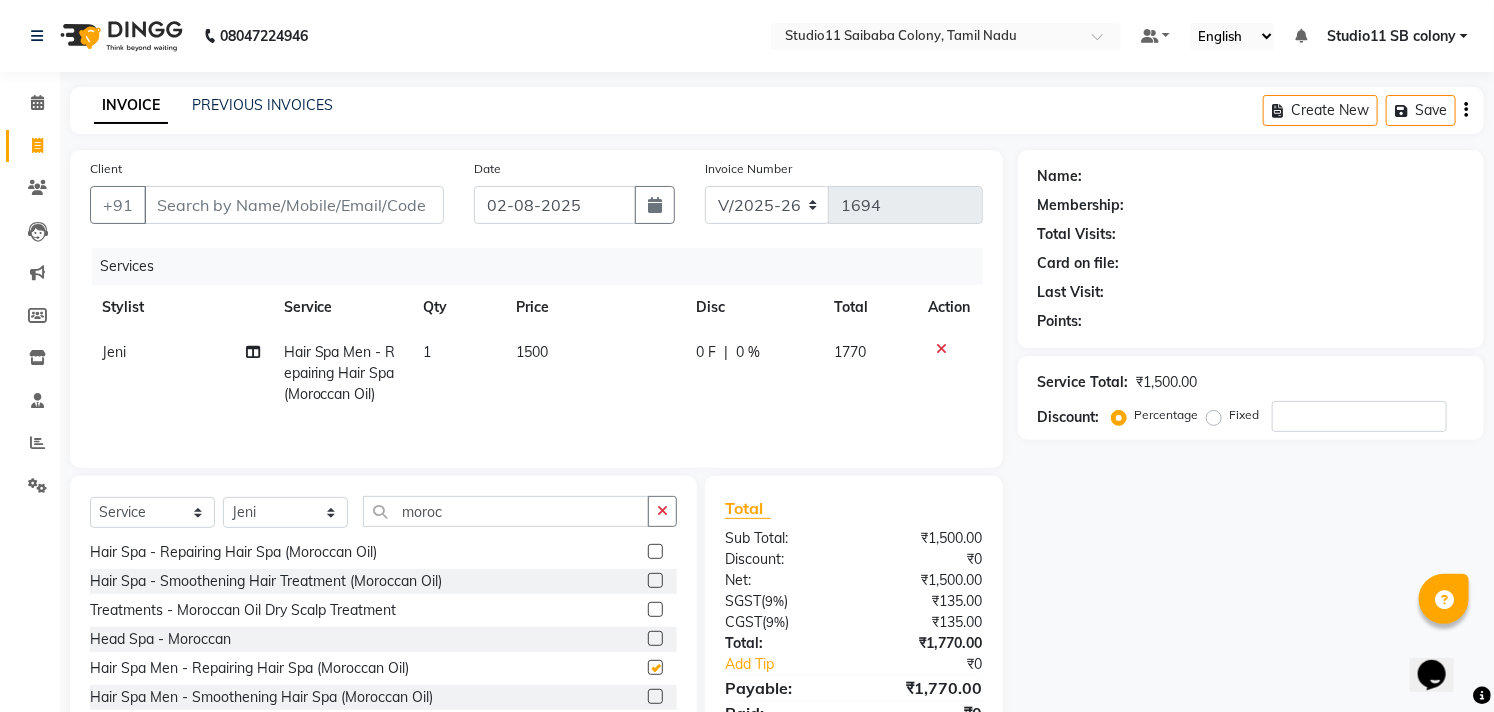 checkbox on "false" 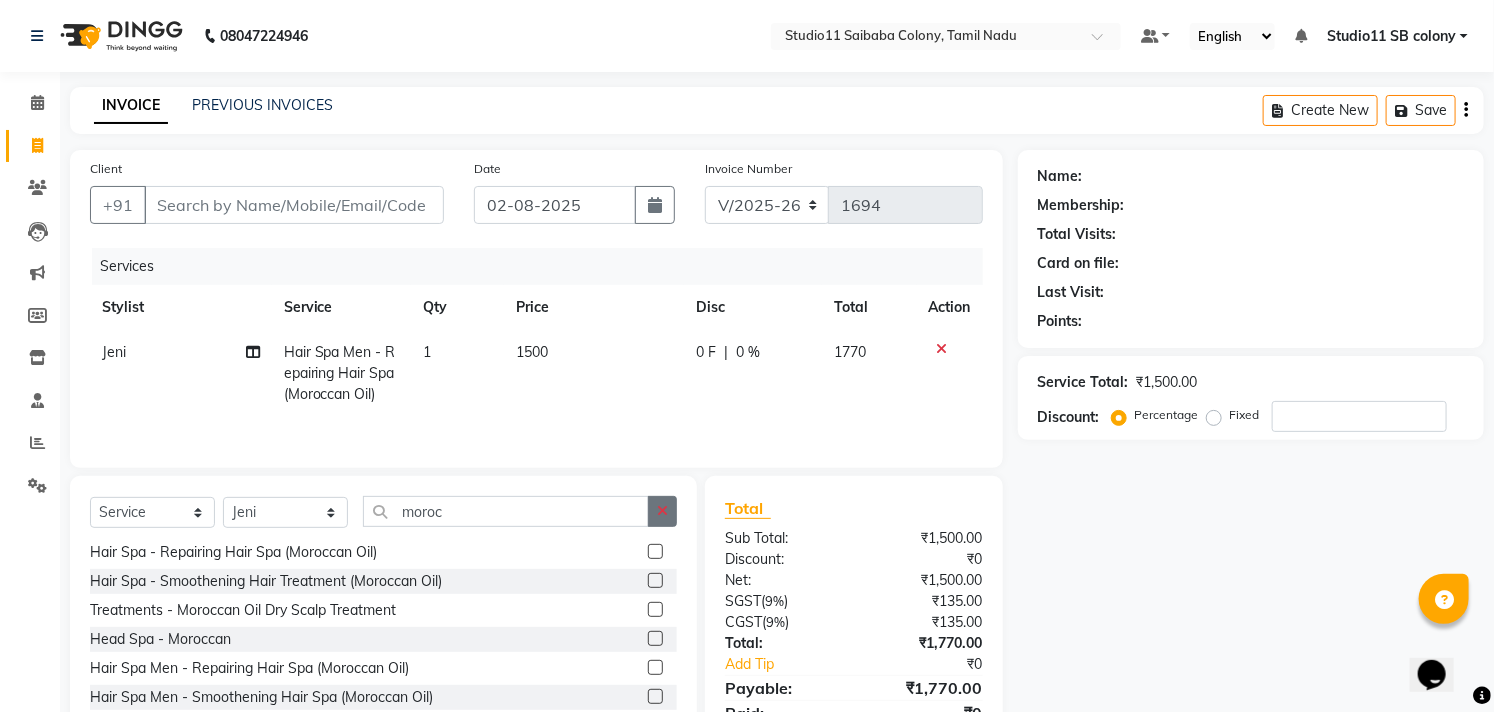click 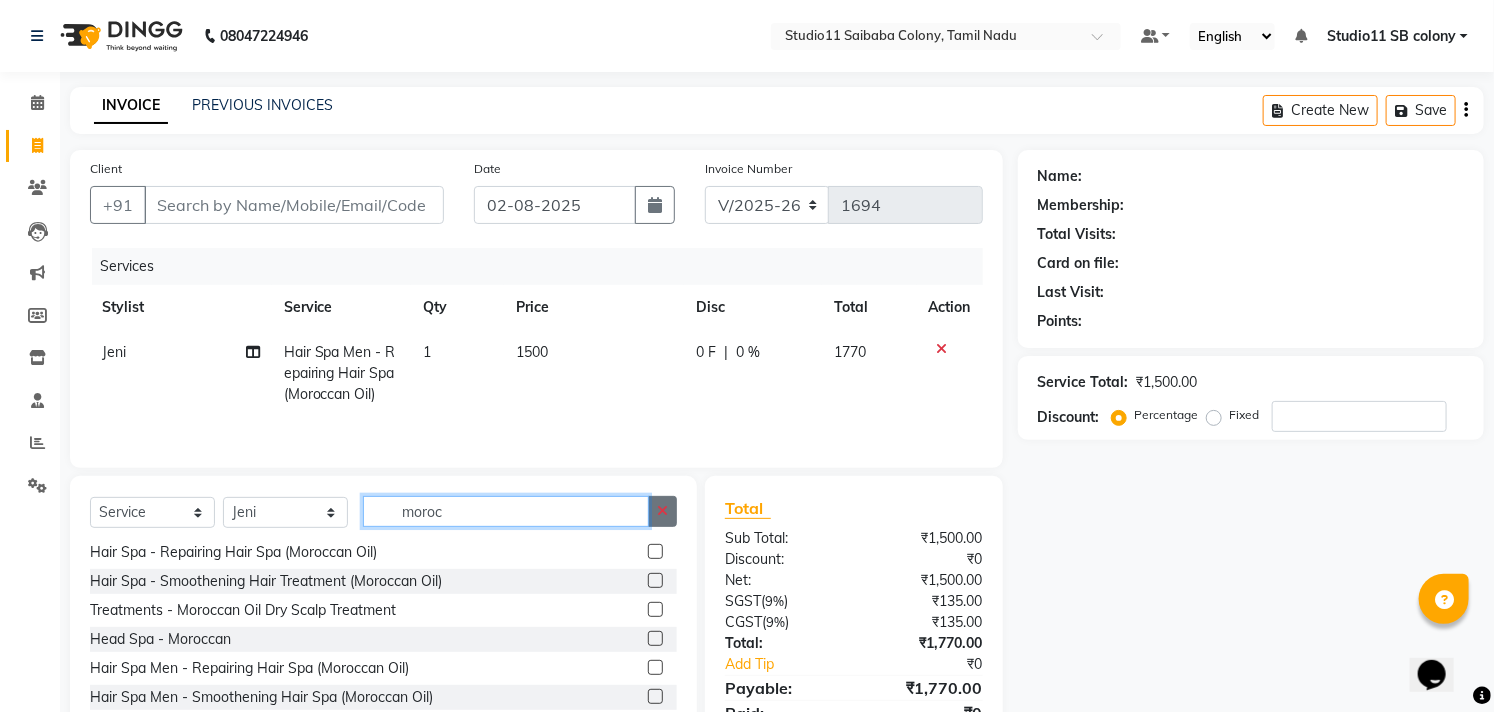 type 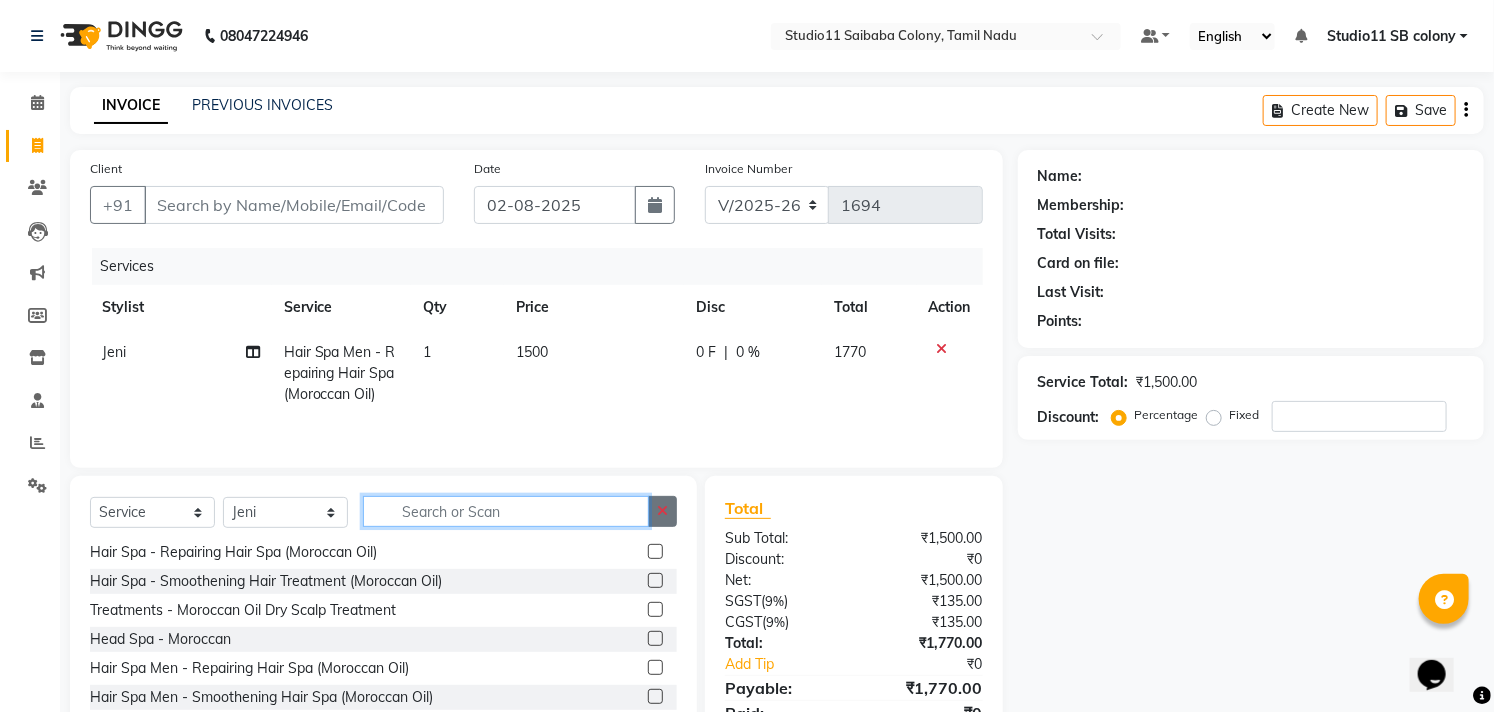 scroll, scrollTop: 872, scrollLeft: 0, axis: vertical 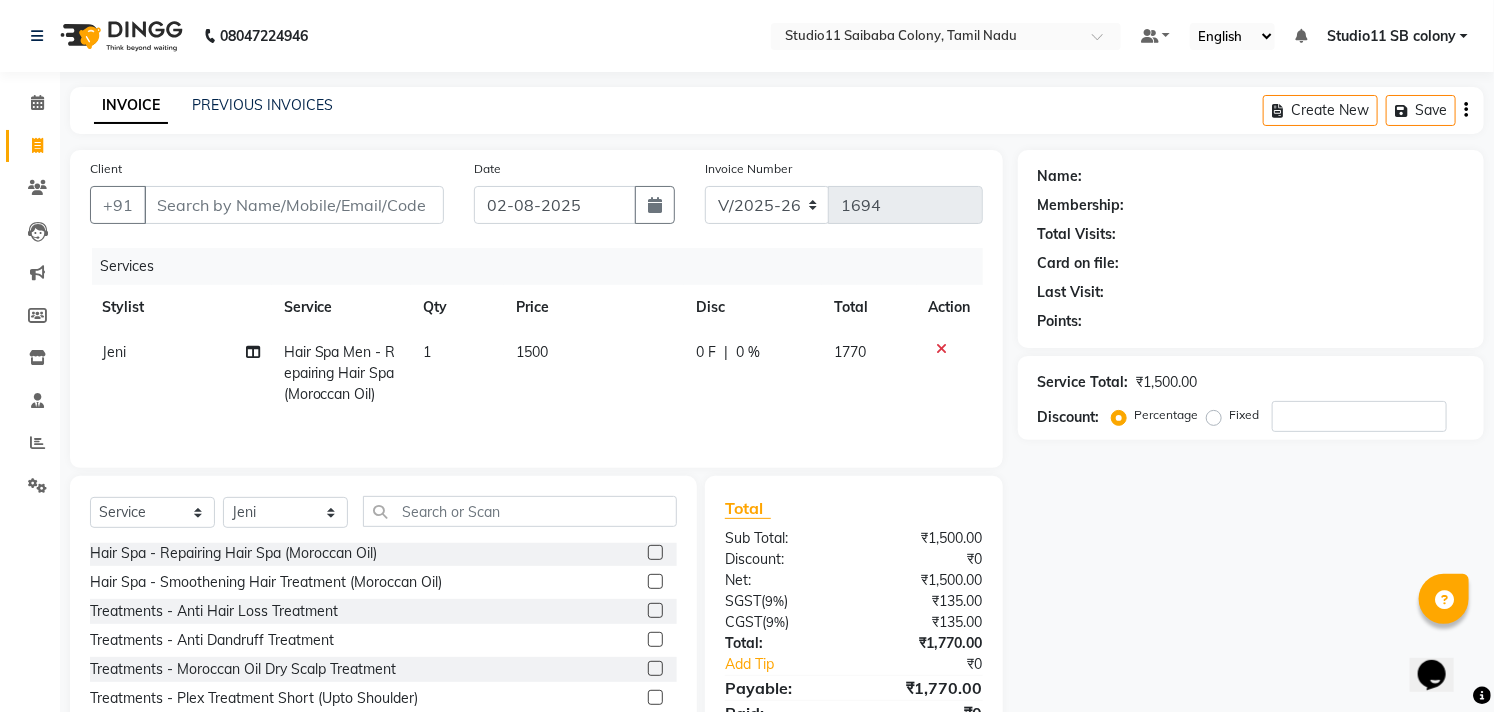 click on "1500" 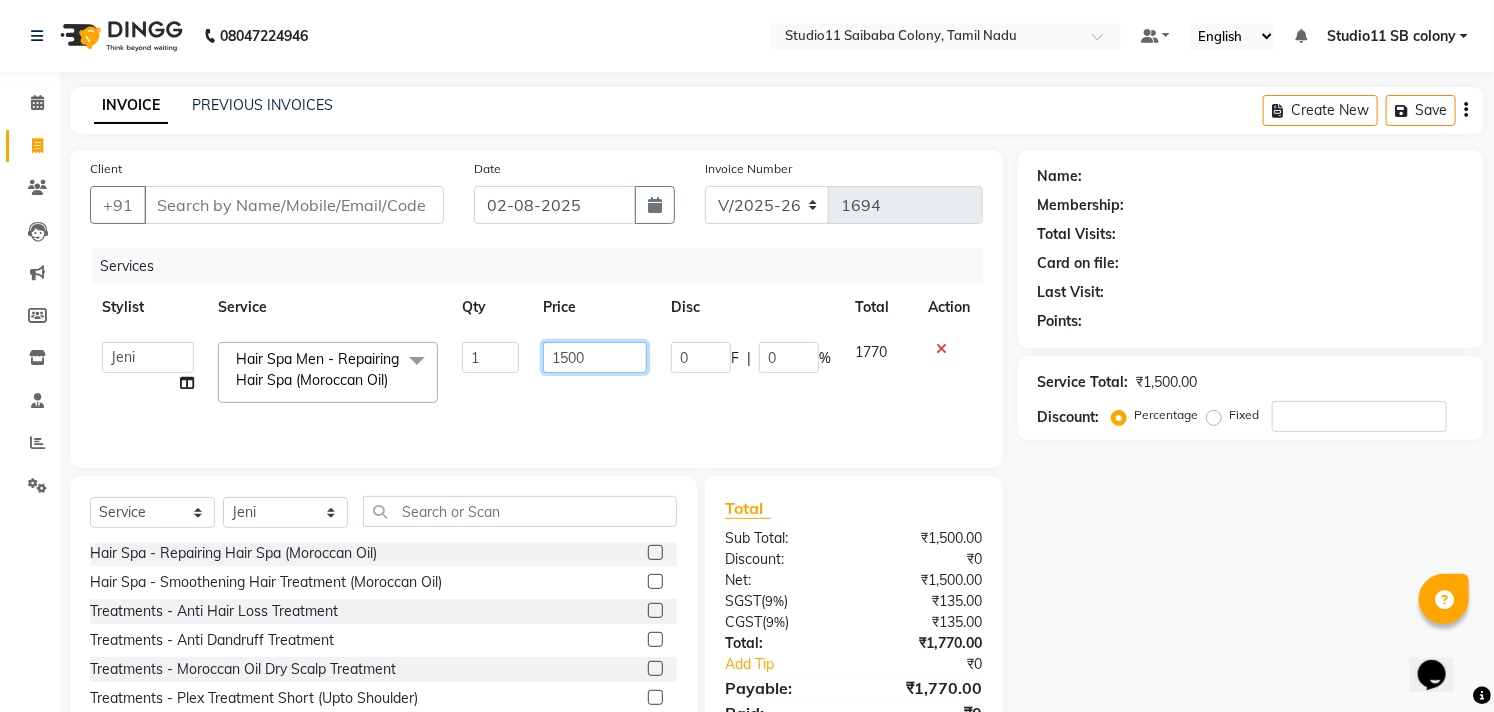 click on "1500" 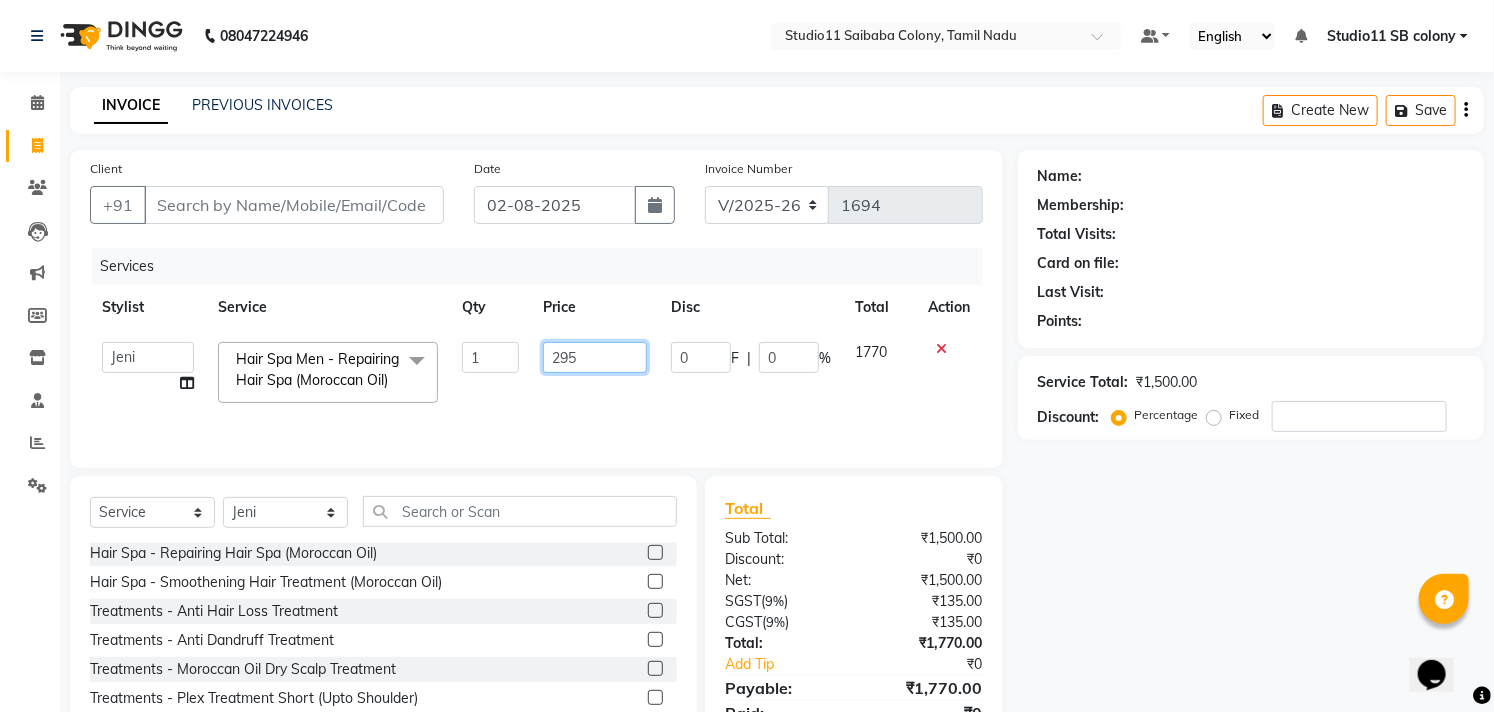 type on "2950" 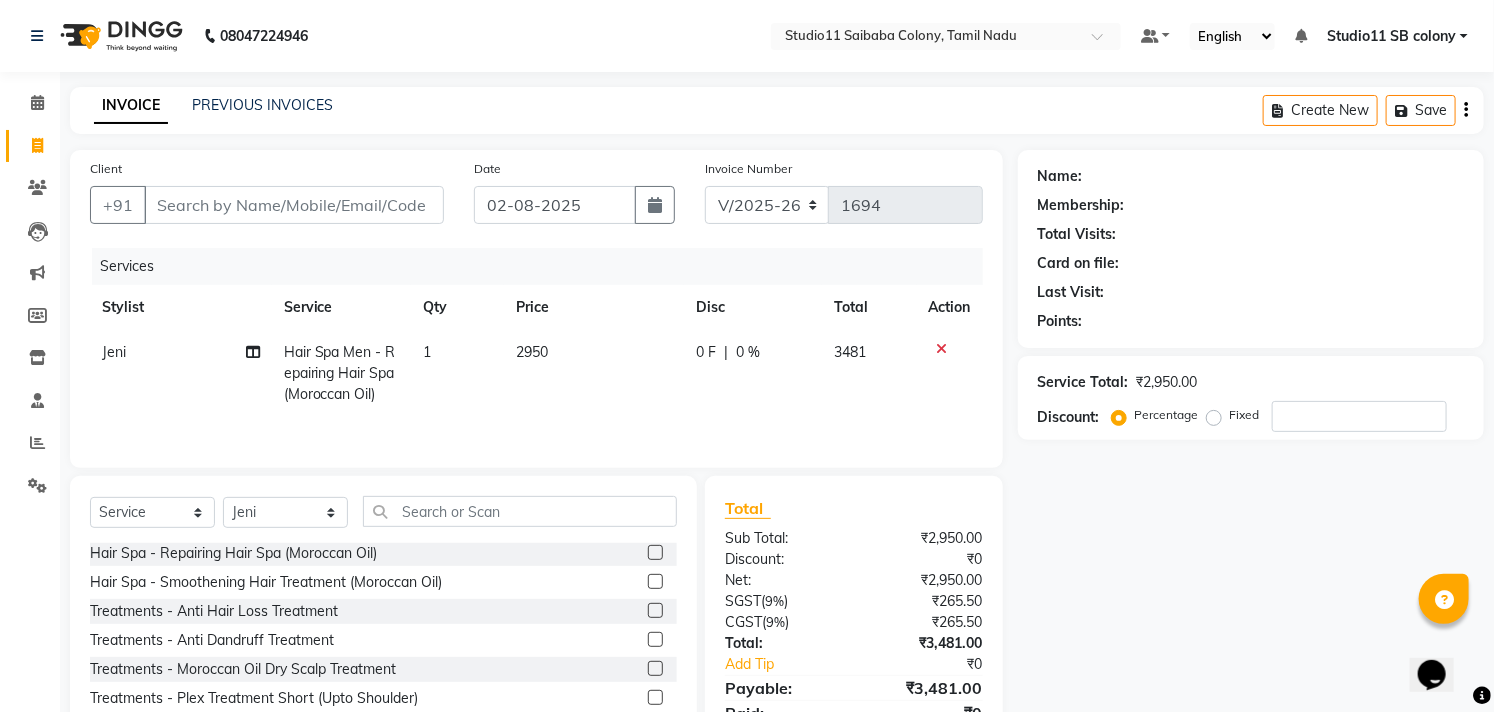 click on "2950" 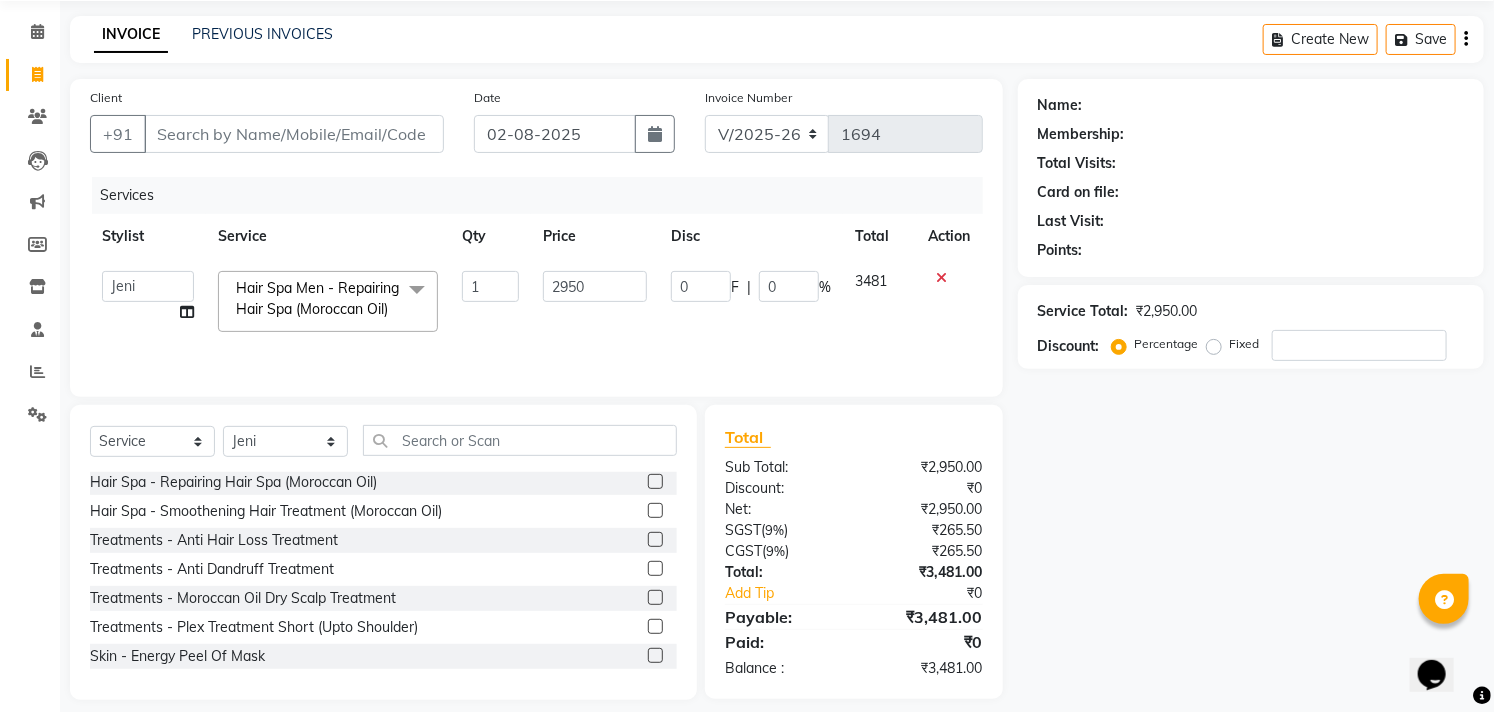 scroll, scrollTop: 110, scrollLeft: 0, axis: vertical 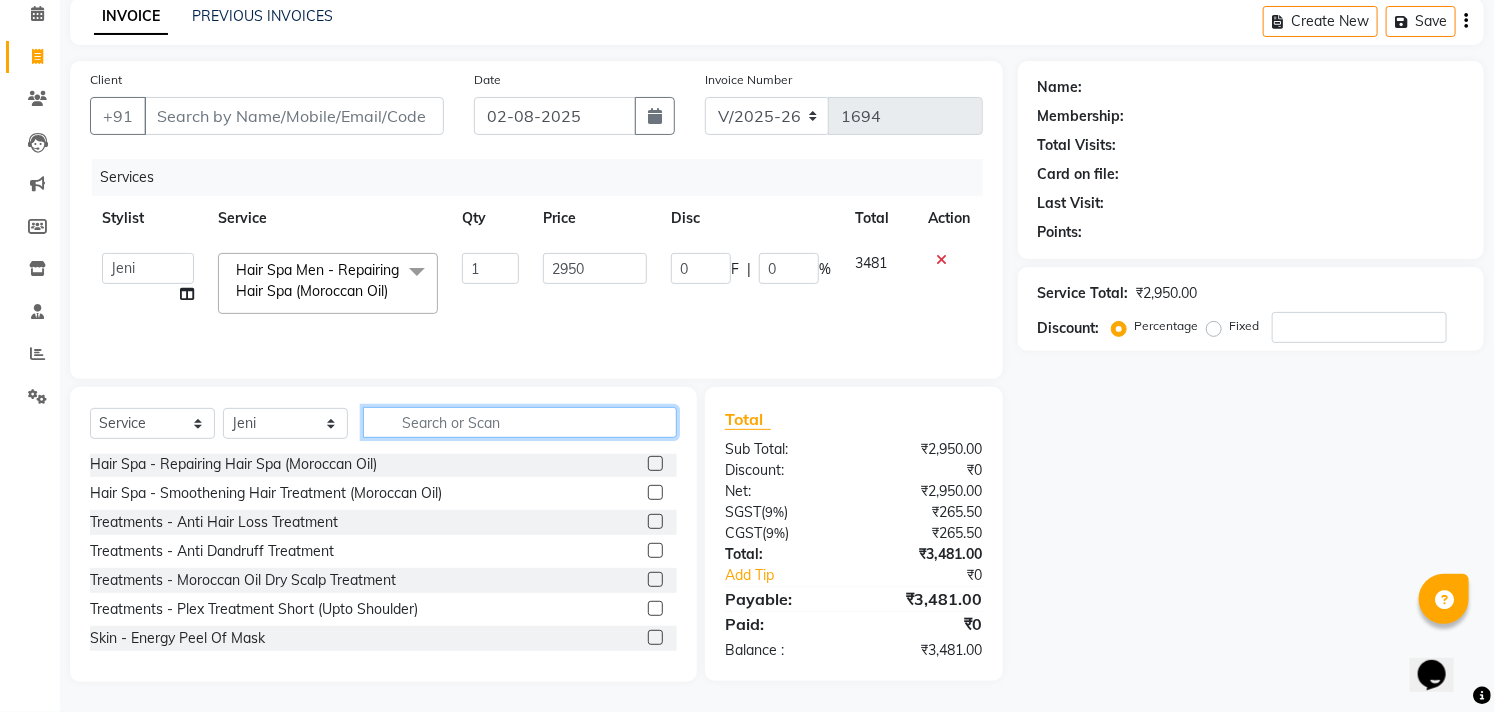 click 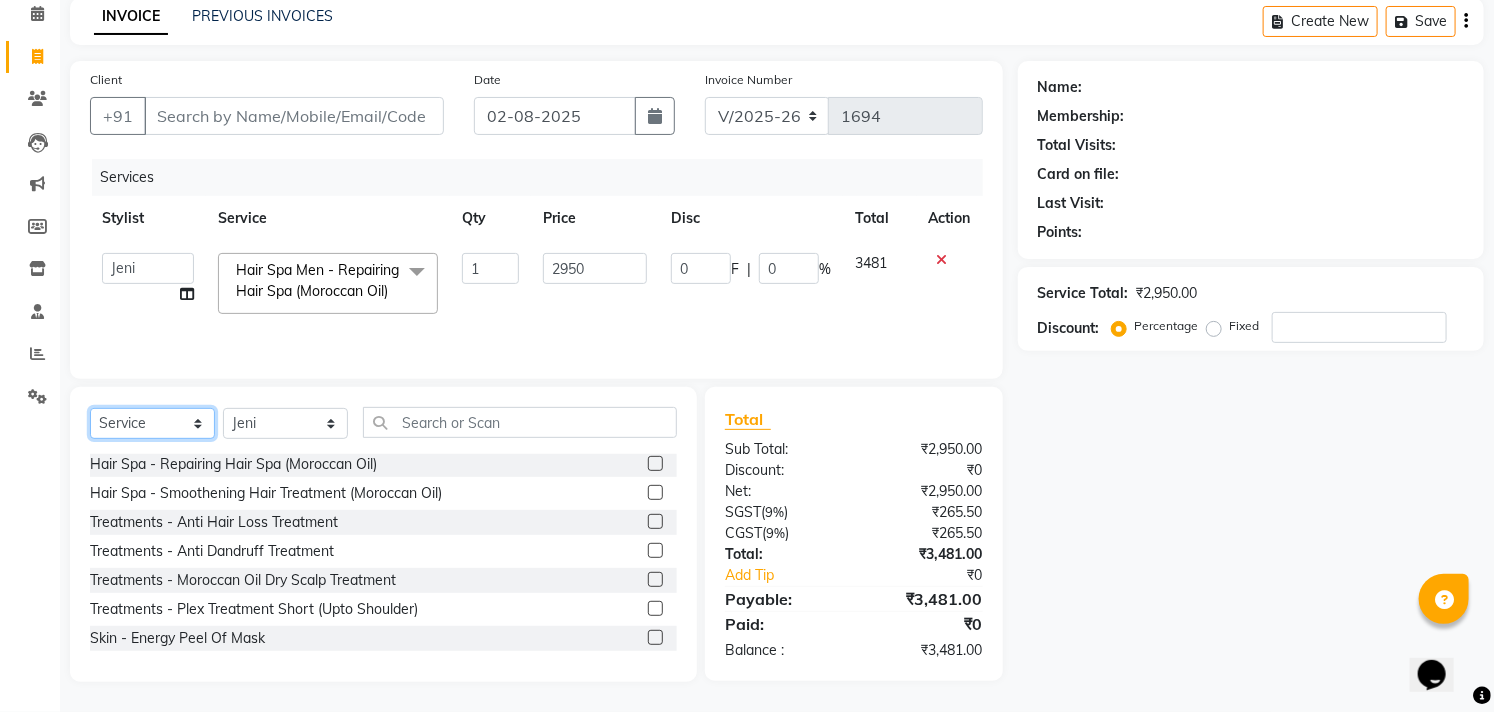 click on "Select  Service  Product  Membership  Package Voucher Prepaid Gift Card" 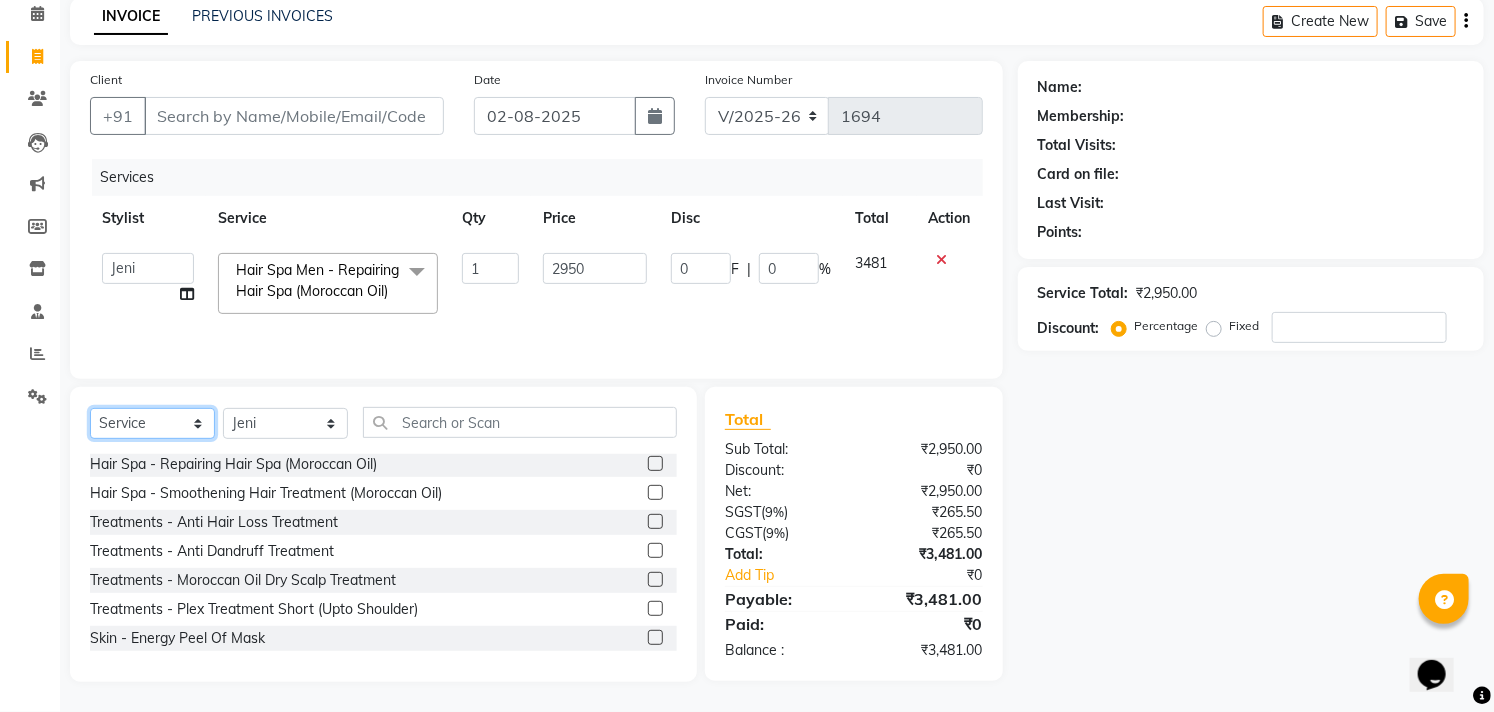 select on "membership" 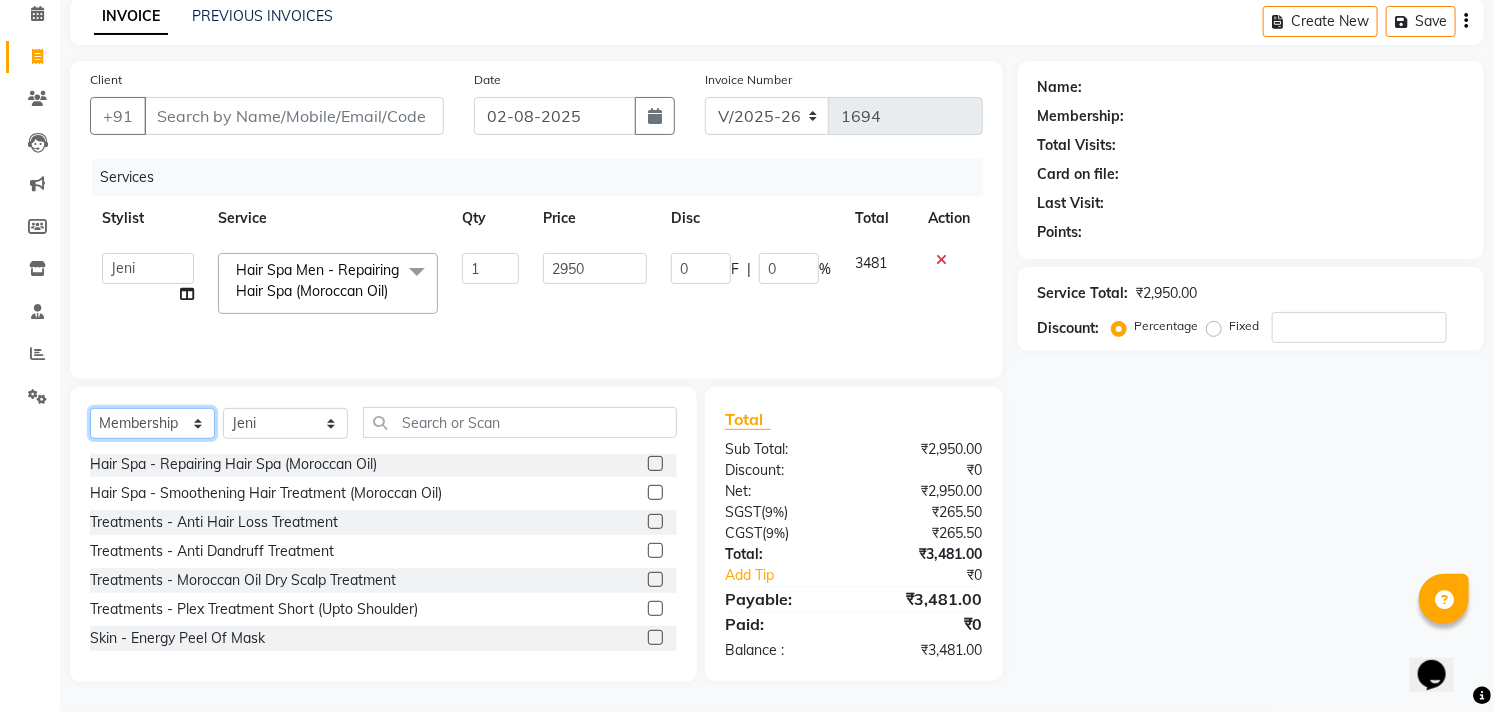 click on "Select  Service  Product  Membership  Package Voucher Prepaid Gift Card" 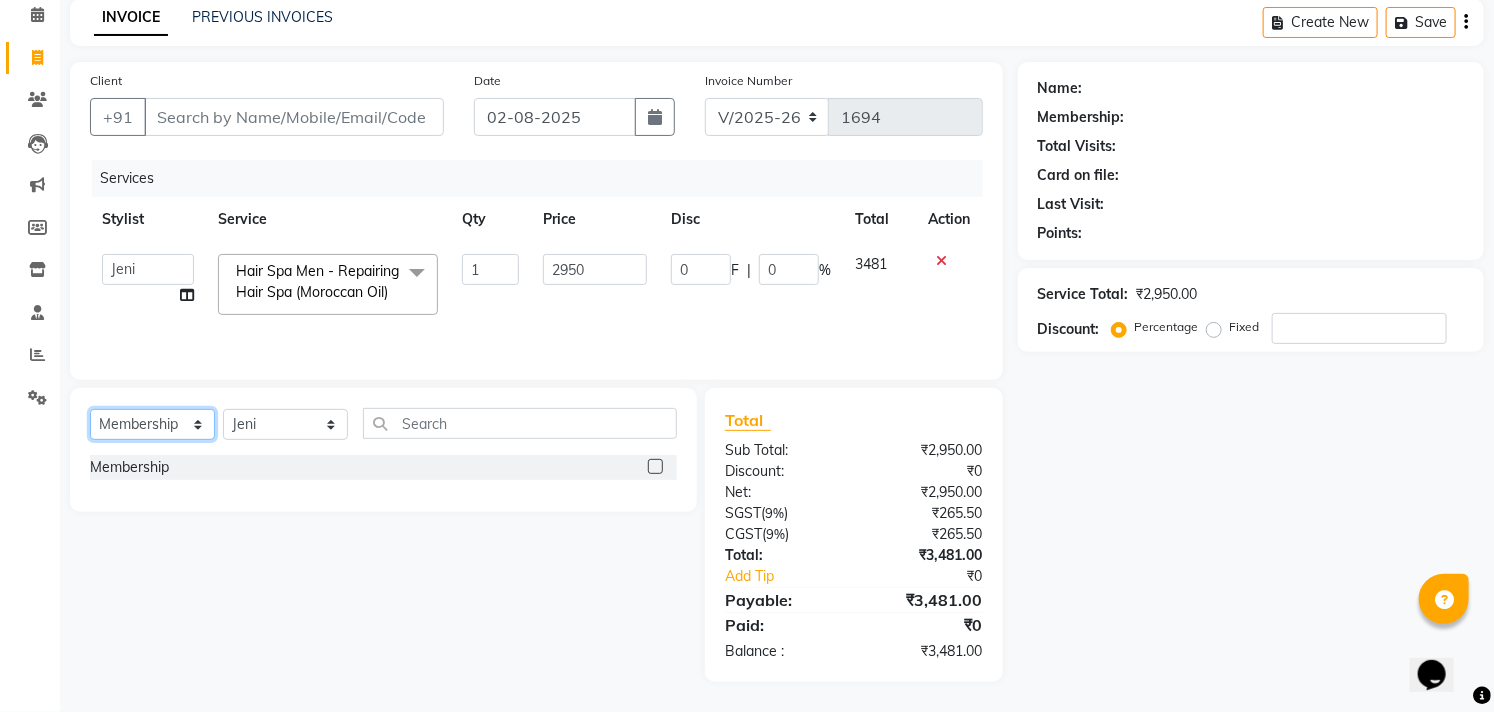 scroll, scrollTop: 0, scrollLeft: 0, axis: both 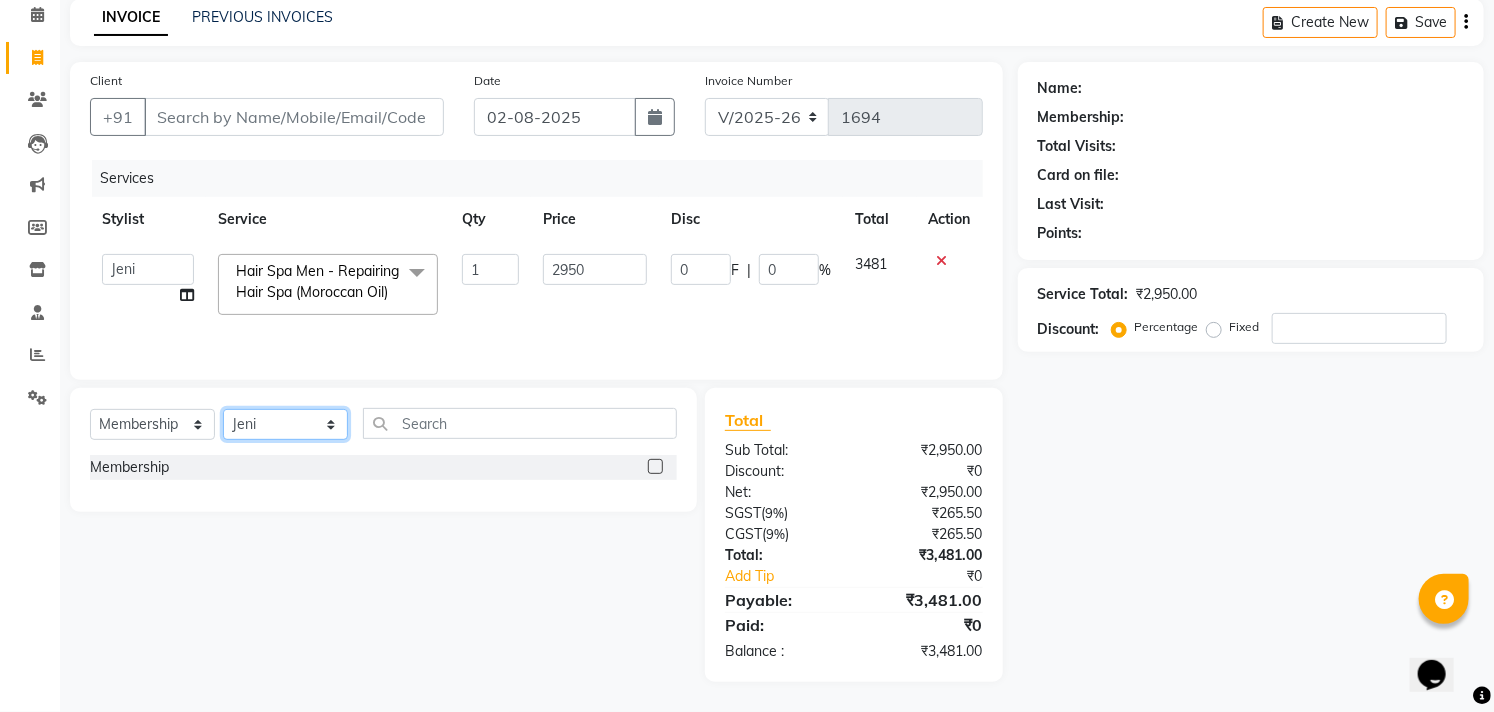 click on "Select Stylist Afzal Akbar Dani Jeni Josna kaif lavanya manimekalai Praveen Sonu Studio11 SB colony Tahir tamil" 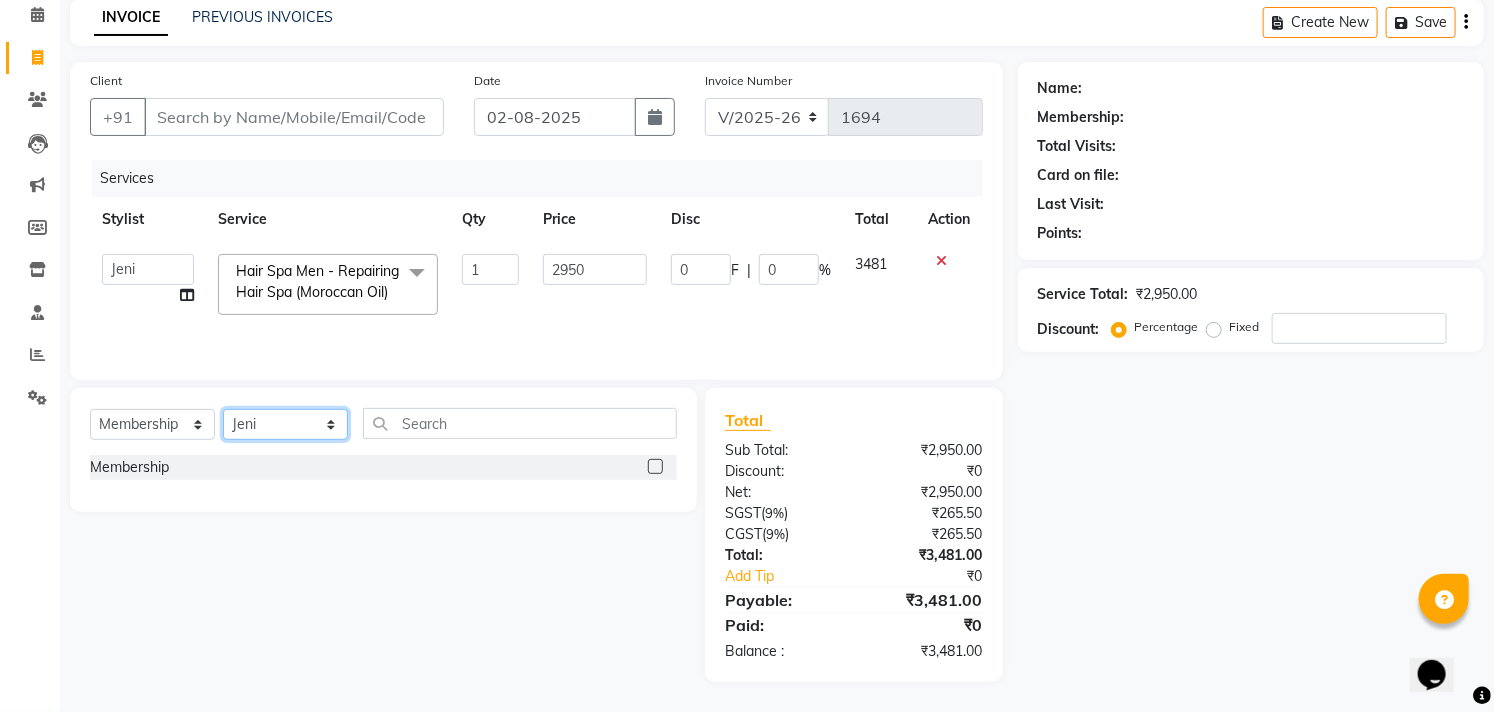 select on "68830" 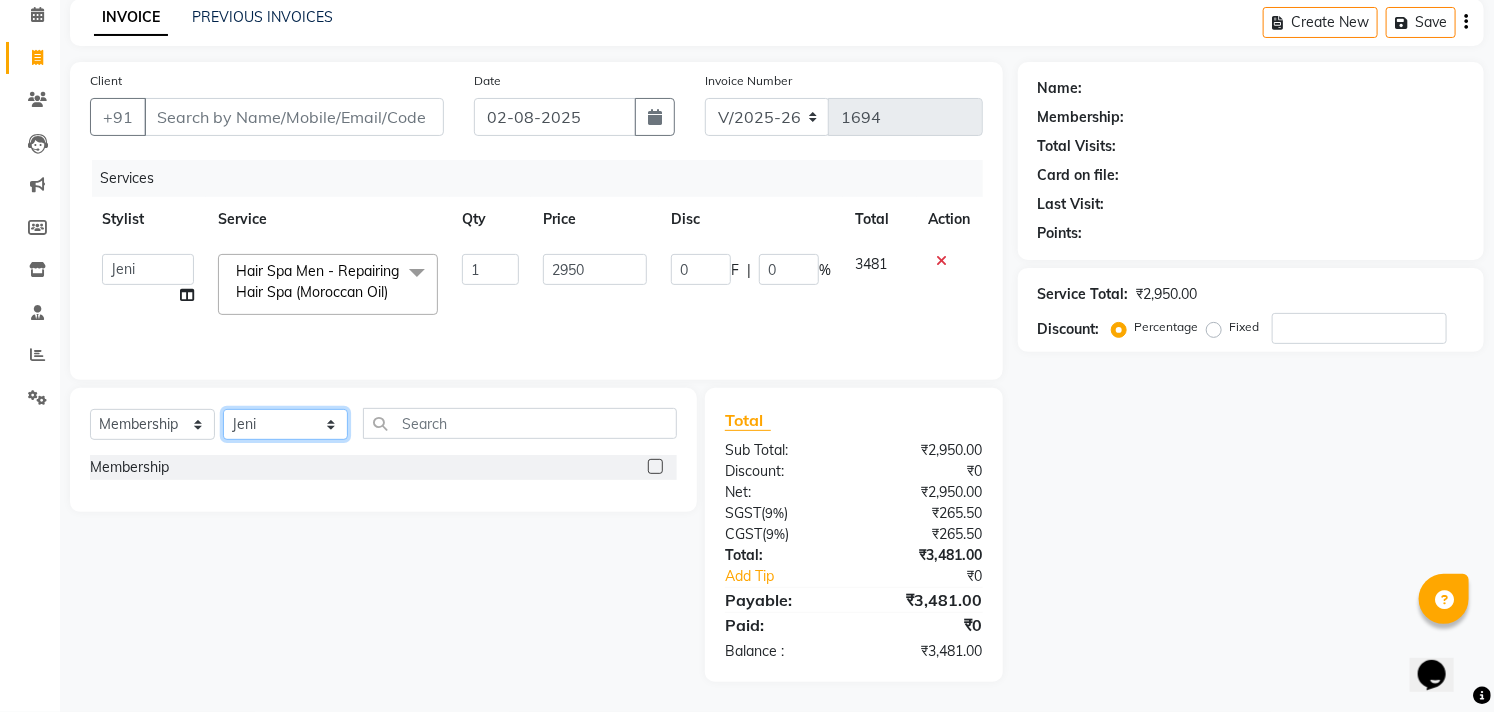 click on "Select Stylist Afzal Akbar Dani Jeni Josna kaif lavanya manimekalai Praveen Sonu Studio11 SB colony Tahir tamil" 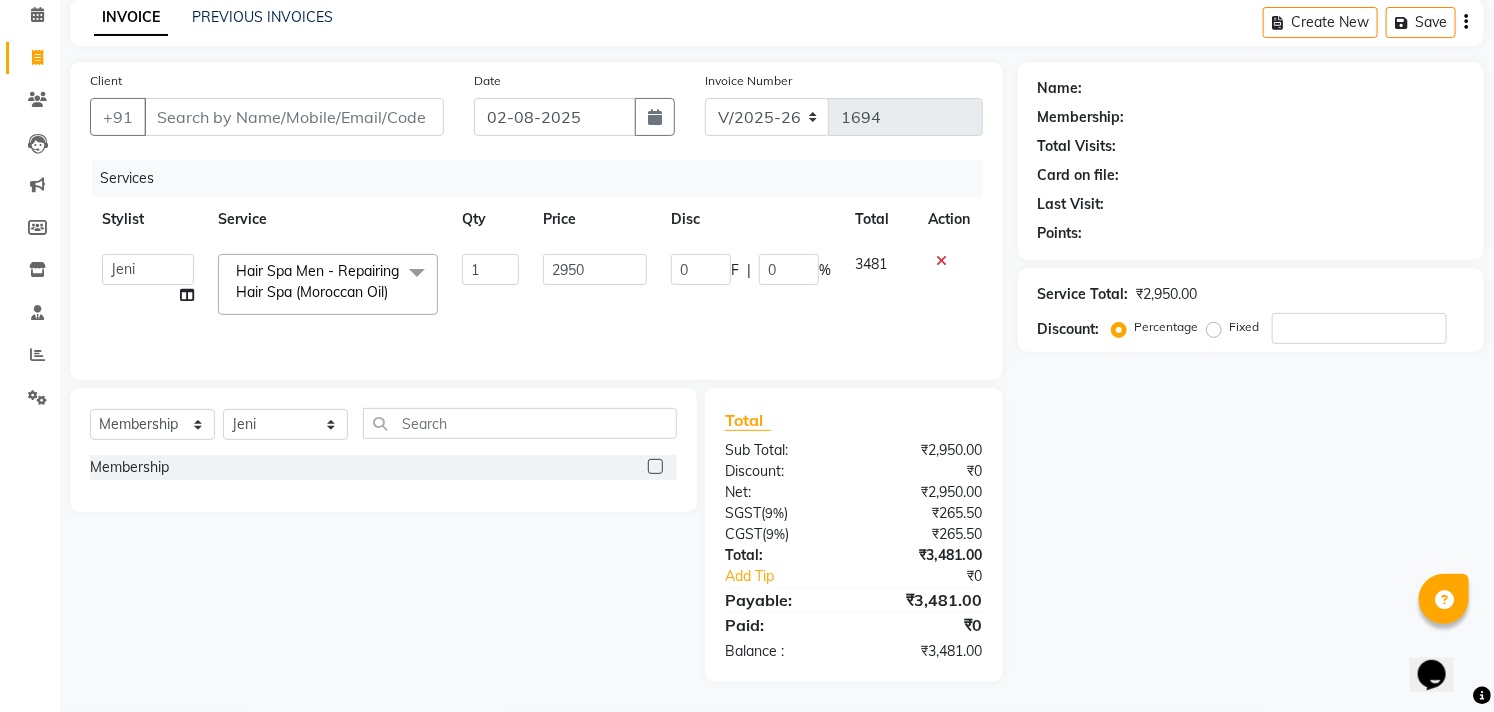 click 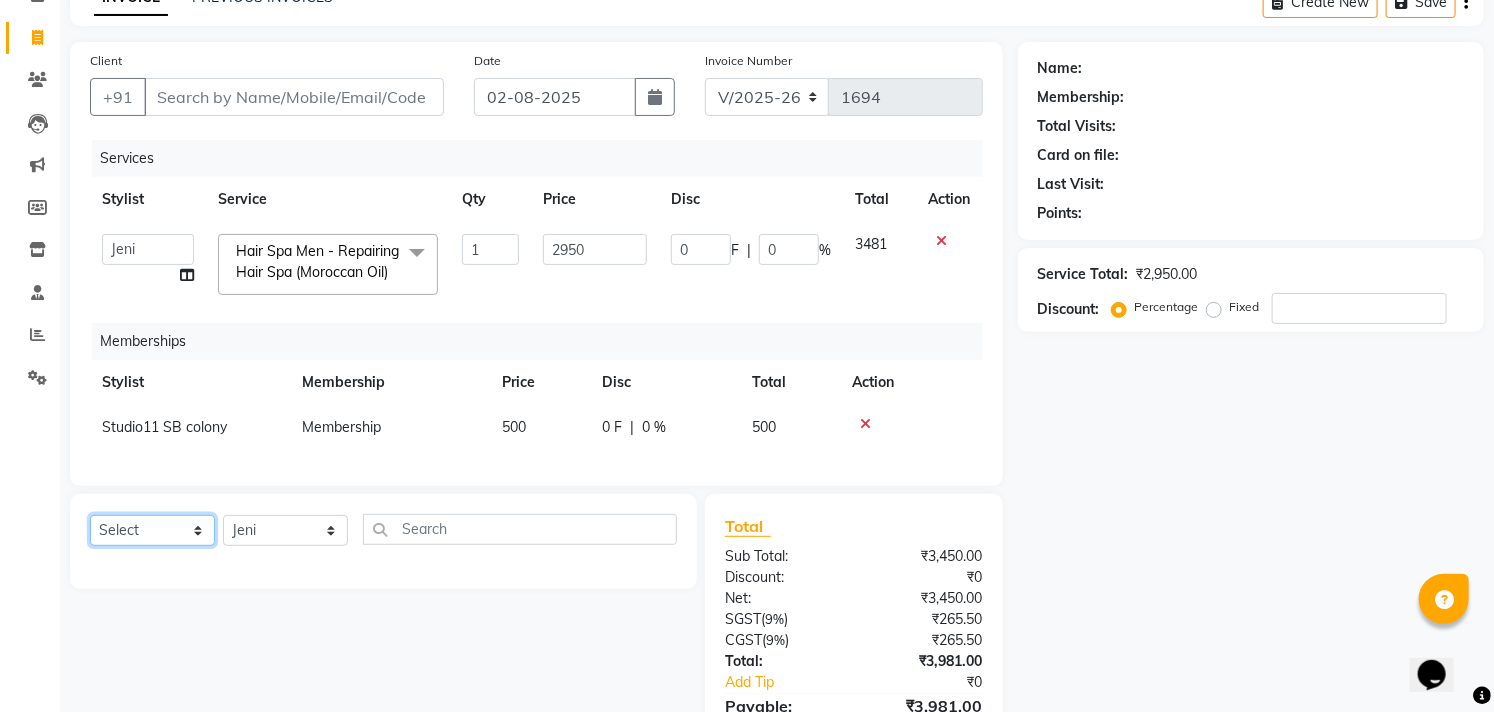 click on "Select  Service  Product  Package Voucher Prepaid Gift Card" 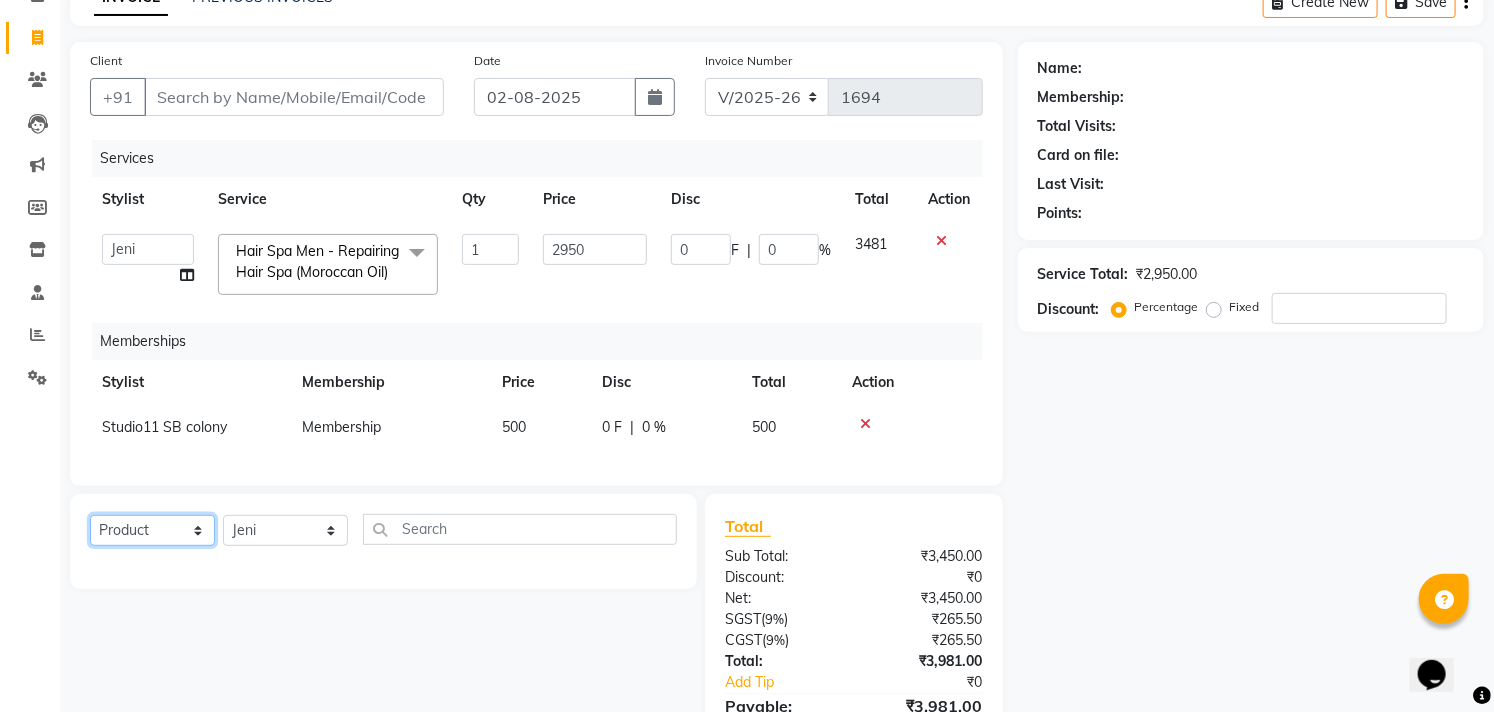 click on "Select  Service  Product  Package Voucher Prepaid Gift Card" 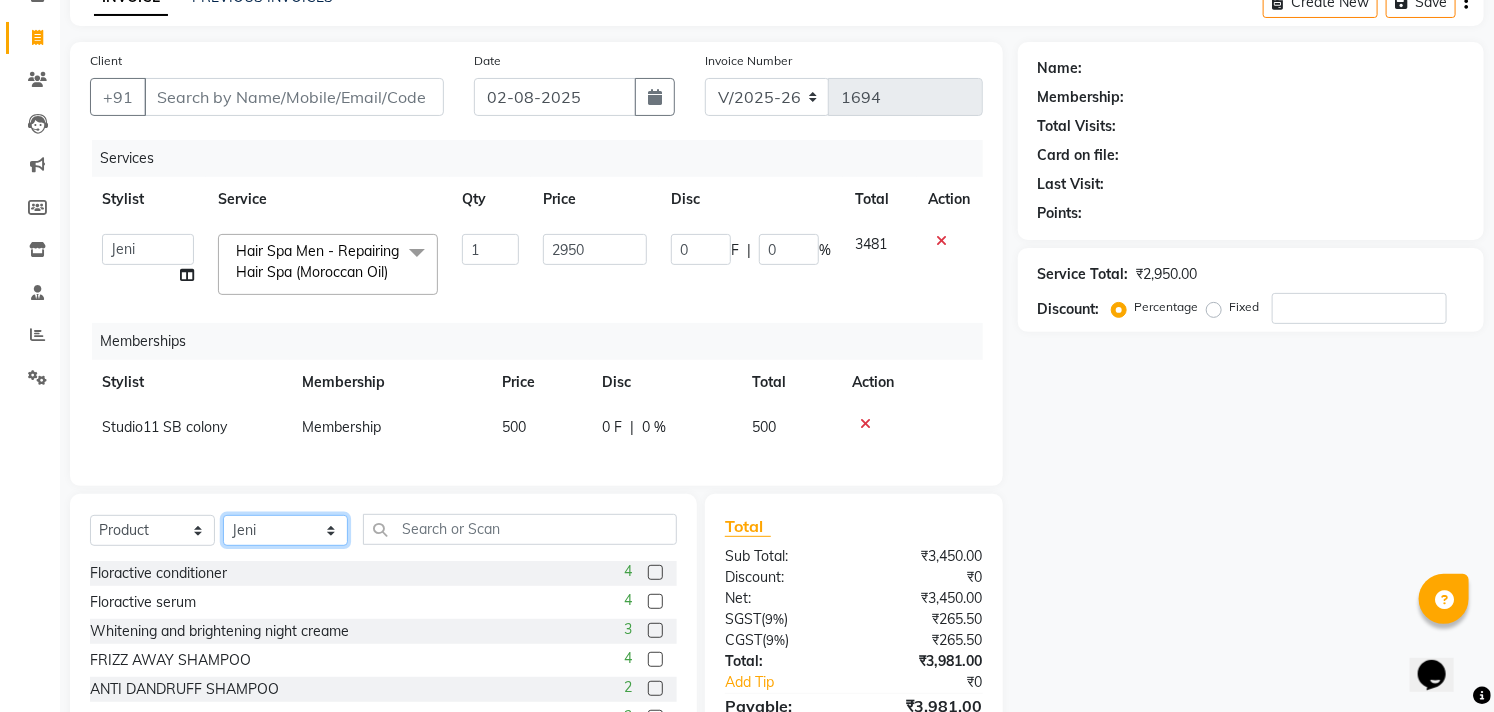 click on "Select Stylist Afzal Akbar Dani Jeni Josna kaif lavanya manimekalai Praveen Sonu Studio11 SB colony Tahir tamil" 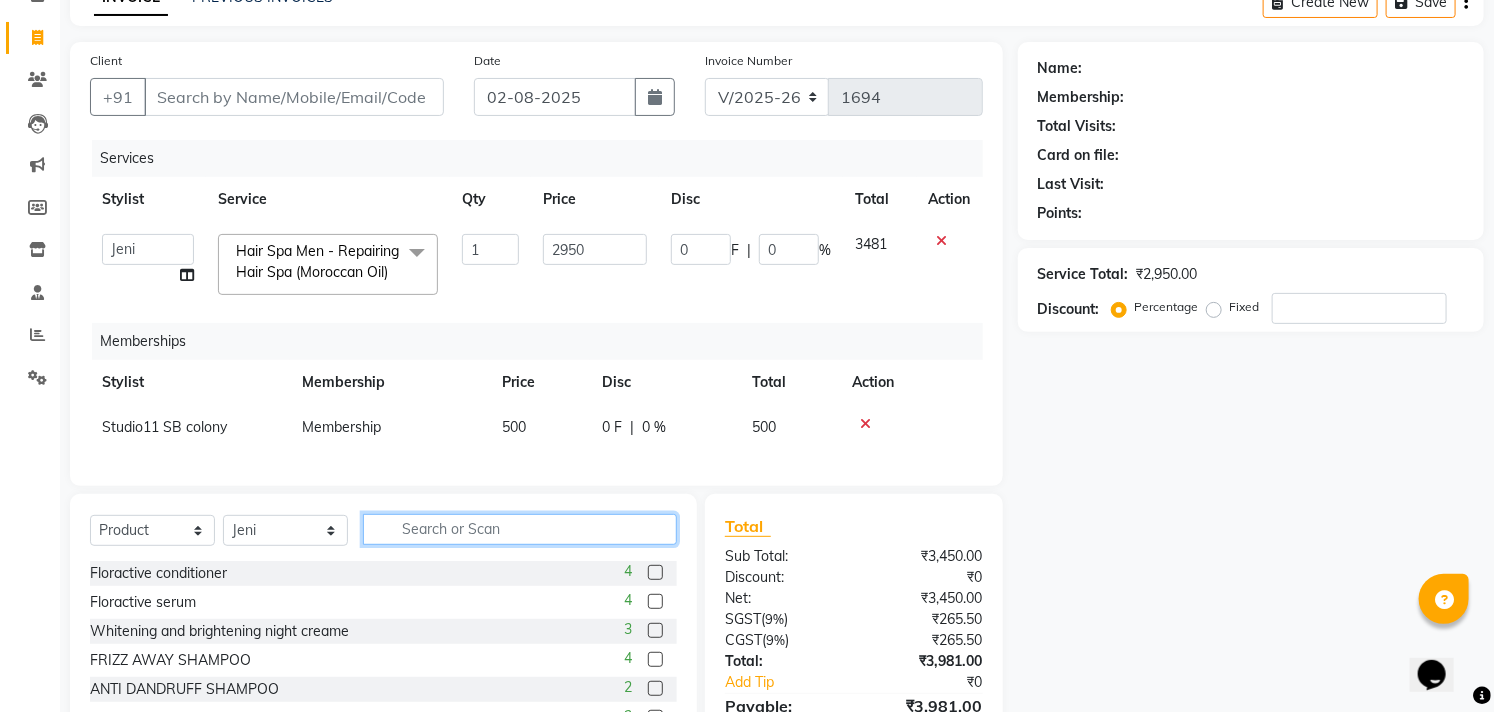 click 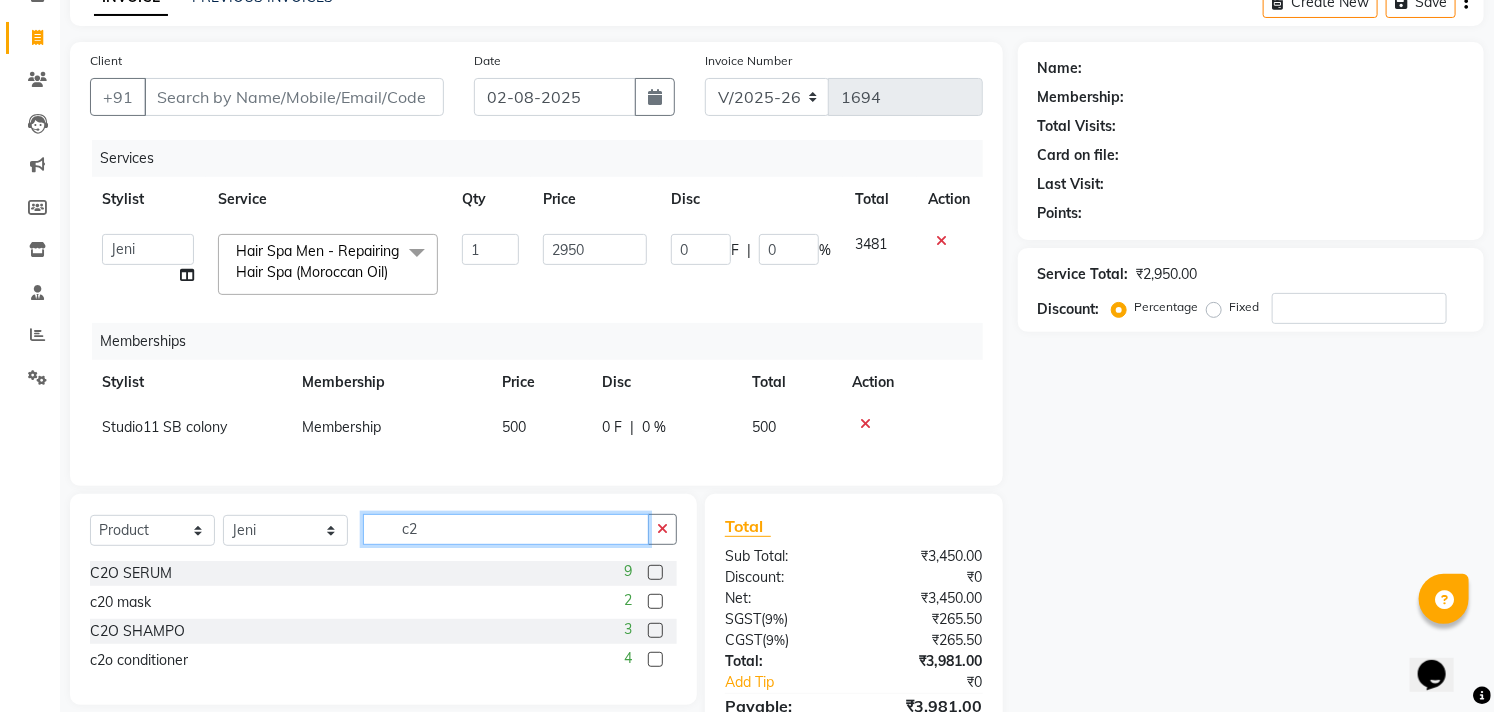 type on "c2" 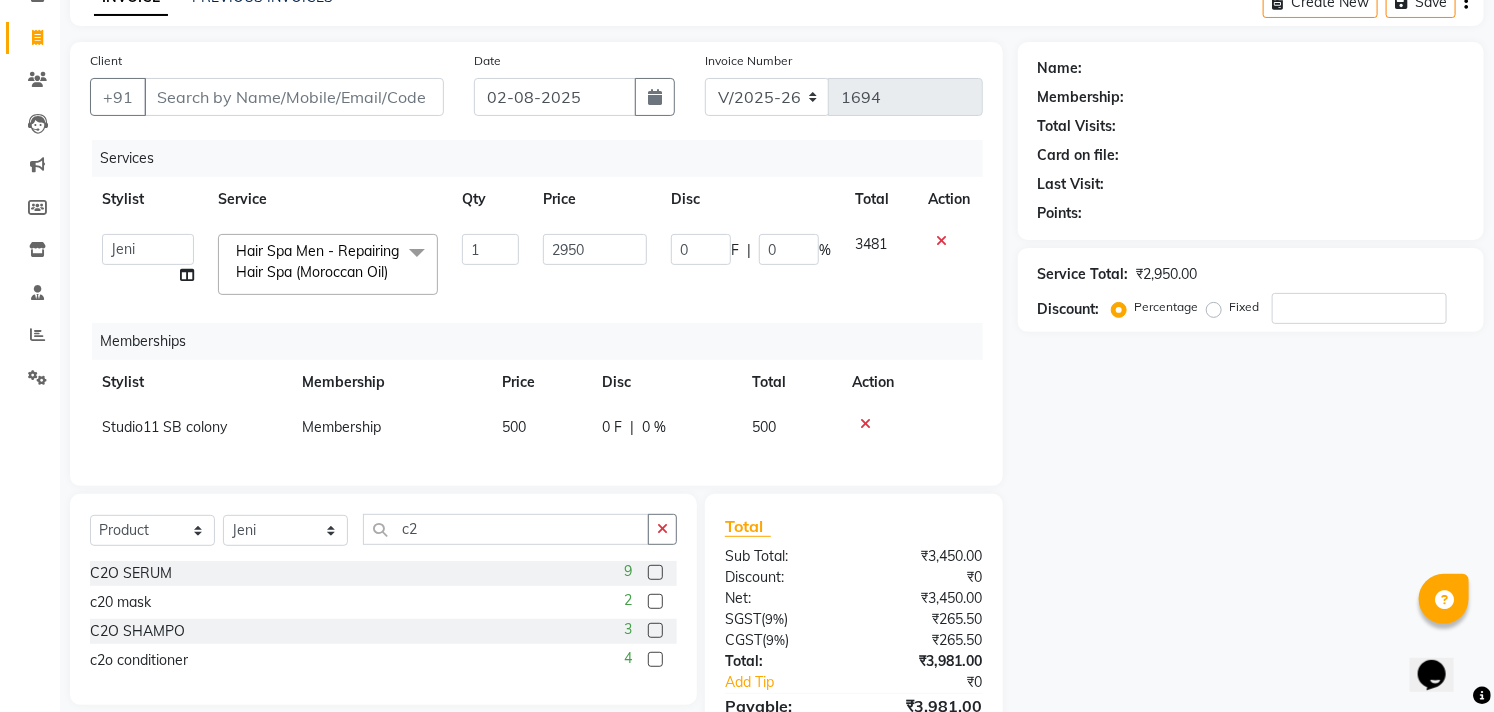 click 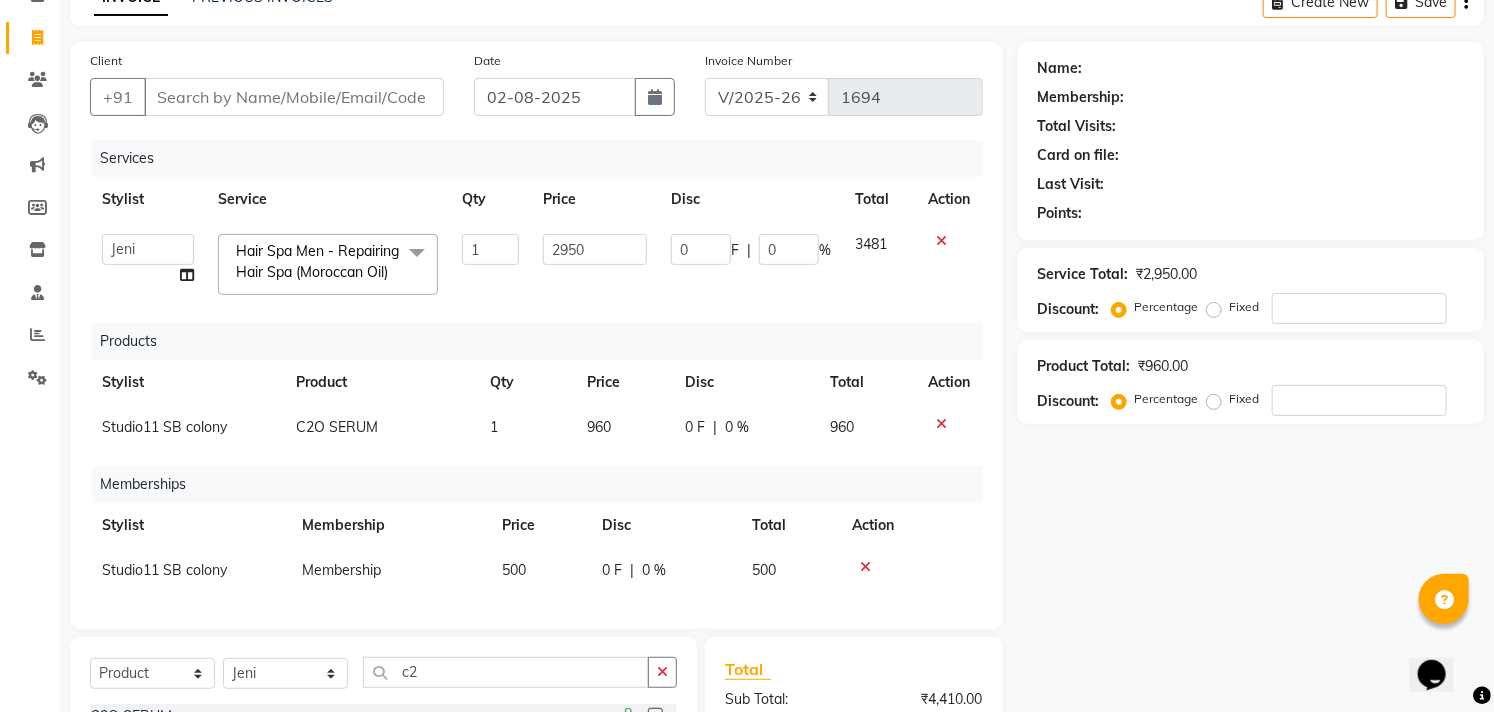 checkbox on "false" 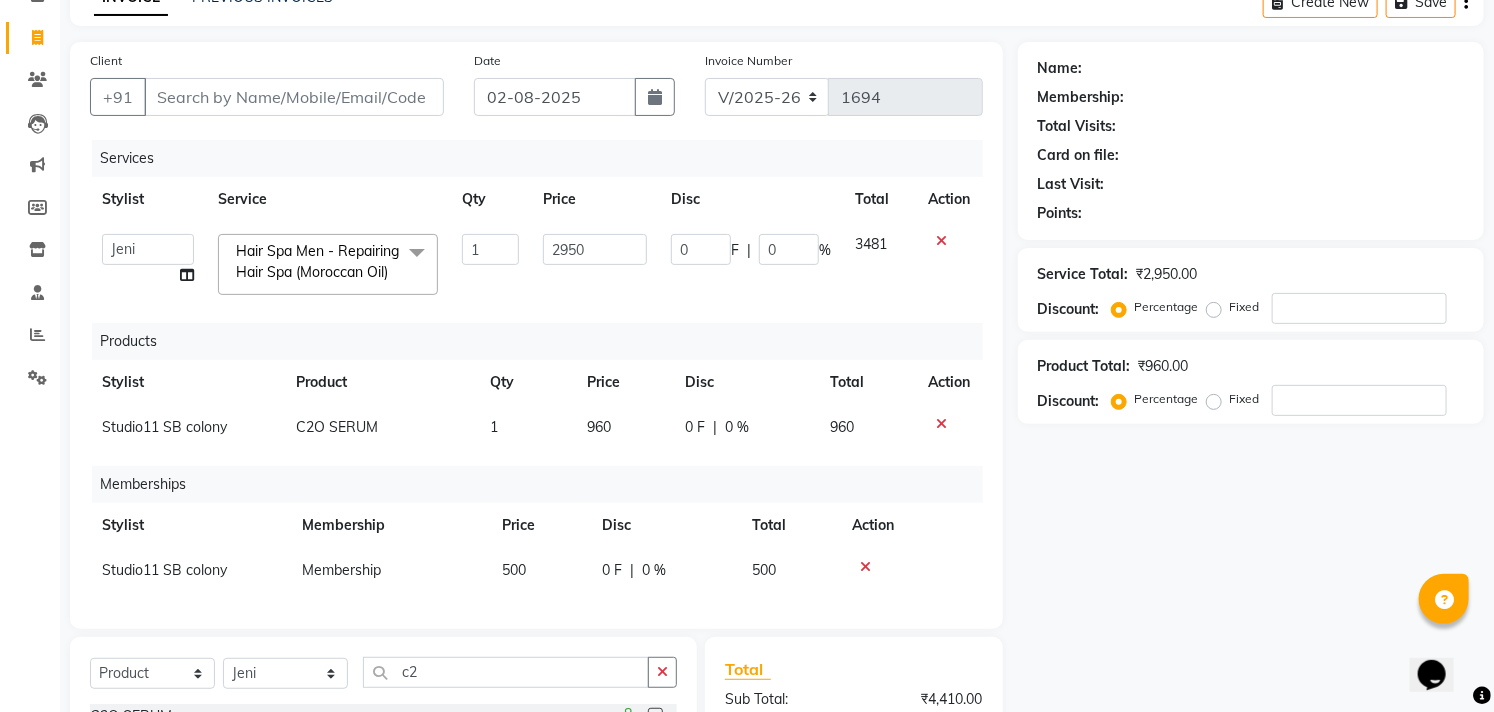 scroll, scrollTop: 6, scrollLeft: 0, axis: vertical 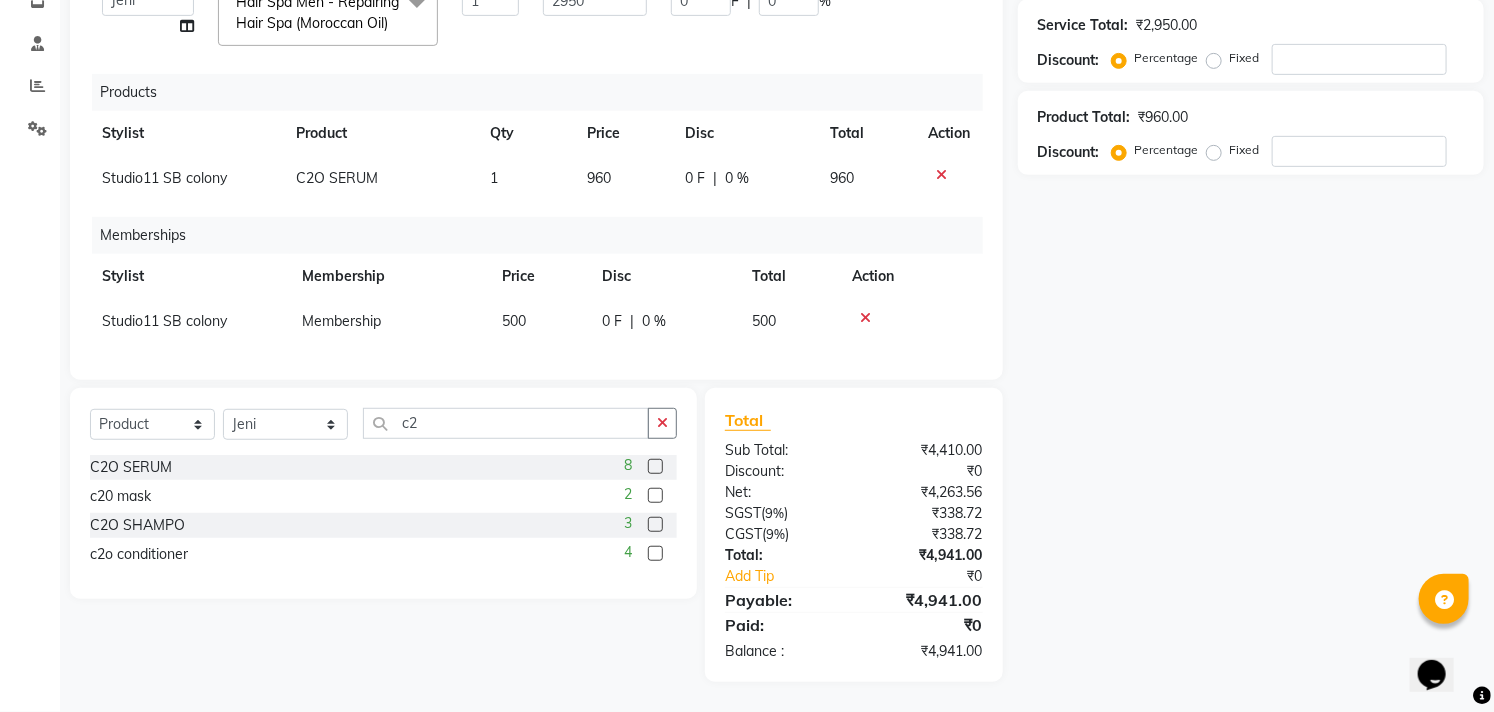 click 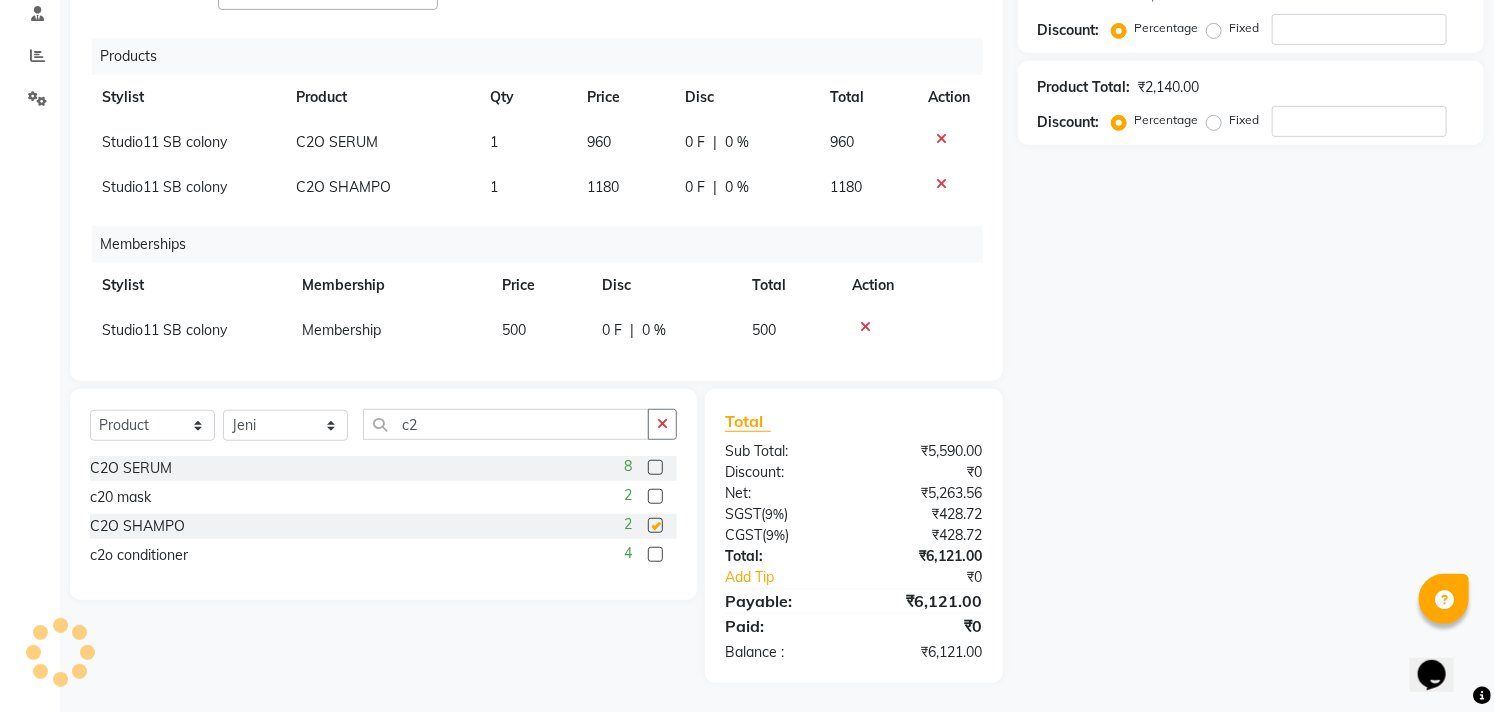 checkbox on "false" 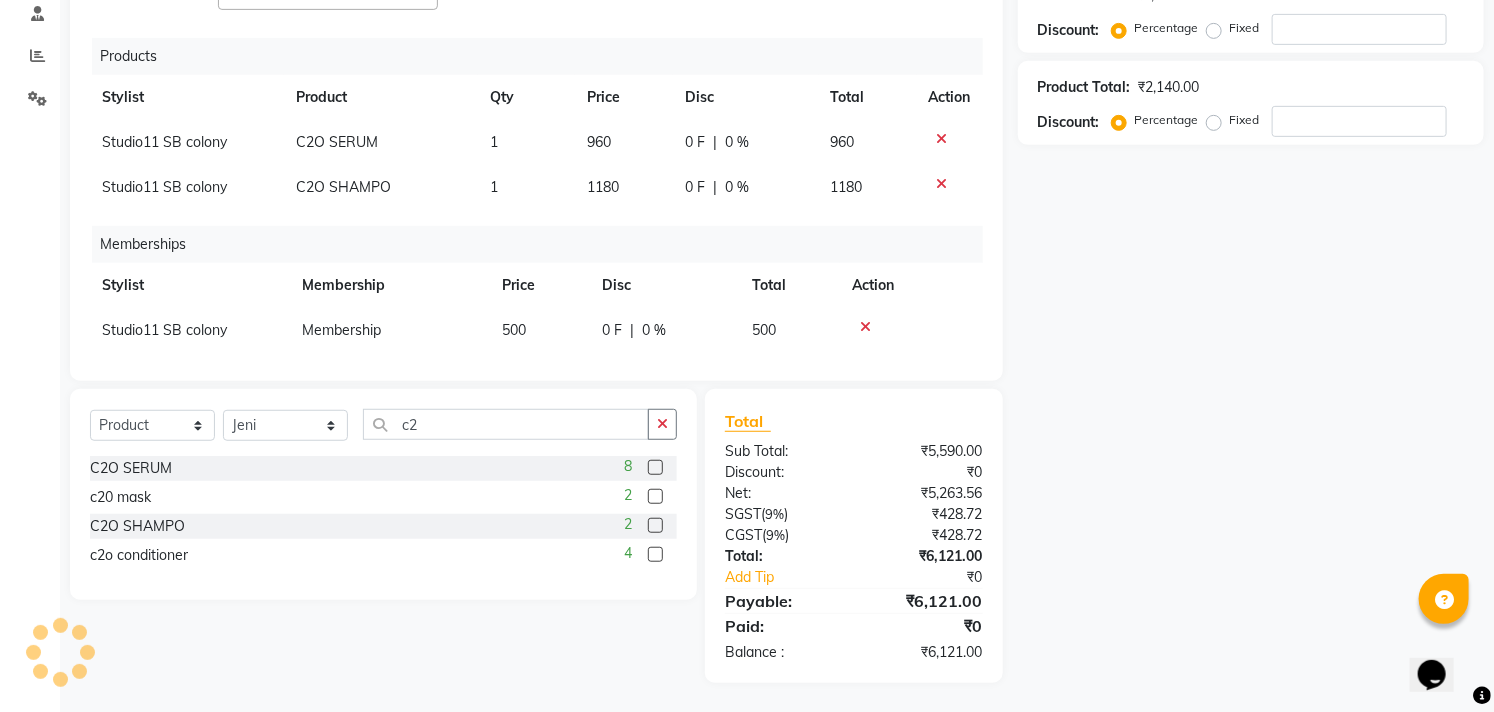 click 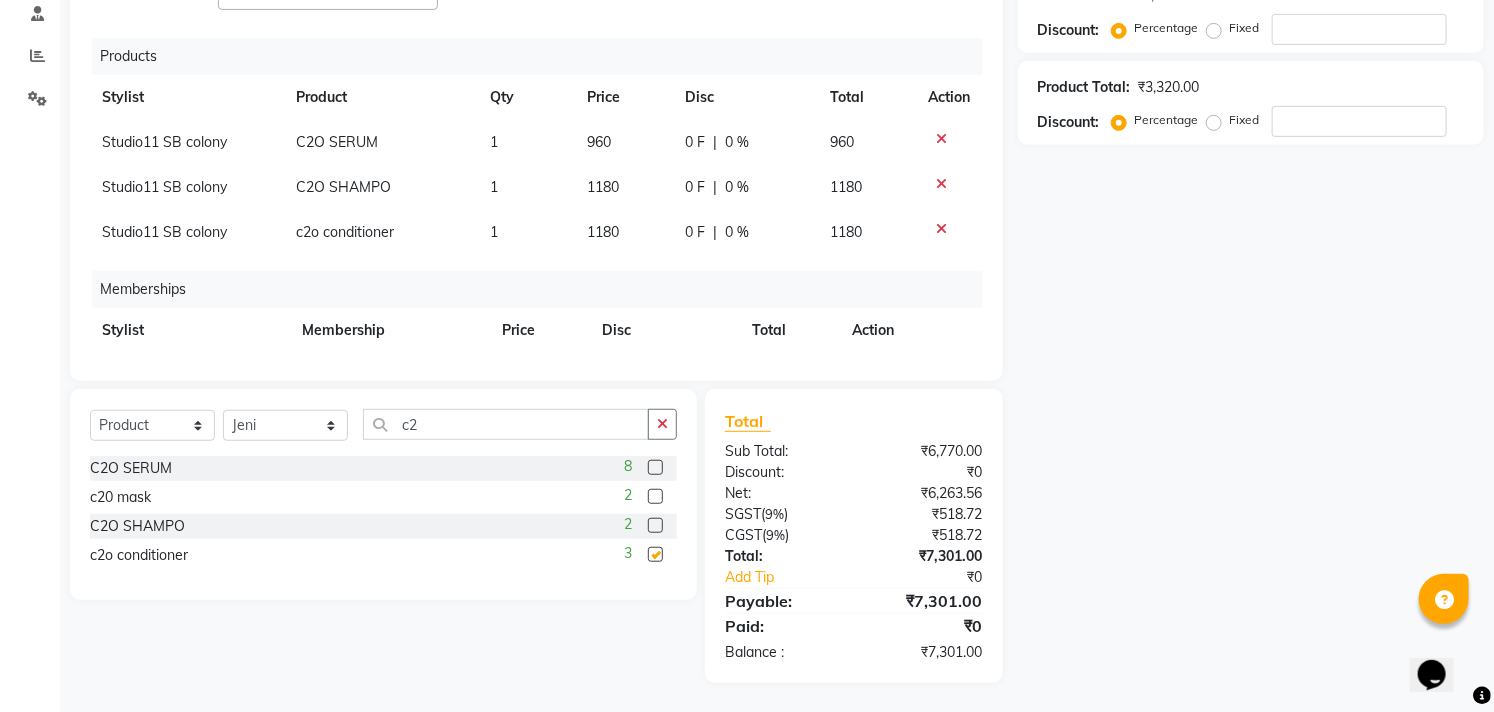 checkbox on "false" 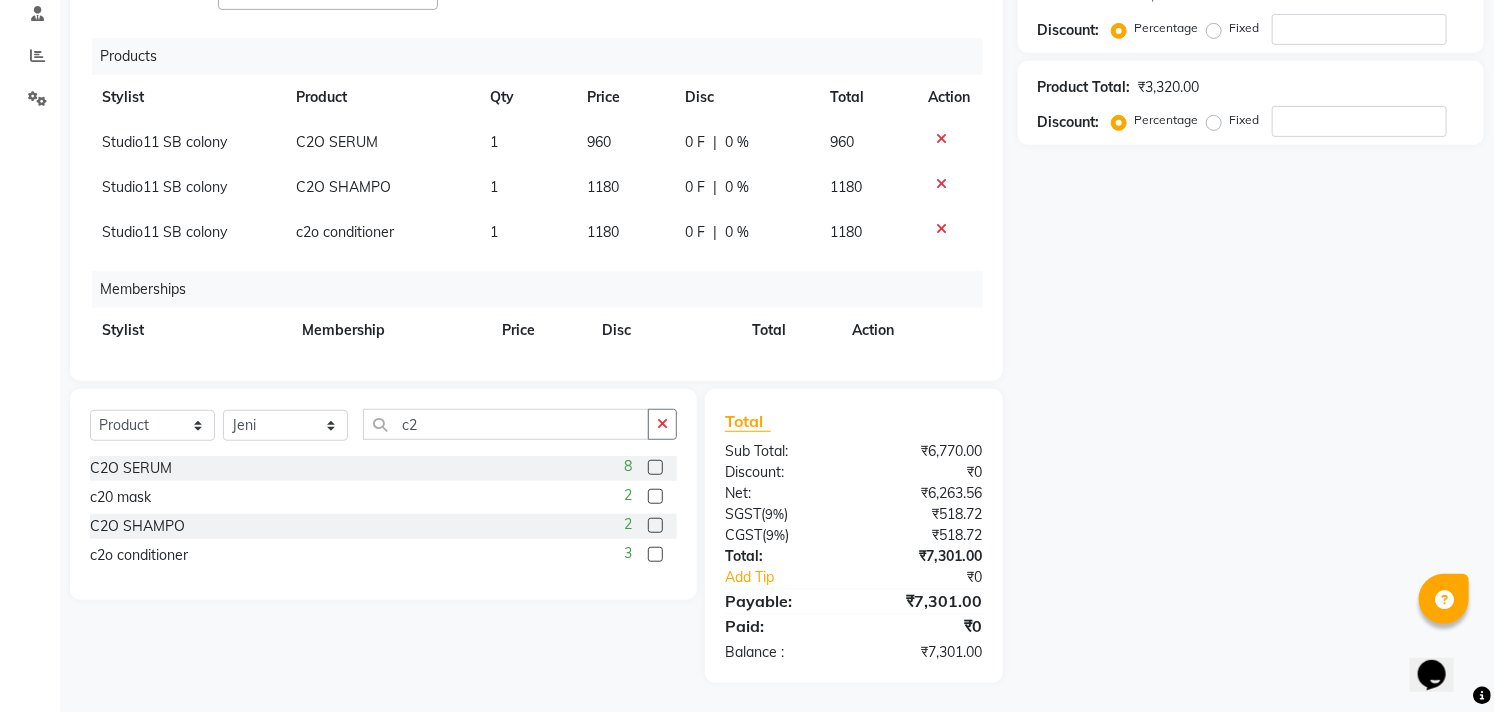 click on "1180" 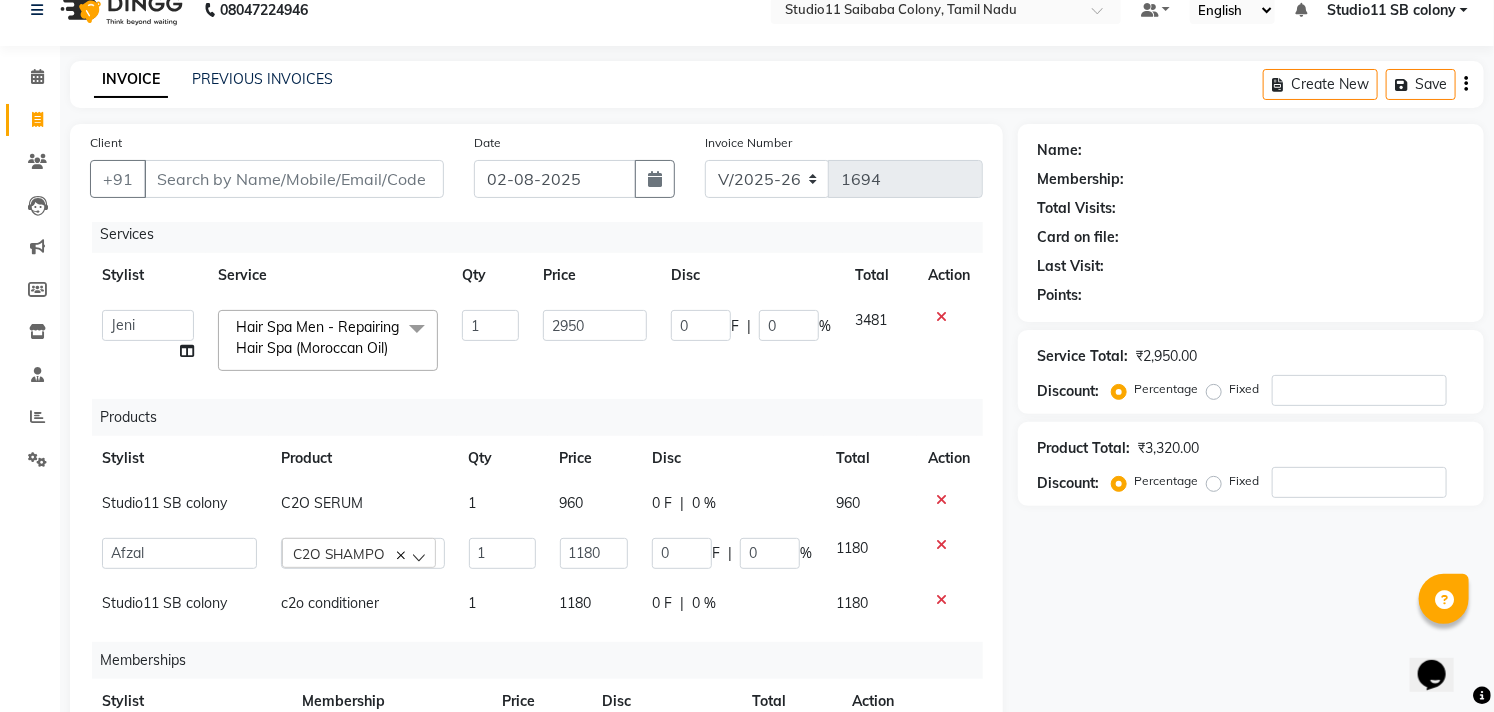 scroll, scrollTop: 0, scrollLeft: 0, axis: both 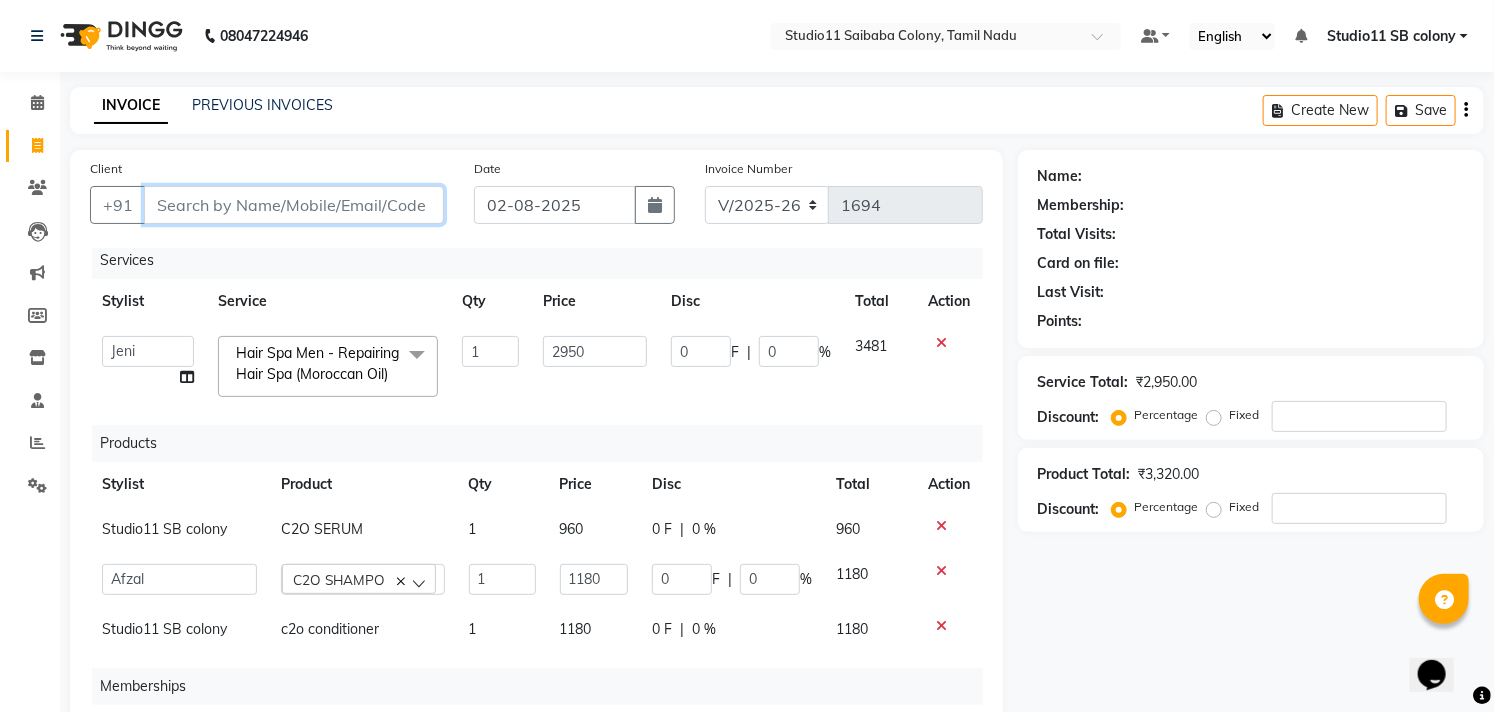 click on "Client" at bounding box center [294, 205] 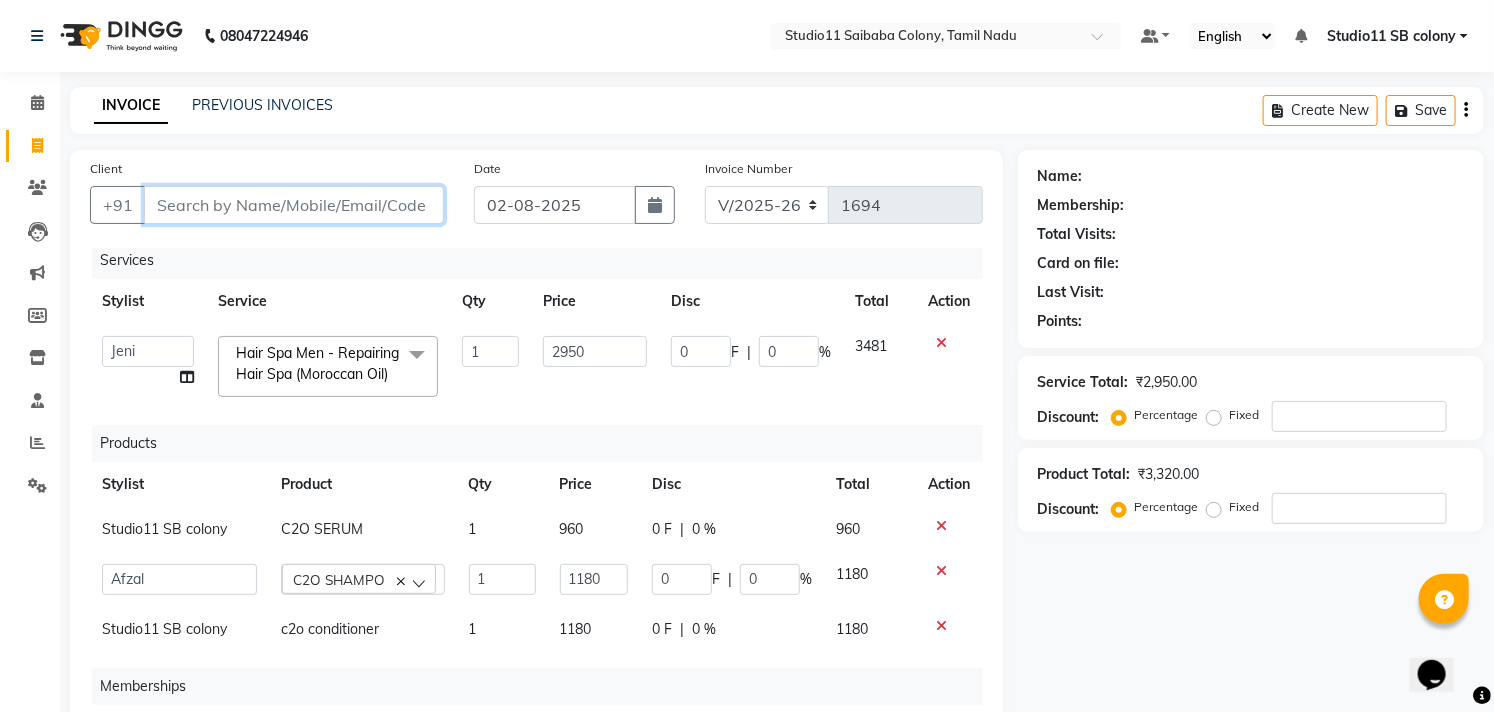 type on "9" 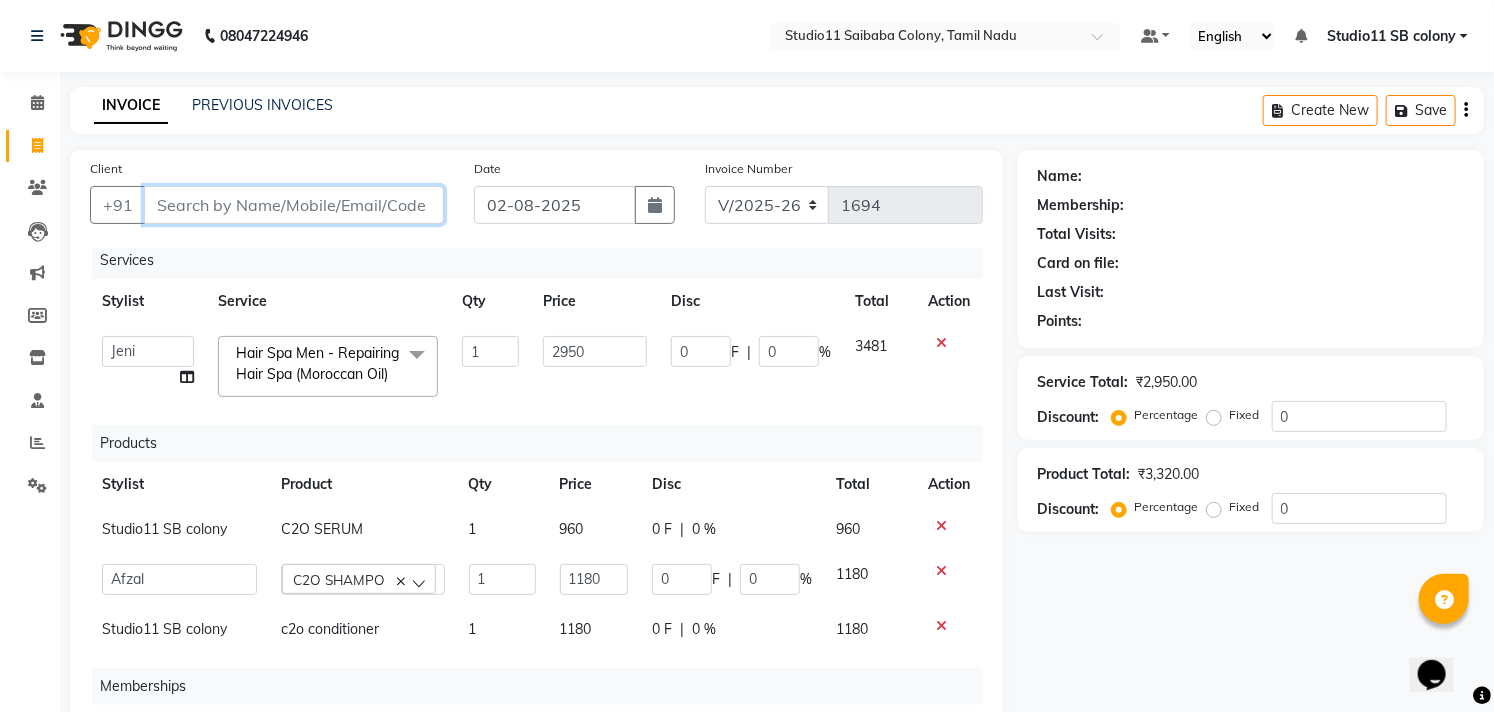 click on "Client" at bounding box center (294, 205) 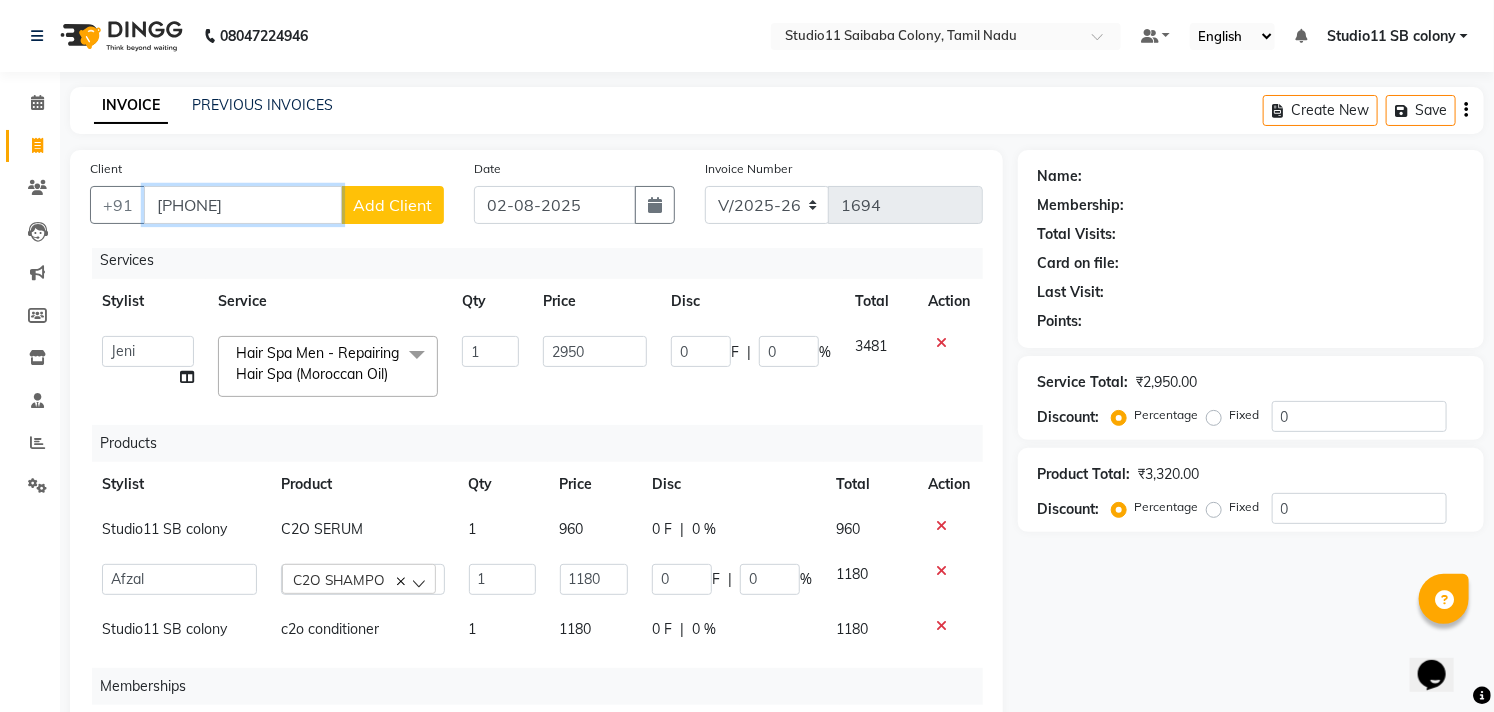 drag, startPoint x: 275, startPoint y: 205, endPoint x: 143, endPoint y: 227, distance: 133.82077 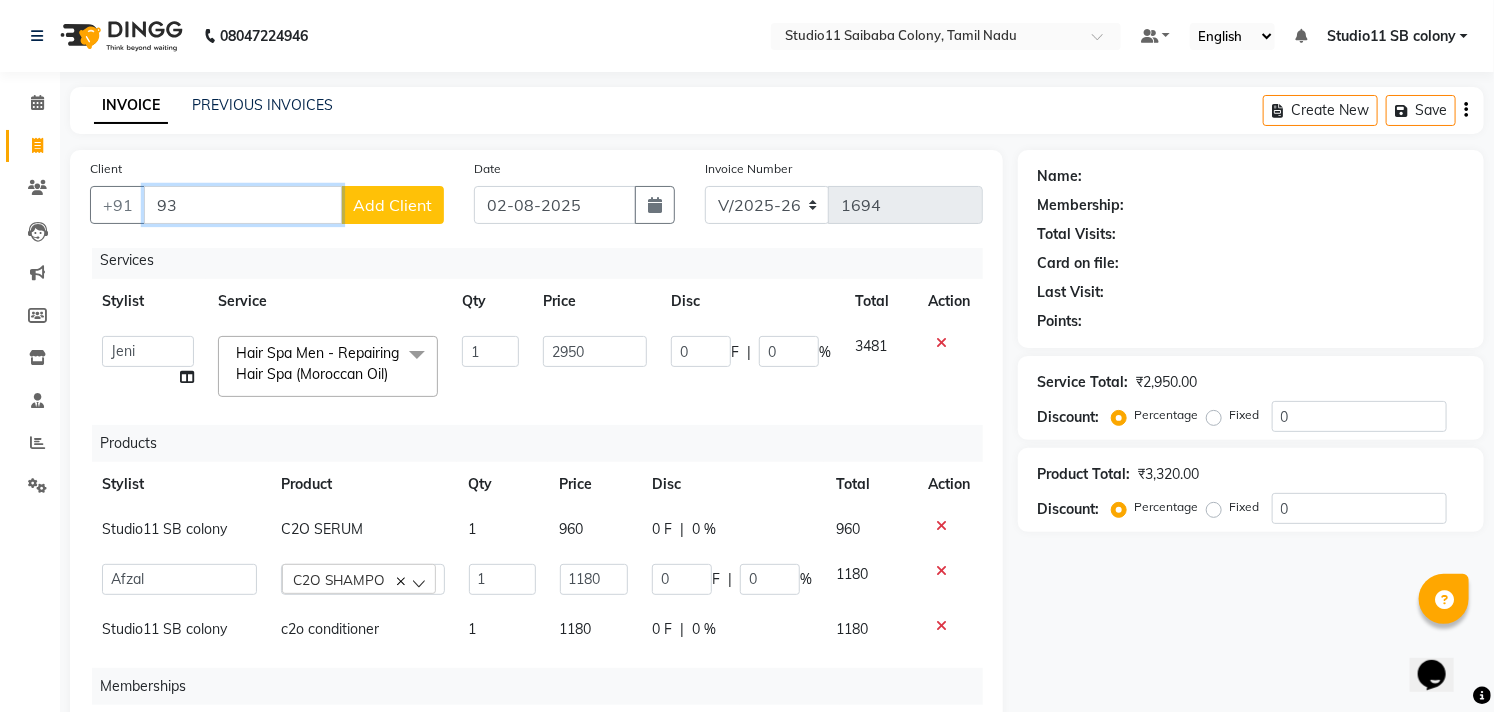 type on "9" 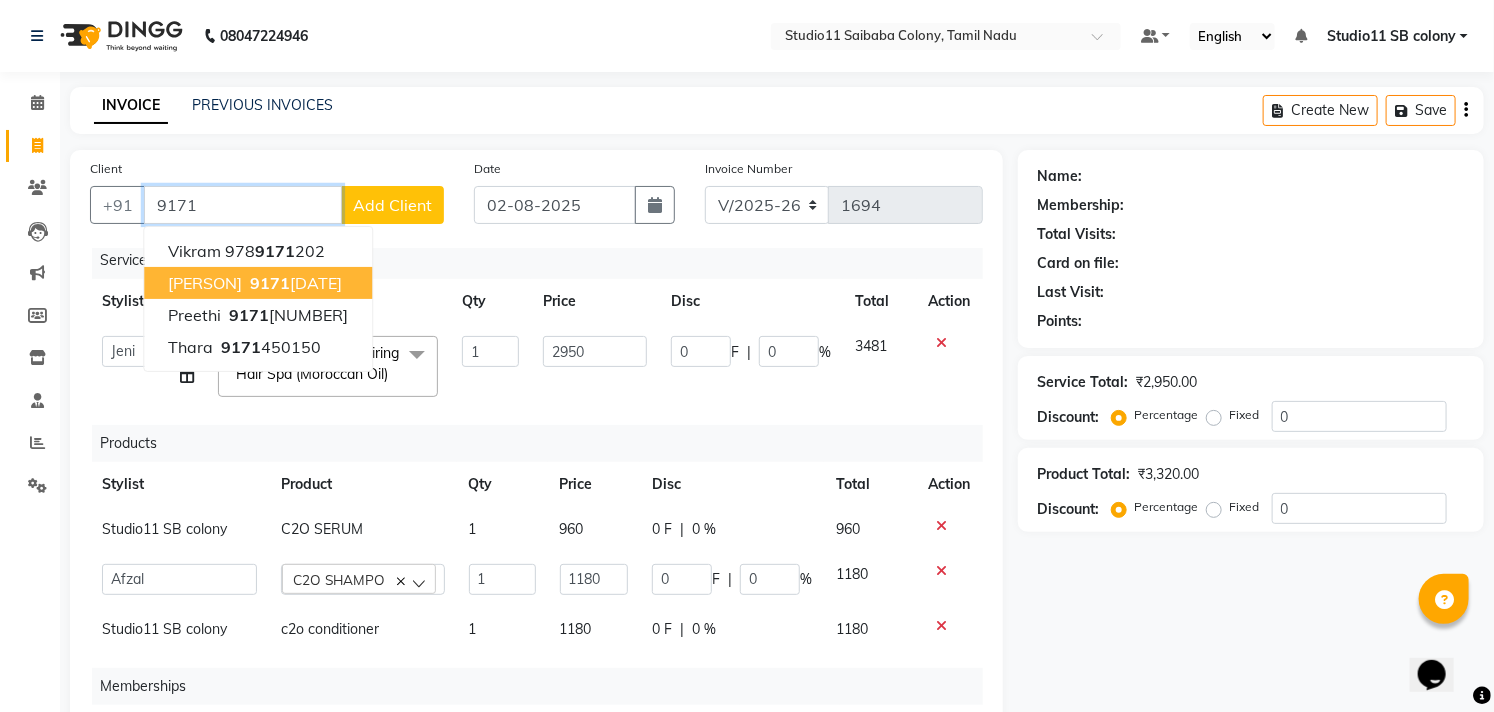 click on "9171" at bounding box center (270, 283) 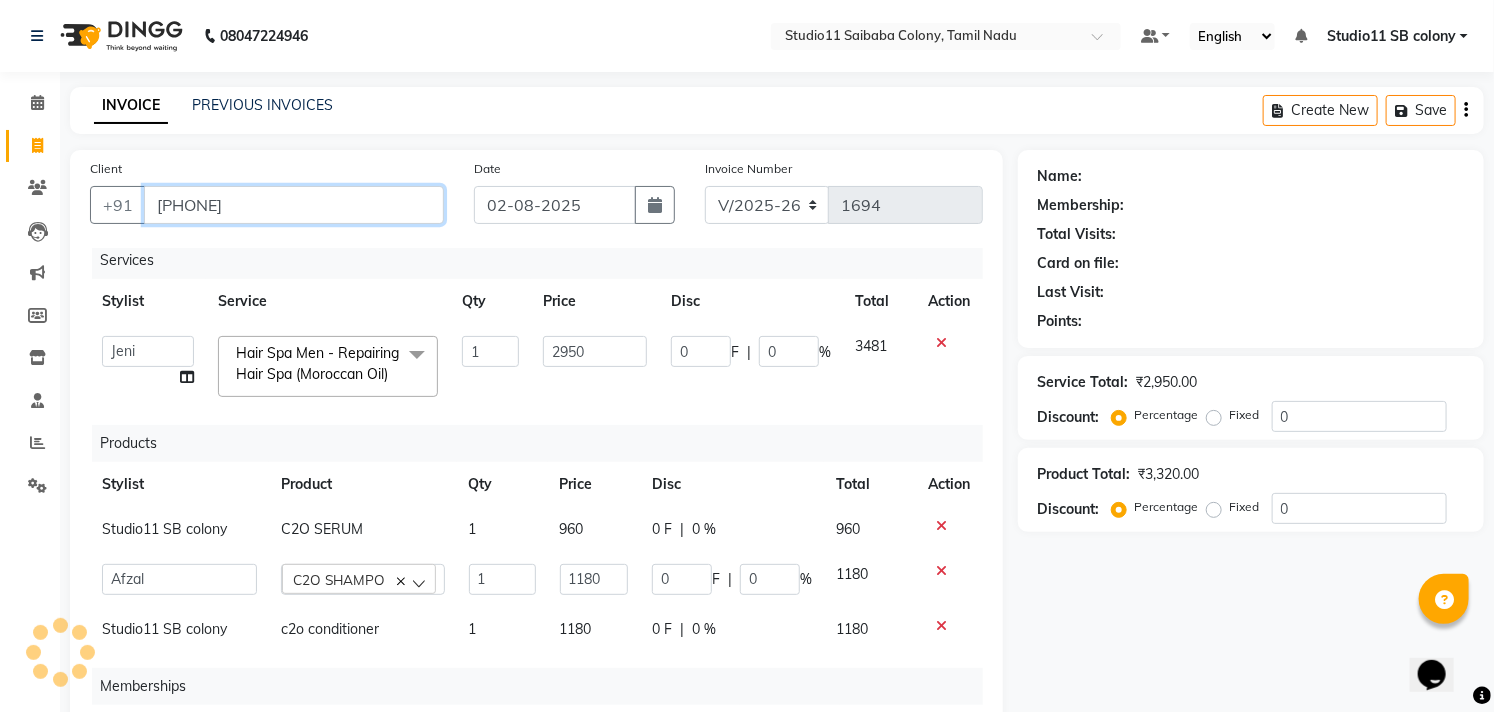 type on "[PHONE]" 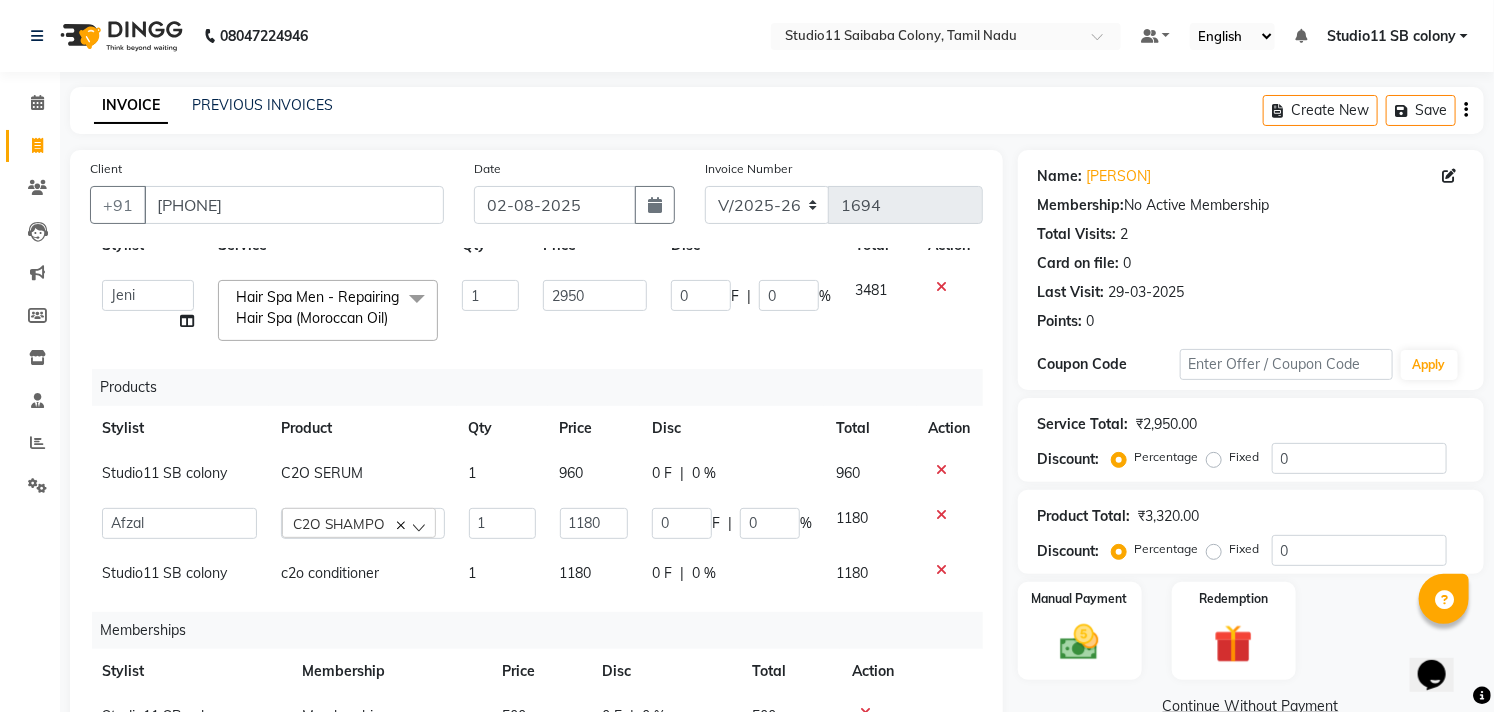 scroll, scrollTop: 106, scrollLeft: 0, axis: vertical 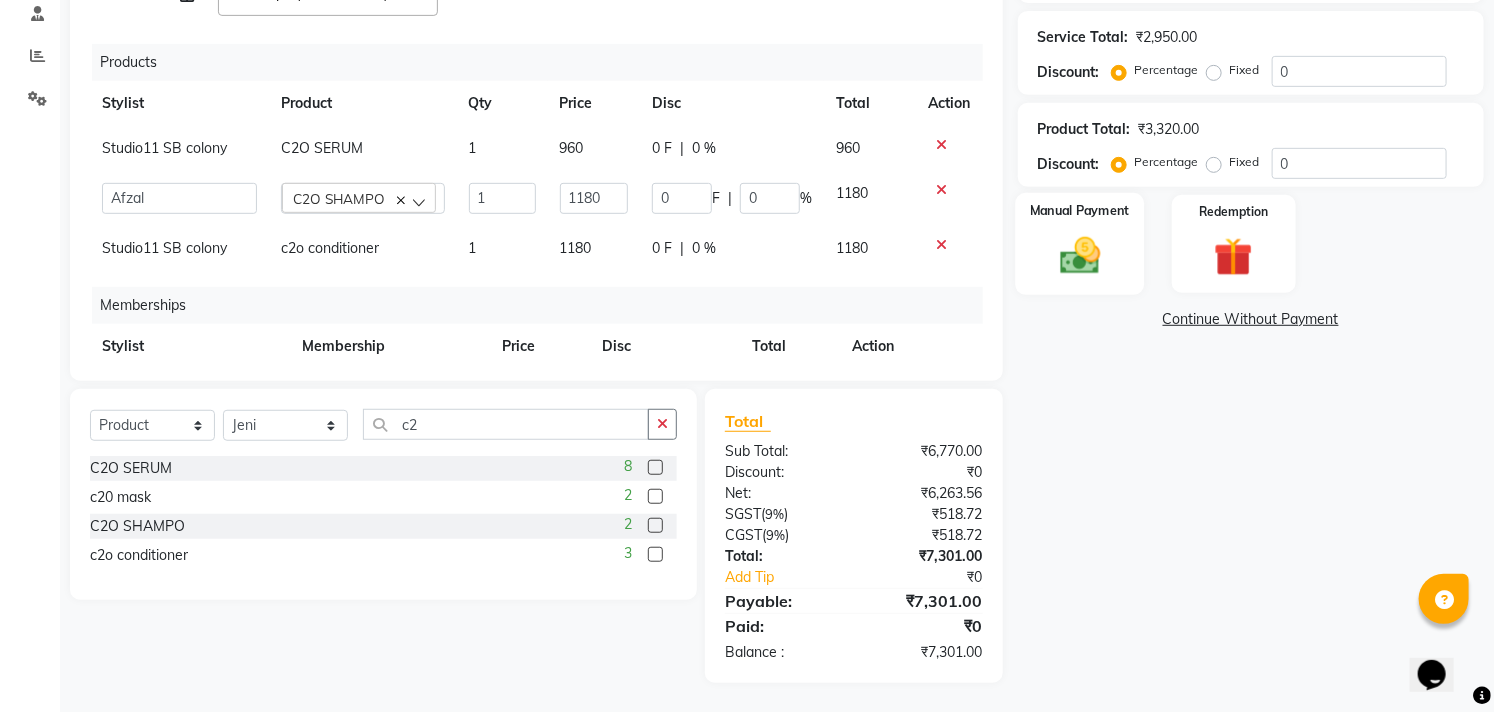 click 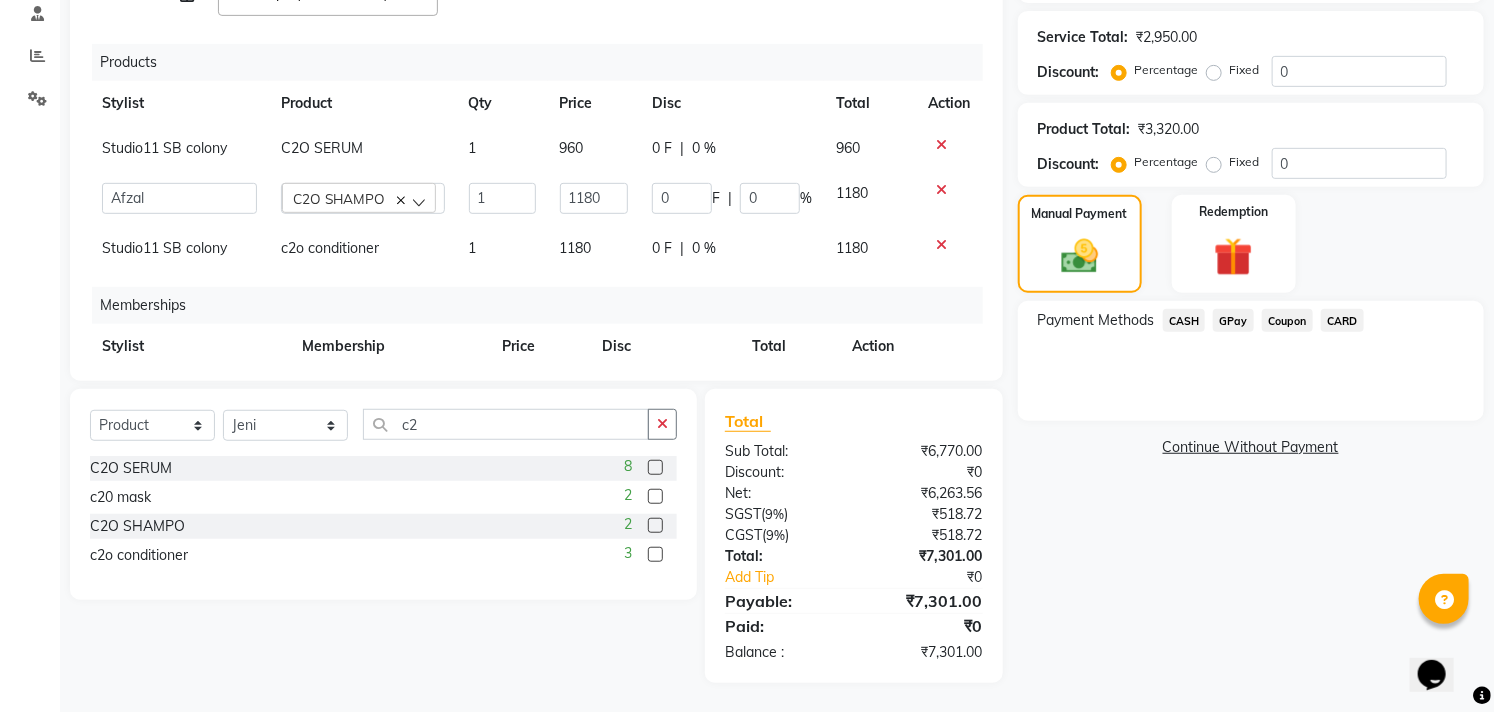 click on "CASH" 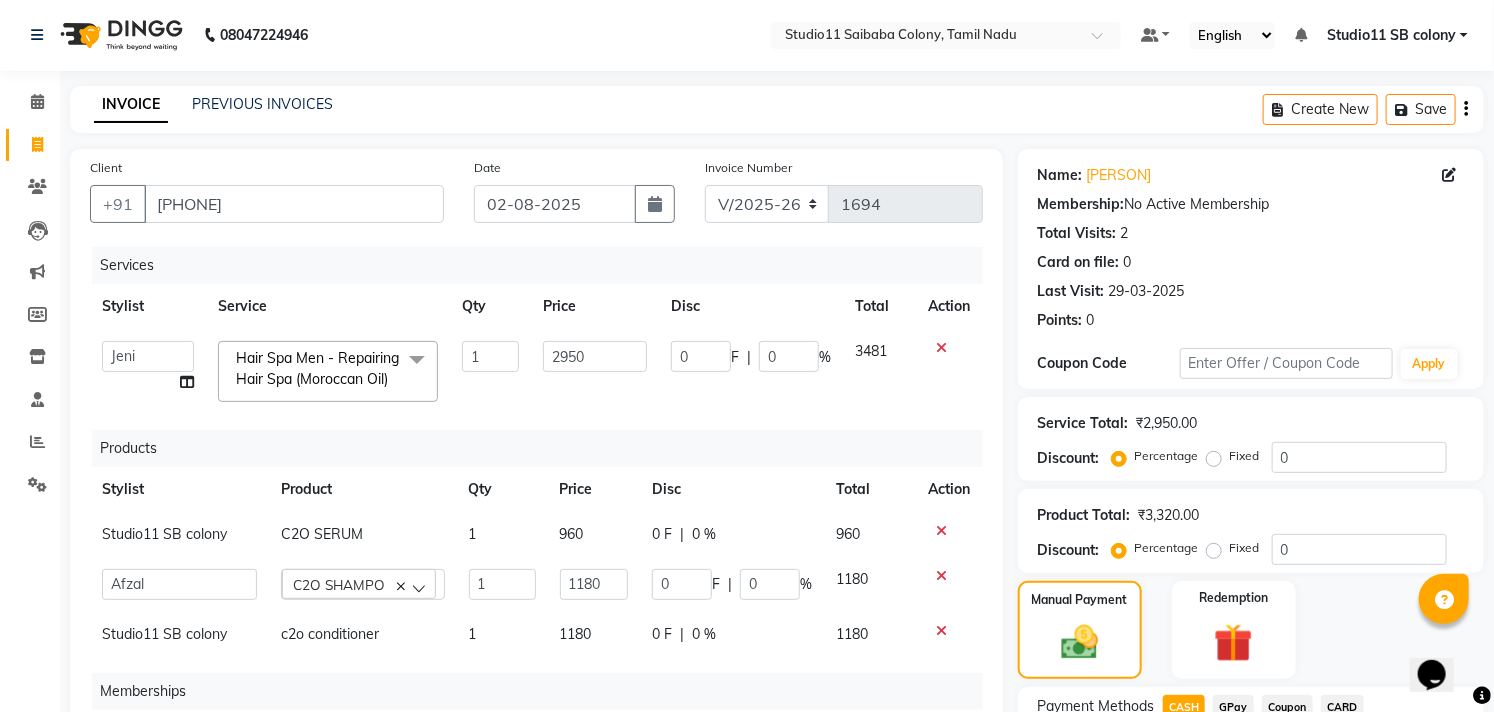 scroll, scrollTop: 0, scrollLeft: 0, axis: both 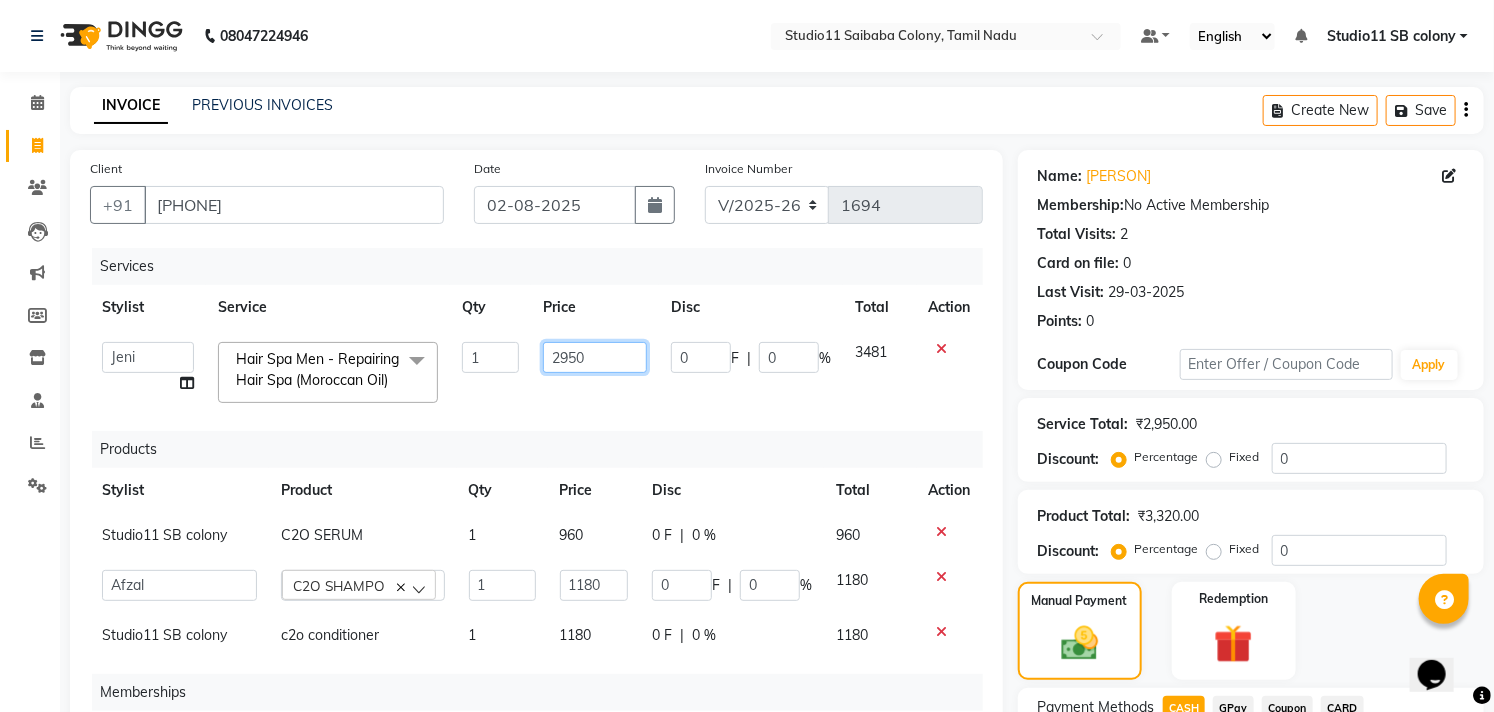 click on "2950" 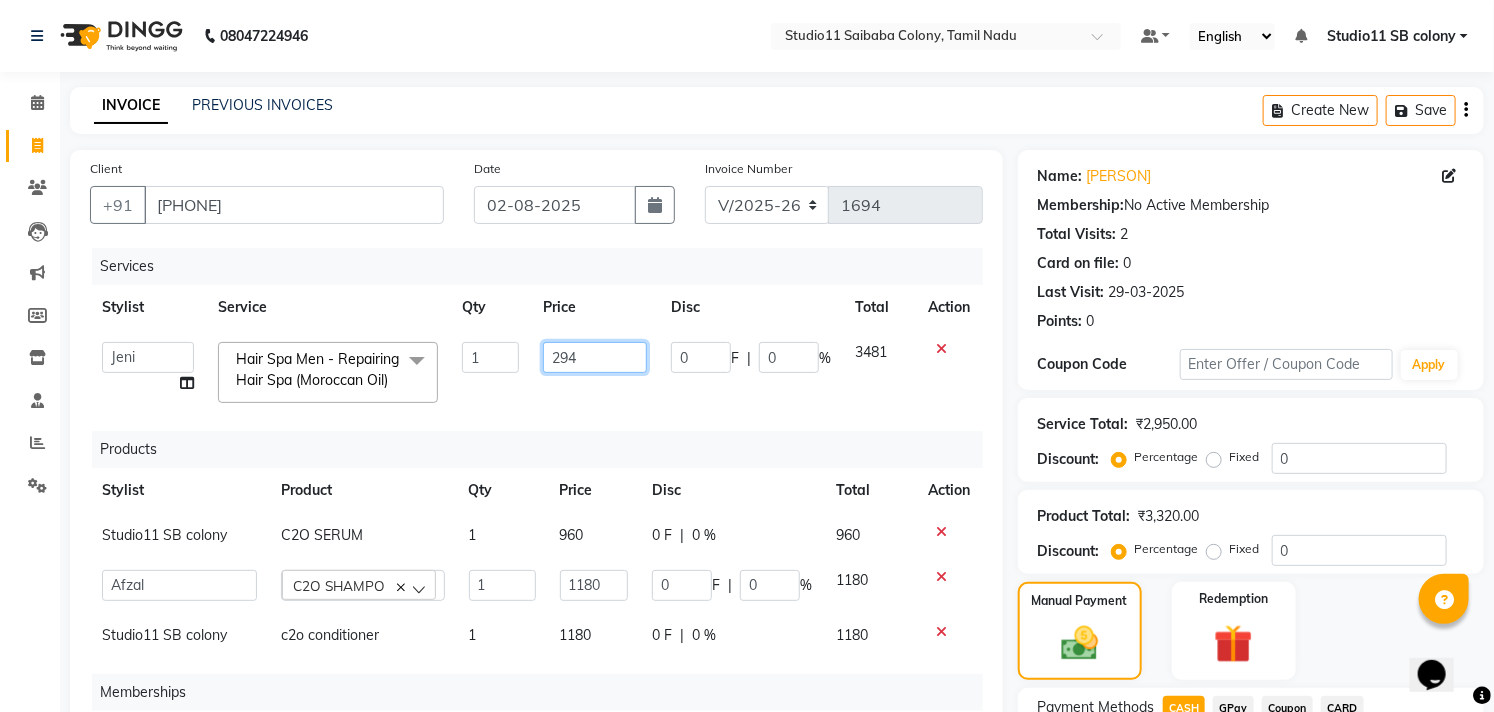 type on "2949" 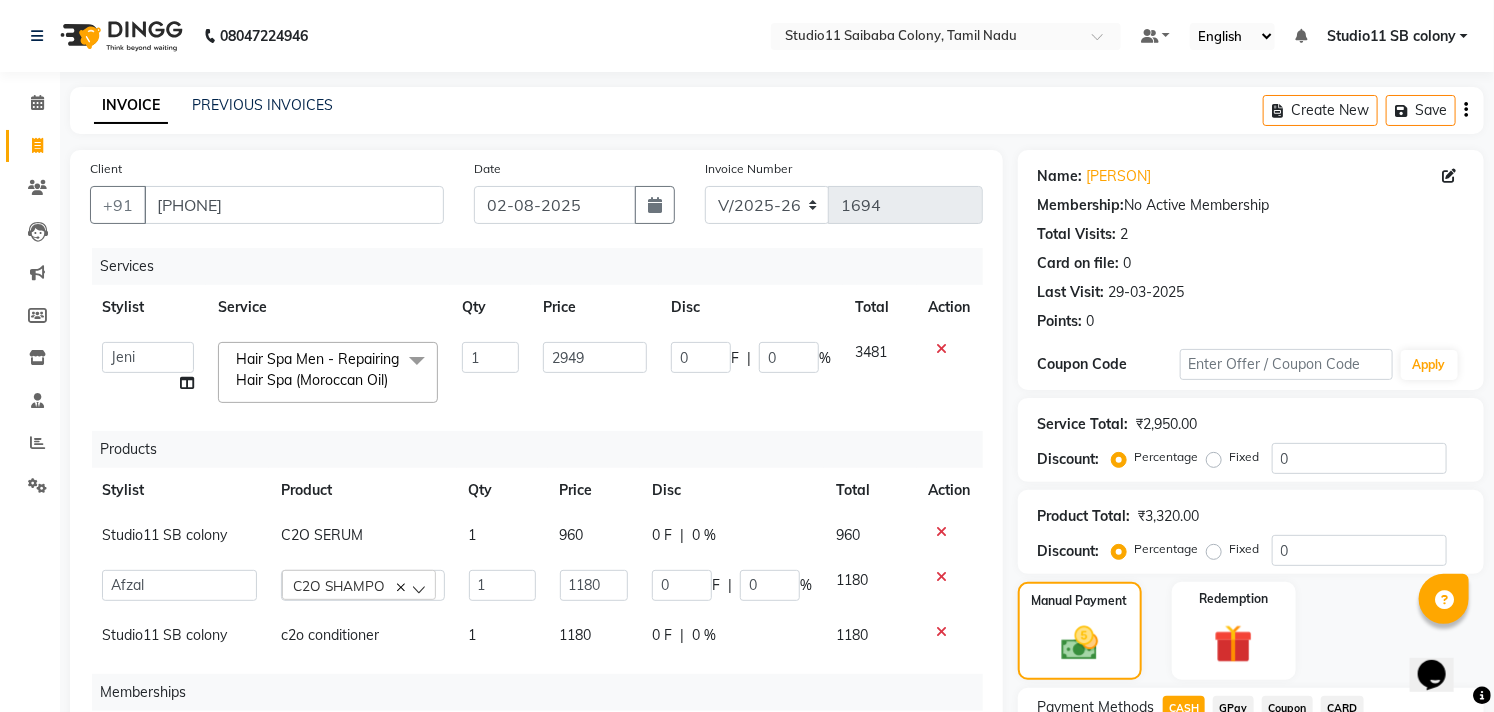 click on "2949" 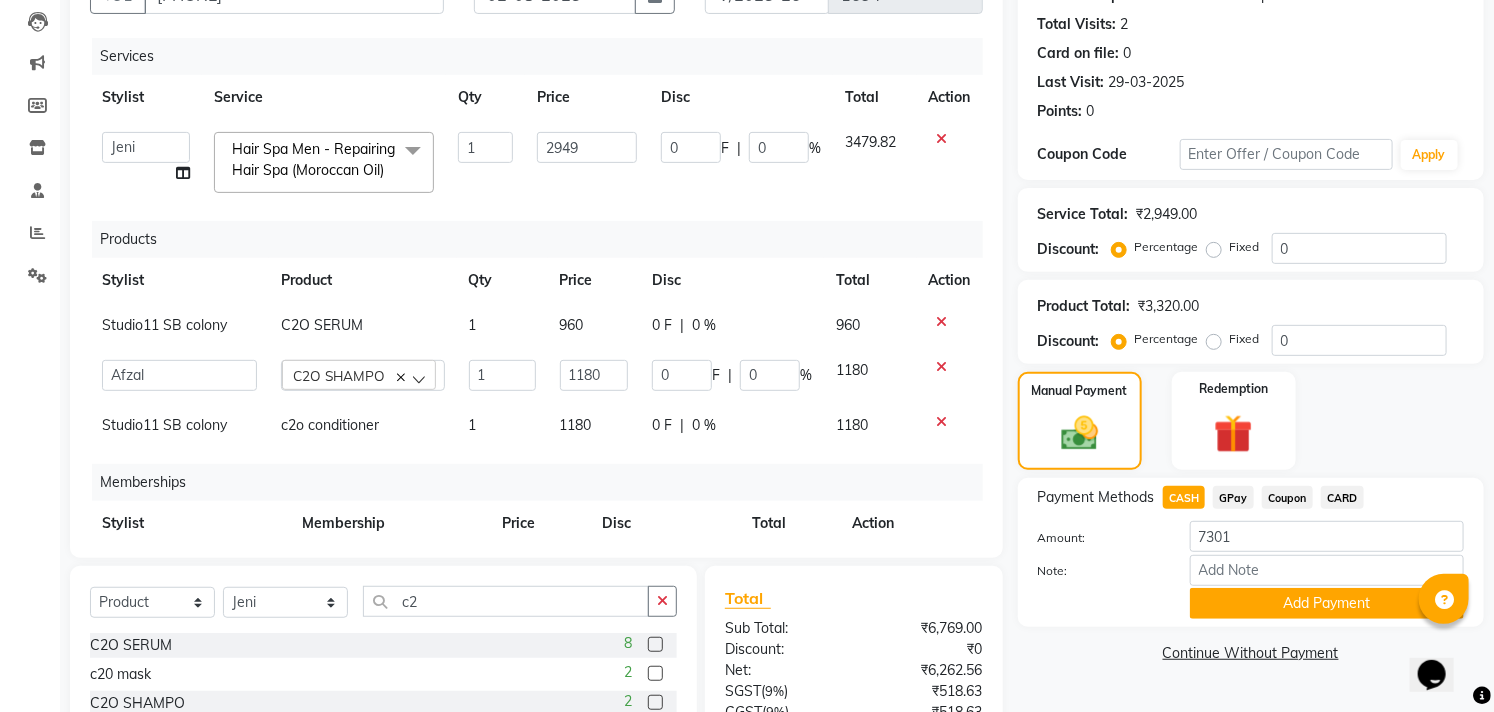 scroll, scrollTop: 408, scrollLeft: 0, axis: vertical 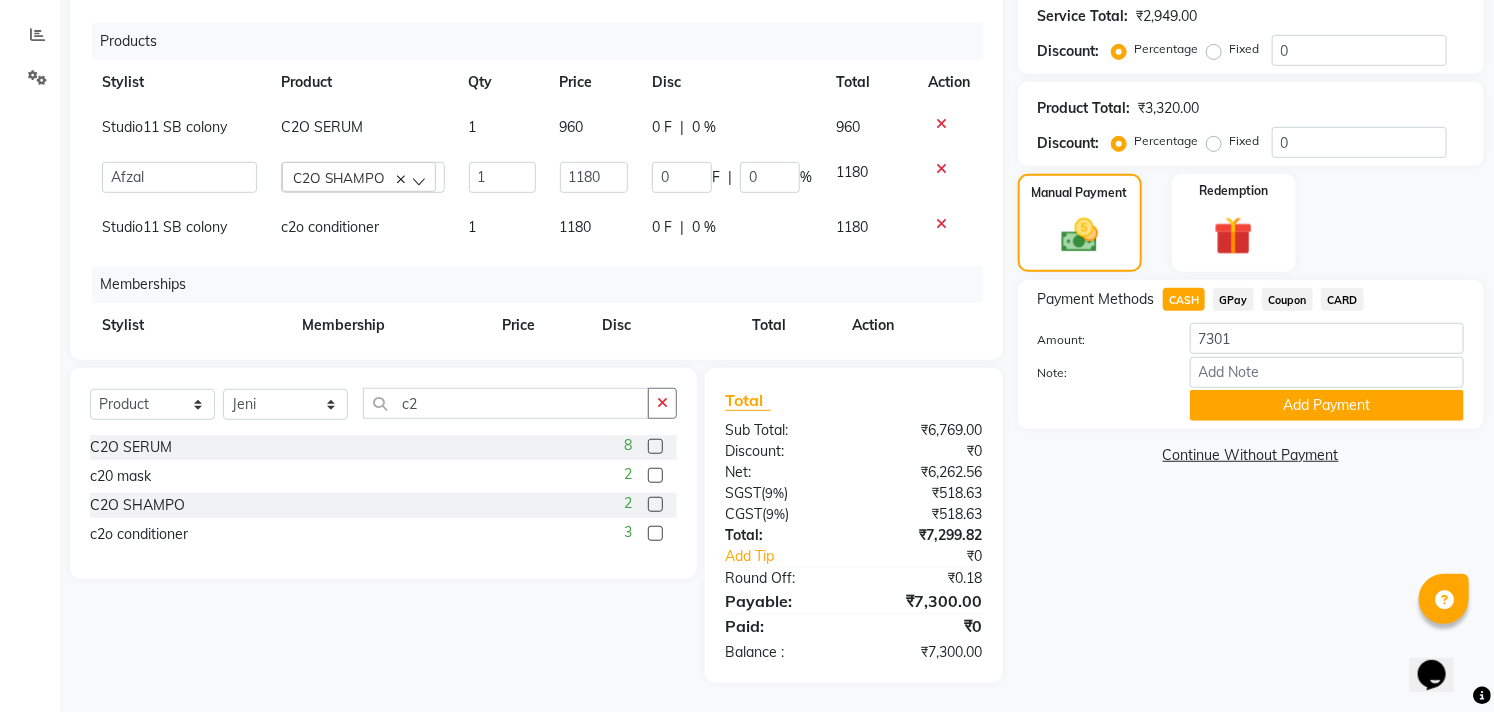 click on "GPay" 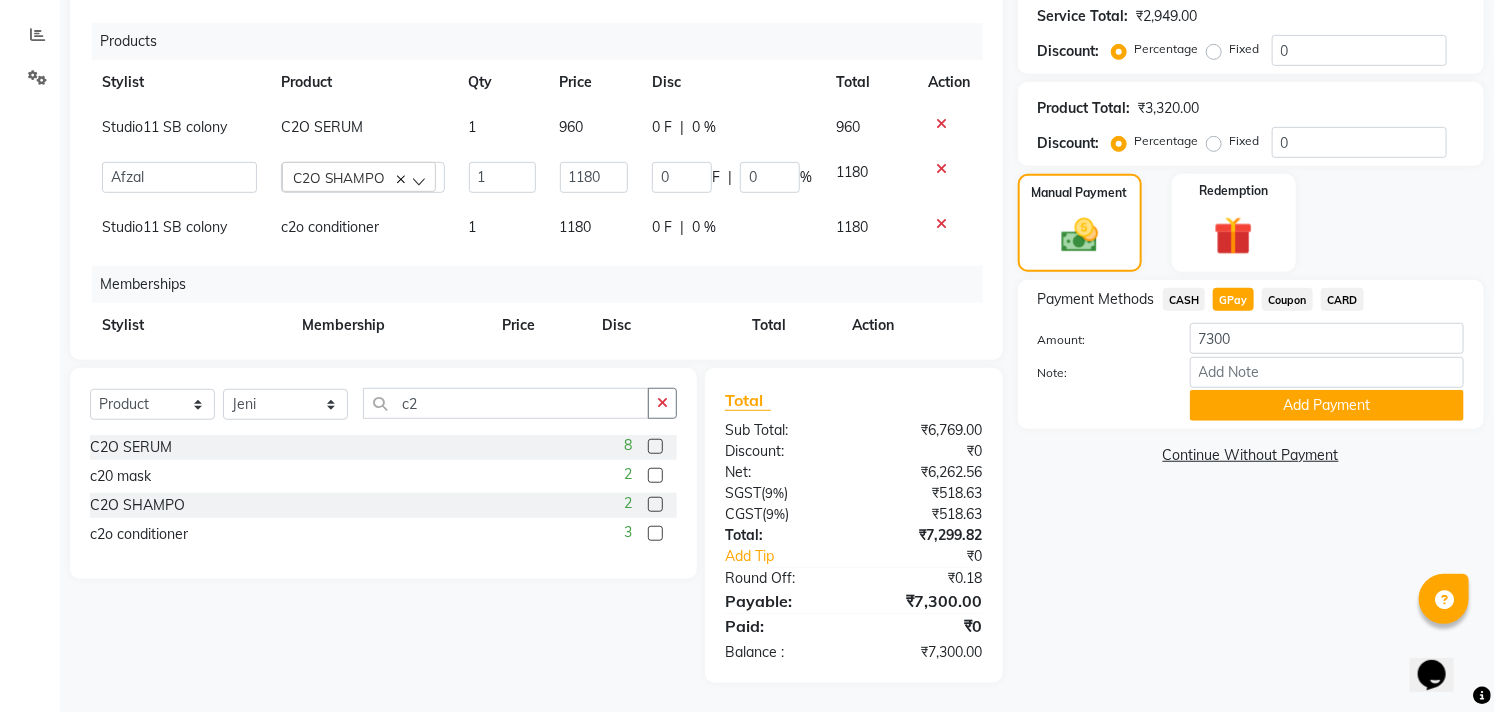 click on "CASH" 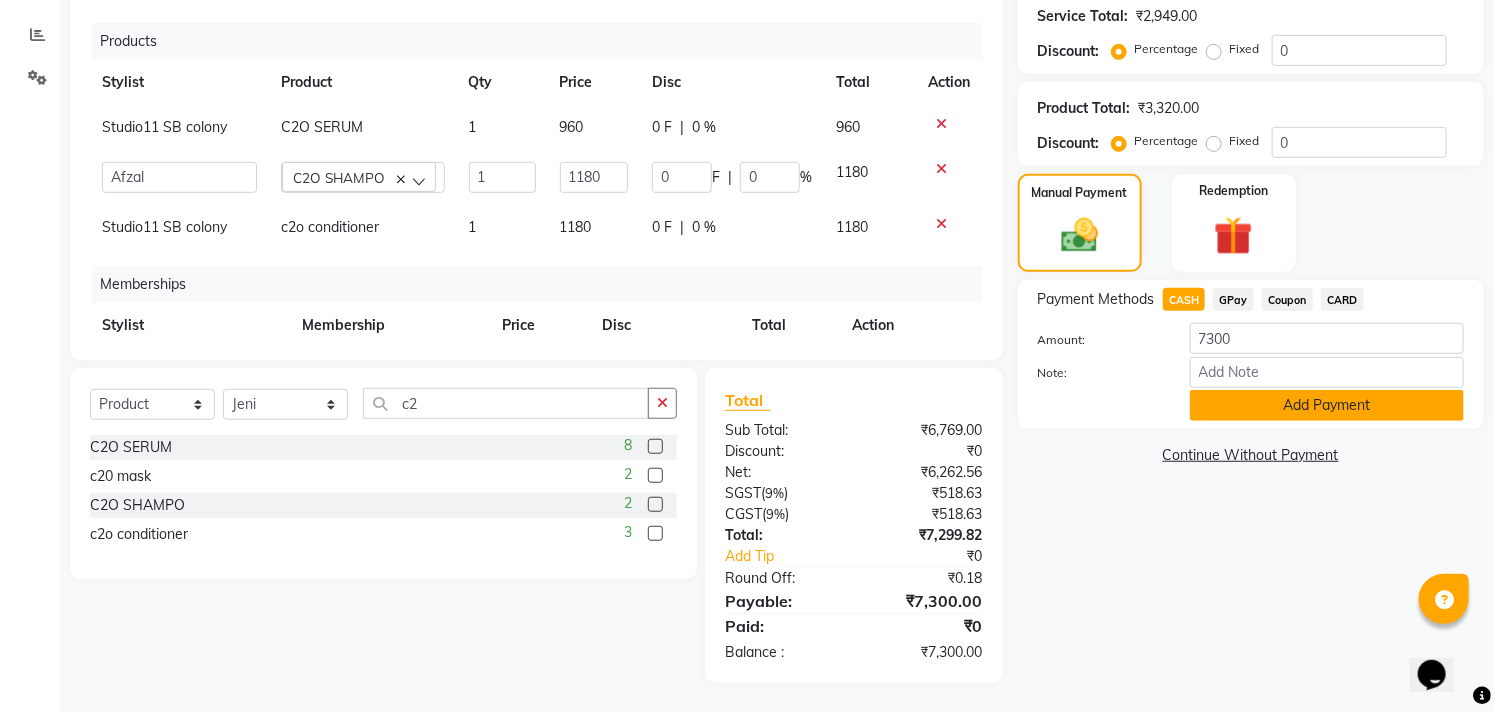 click on "Add Payment" 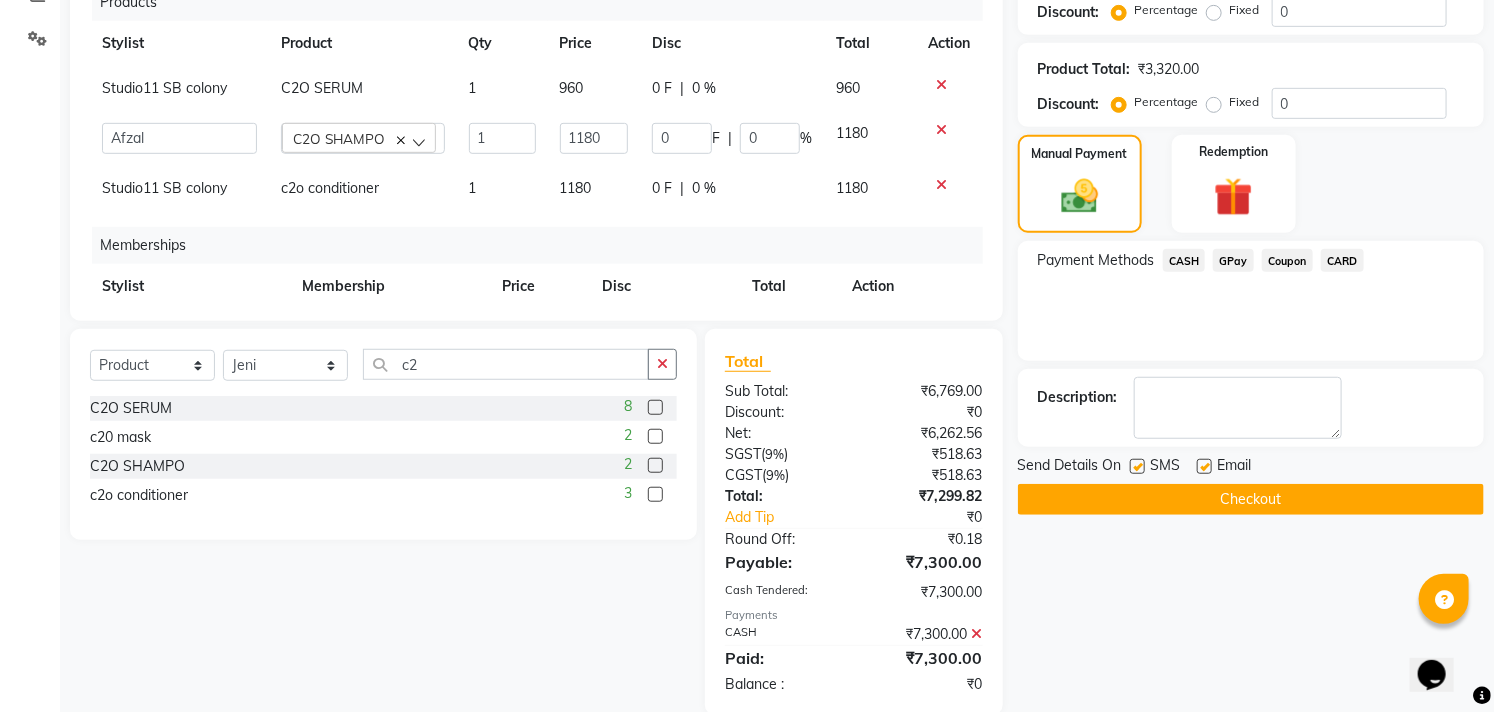 scroll, scrollTop: 480, scrollLeft: 0, axis: vertical 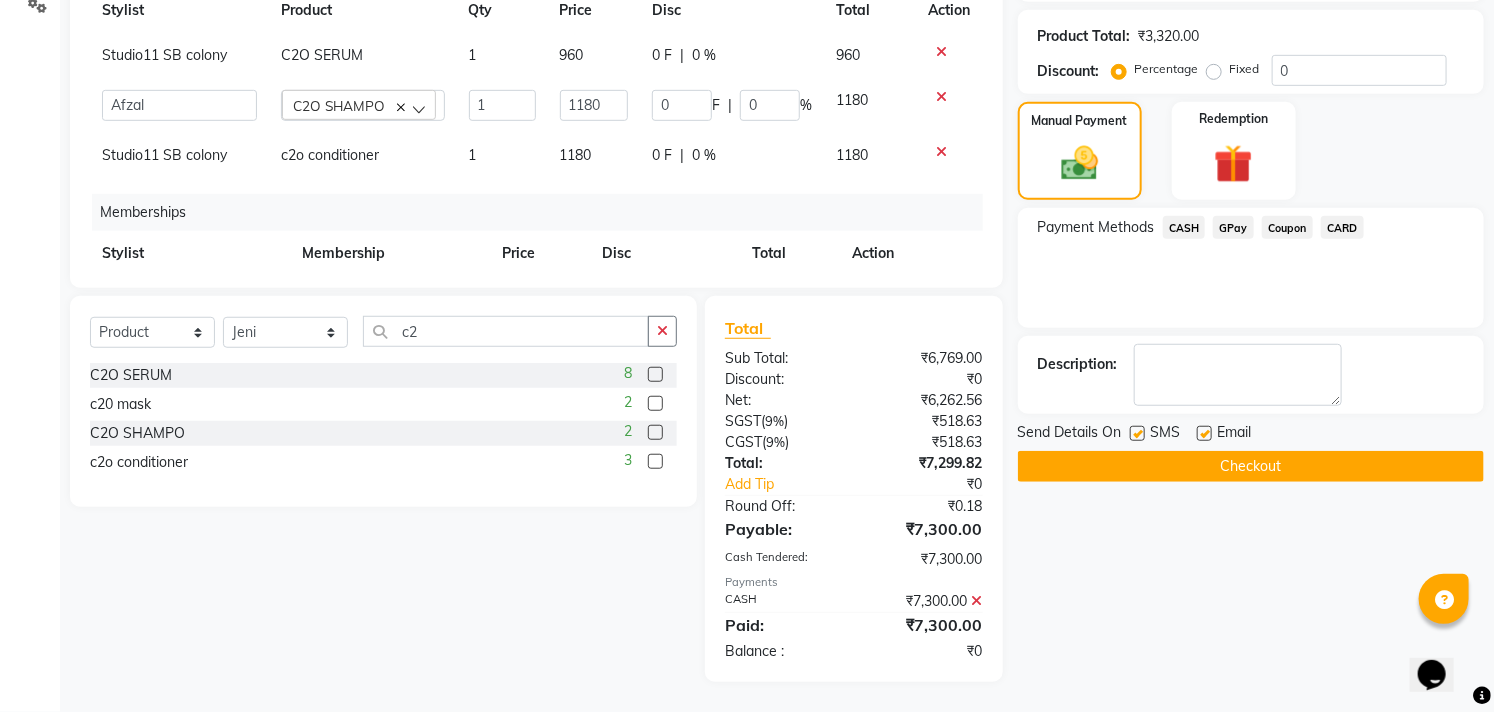 click 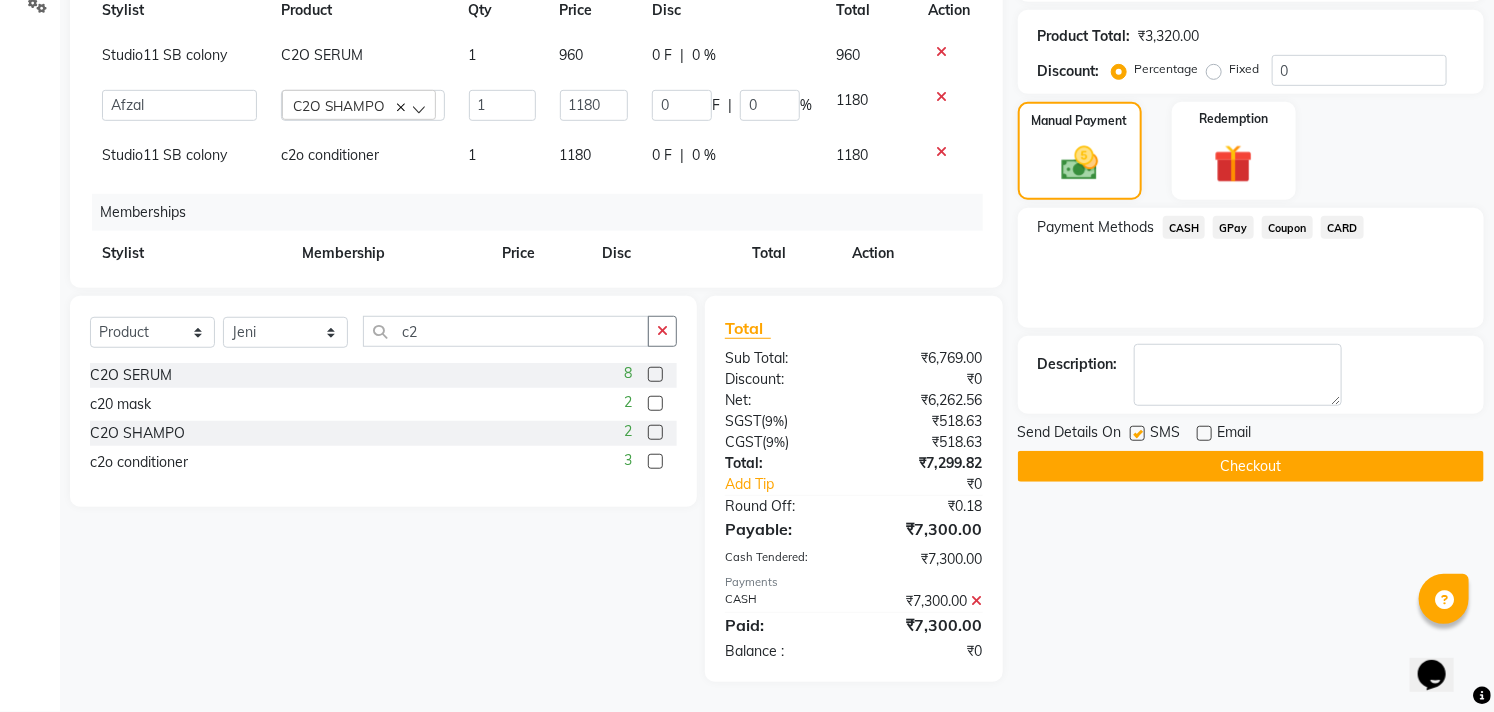 click 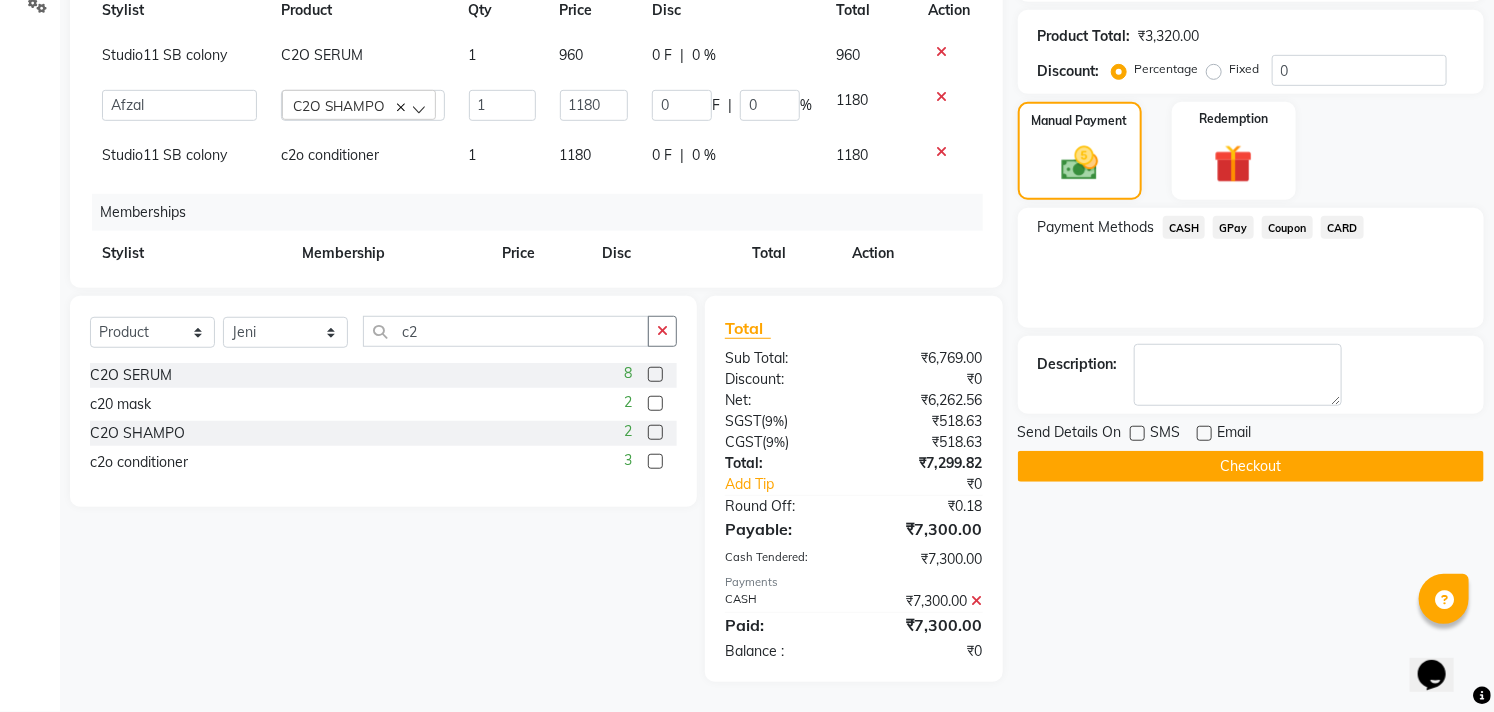 click on "Checkout" 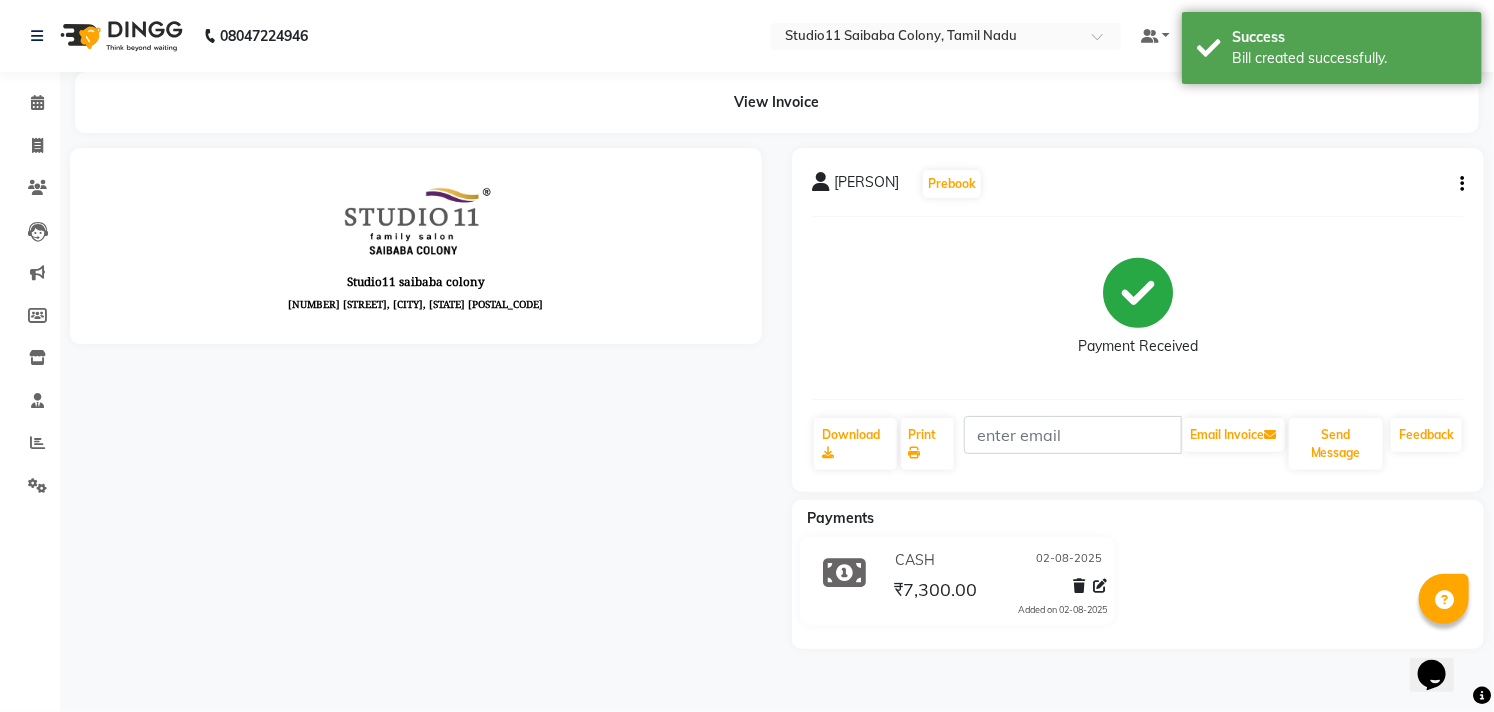 scroll, scrollTop: 0, scrollLeft: 0, axis: both 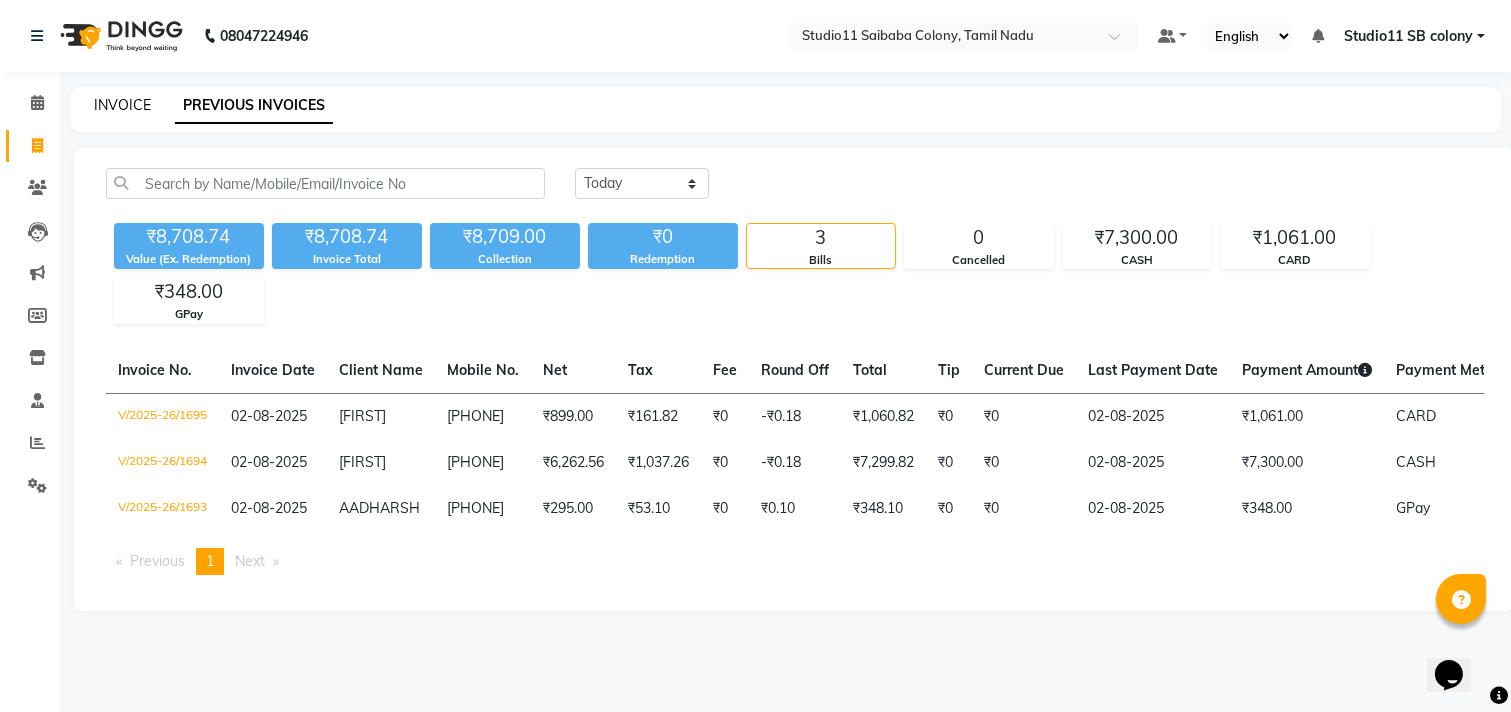 click on "INVOICE" 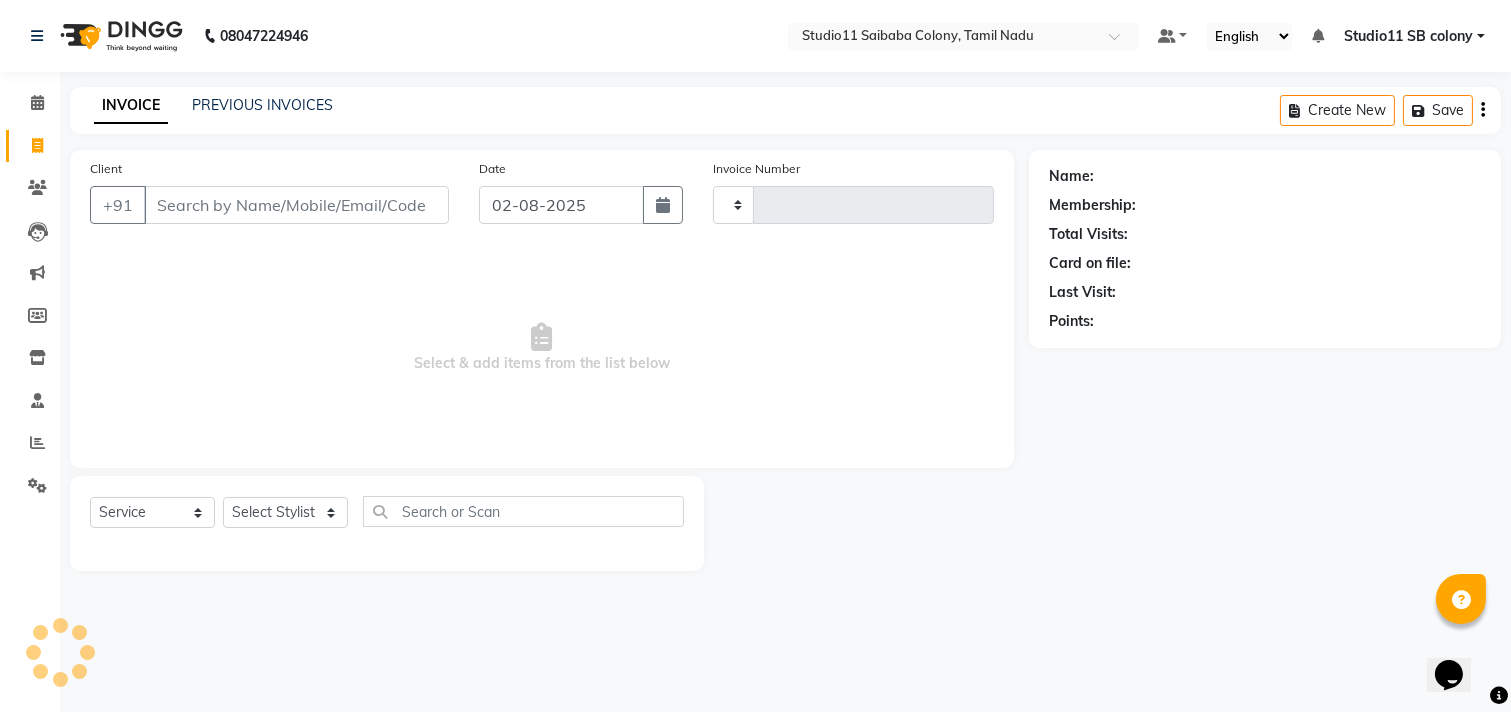 click on "INVOICE" 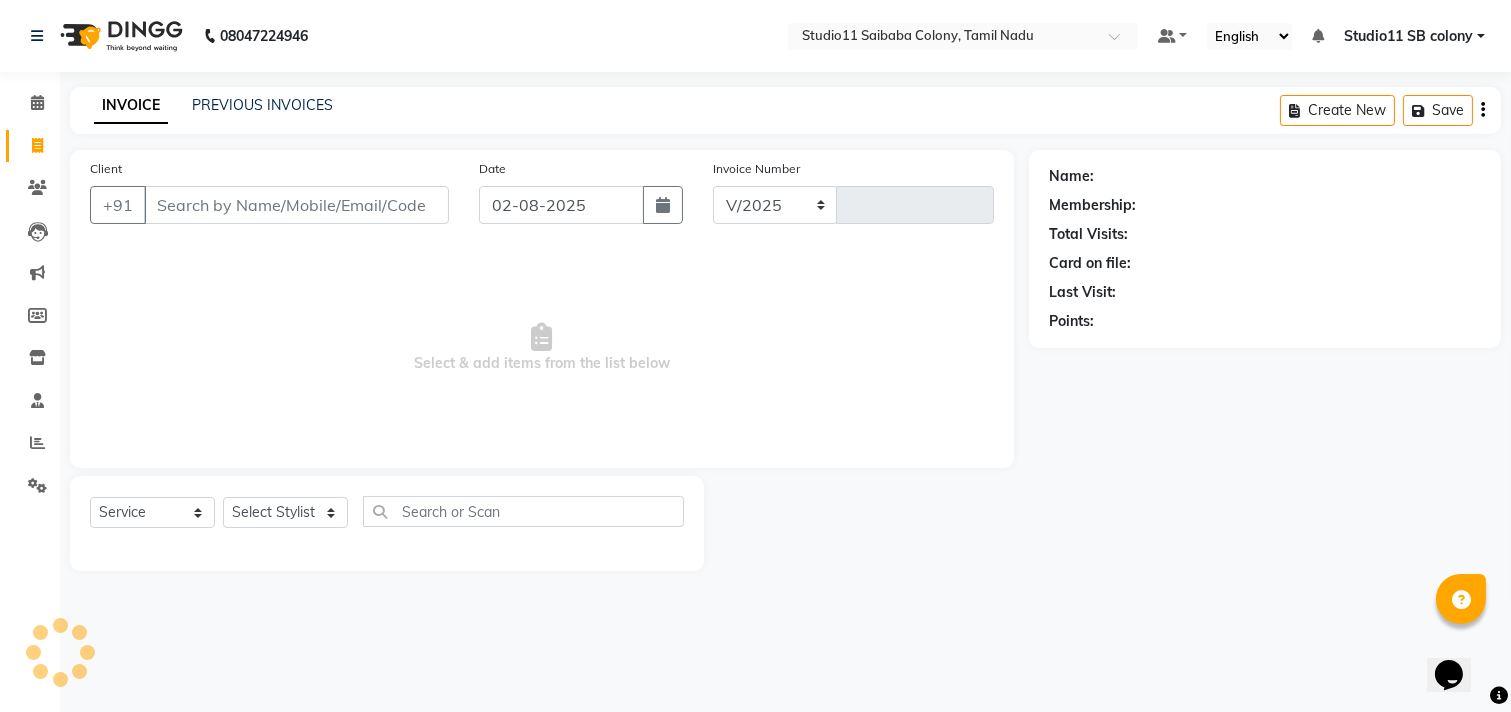 select on "7717" 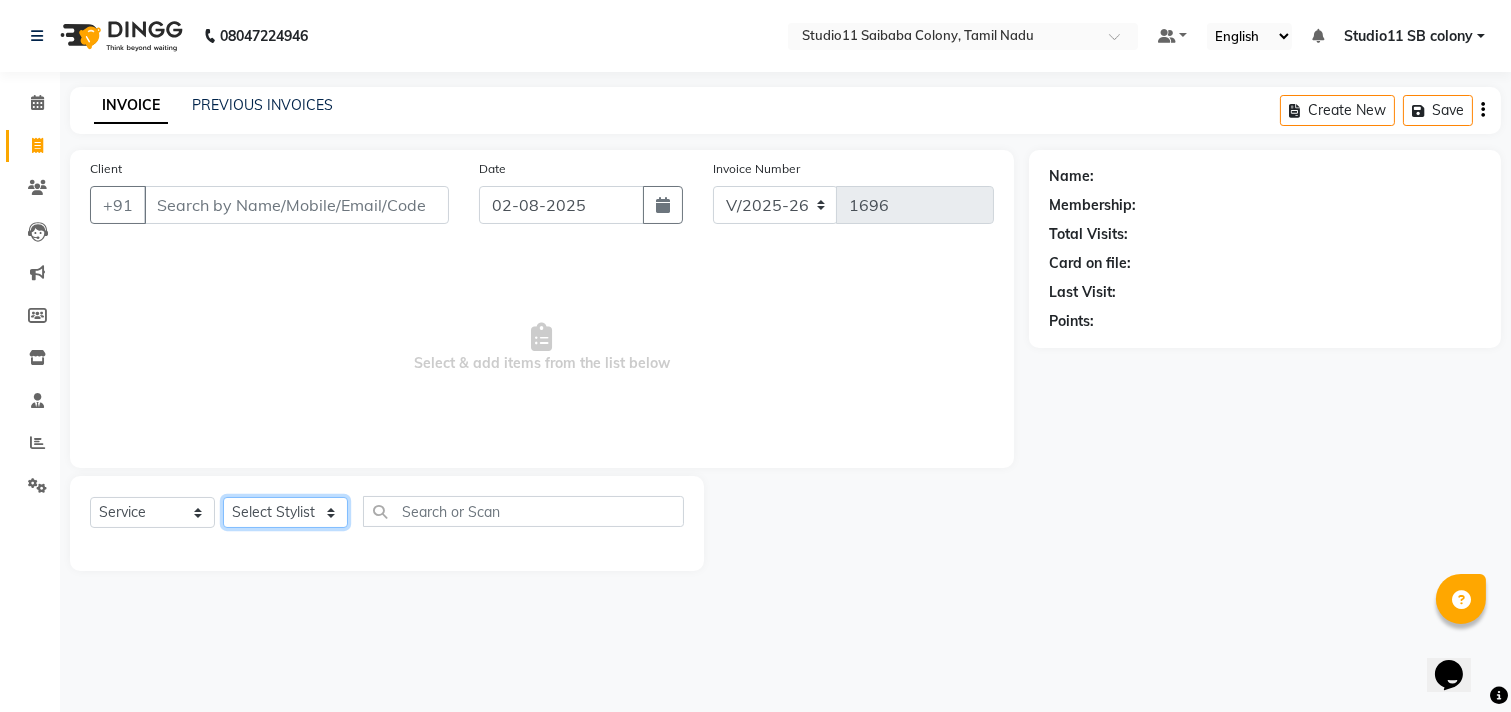 click on "Select Stylist" 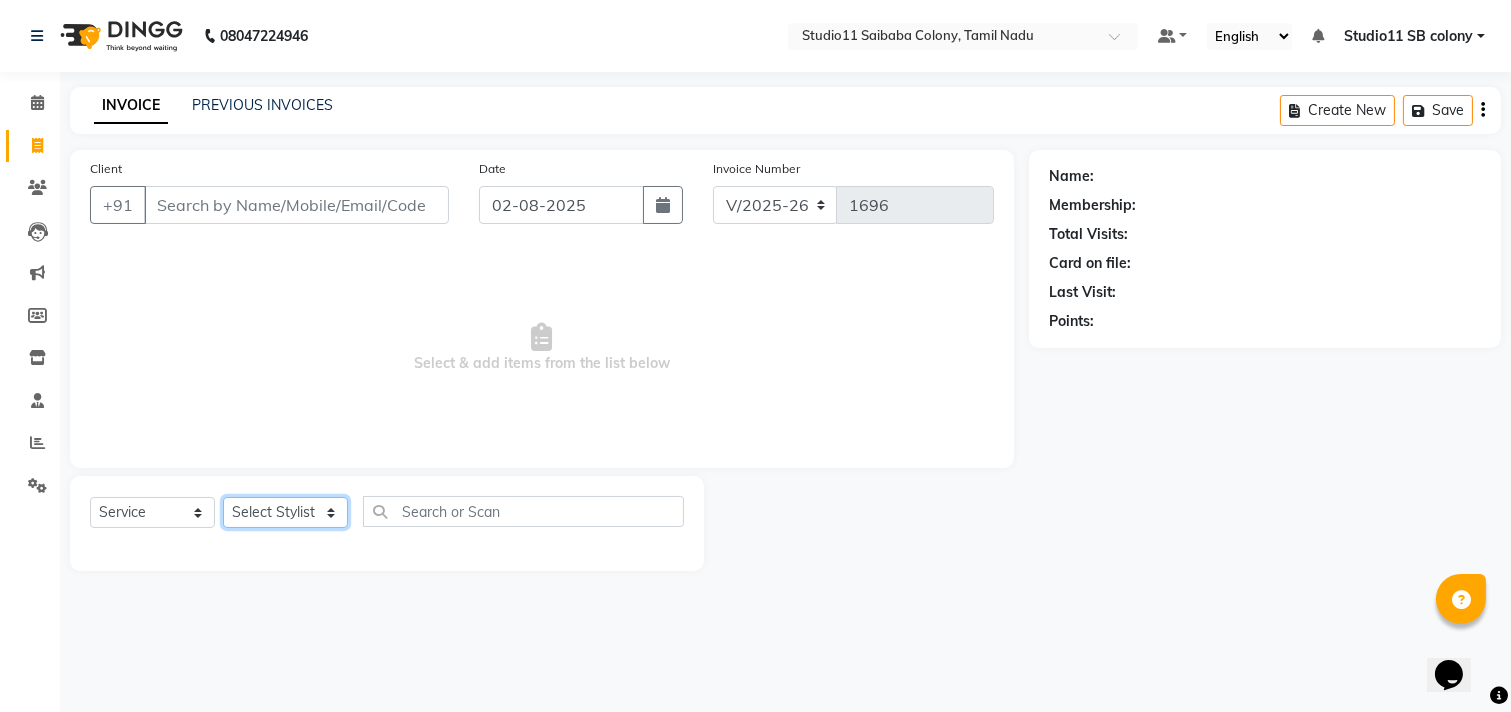 select on "85620" 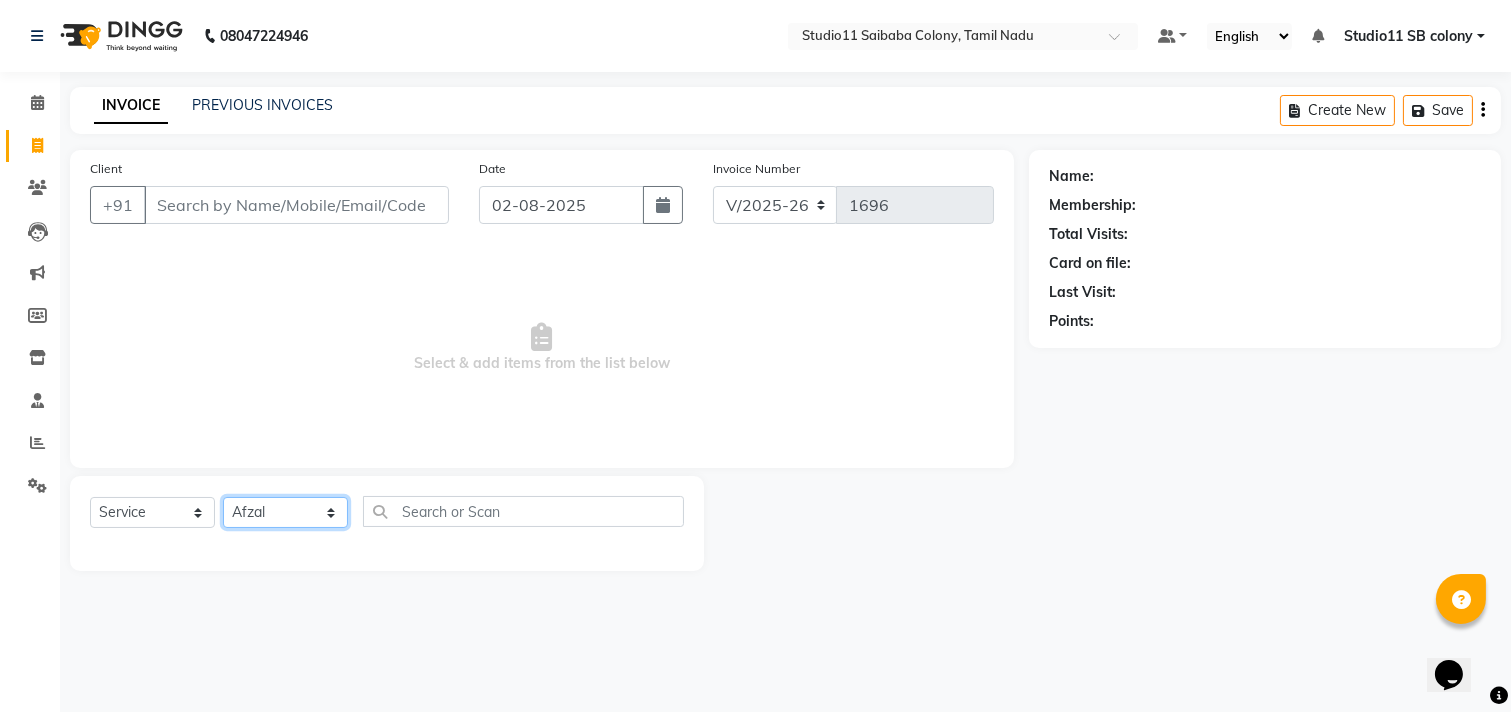 click on "Select Stylist Afzal Akbar Dani Jeni Josna kaif lavanya manimekalai Praveen Sonu Studio11 SB colony Tahir tamil" 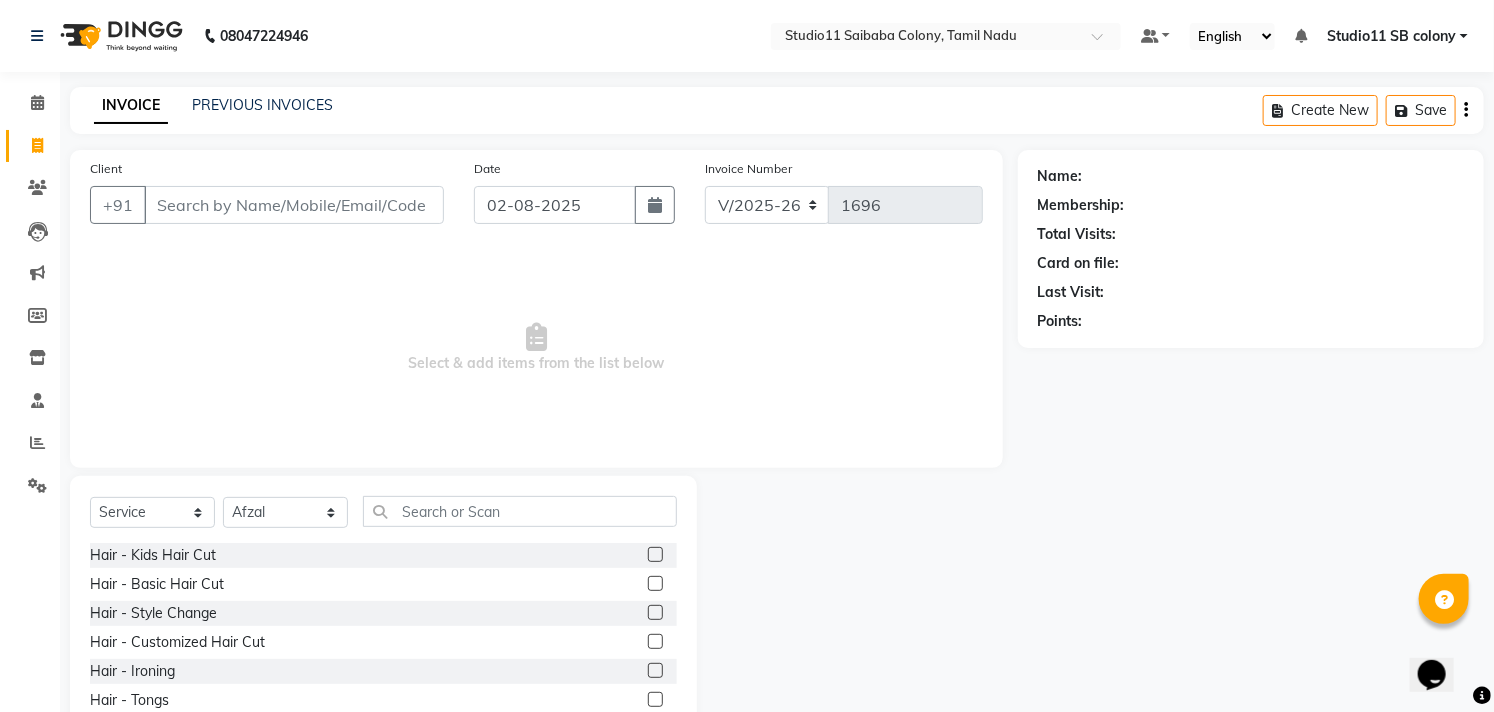 click 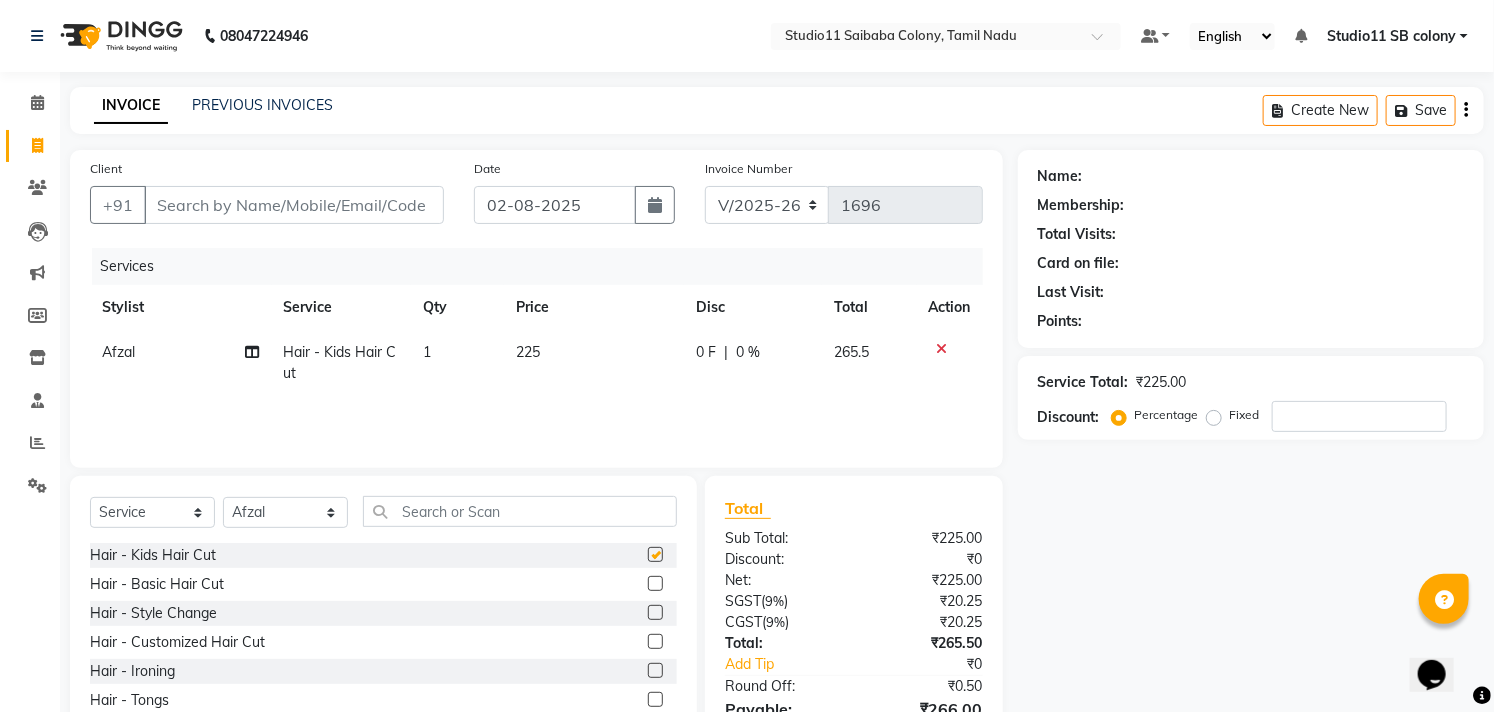 checkbox on "false" 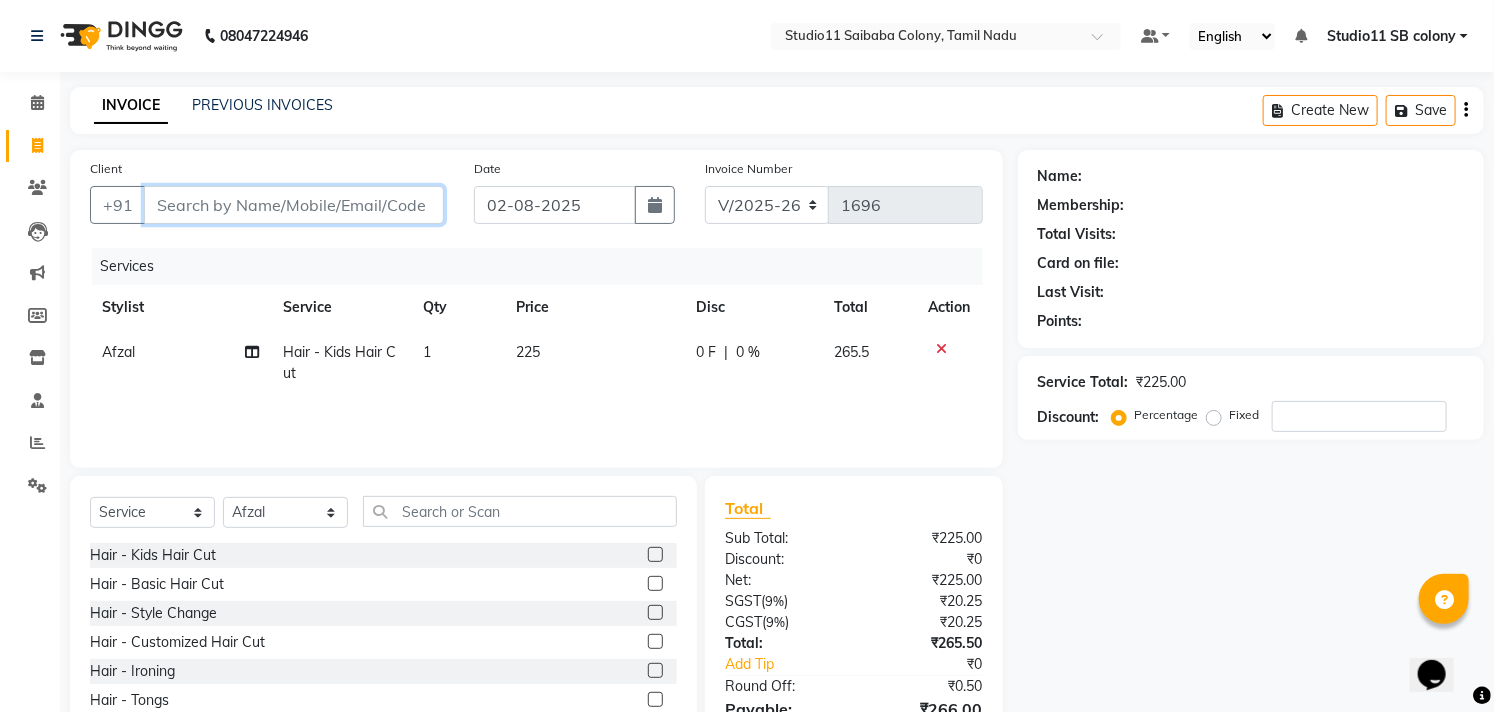 click on "Client" at bounding box center (294, 205) 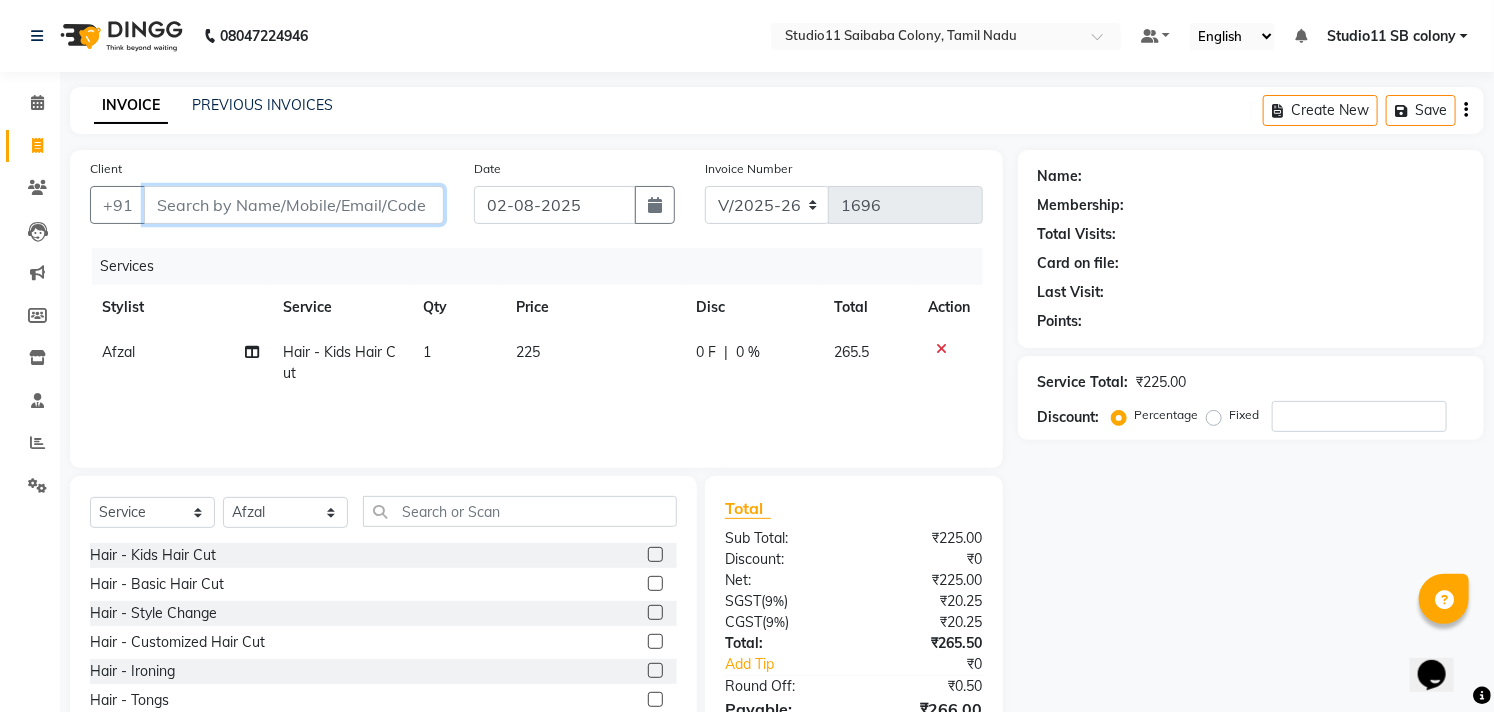 type on "9" 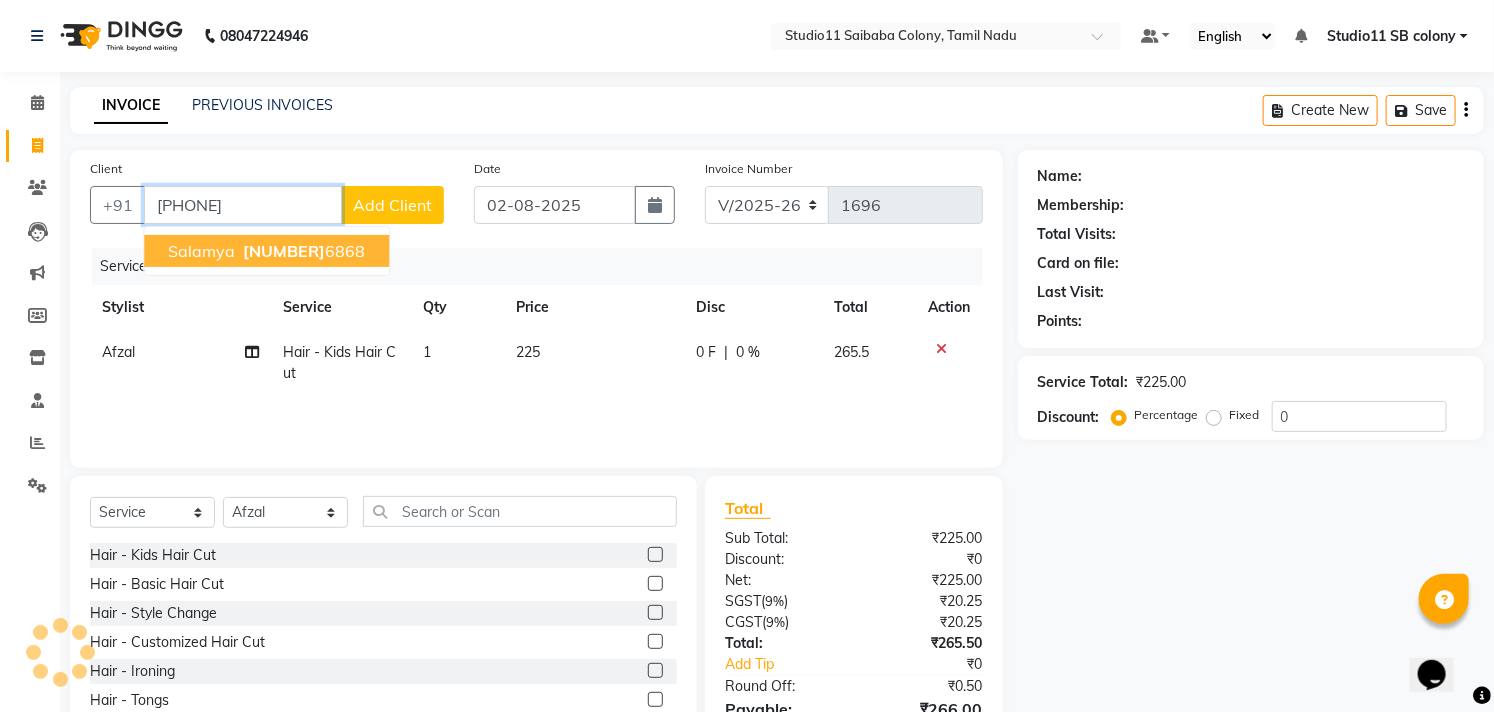 type on "[PHONE]" 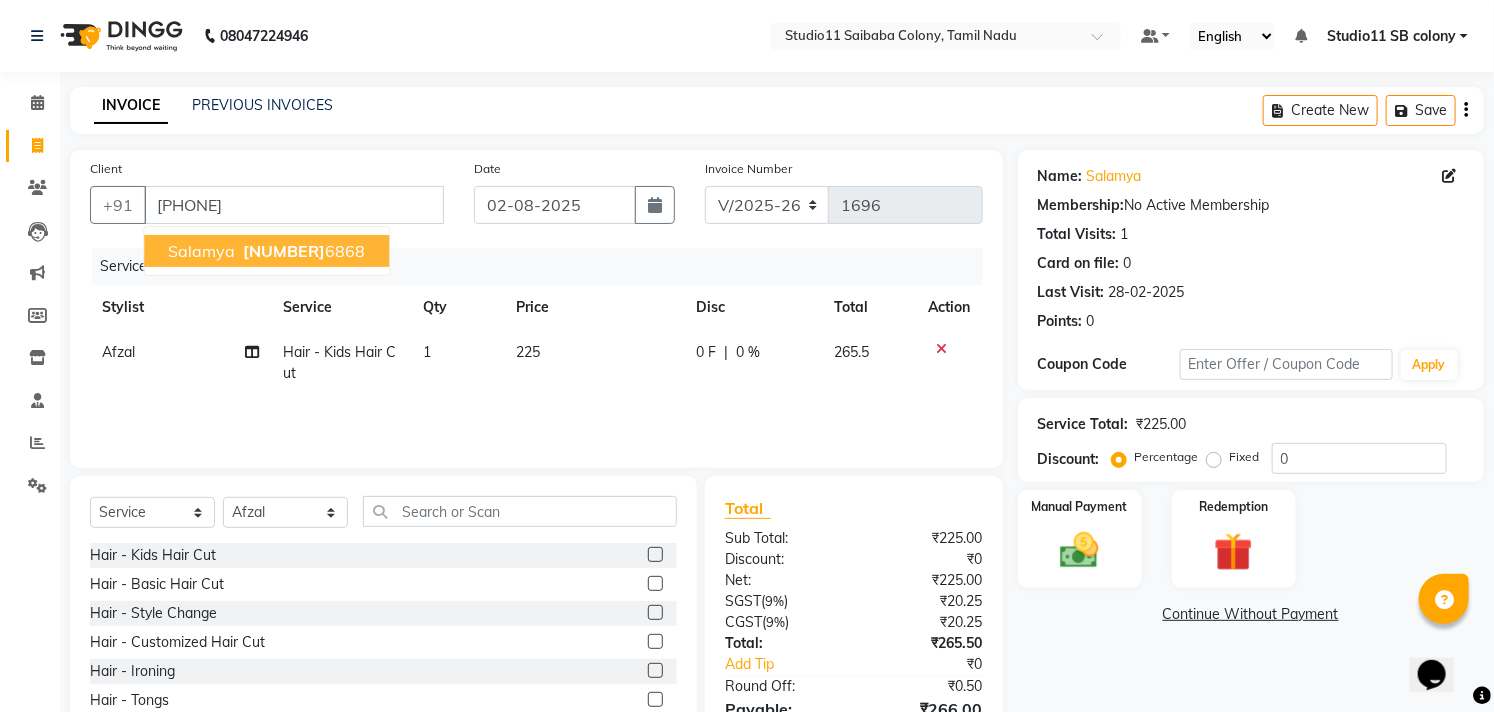 click on "[FIRST] [PHONE]" at bounding box center [266, 251] 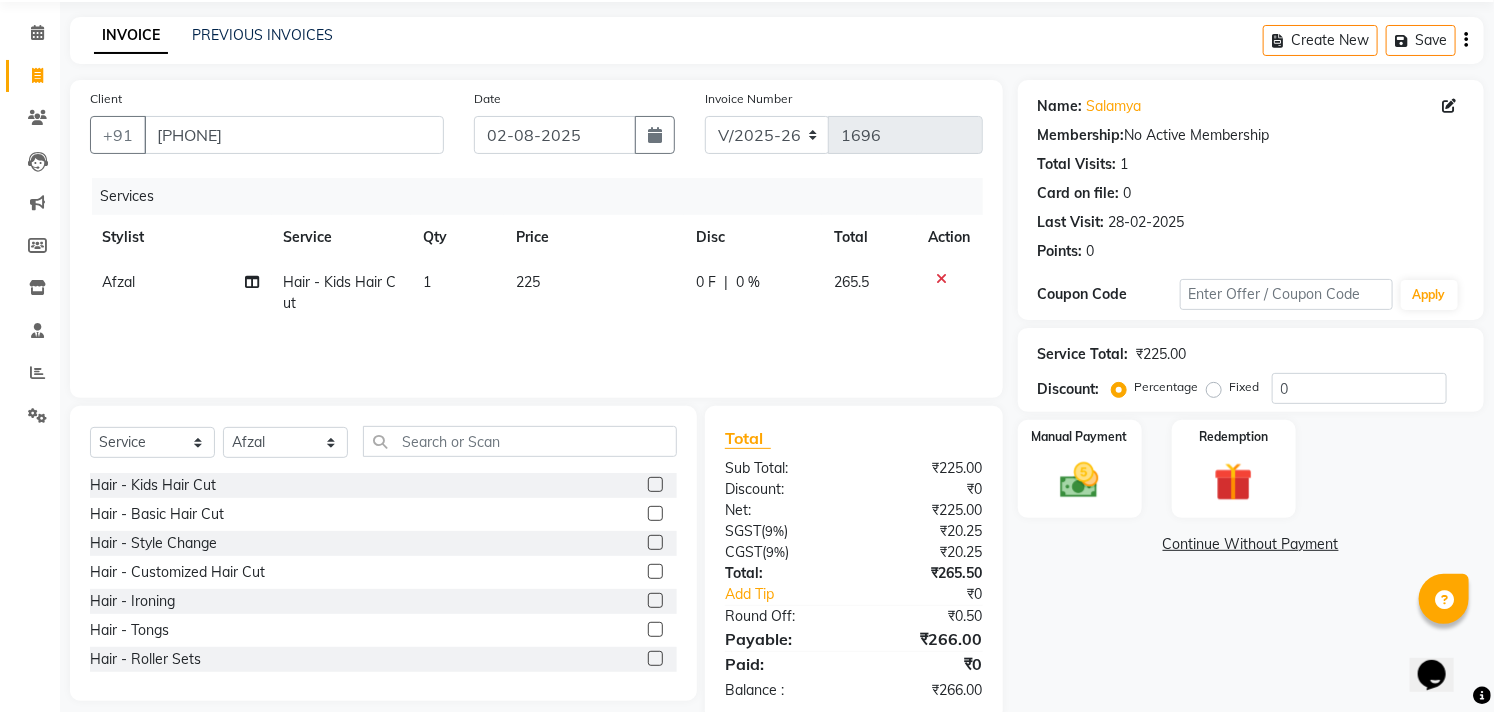 scroll, scrollTop: 108, scrollLeft: 0, axis: vertical 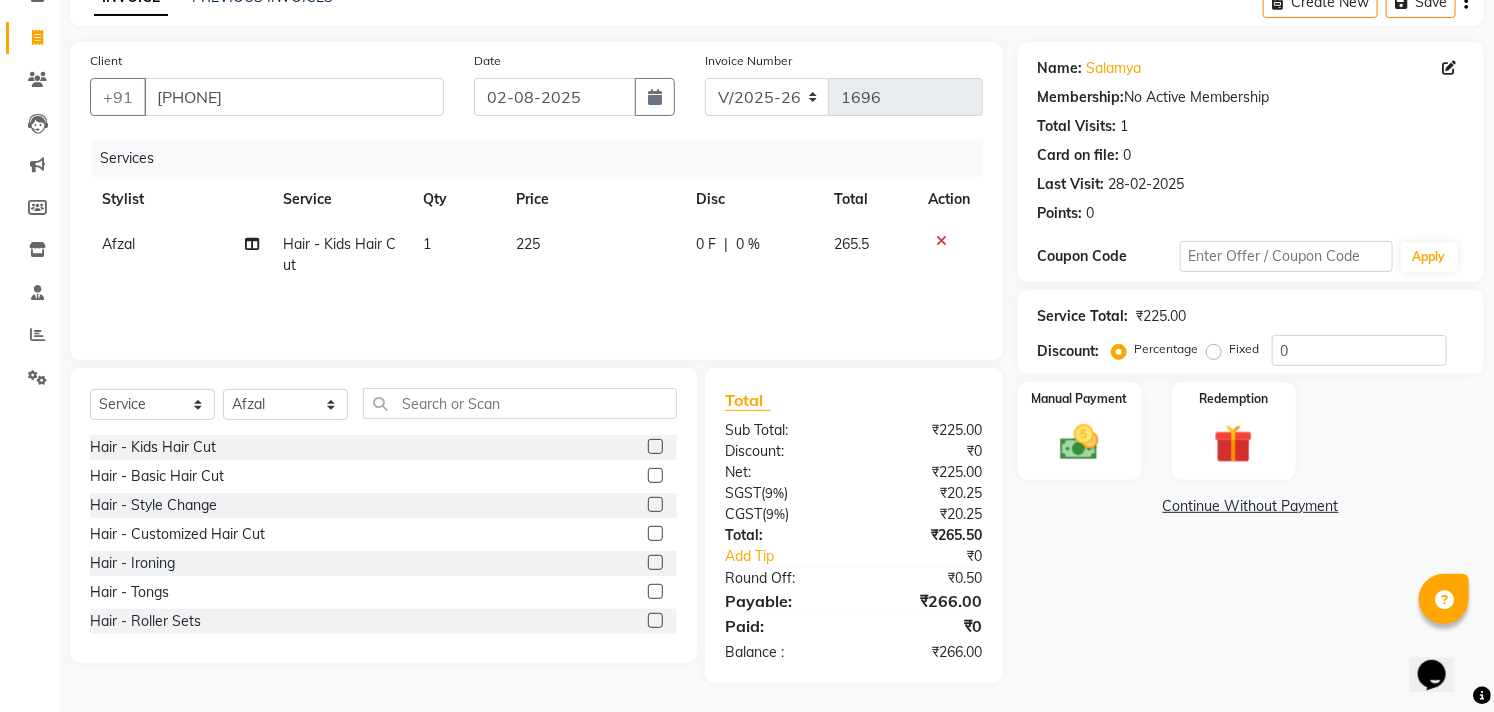 click on "225" 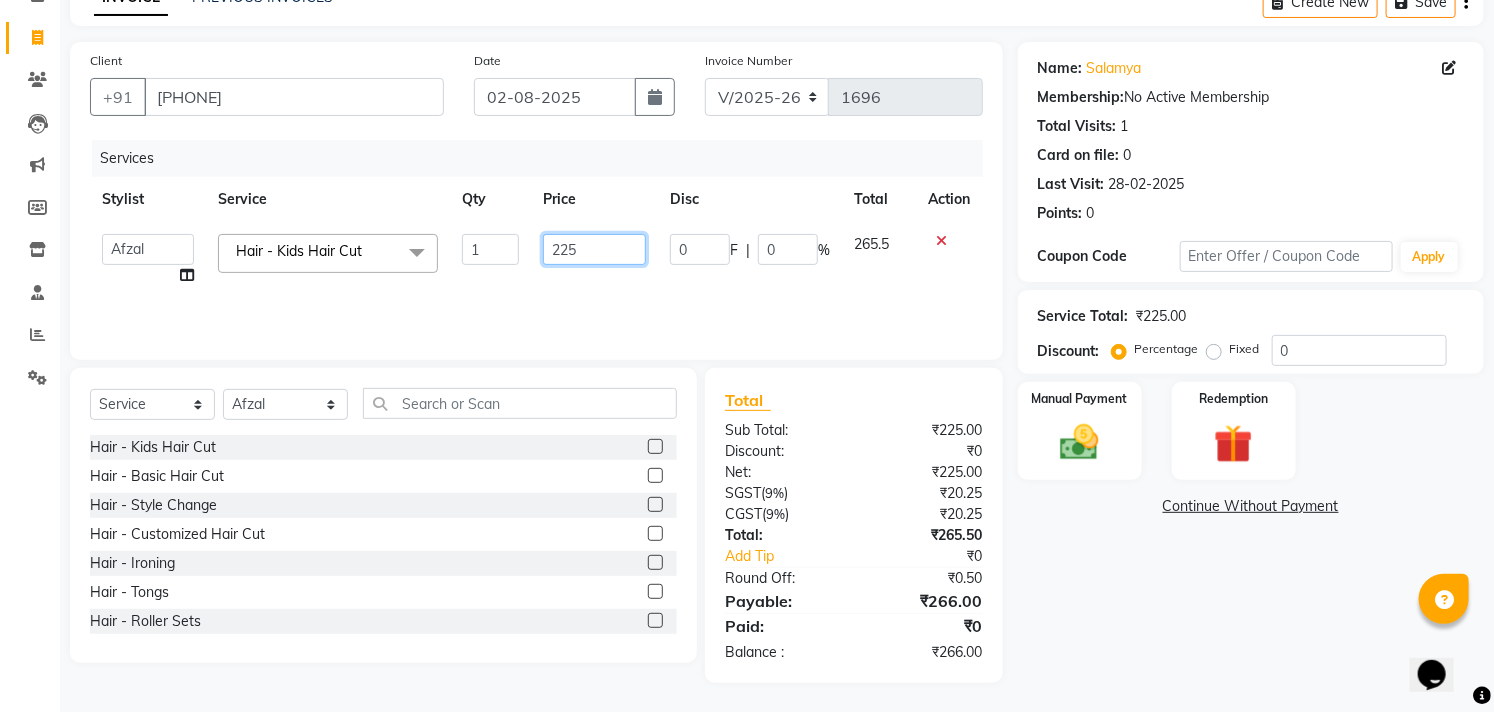 click on "225" 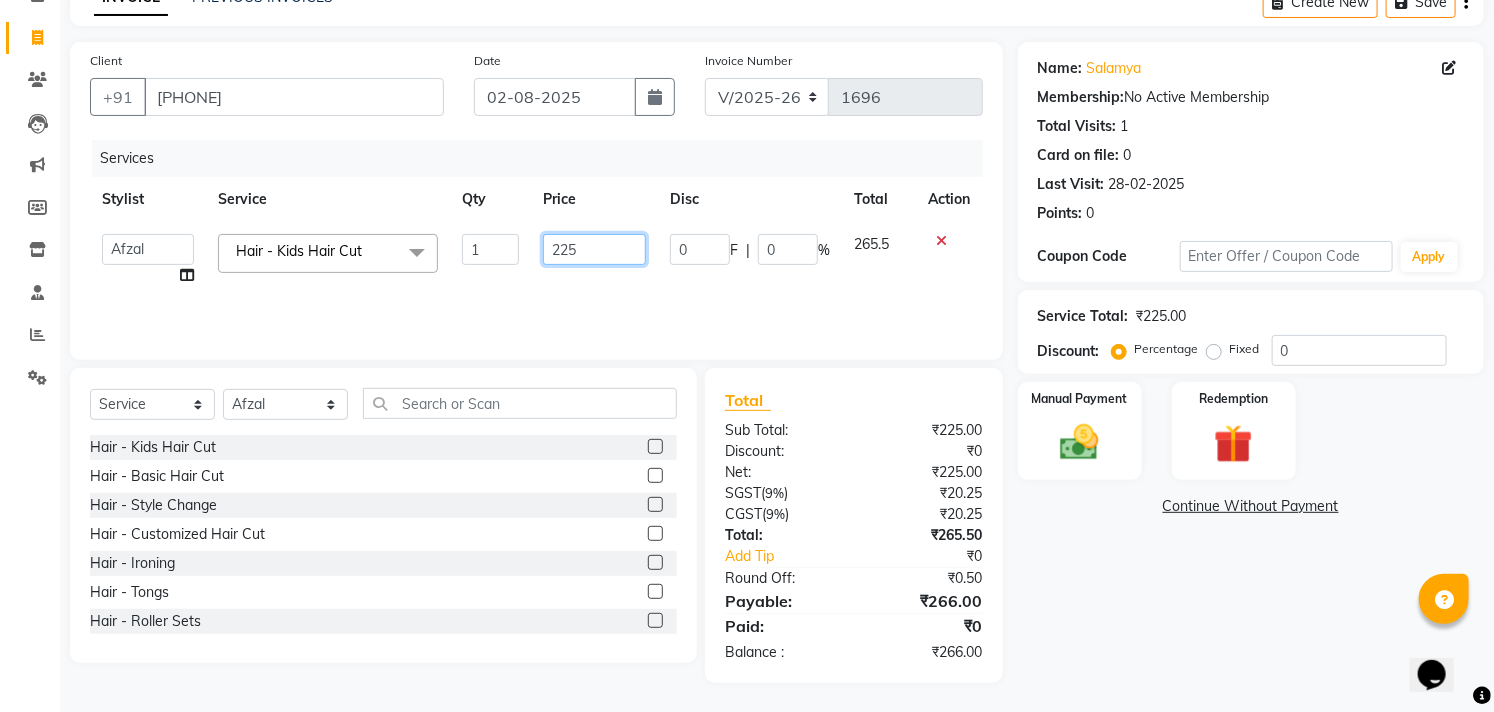 click on "225" 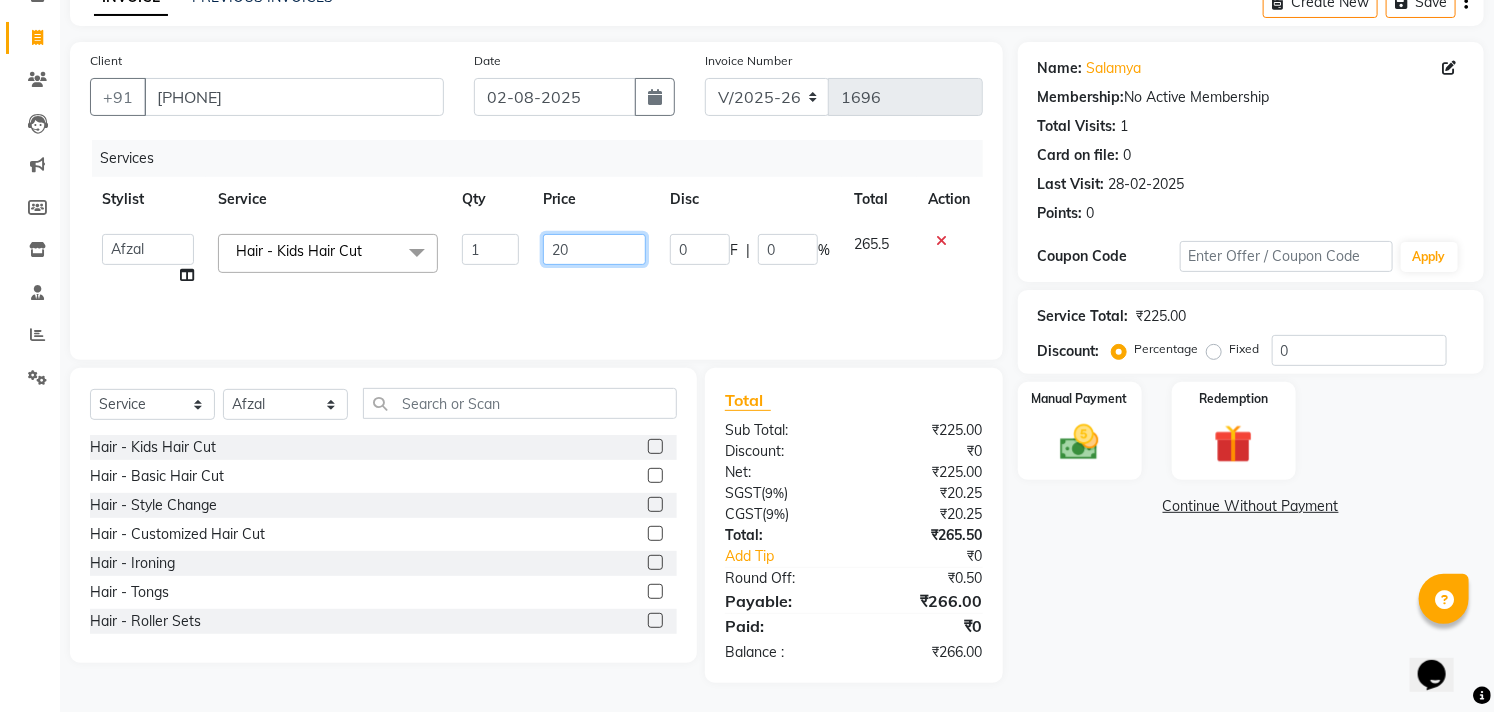 type on "200" 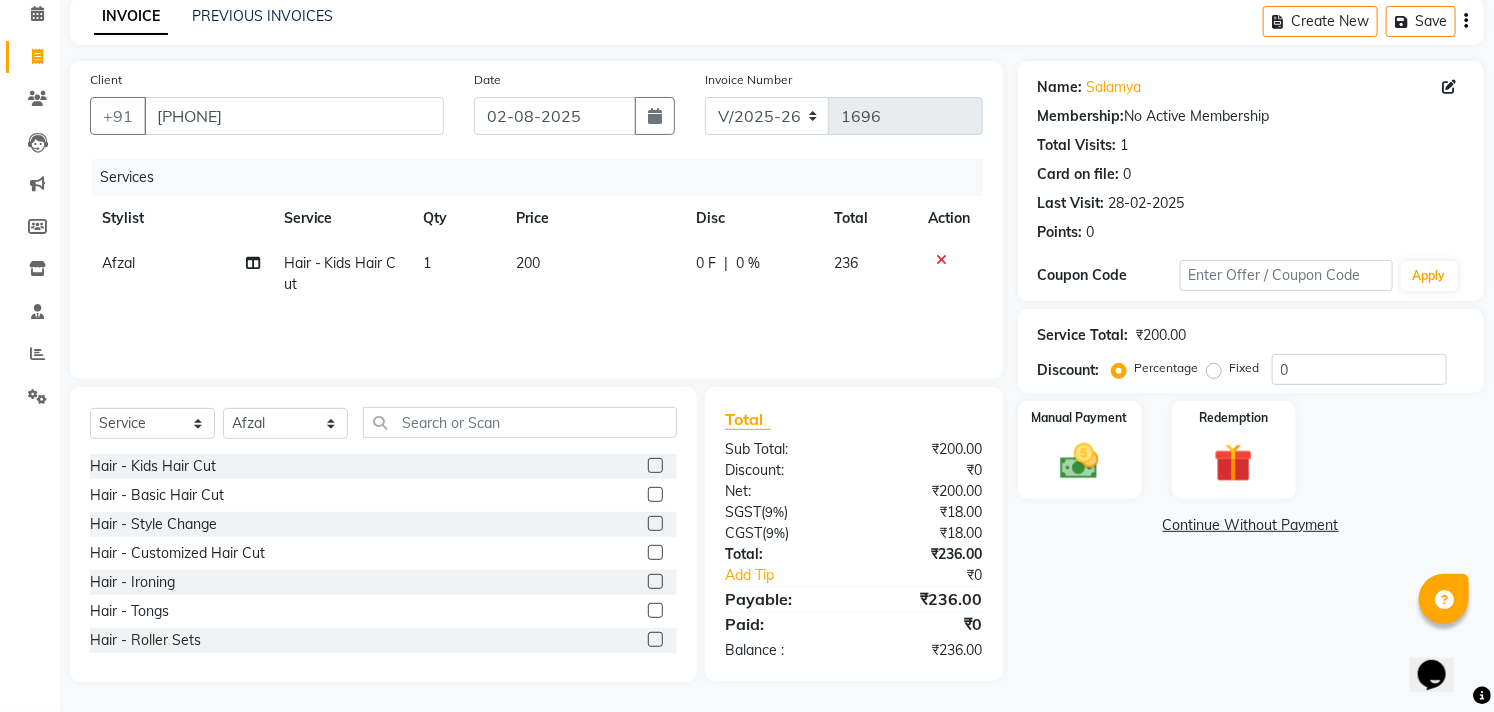 scroll, scrollTop: 88, scrollLeft: 0, axis: vertical 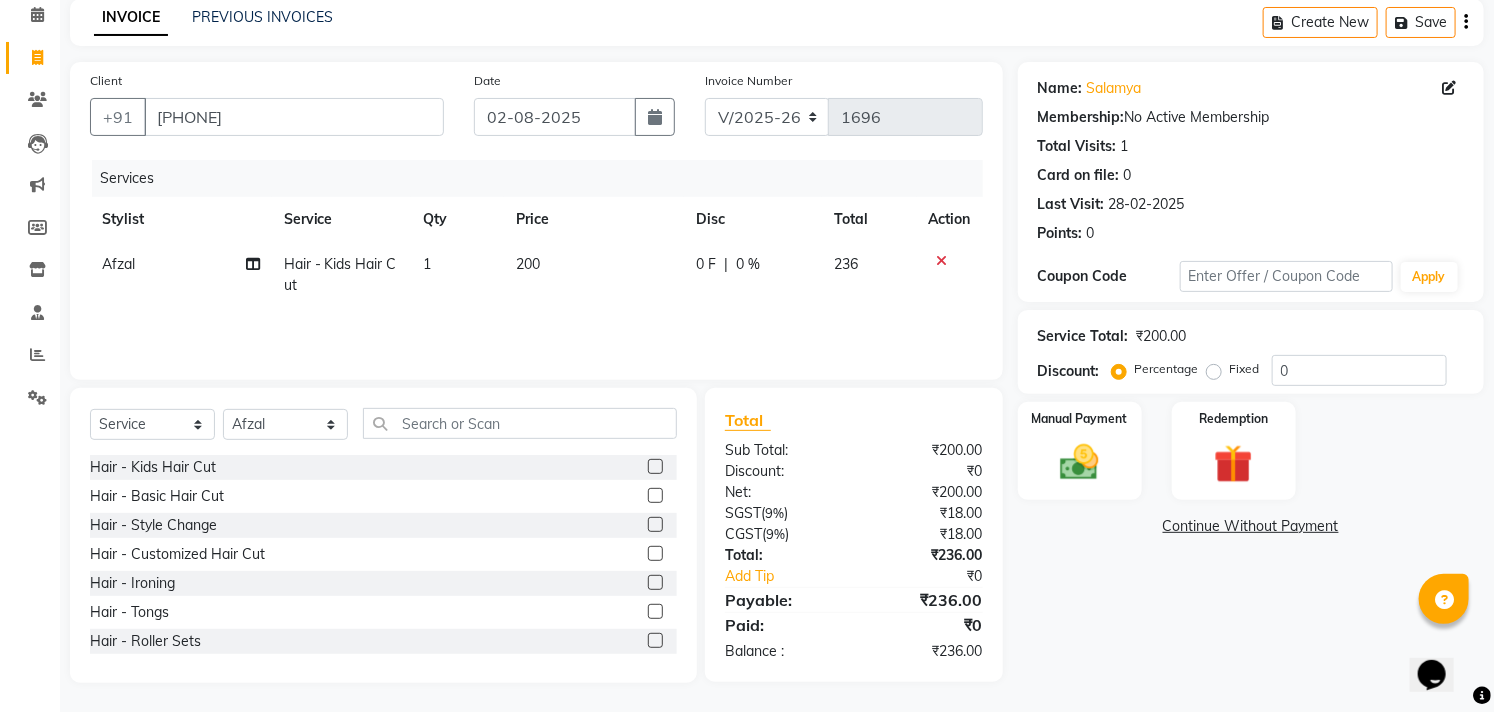 click on "200" 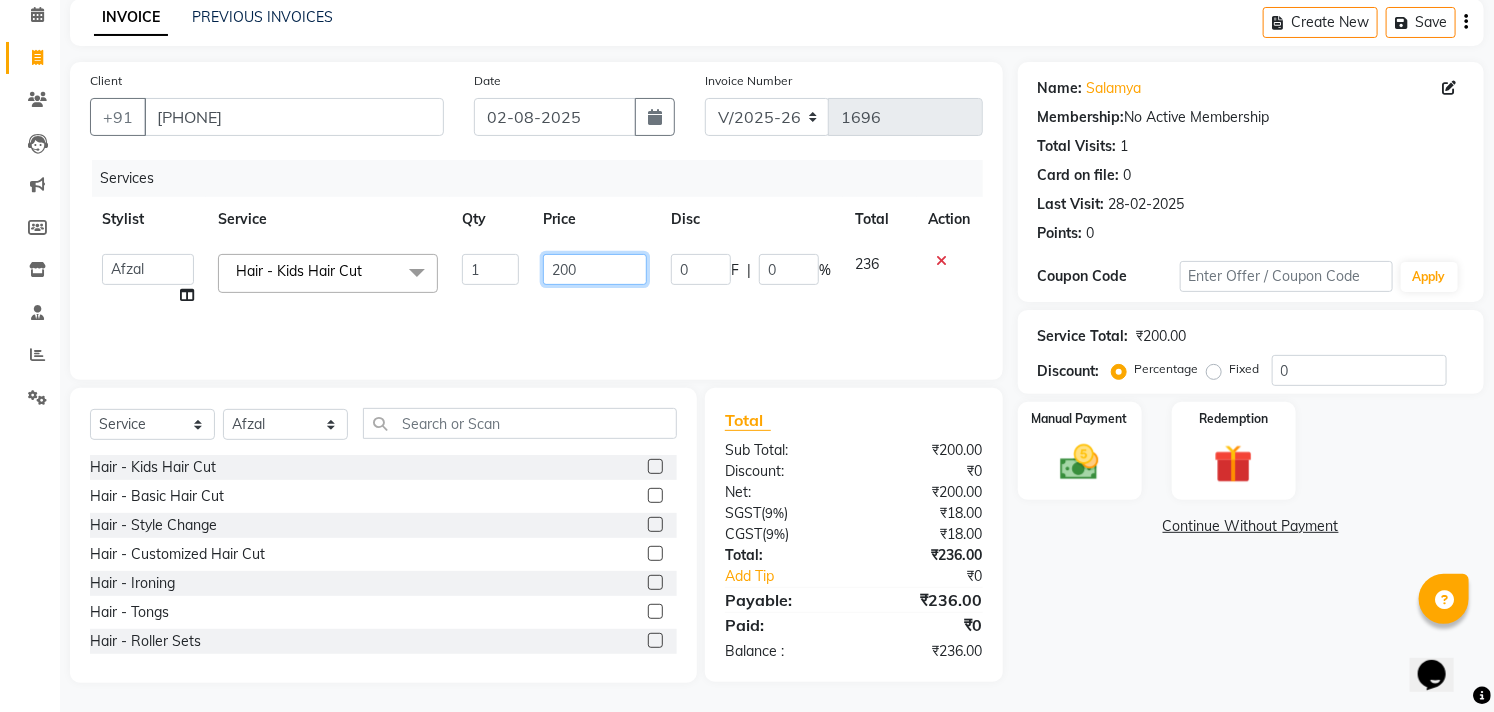 click on "200" 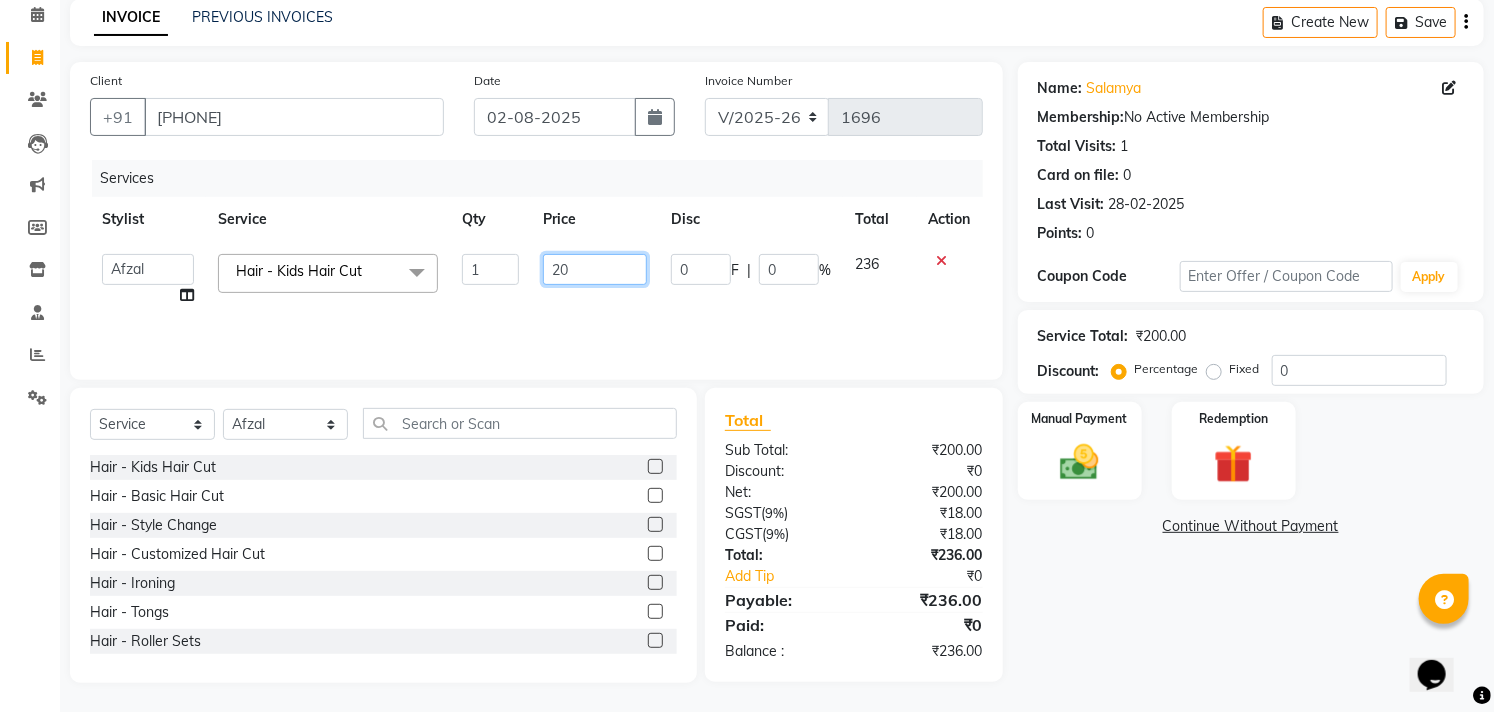 type on "2" 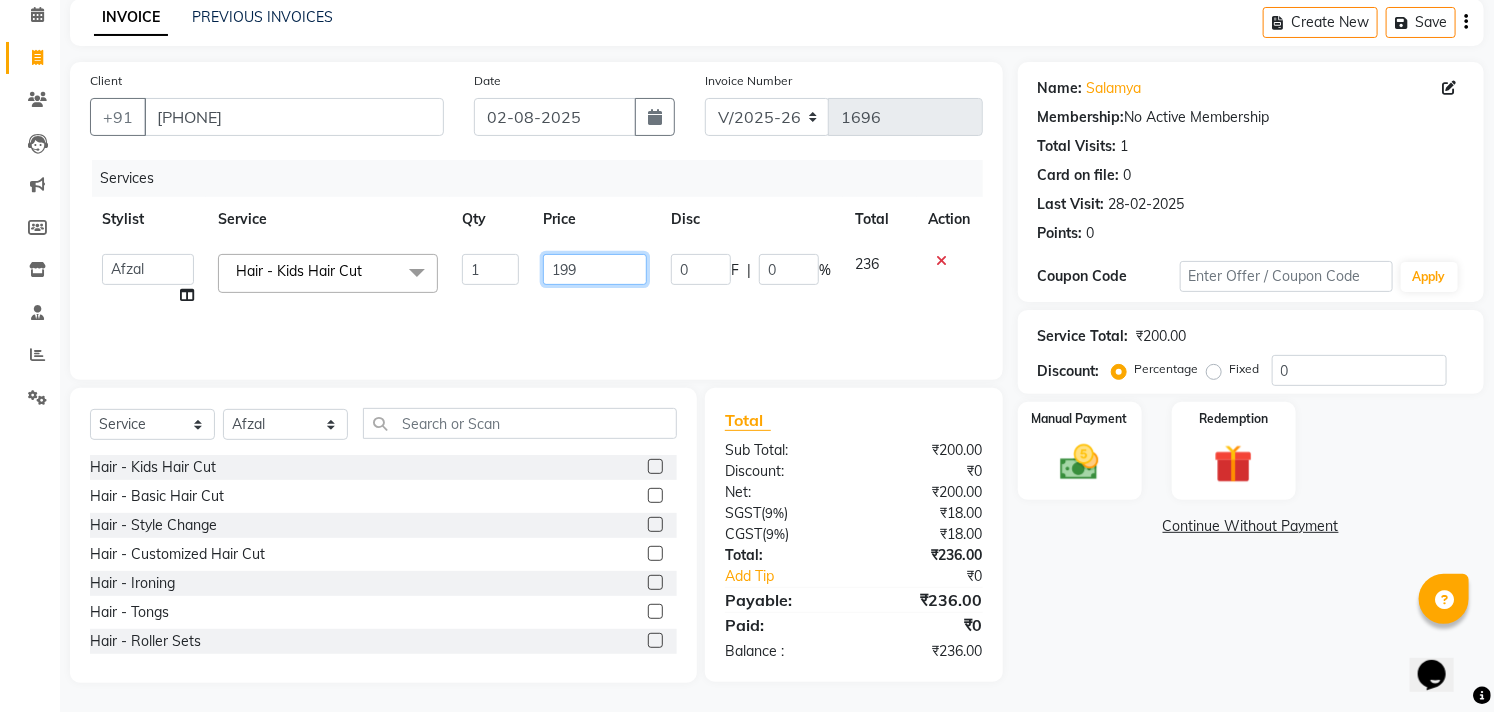 type on "199.5" 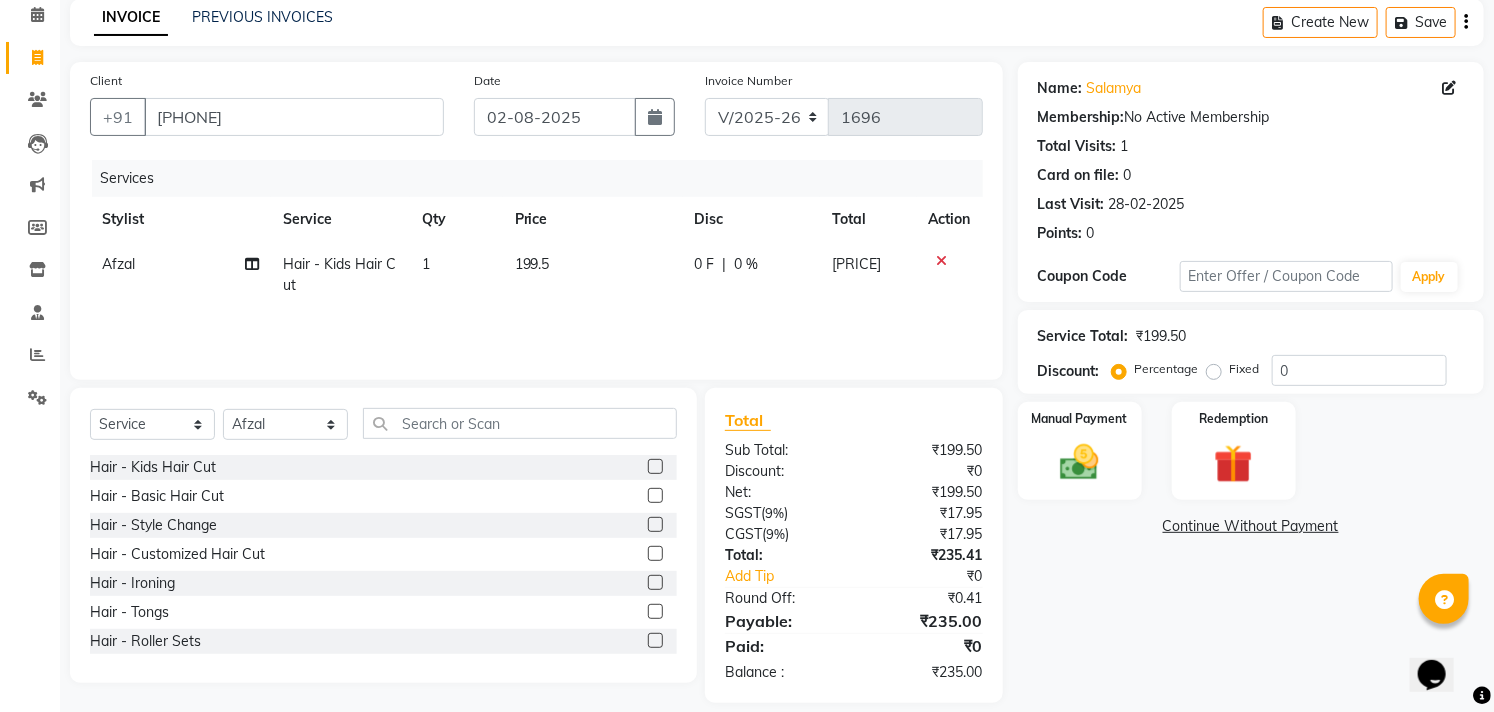 click on "Services Stylist Service Qty Price Disc Total Action Afzal Hair - Kids Hair Cut 1 199.5 0 F | 0 % [PRICE]" 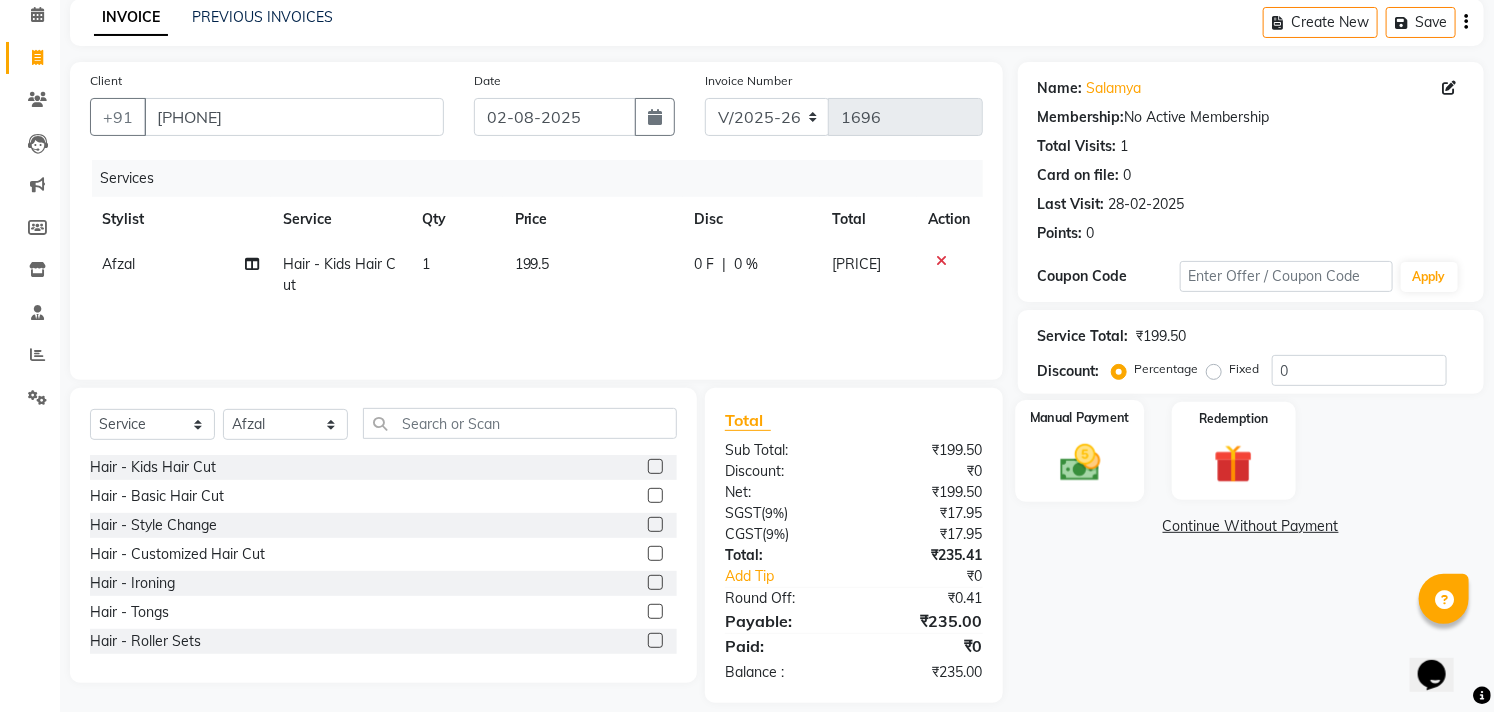 click 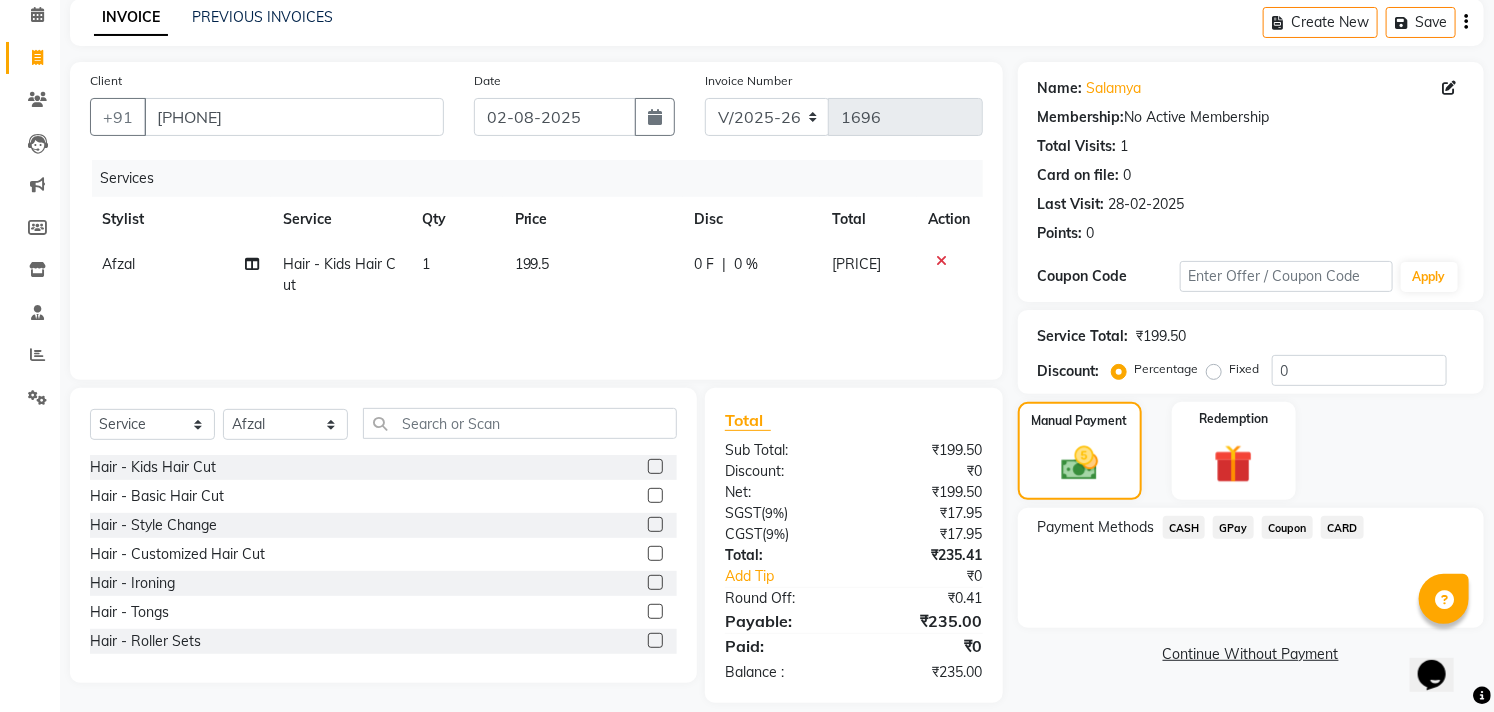 click on "CASH" 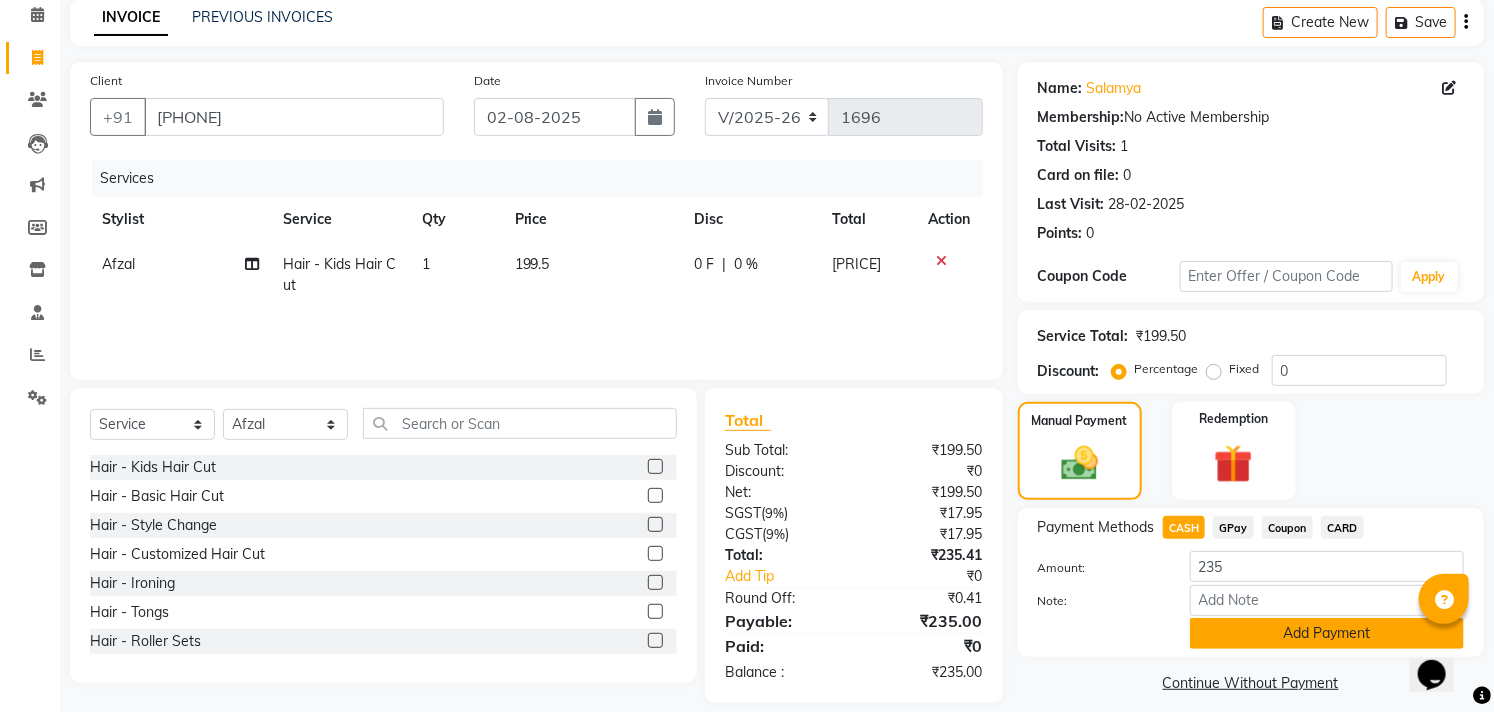 click on "Add Payment" 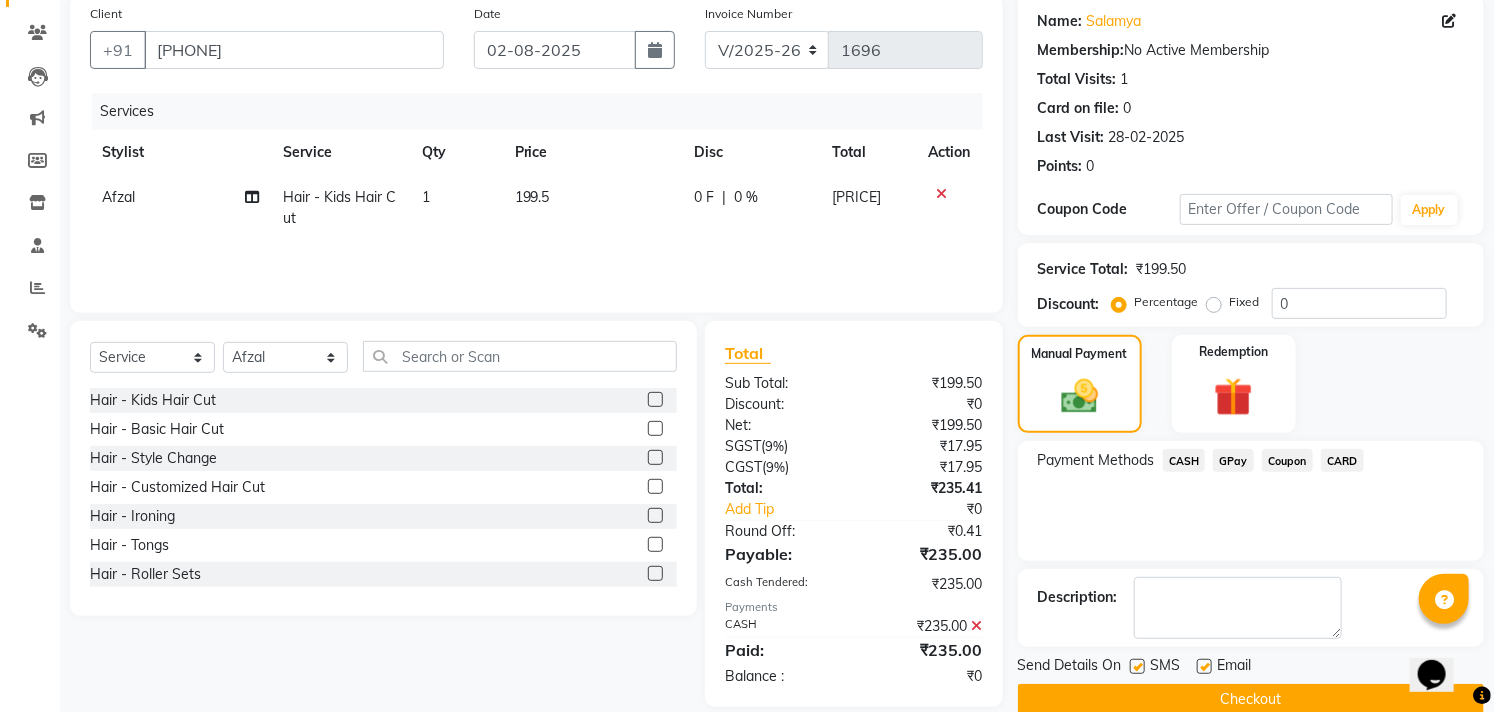 scroll, scrollTop: 187, scrollLeft: 0, axis: vertical 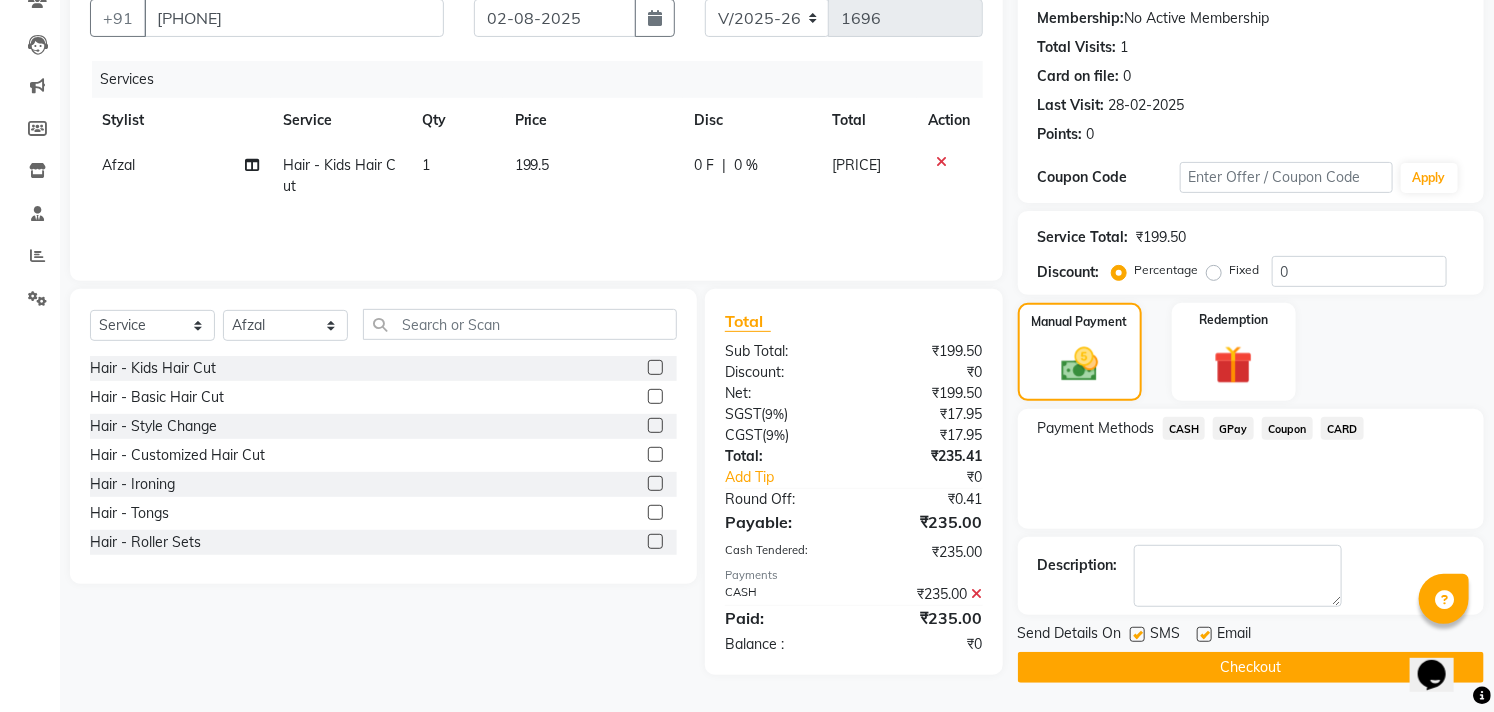 click 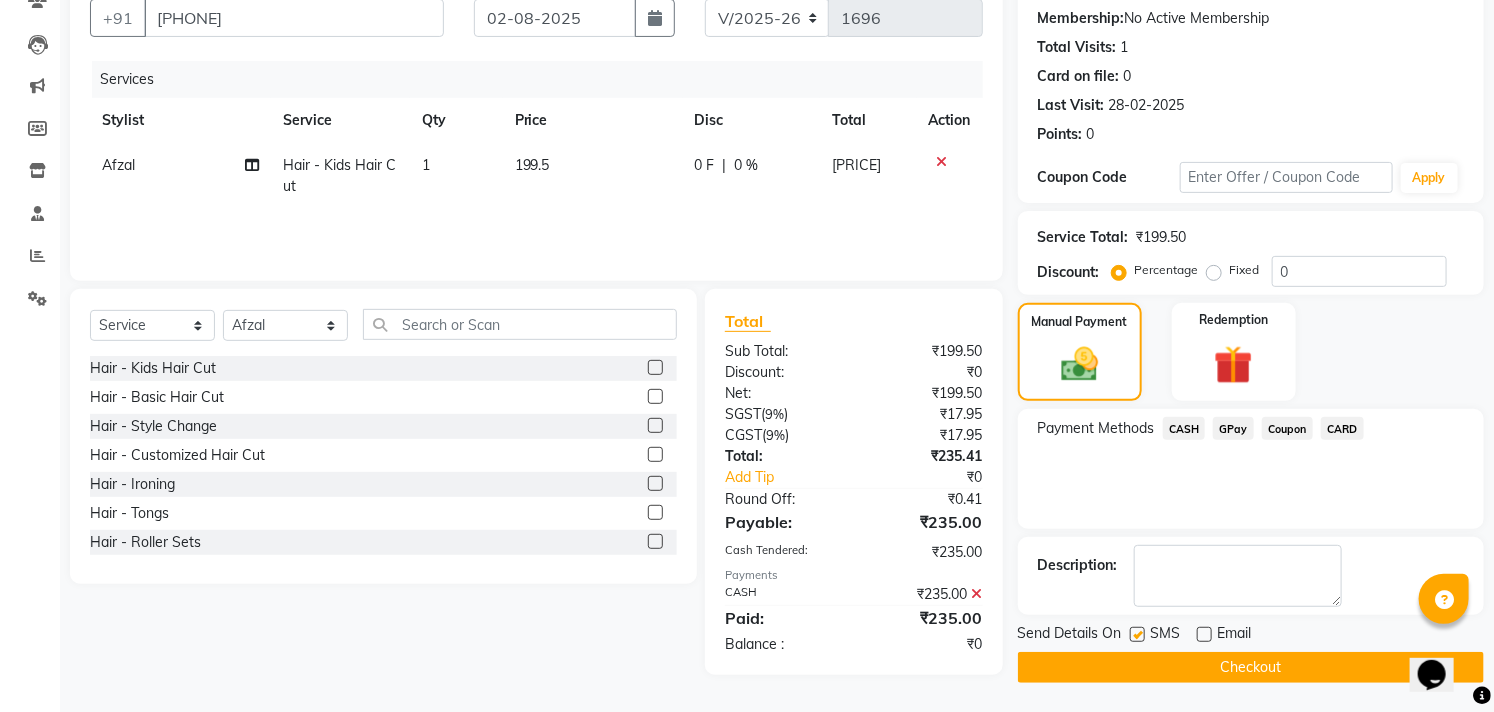 click 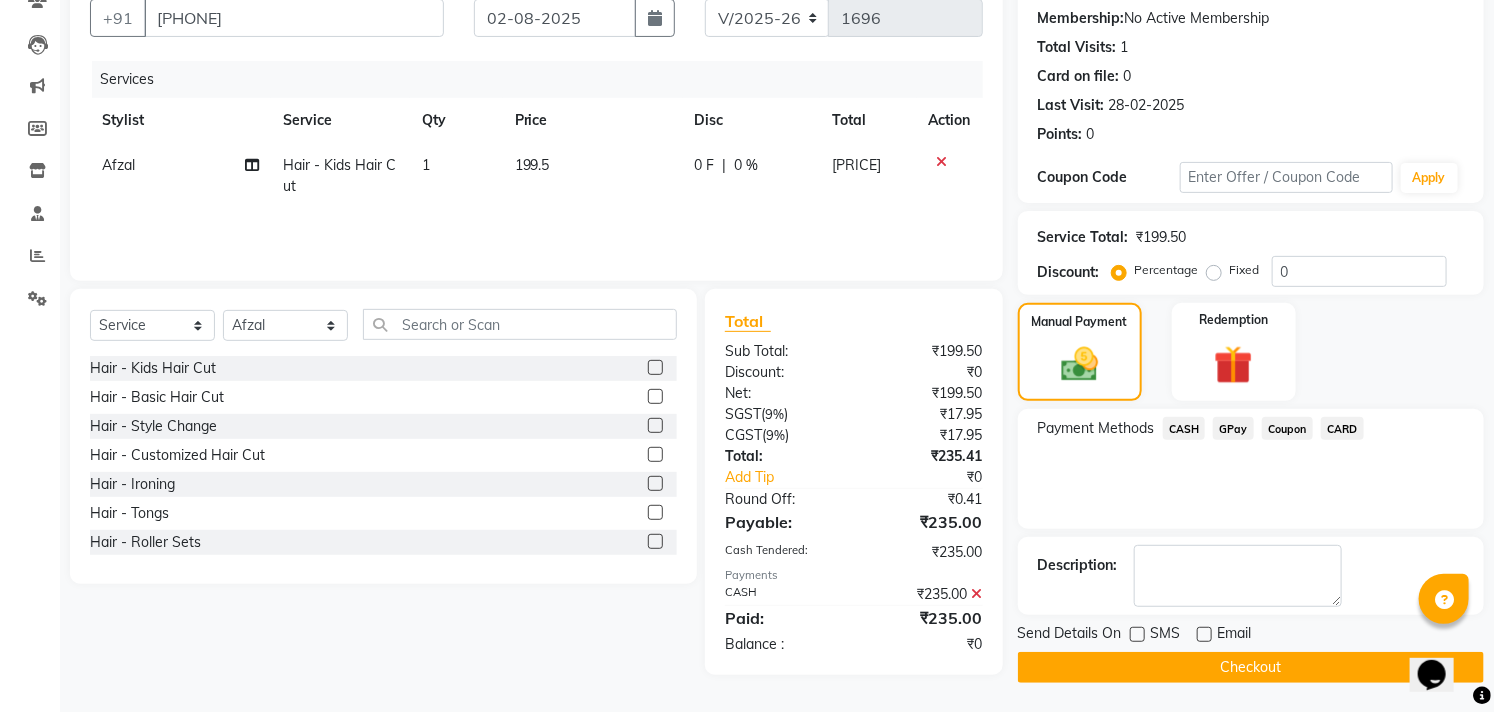 click on "Checkout" 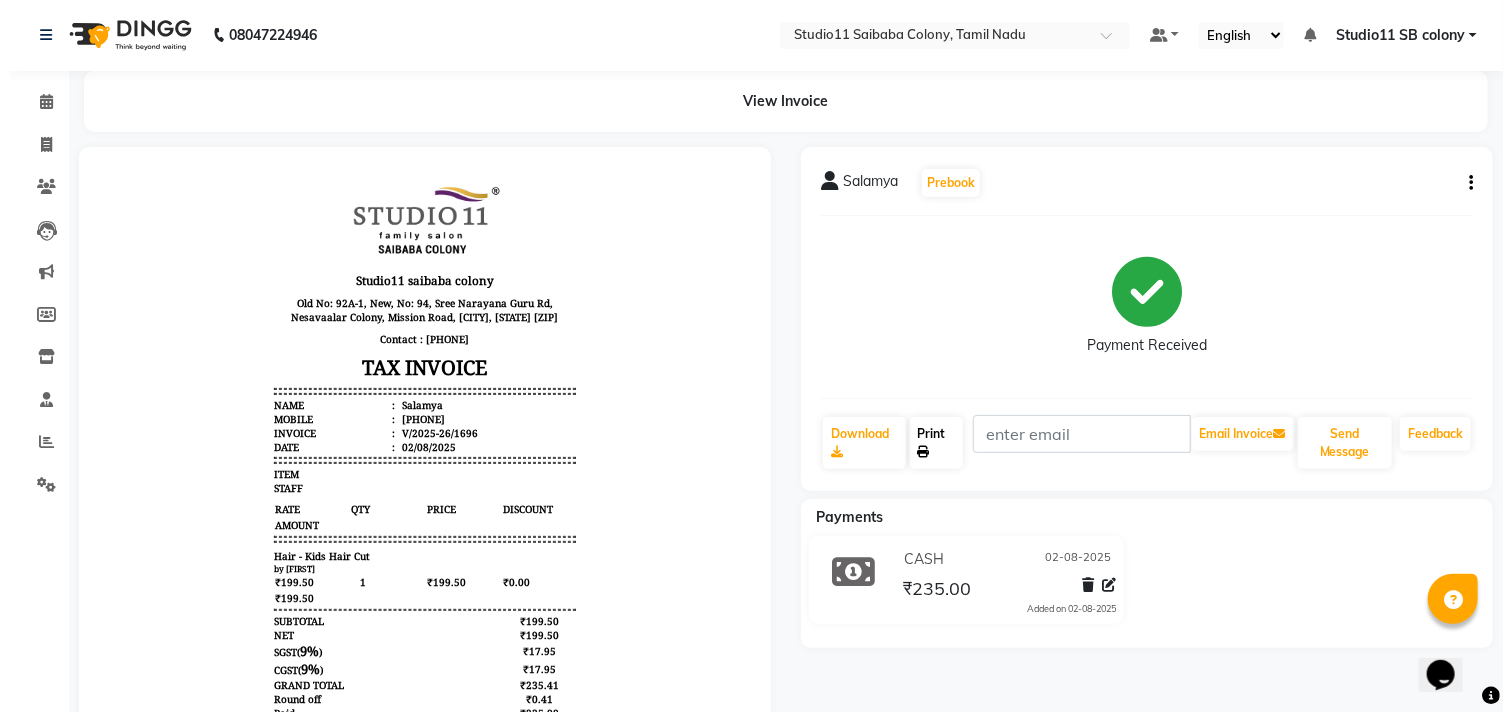 scroll, scrollTop: 0, scrollLeft: 0, axis: both 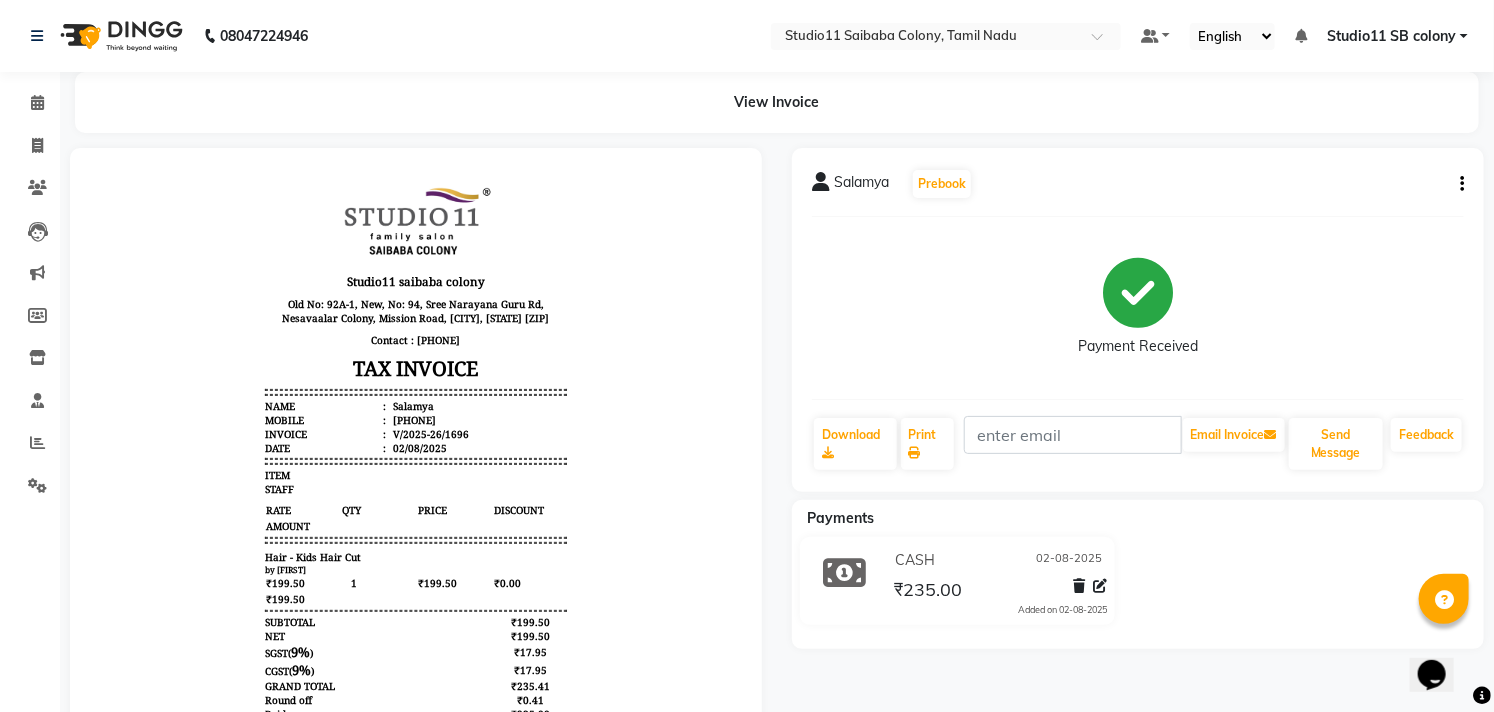 drag, startPoint x: 386, startPoint y: 434, endPoint x: 533, endPoint y: 433, distance: 147.0034 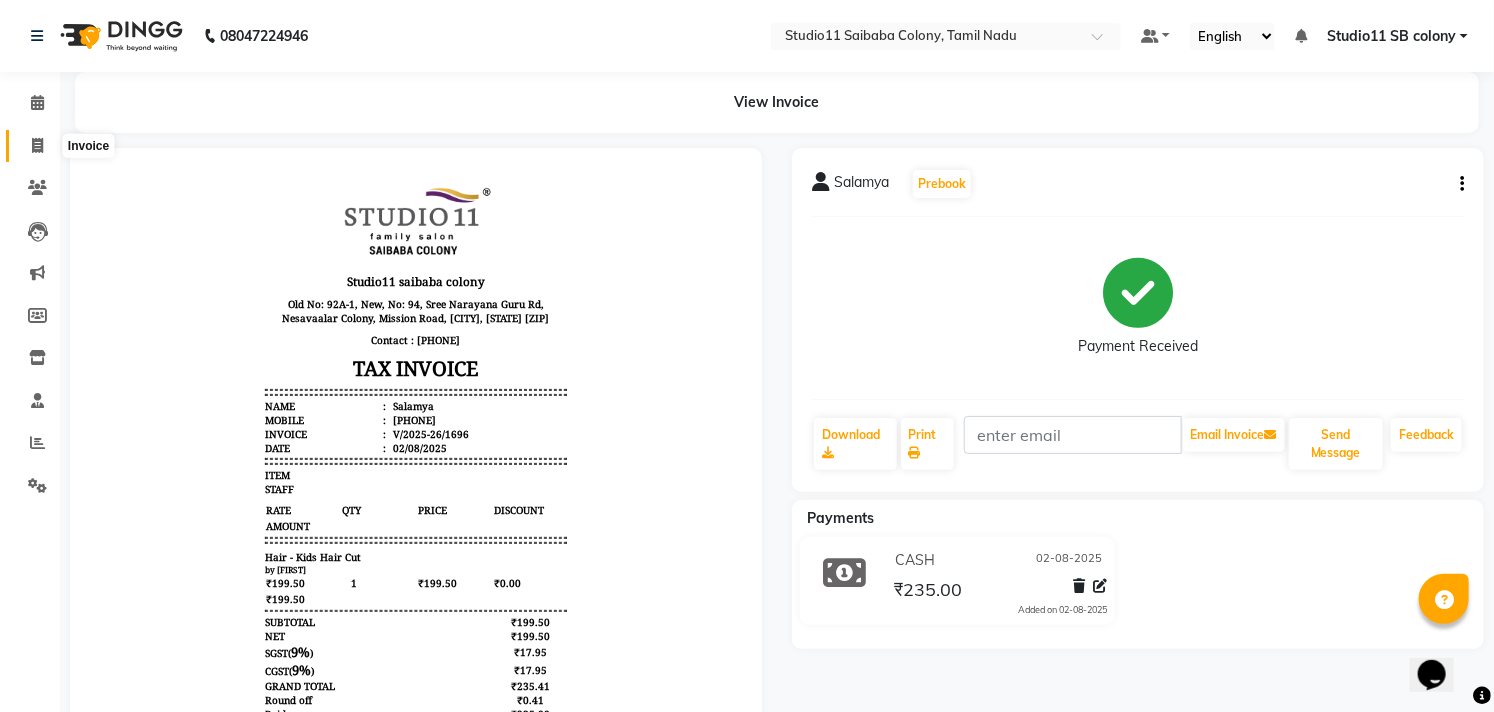 click 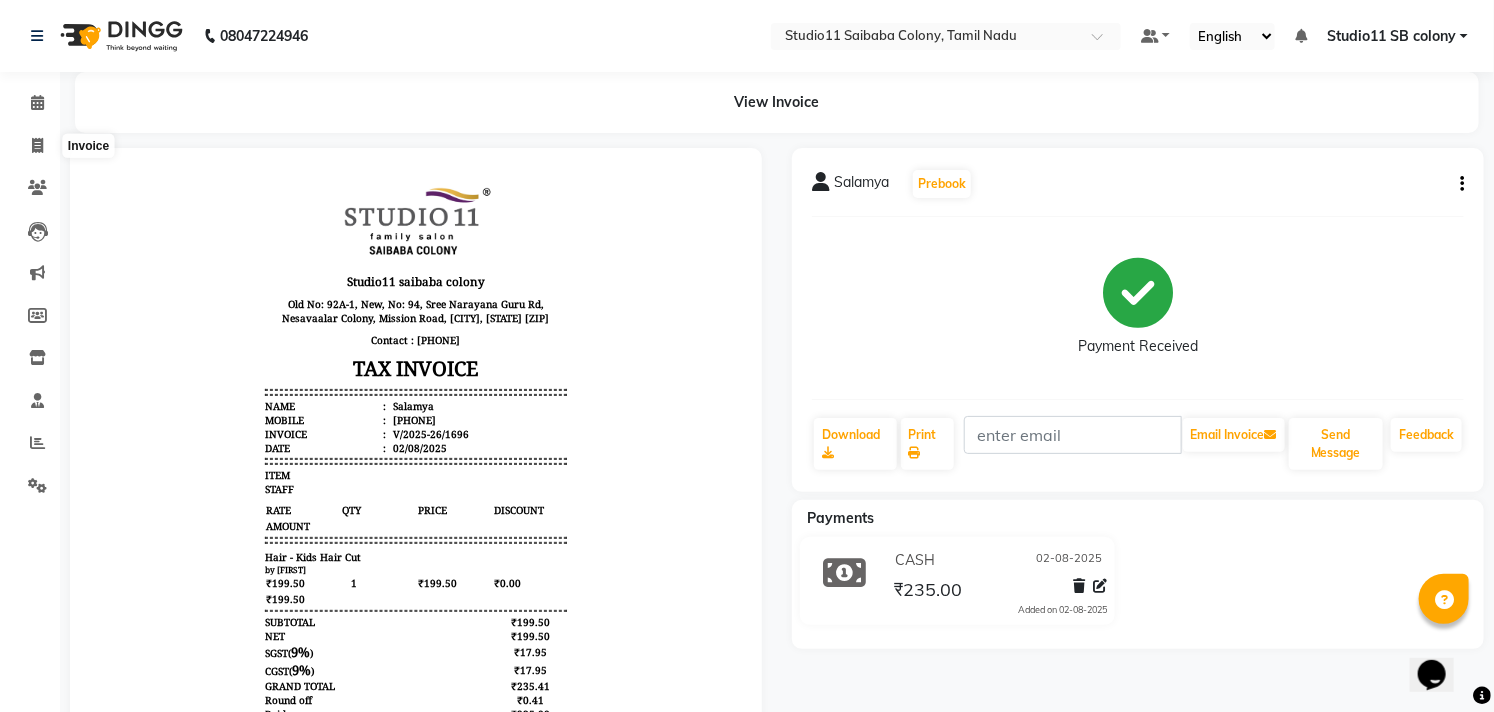 select on "service" 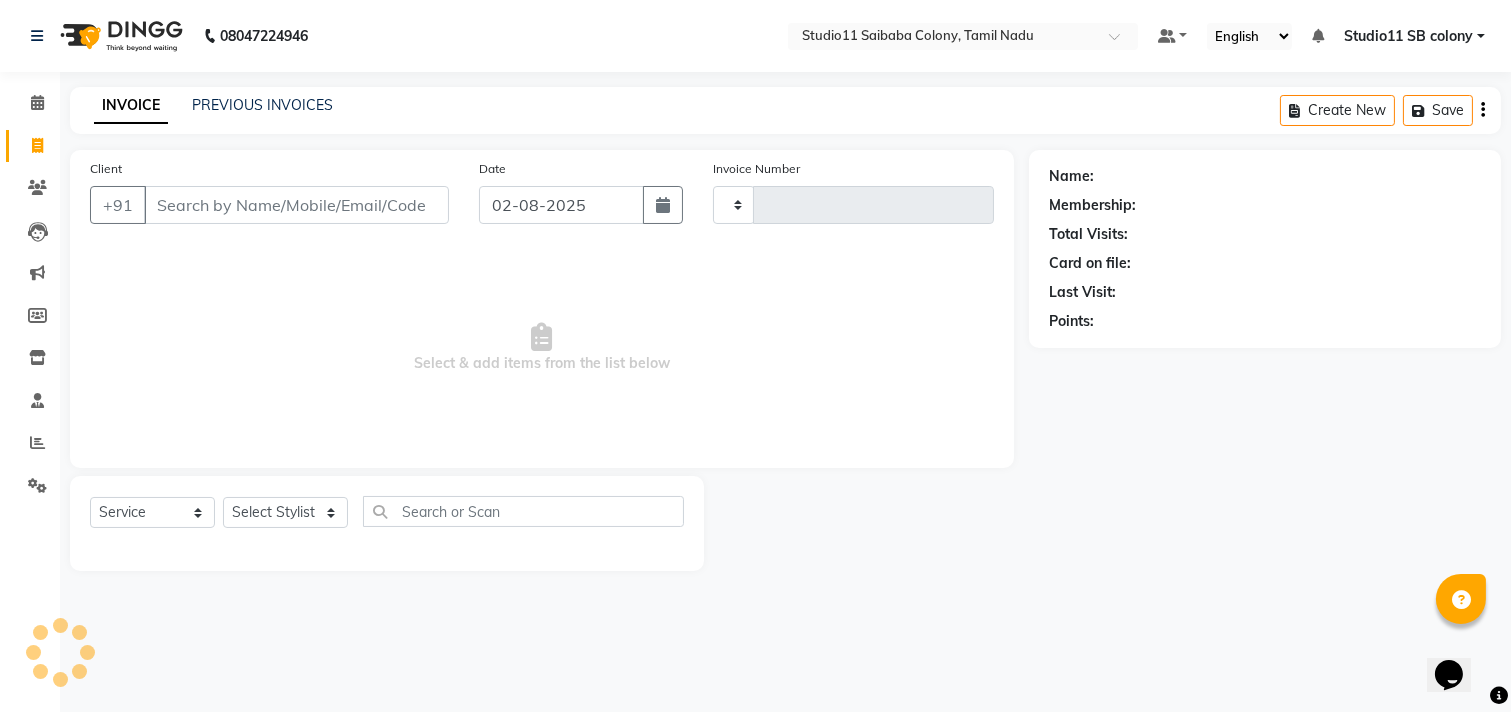 type on "1697" 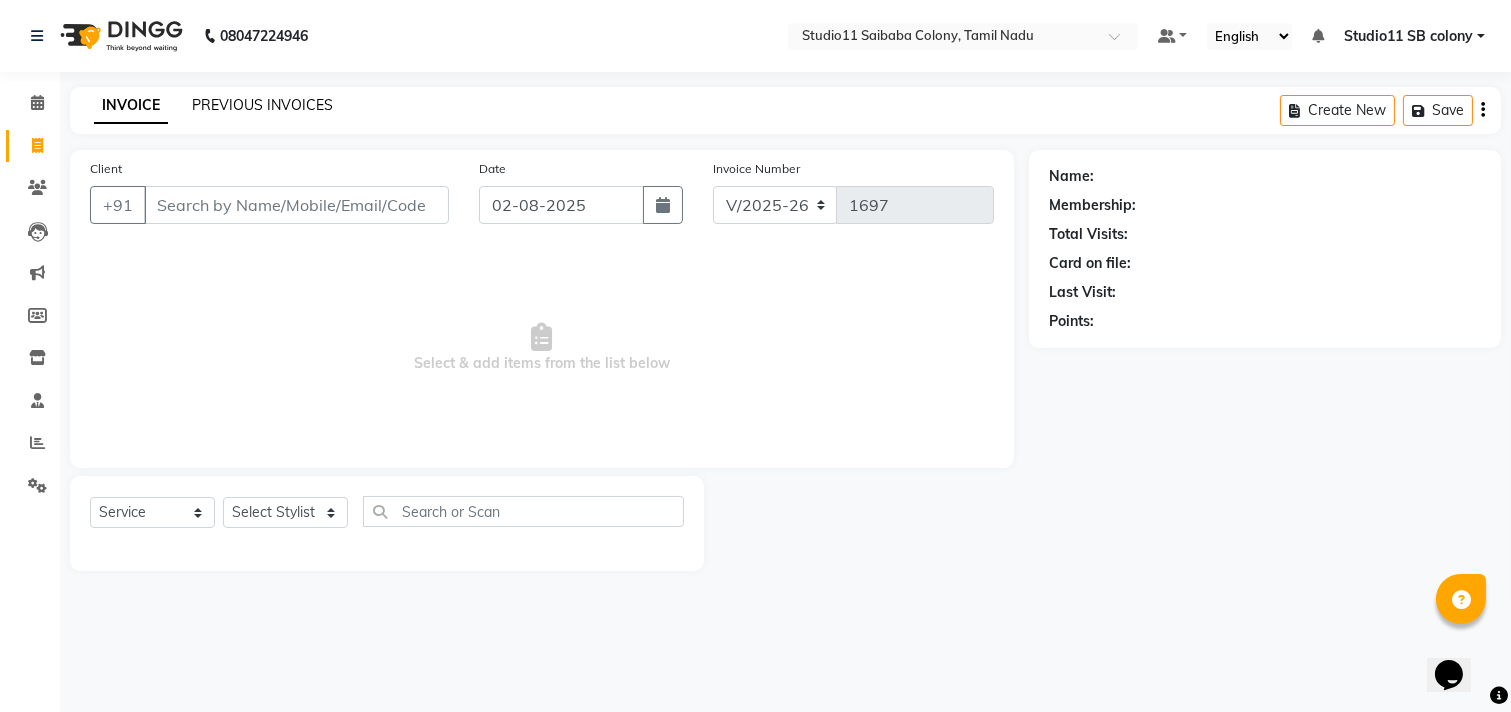click on "PREVIOUS INVOICES" 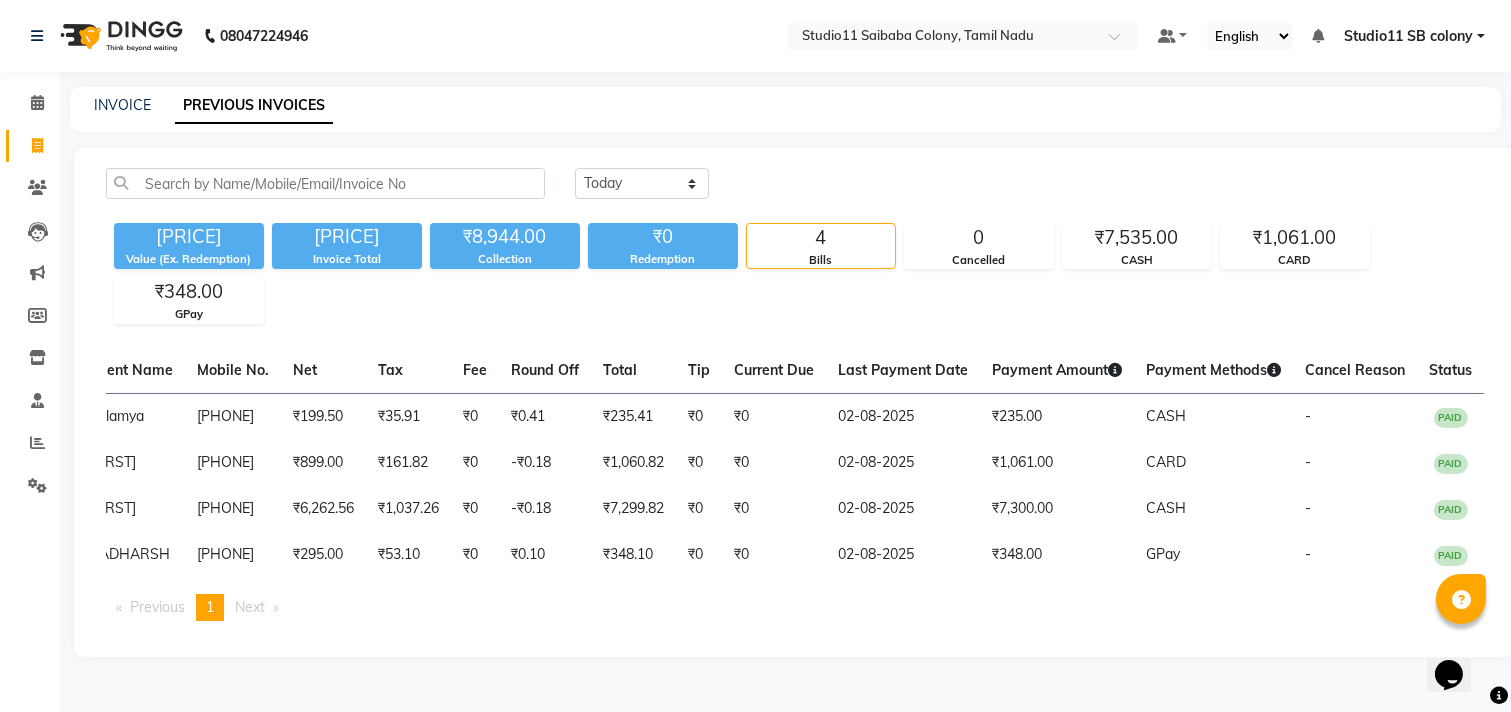scroll, scrollTop: 0, scrollLeft: 0, axis: both 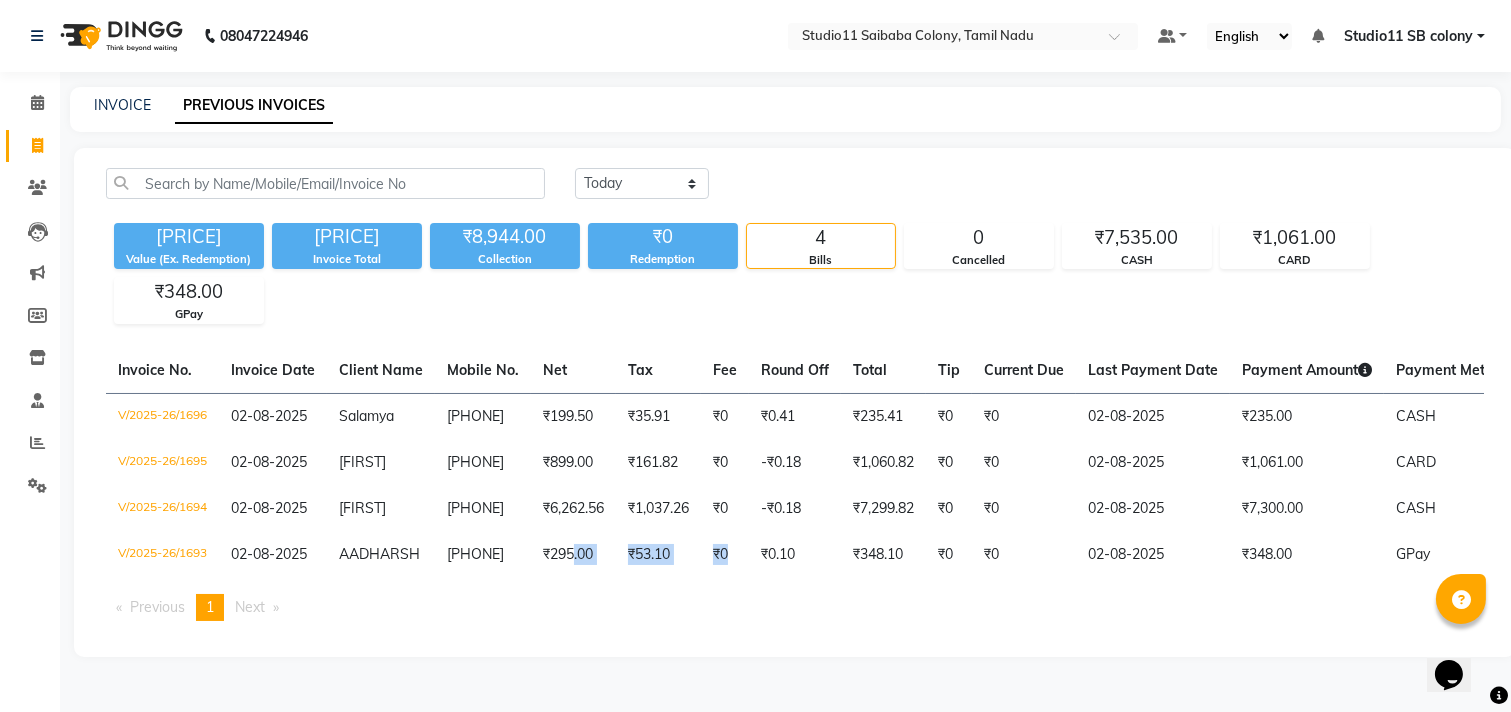 drag, startPoint x: 584, startPoint y: 574, endPoint x: 743, endPoint y: 585, distance: 159.38005 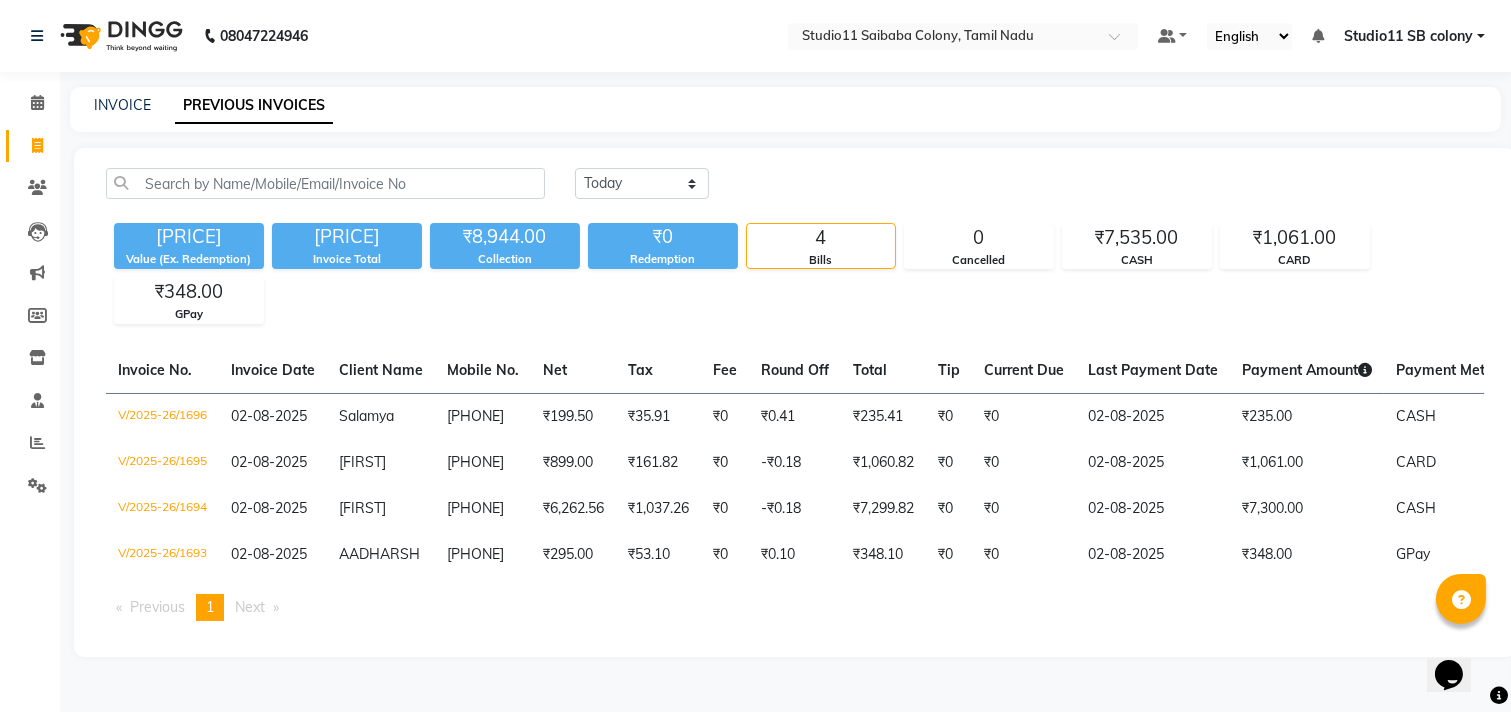 drag, startPoint x: 593, startPoint y: 607, endPoint x: 588, endPoint y: 596, distance: 12.083046 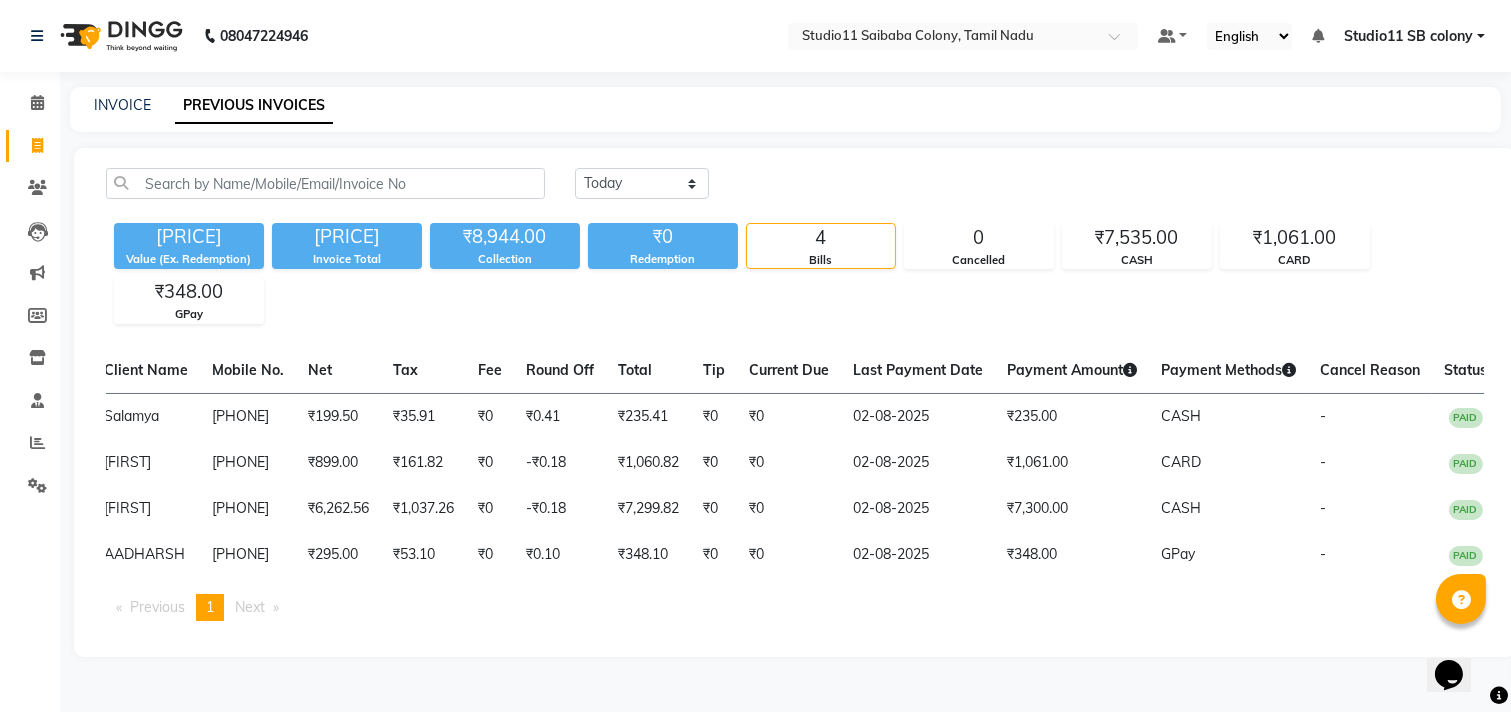 scroll, scrollTop: 0, scrollLeft: 0, axis: both 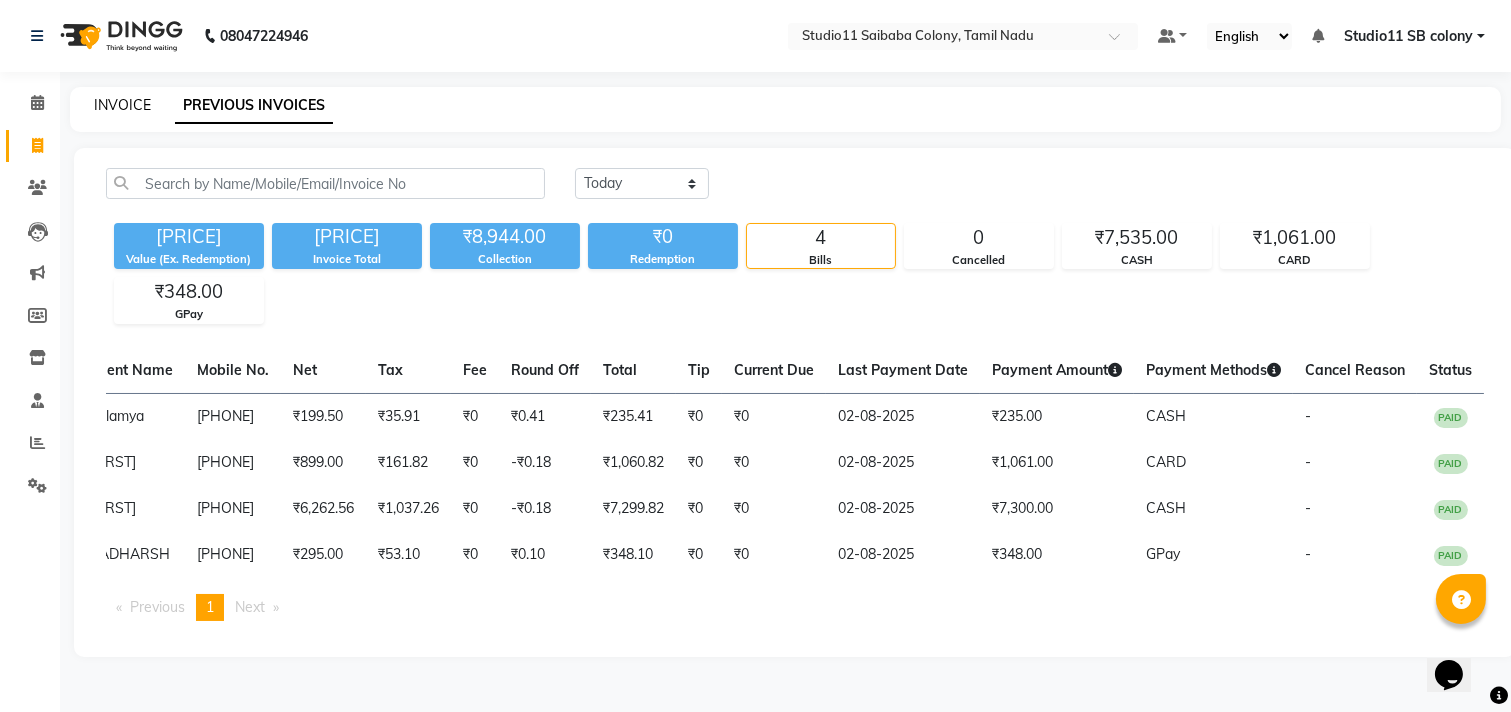 click on "INVOICE" 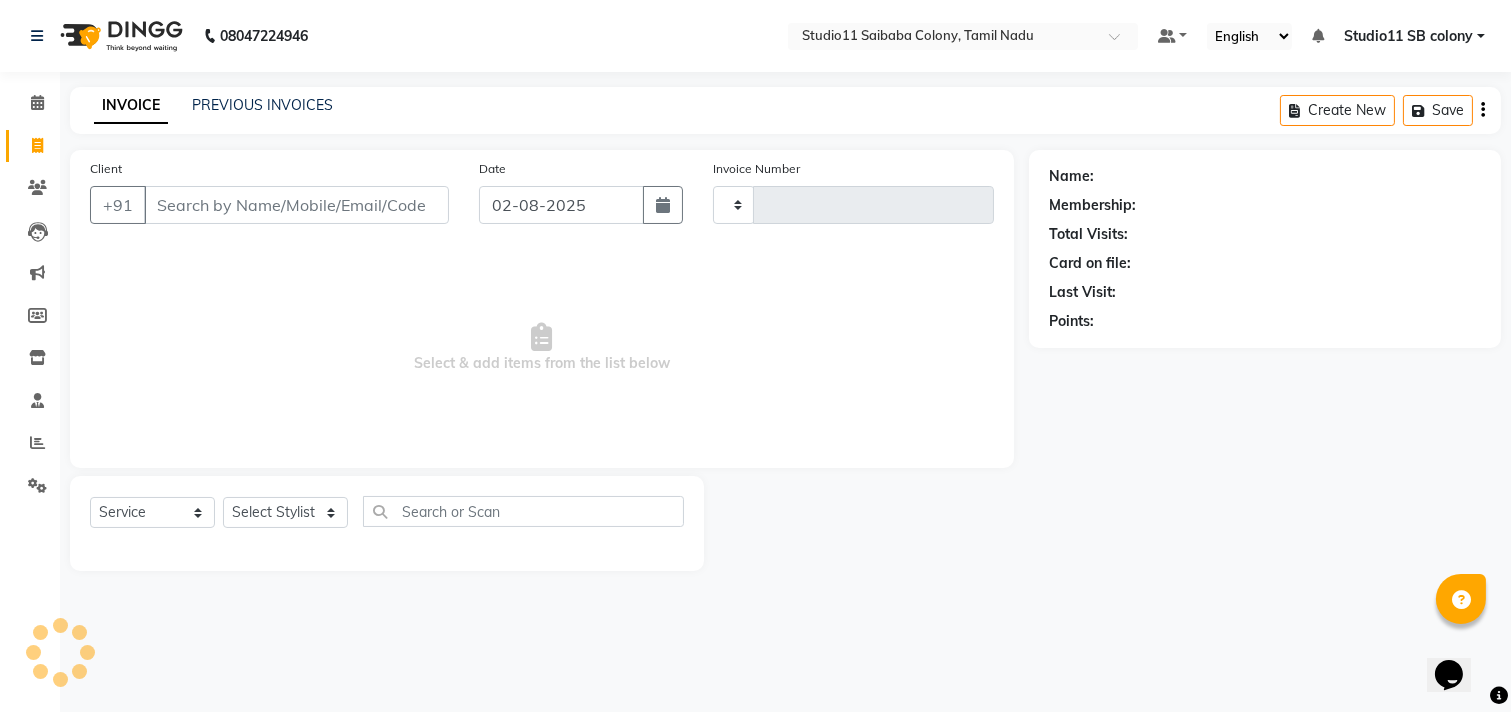 type on "1697" 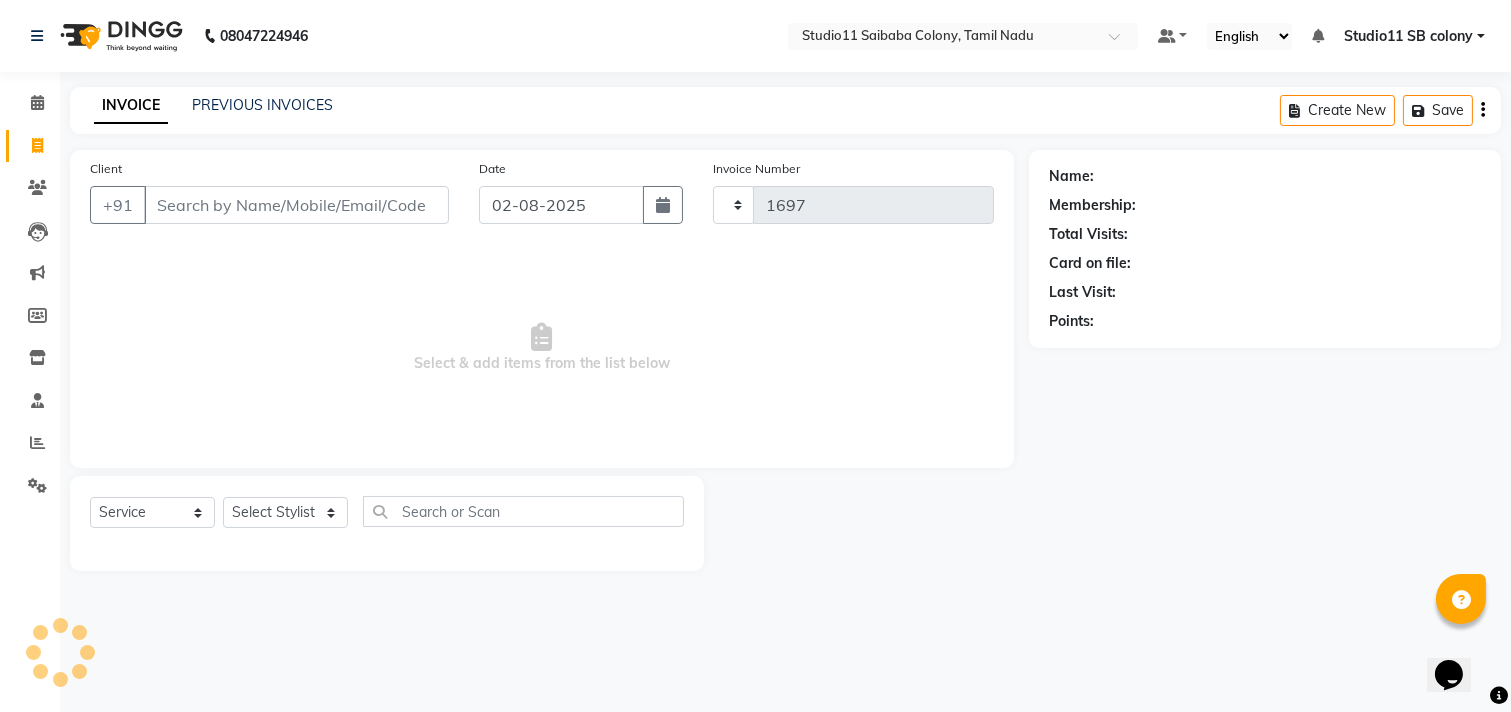 select on "7717" 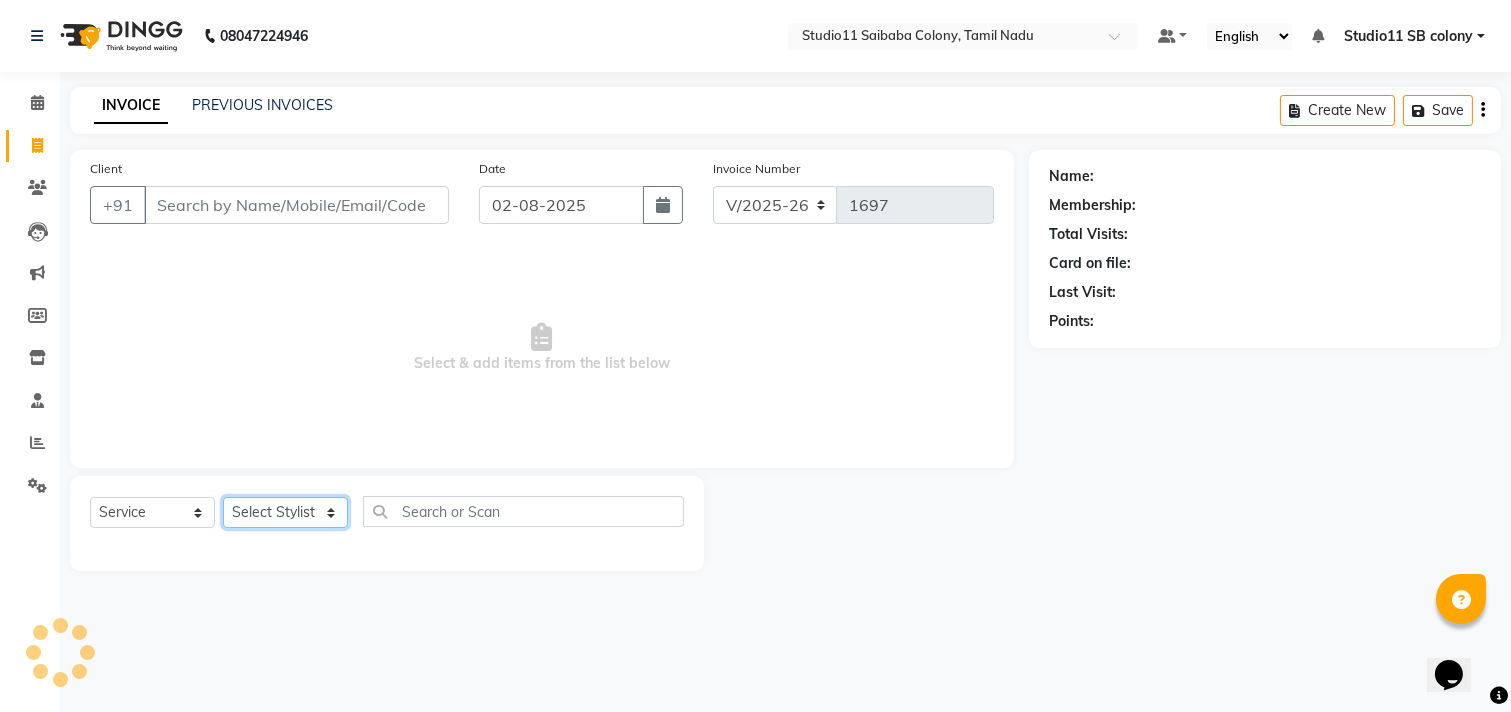 click on "Select Stylist" 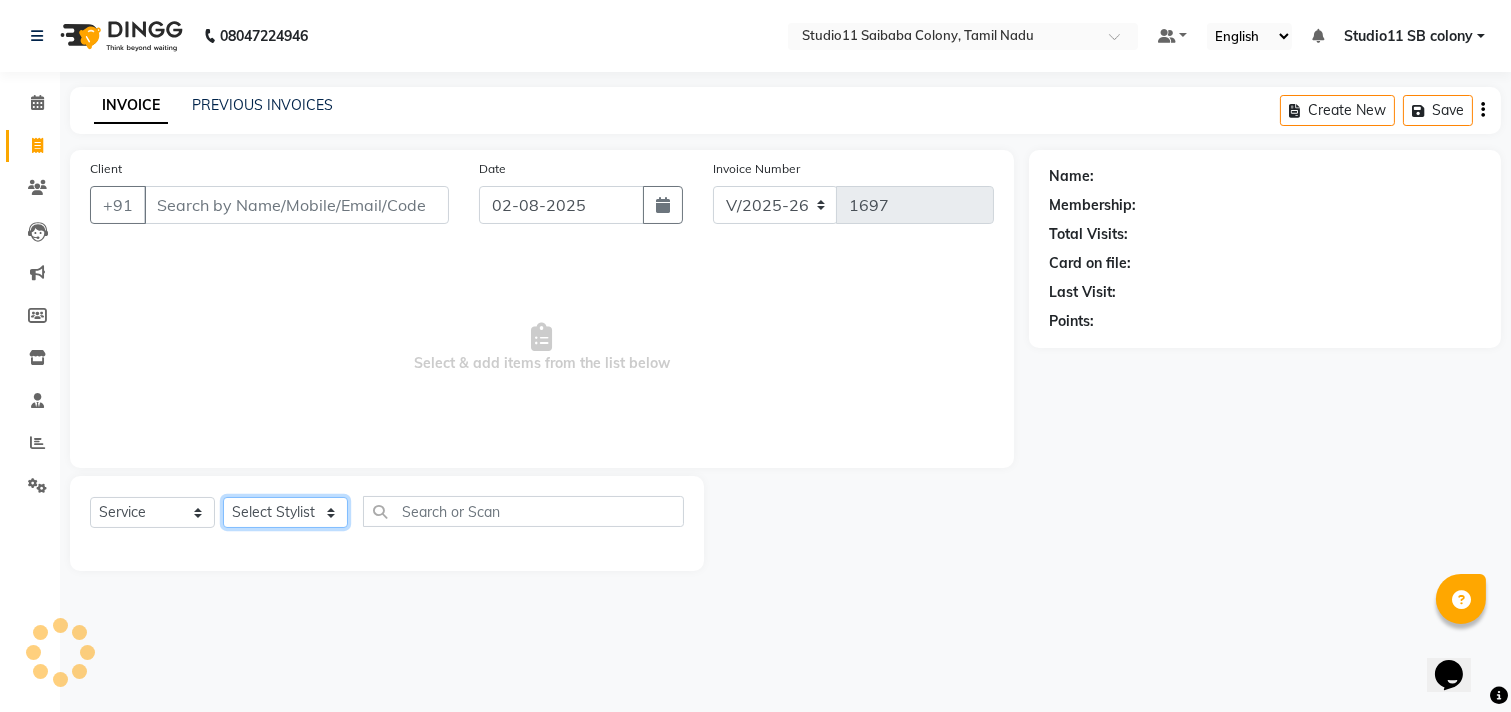 click on "Select Stylist" 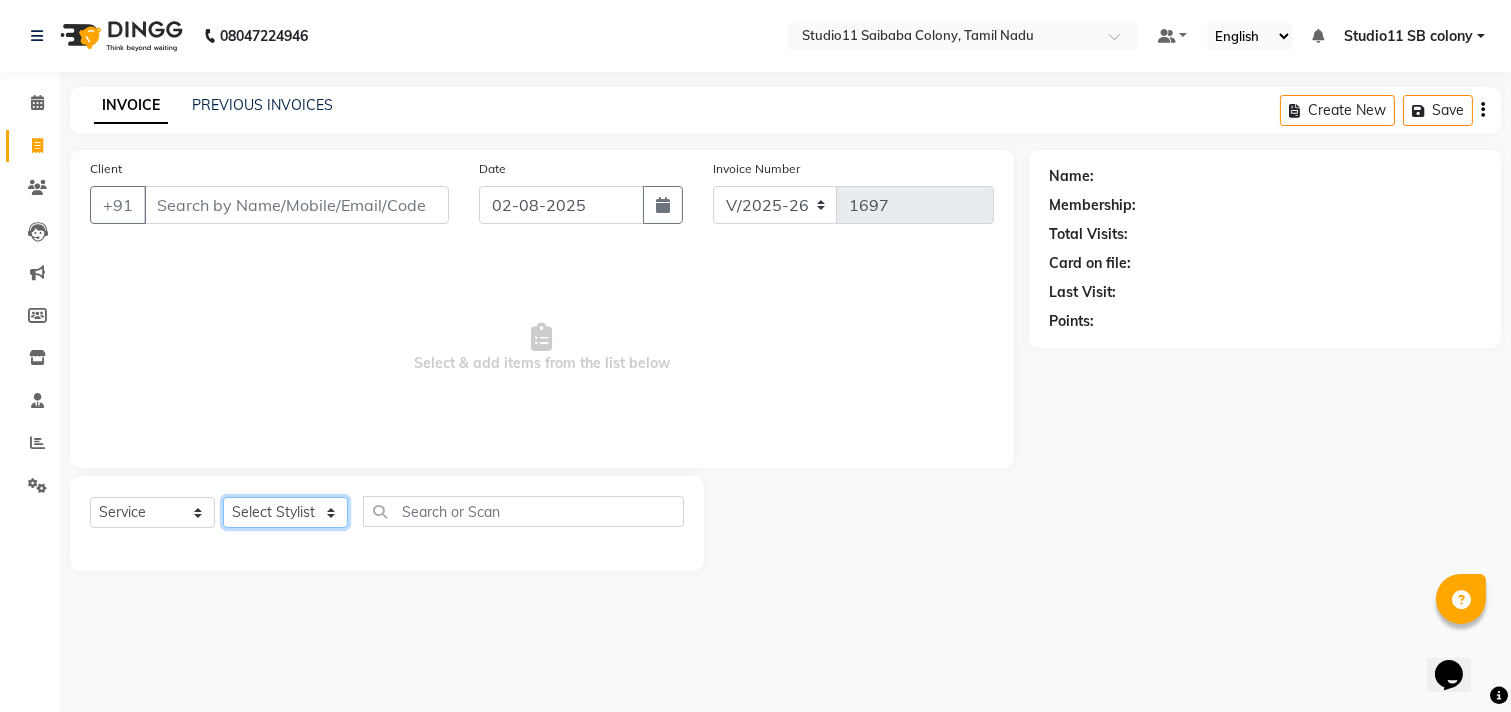 click on "Select Stylist Afzal Akbar Dani Jeni Josna kaif lavanya manimekalai Praveen Sonu Studio11 SB colony Tahir tamil" 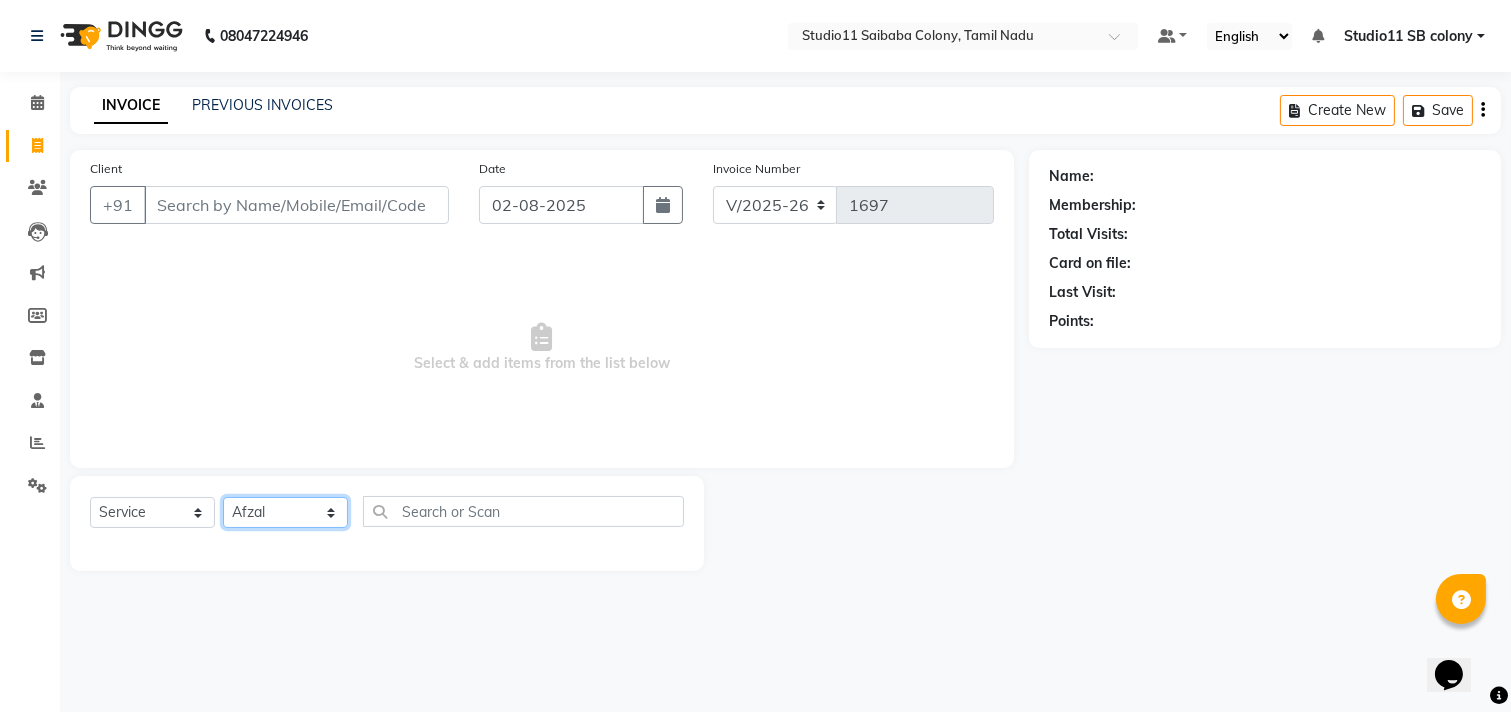 click on "Select Stylist Afzal Akbar Dani Jeni Josna kaif lavanya manimekalai Praveen Sonu Studio11 SB colony Tahir tamil" 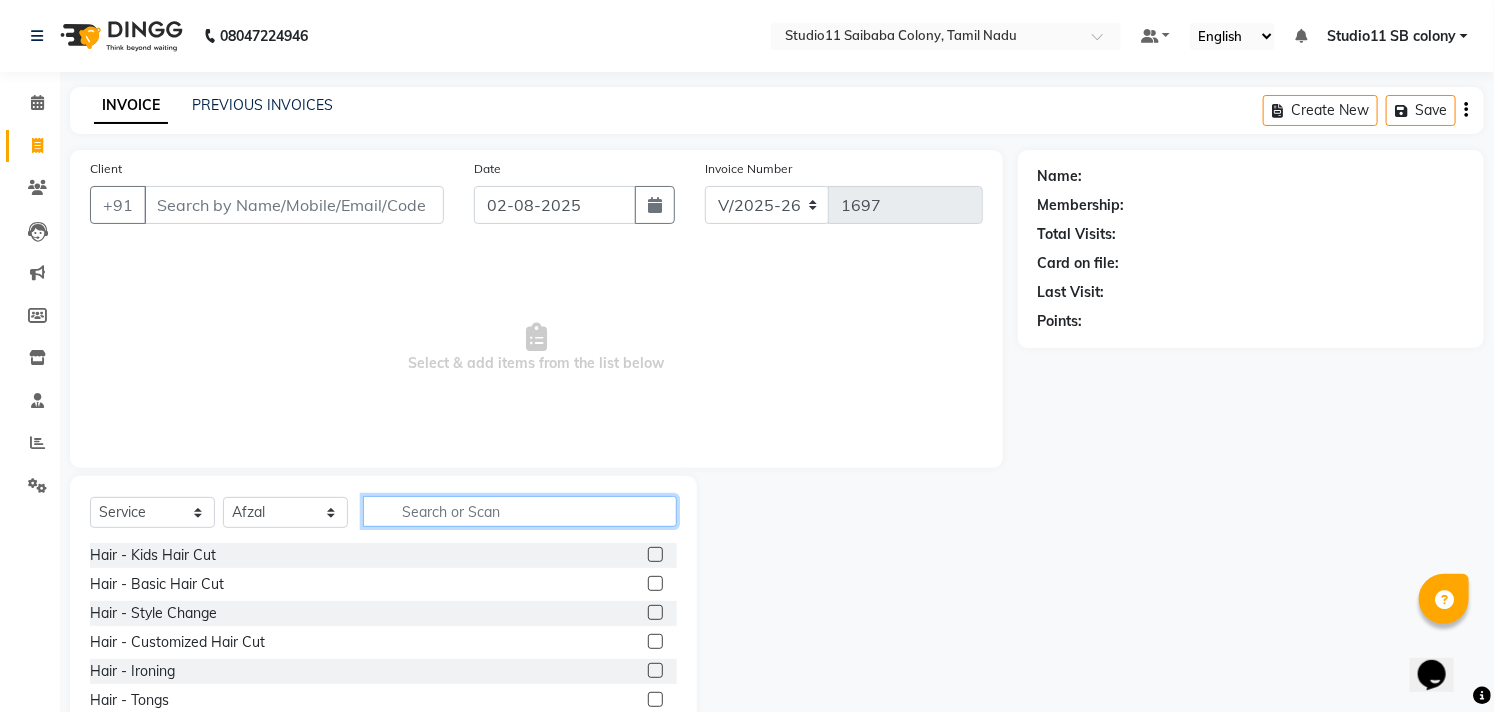 click 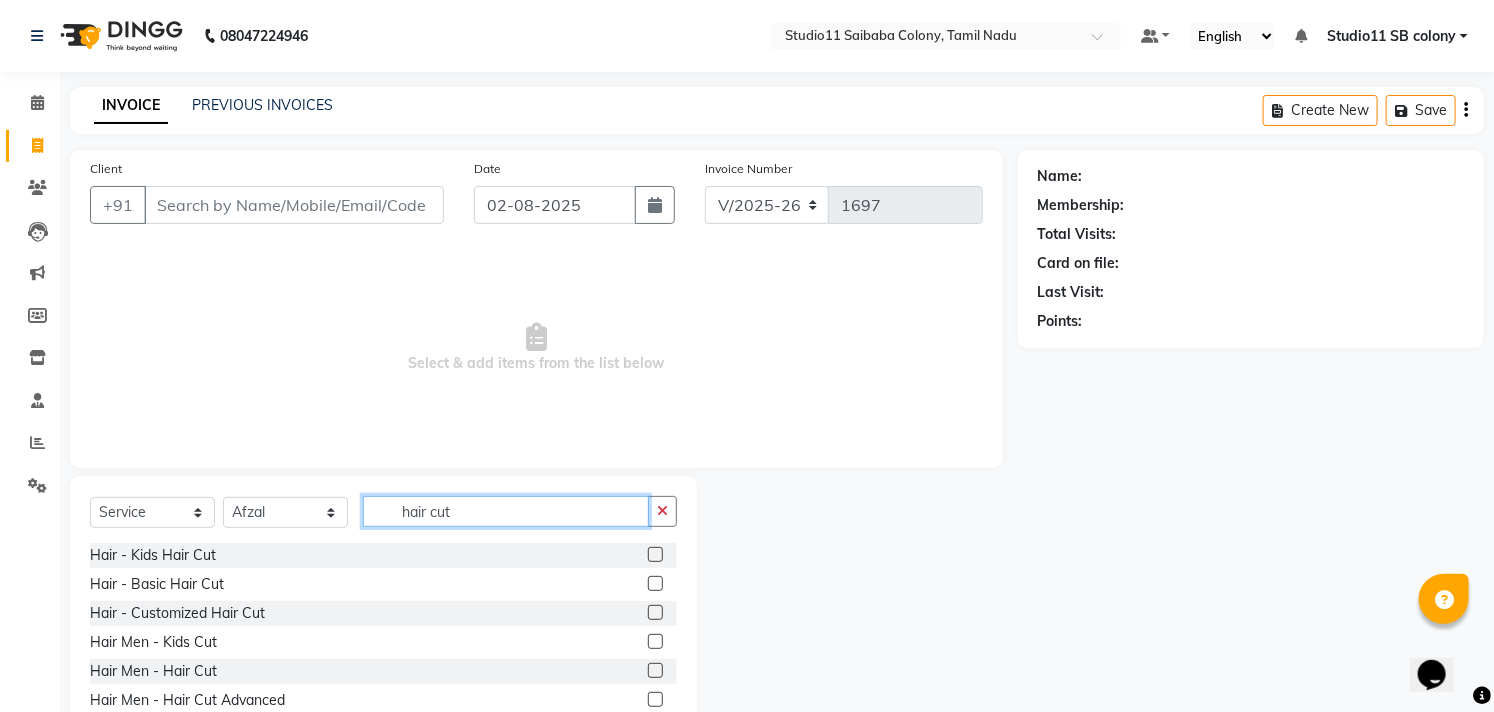 type on "hair cut" 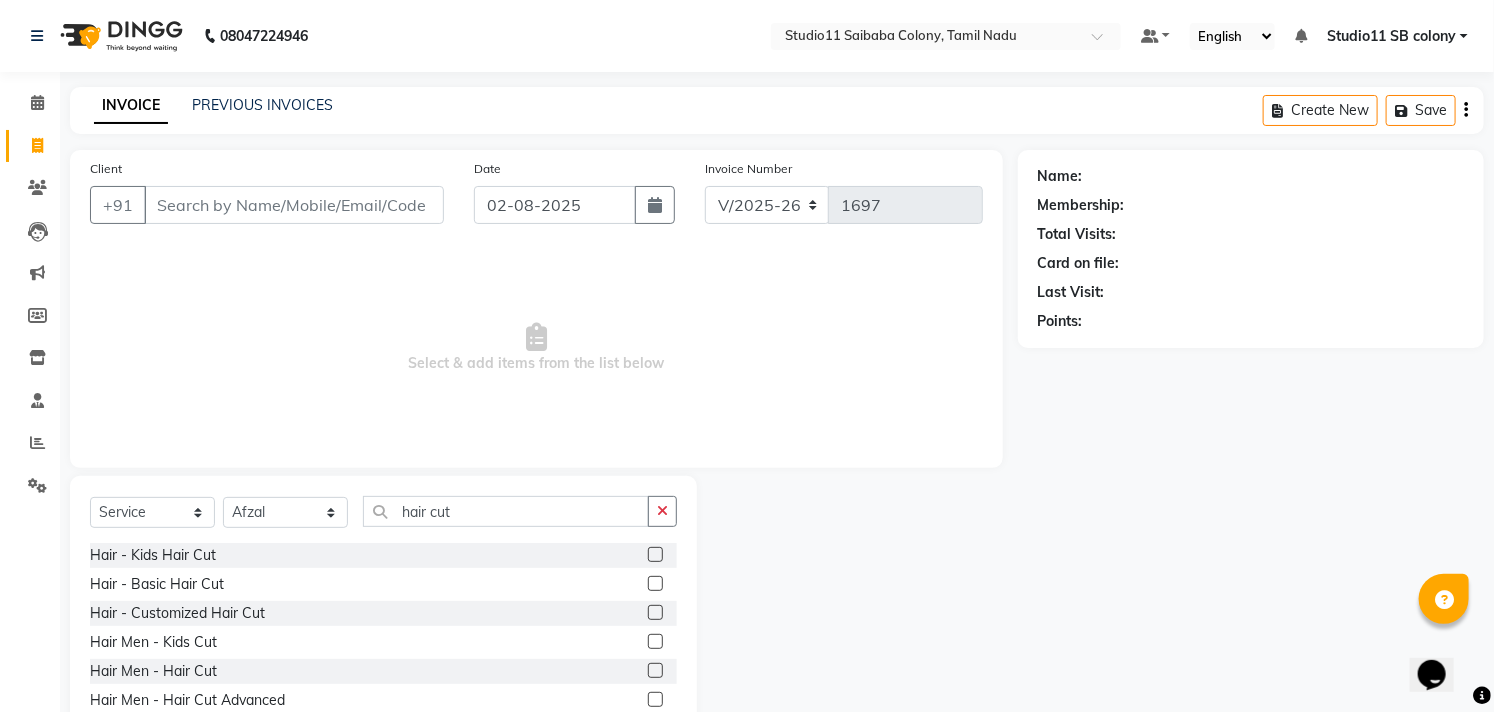 click 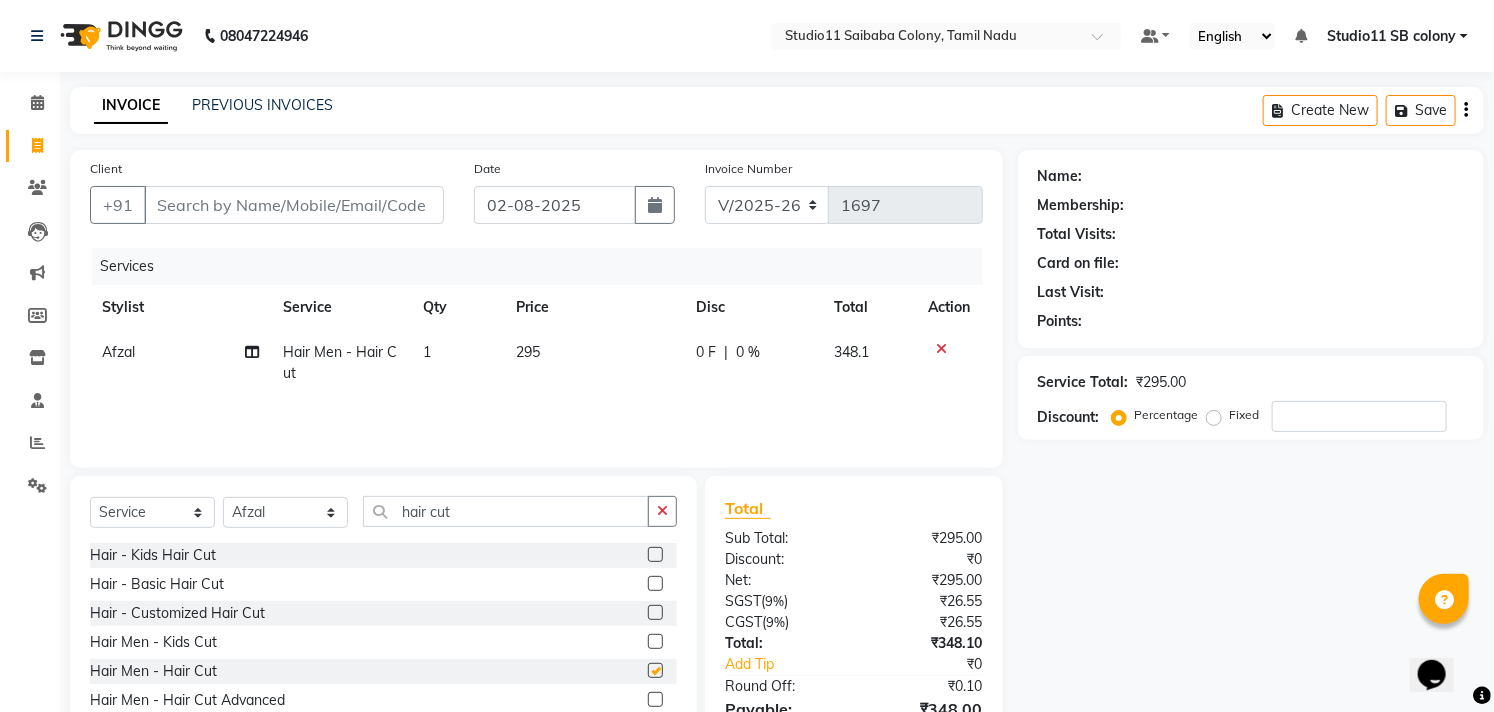 checkbox on "false" 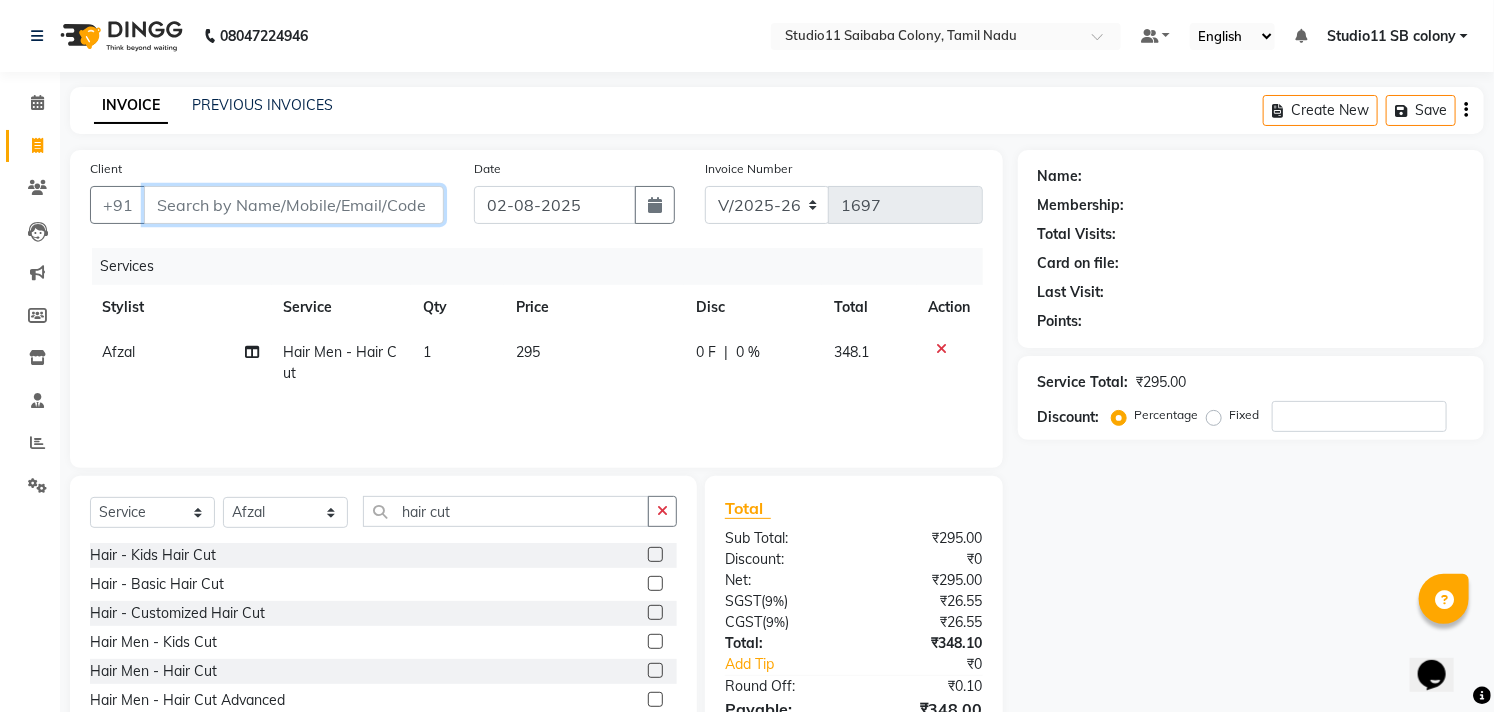 click on "Client" at bounding box center (294, 205) 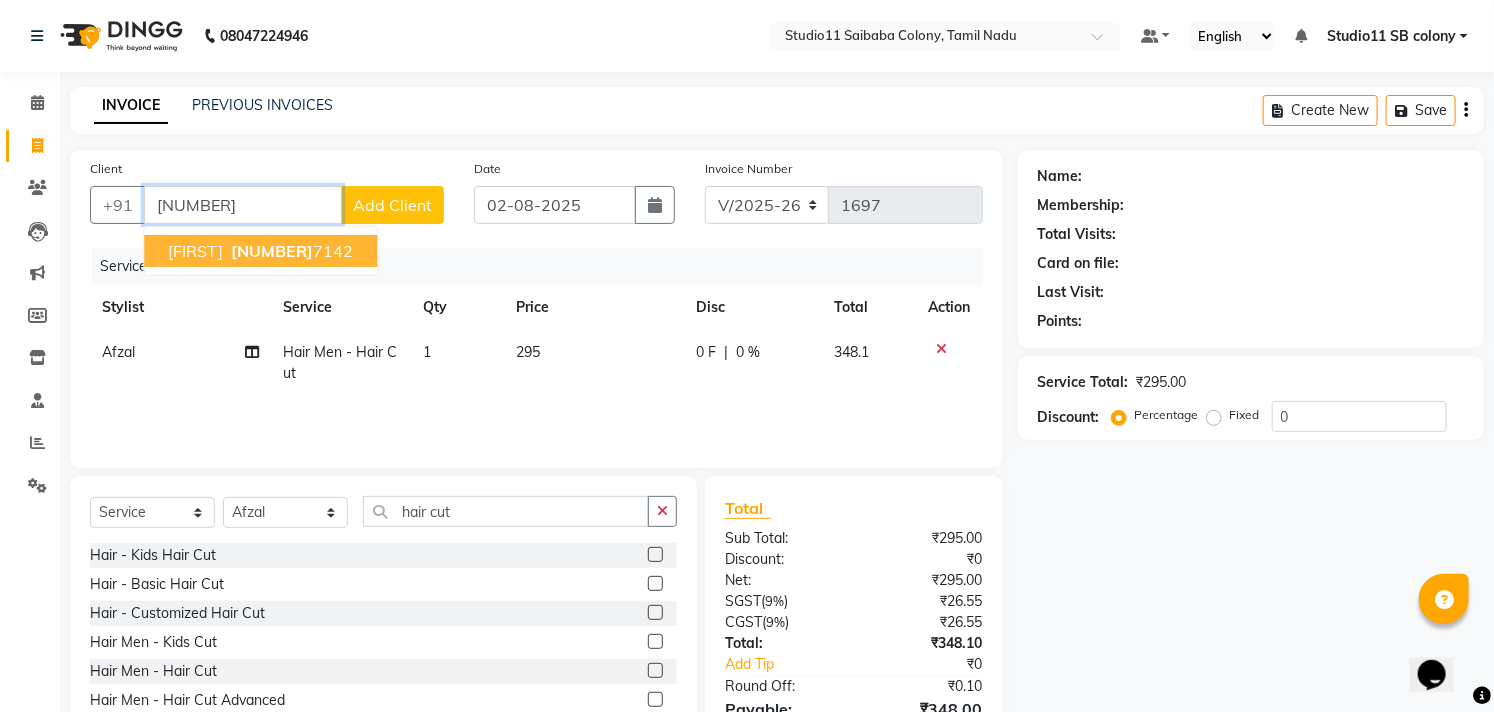 click on "[NUMBER] [NUMBER]" at bounding box center [290, 251] 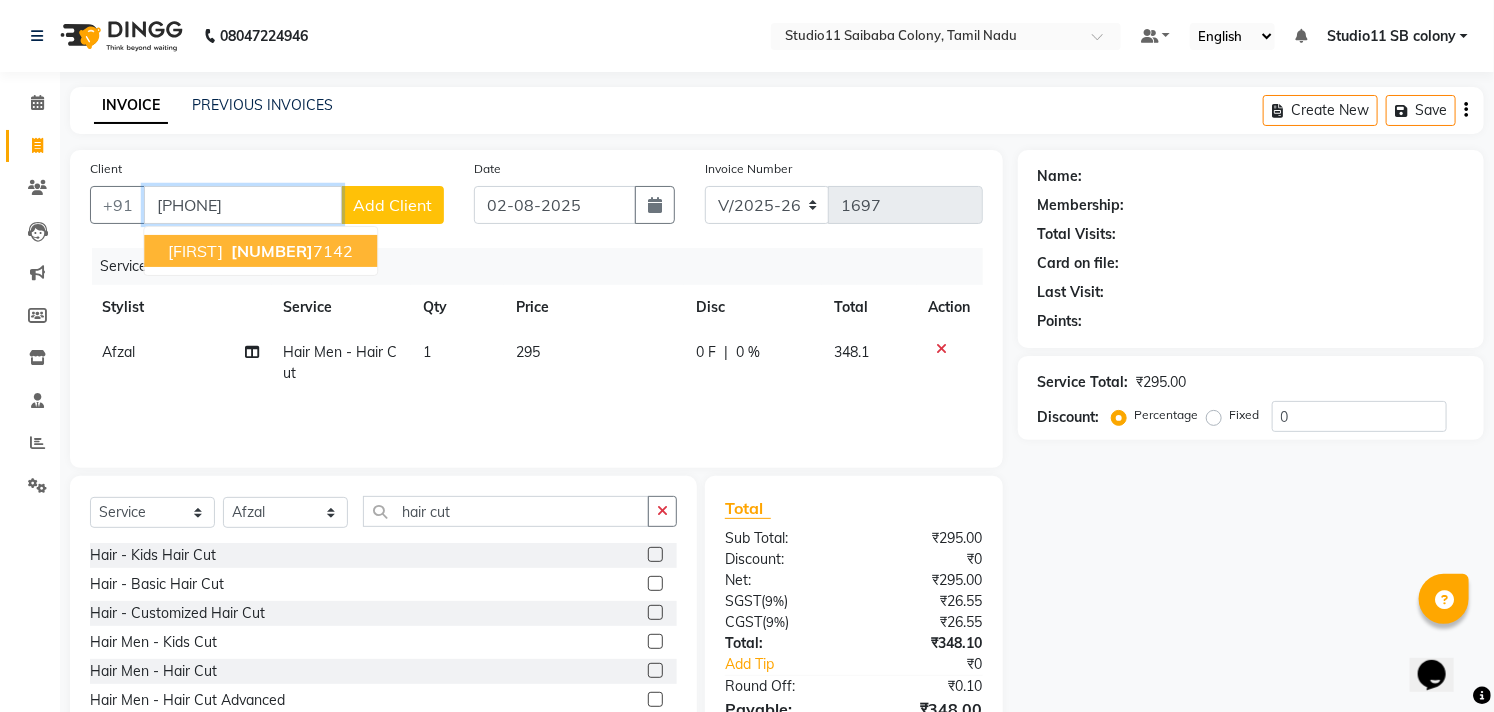 type on "[PHONE]" 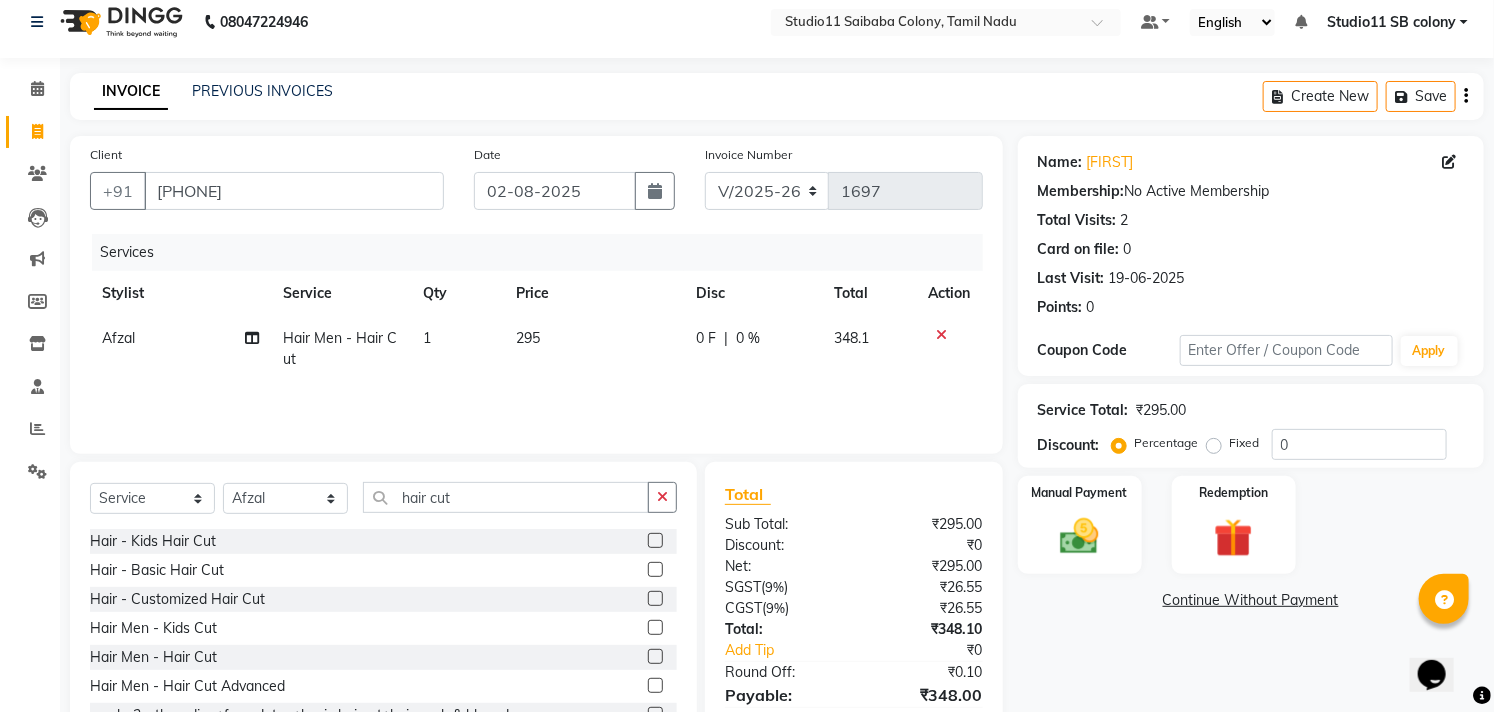 scroll, scrollTop: 108, scrollLeft: 0, axis: vertical 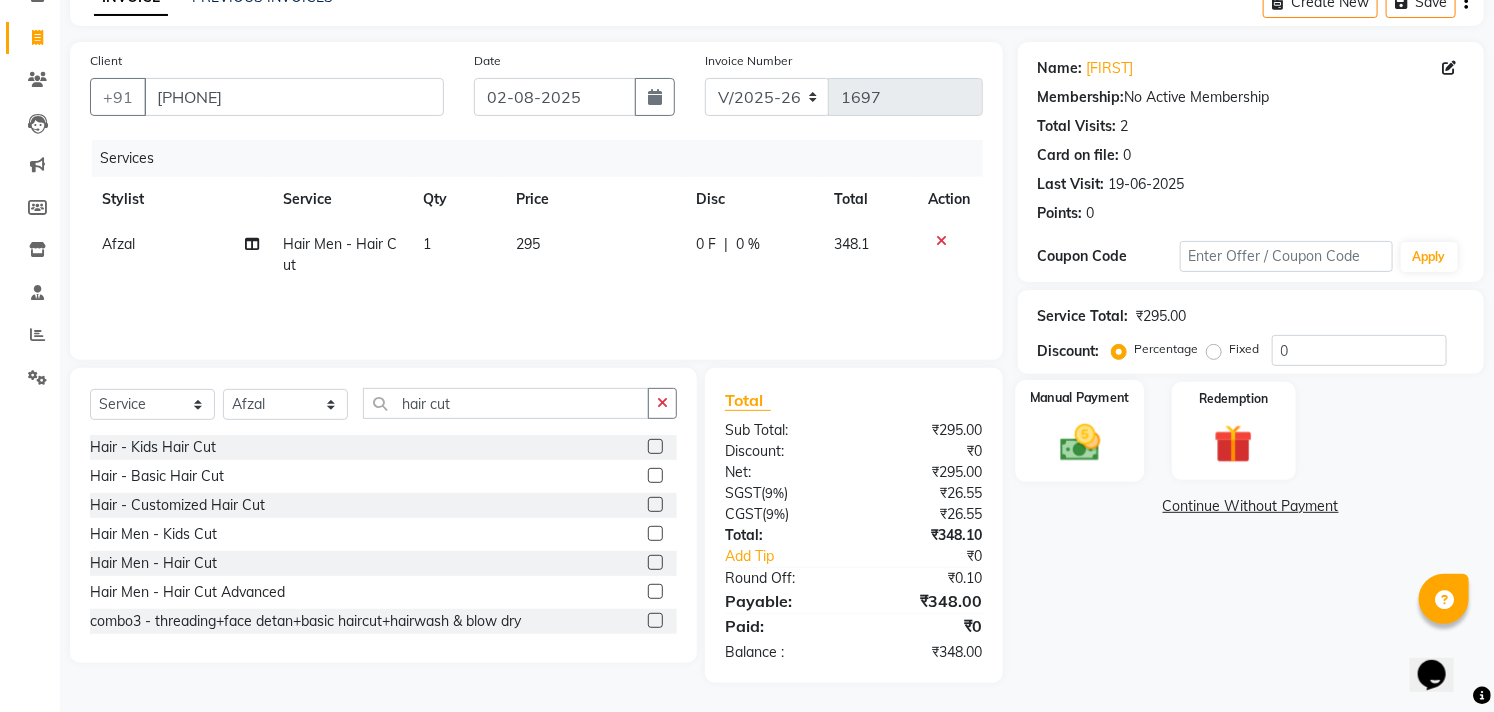 click 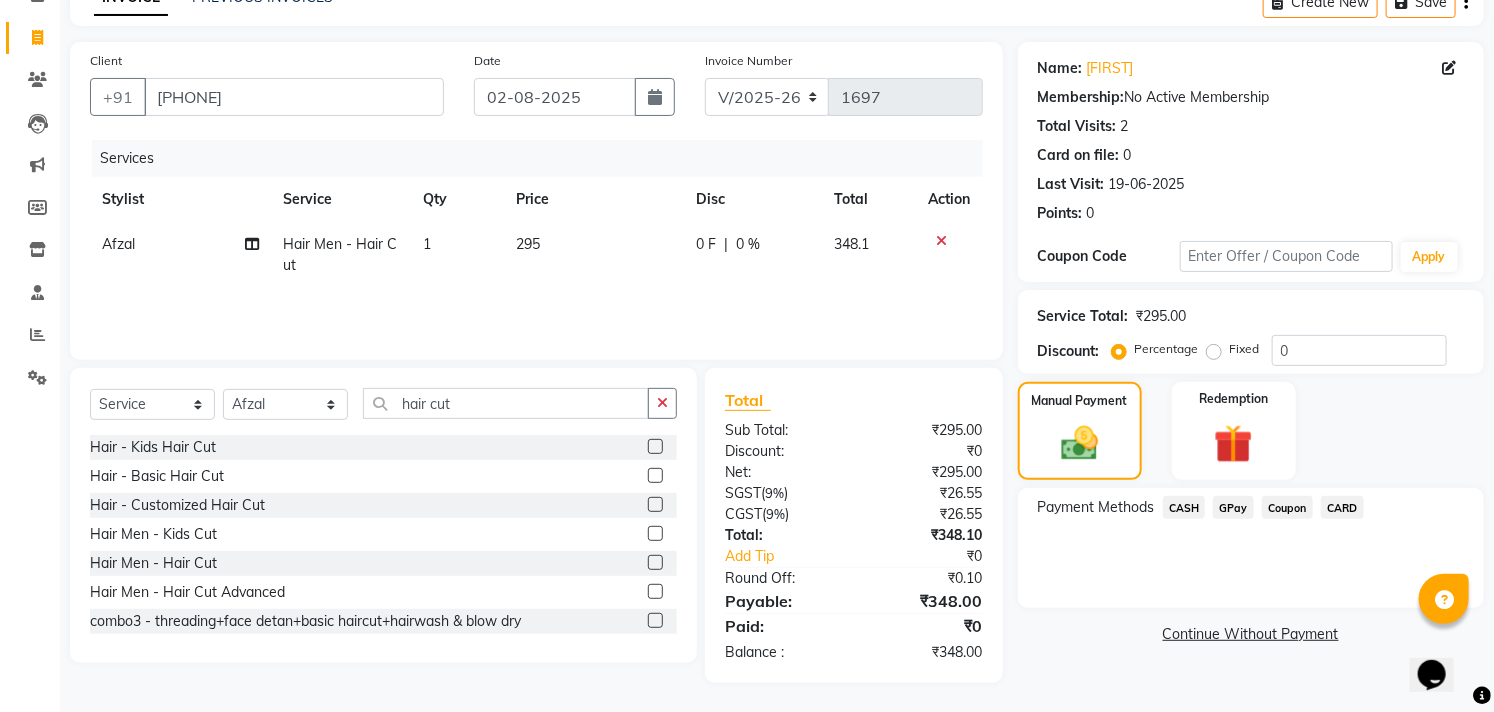 click on "CARD" 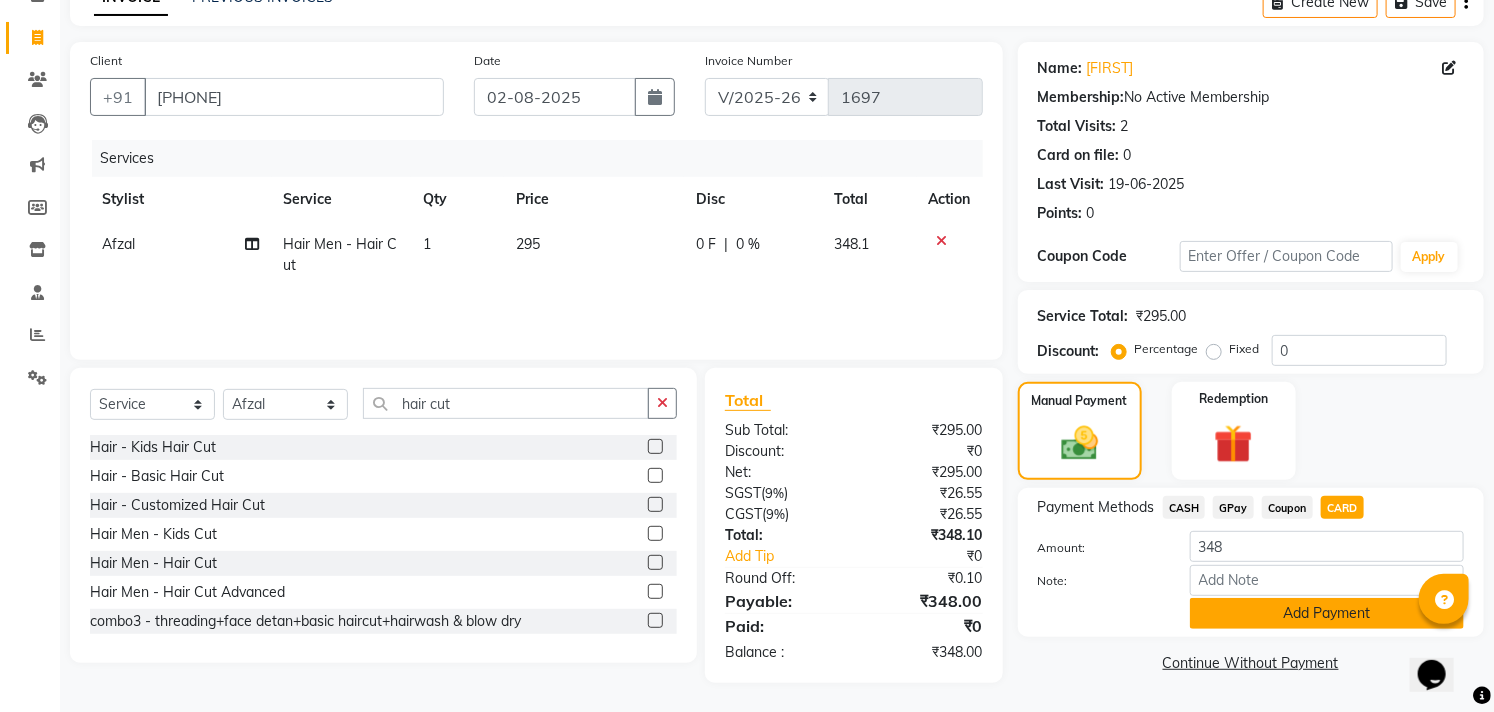 click on "Add Payment" 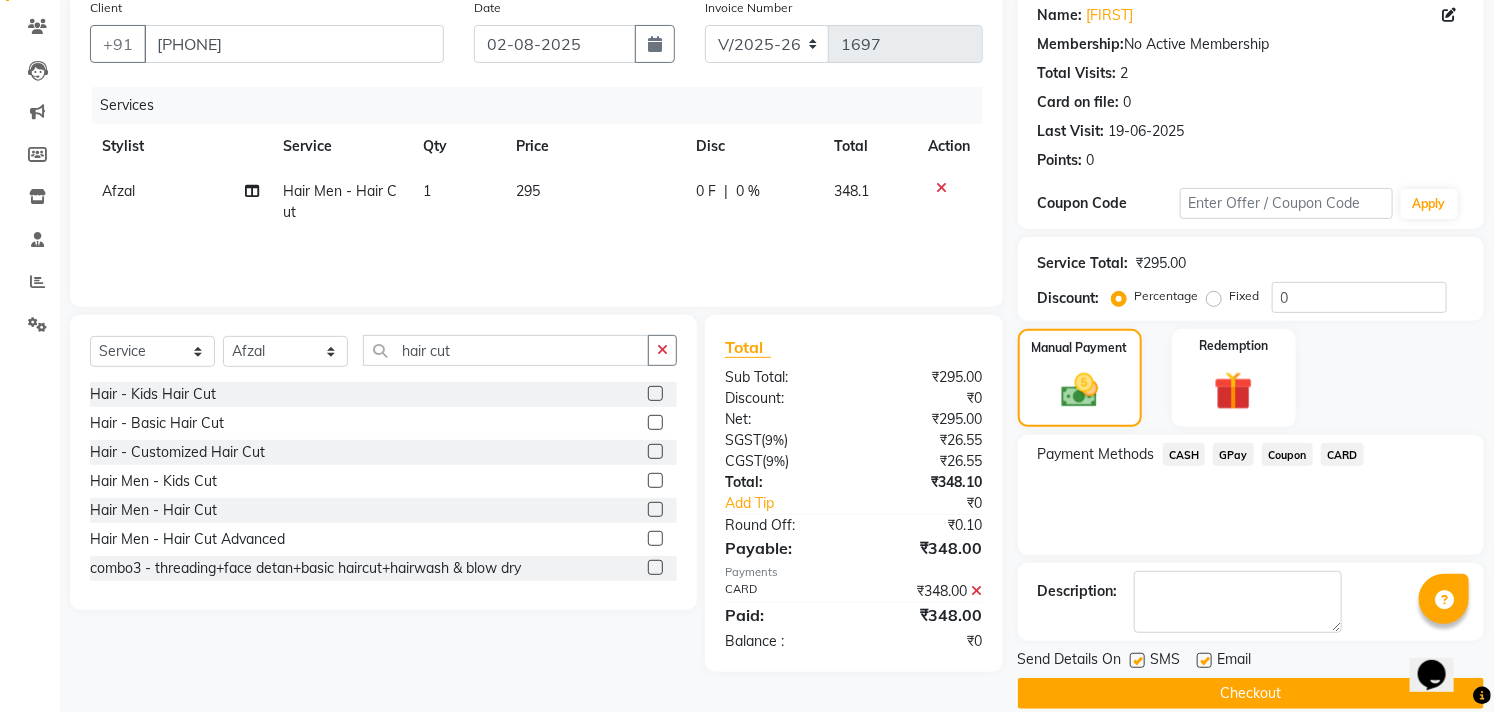 scroll, scrollTop: 187, scrollLeft: 0, axis: vertical 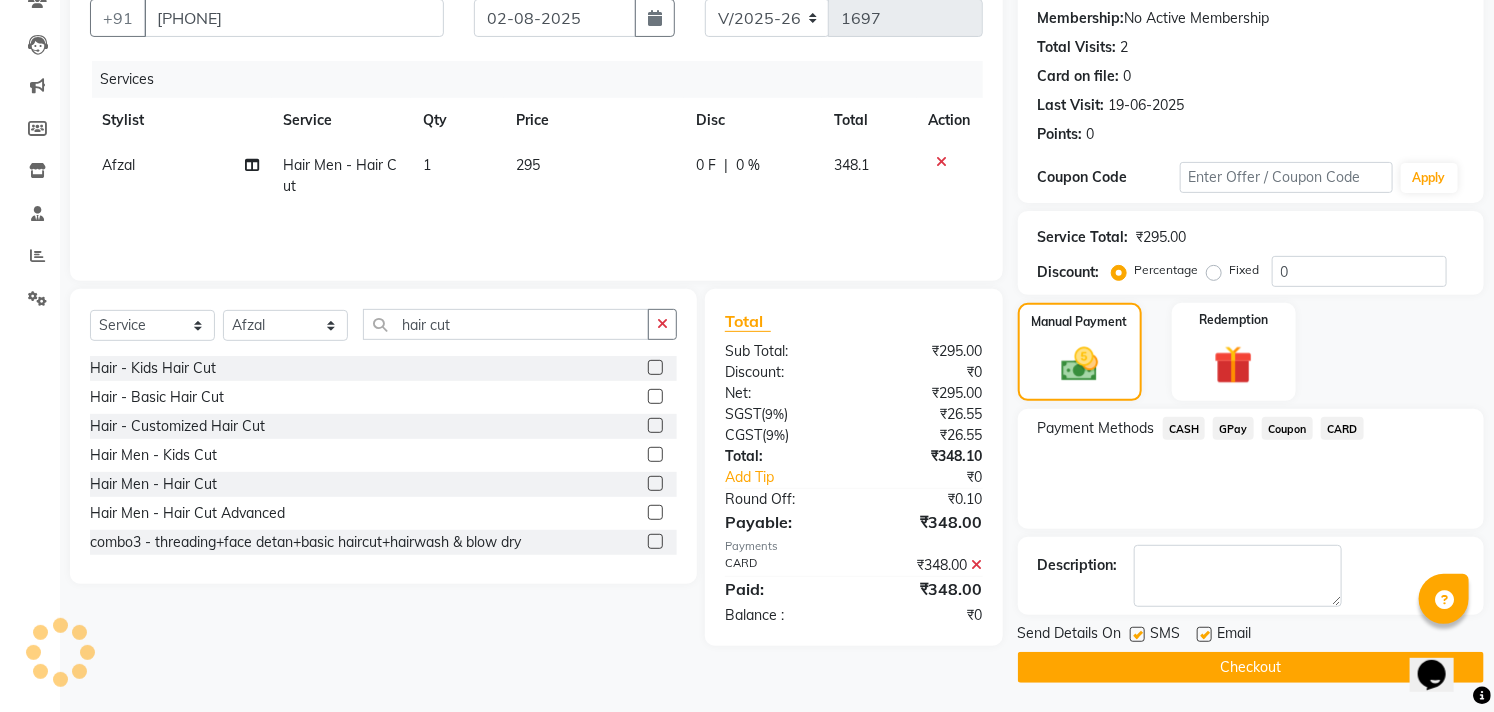 click 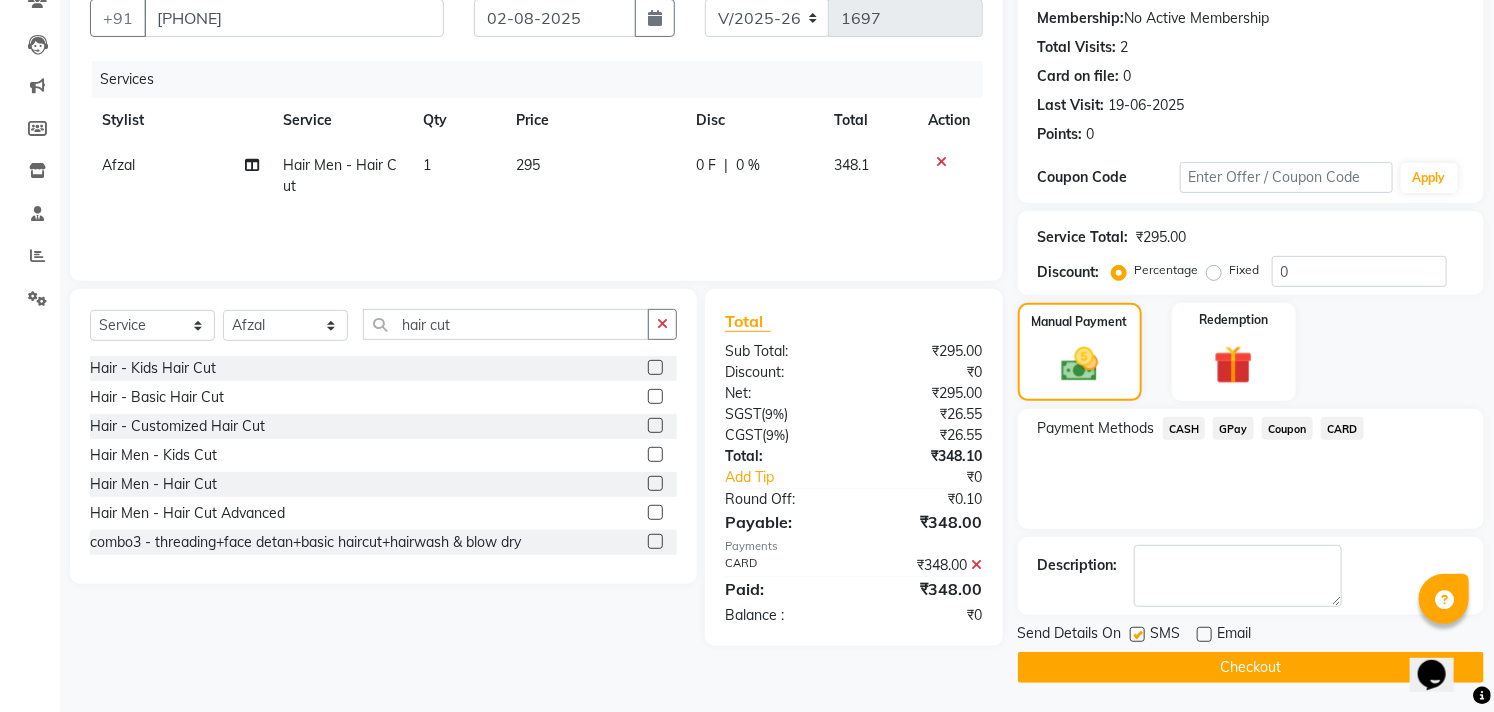 click on "Checkout" 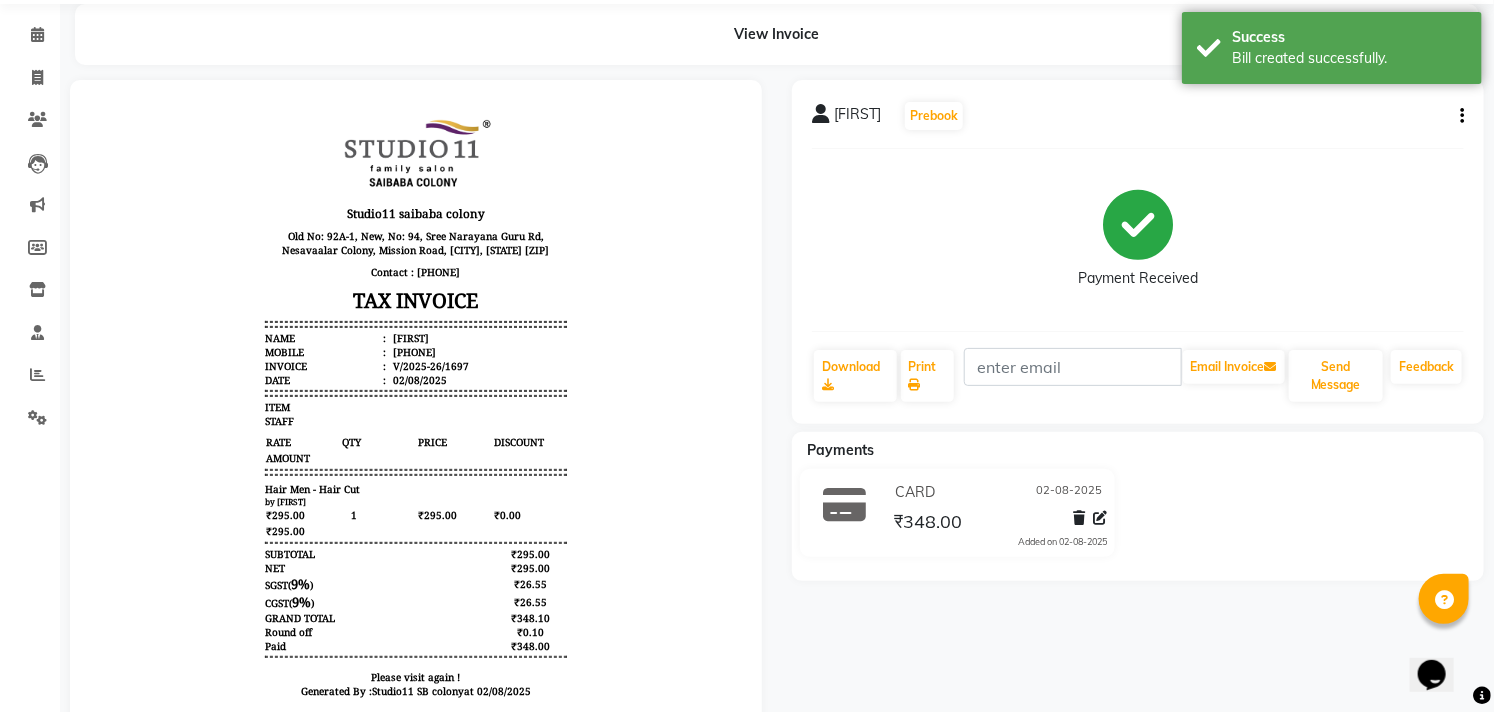 scroll, scrollTop: 0, scrollLeft: 0, axis: both 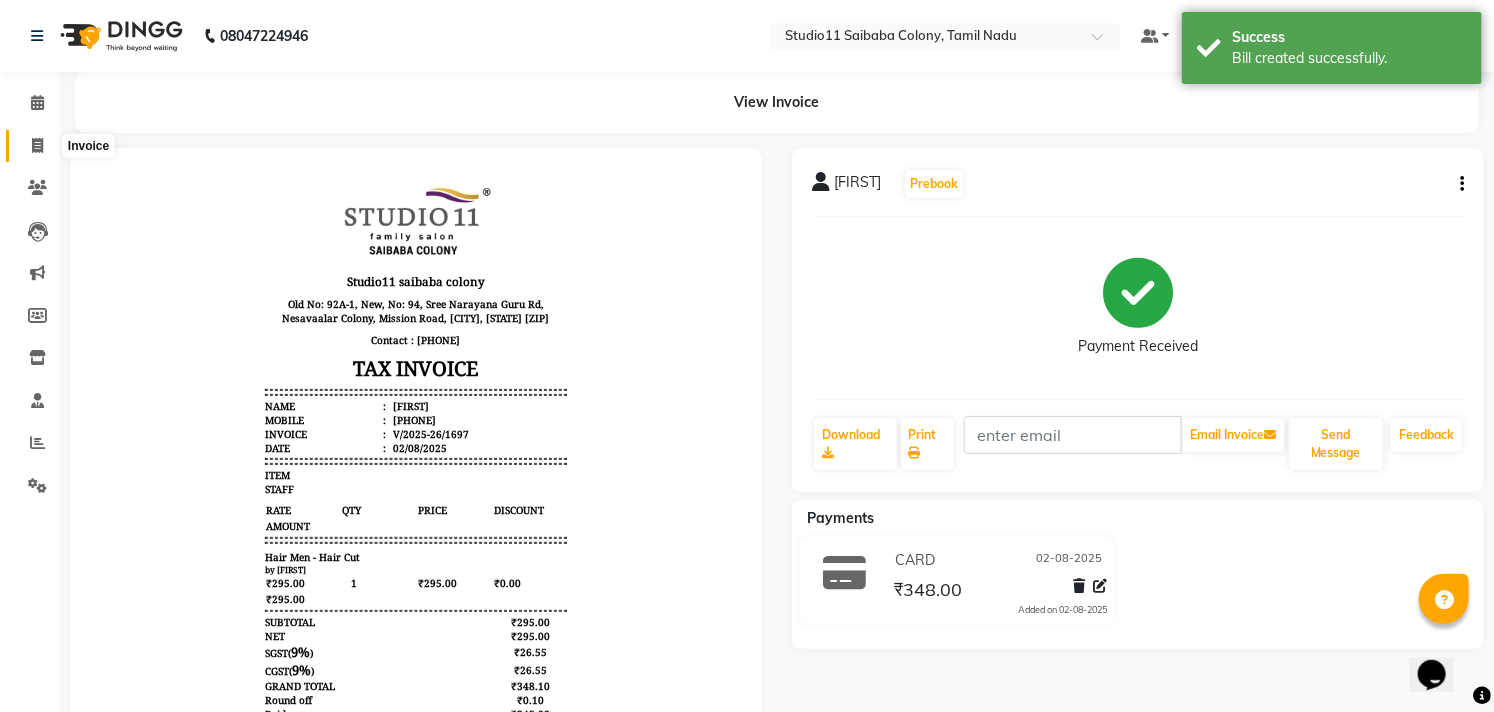 click 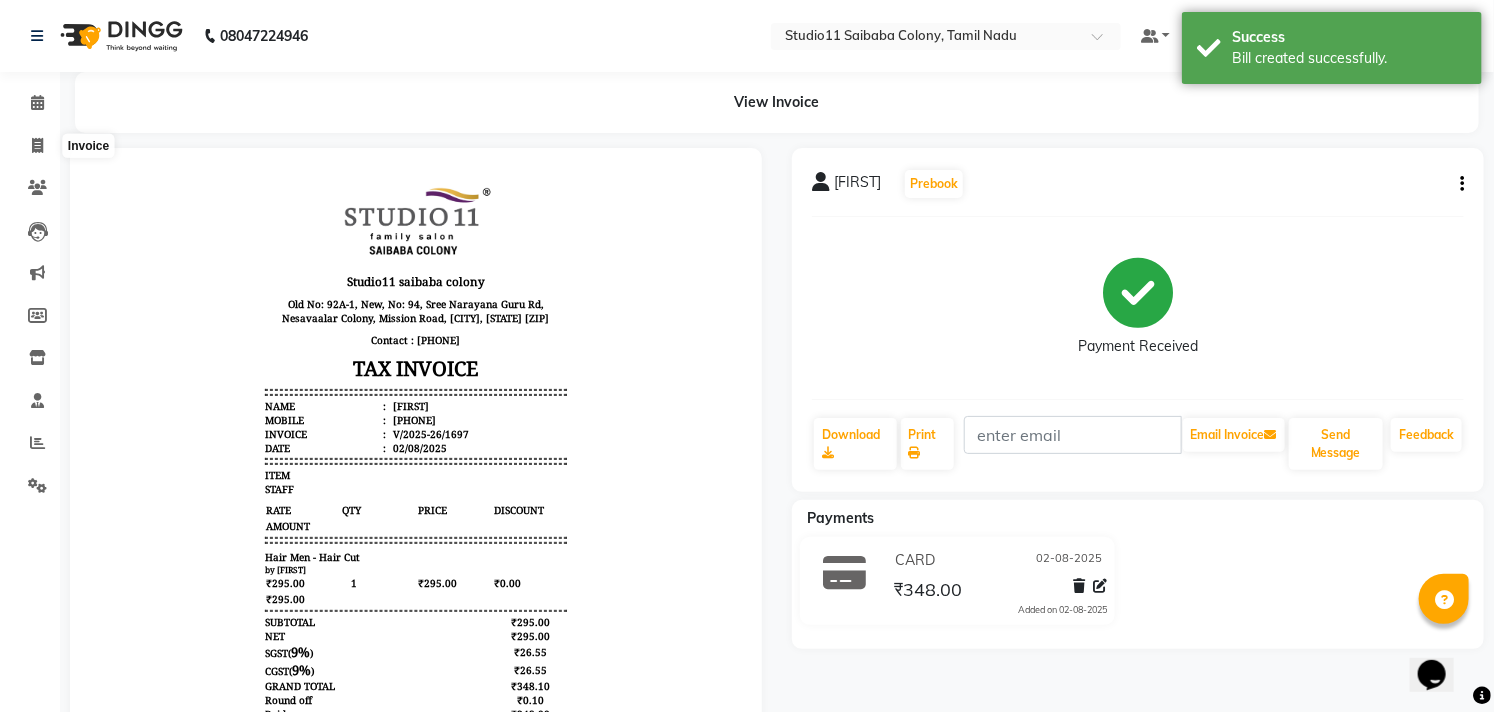 select on "service" 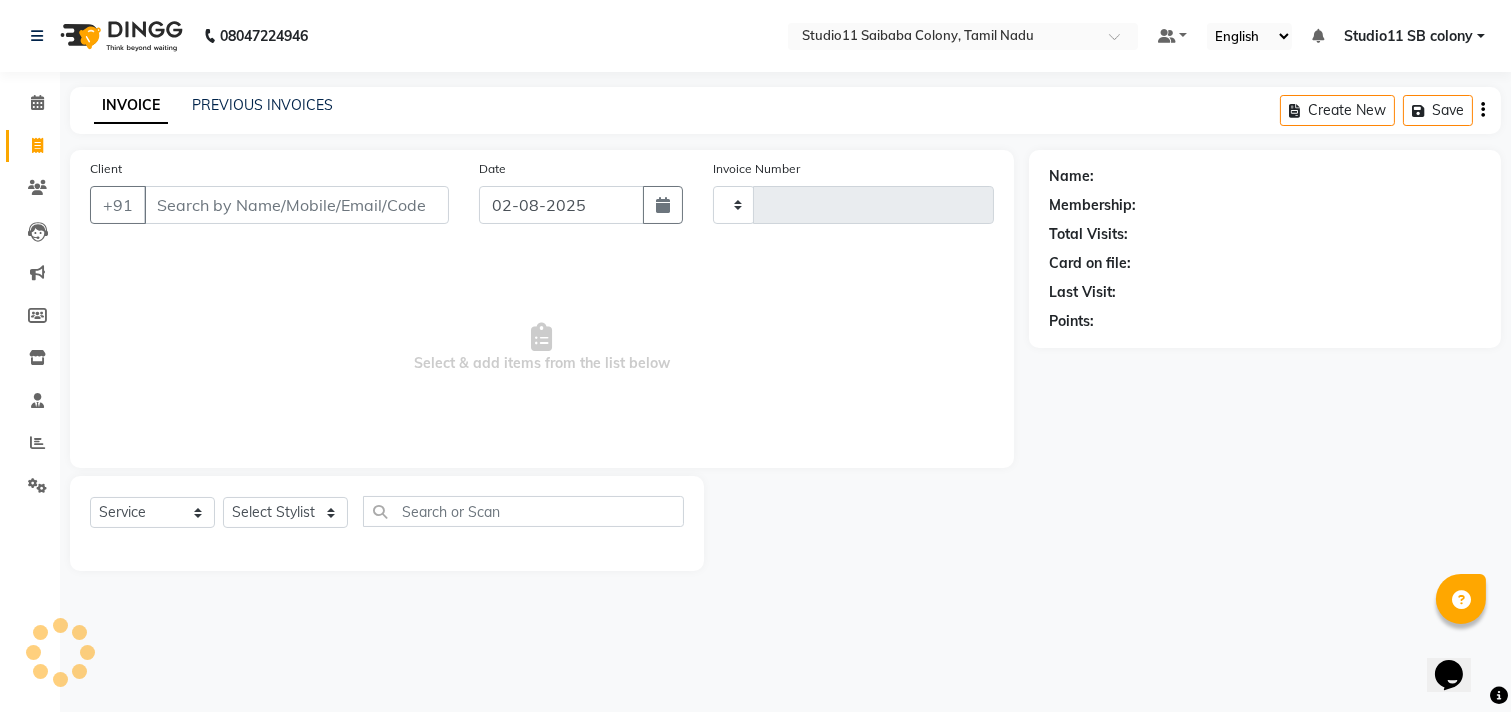 type on "1698" 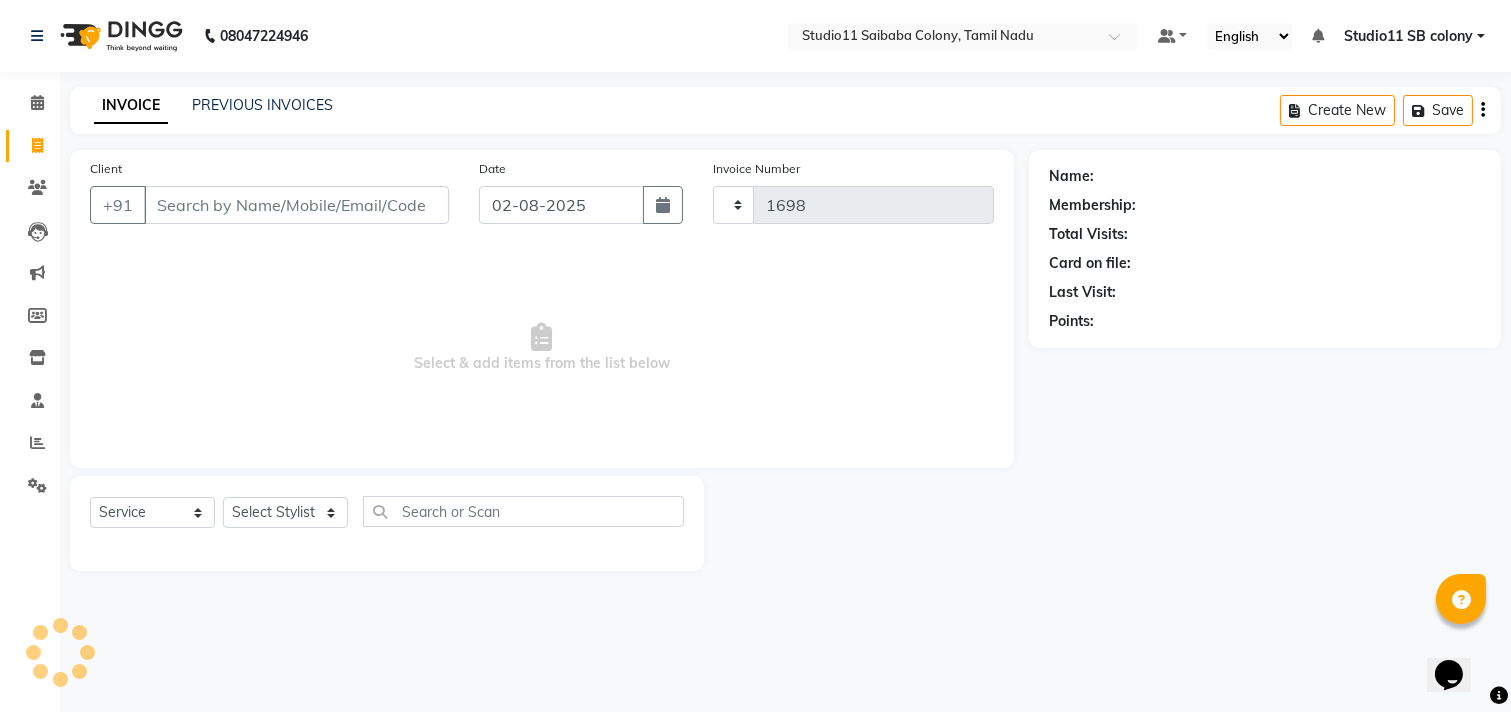 select on "7717" 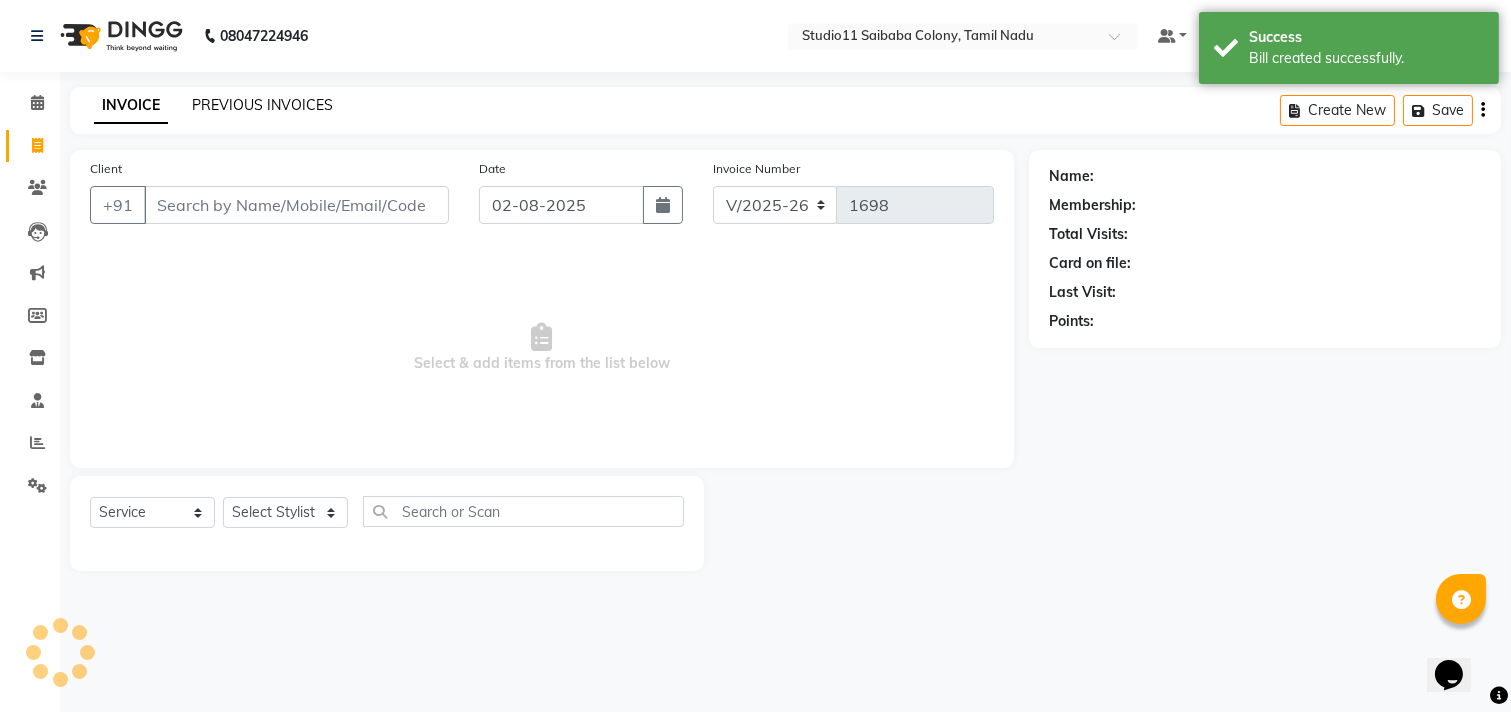 click on "PREVIOUS INVOICES" 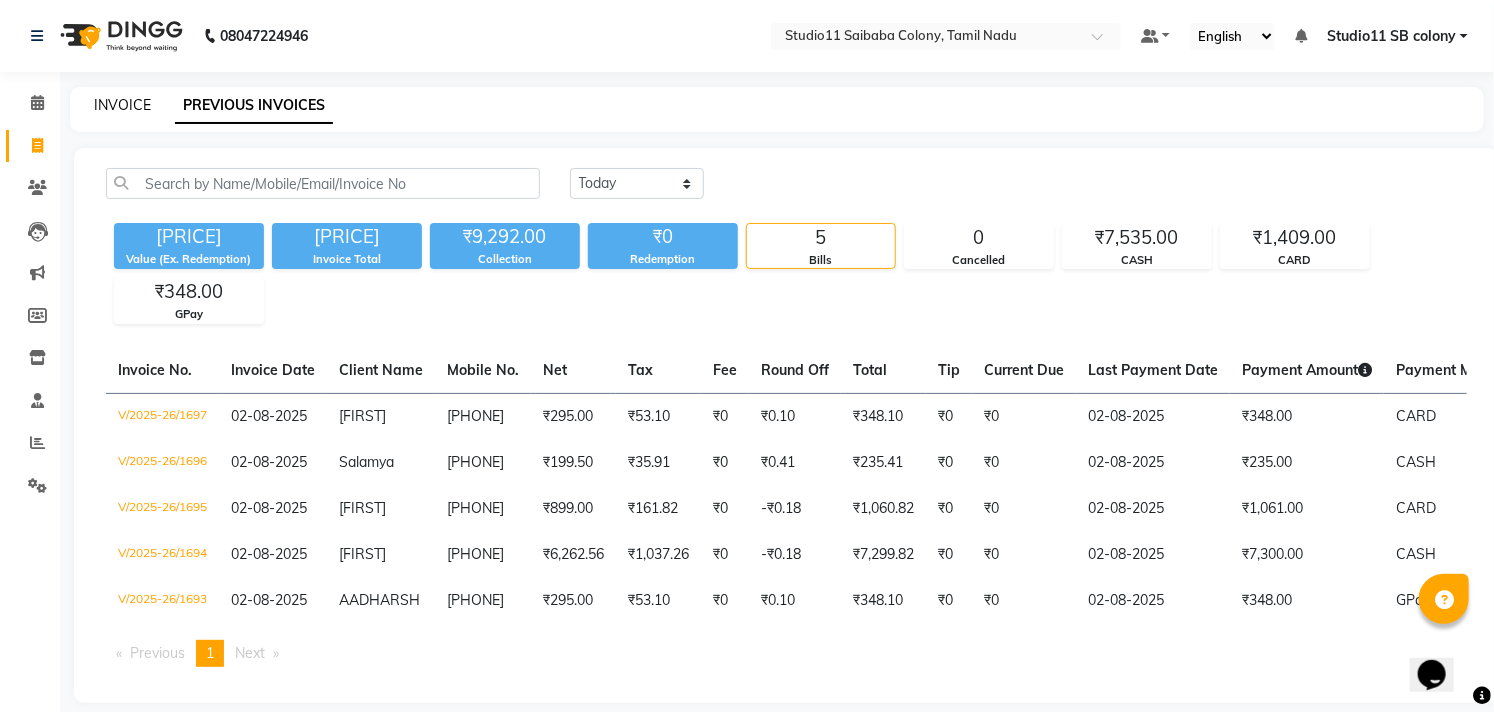 click on "INVOICE" 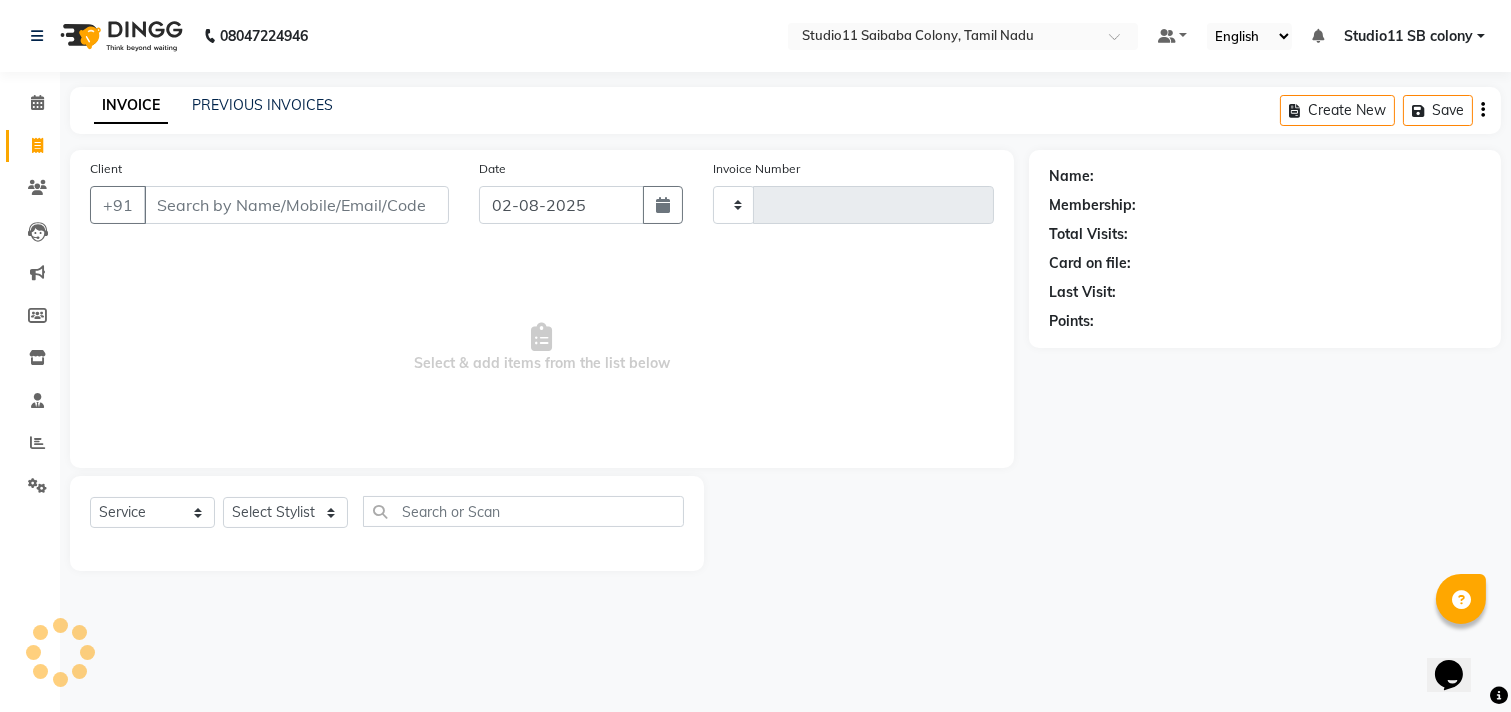 type on "1698" 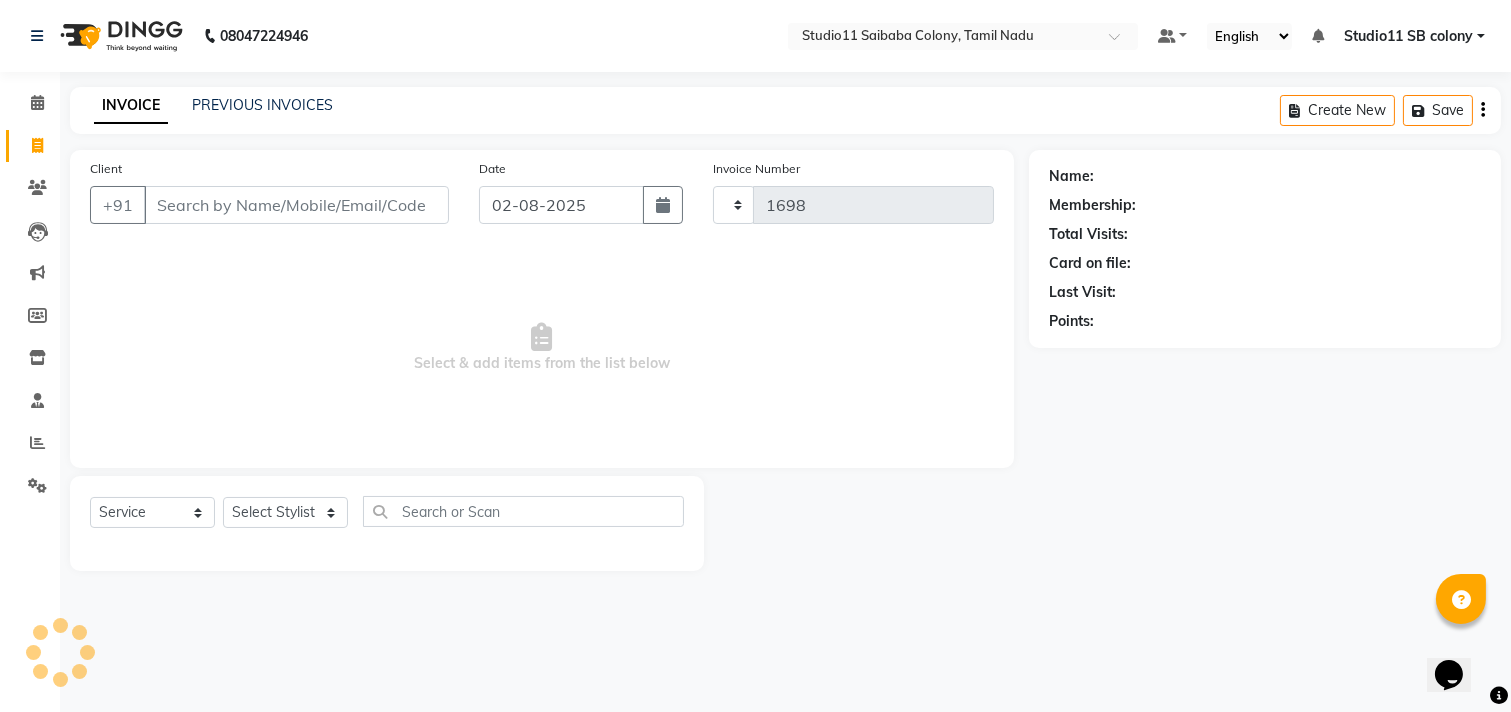 select on "7717" 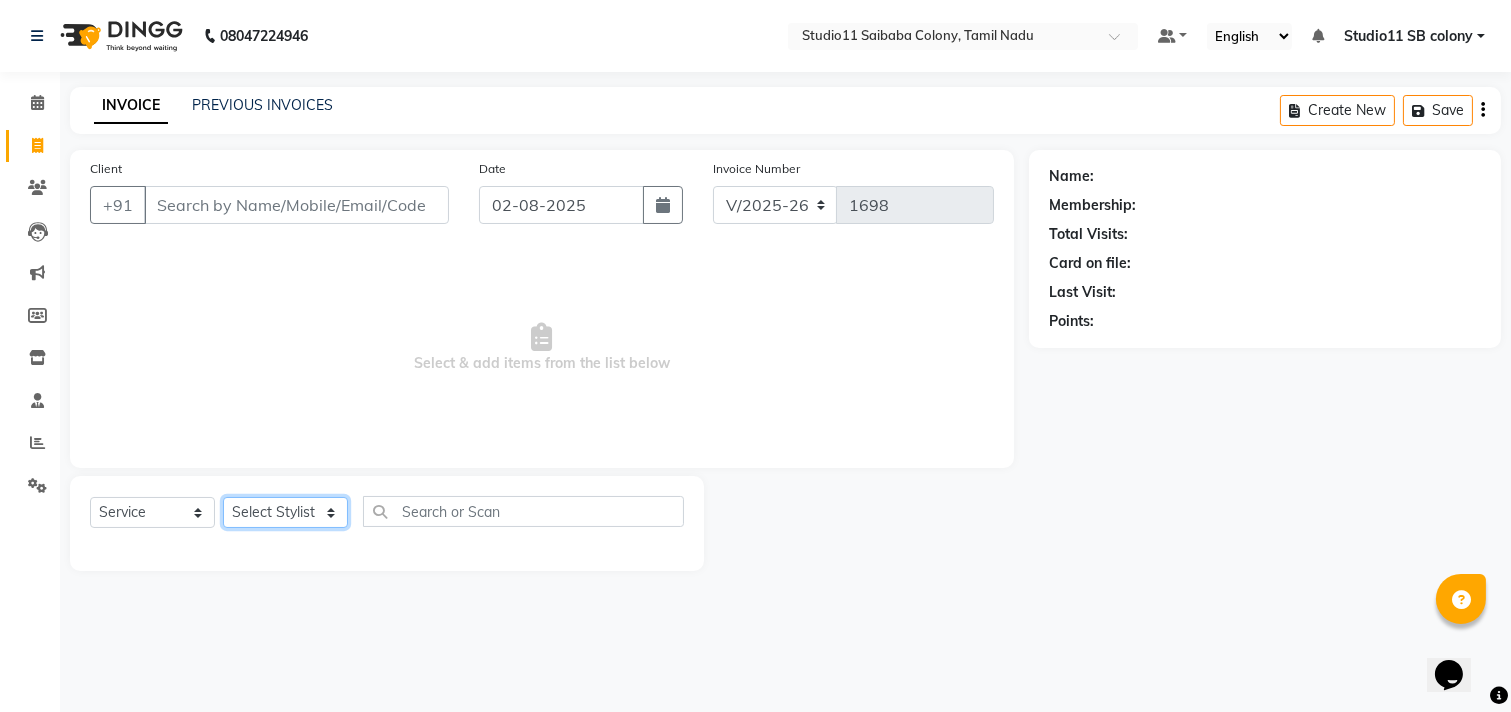 click on "Select Stylist Afzal Akbar Dani Jeni Josna kaif lavanya manimekalai Praveen Sonu Studio11 SB colony Tahir tamil" 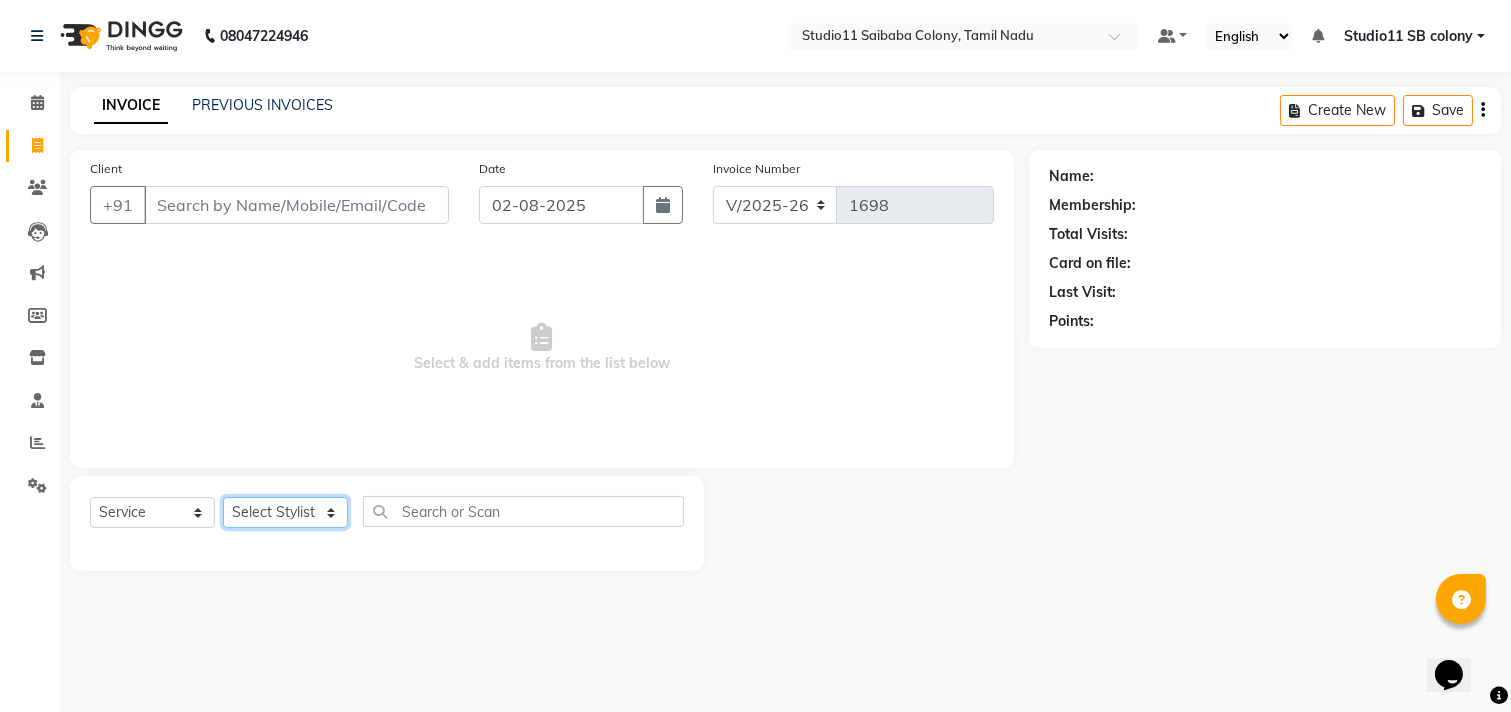 select on "70879" 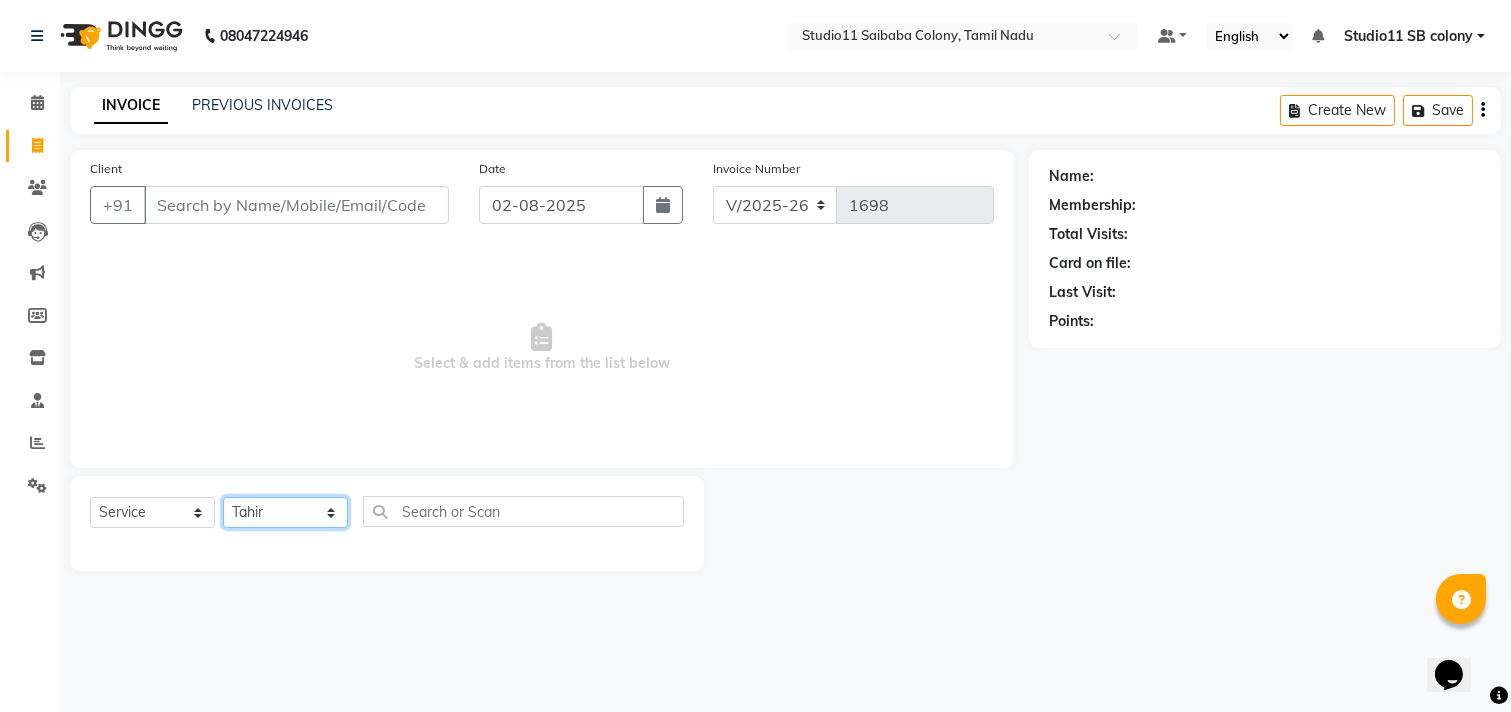 click on "Select Stylist Afzal Akbar Dani Jeni Josna kaif lavanya manimekalai Praveen Sonu Studio11 SB colony Tahir tamil" 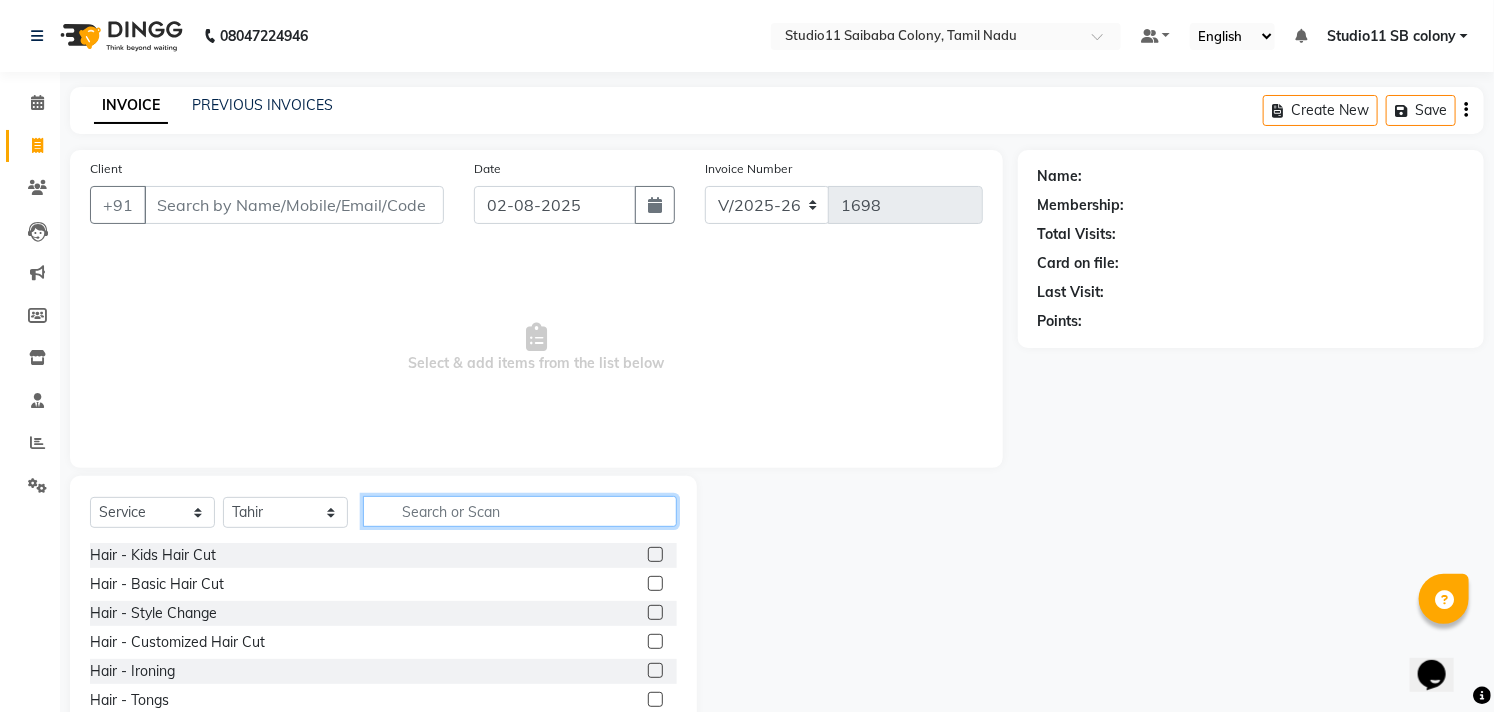 click 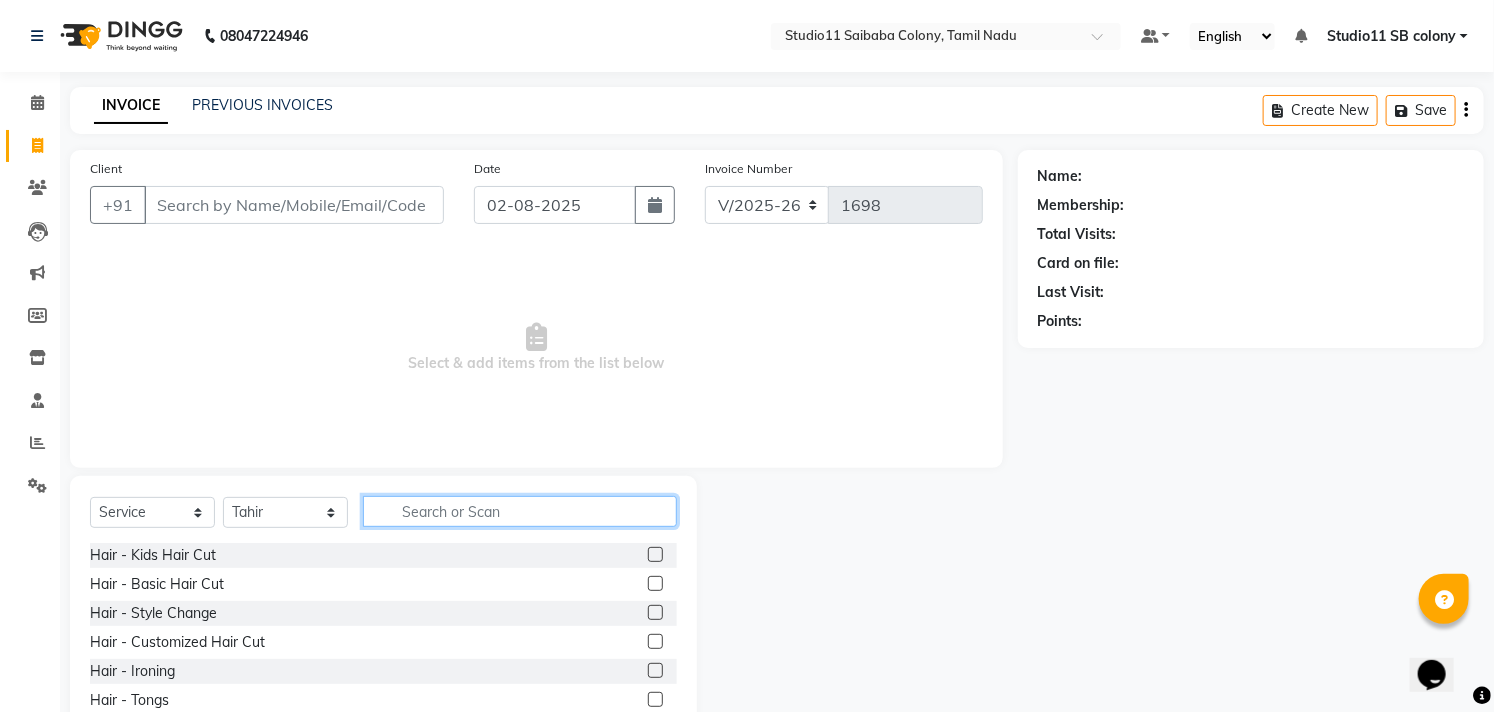 click 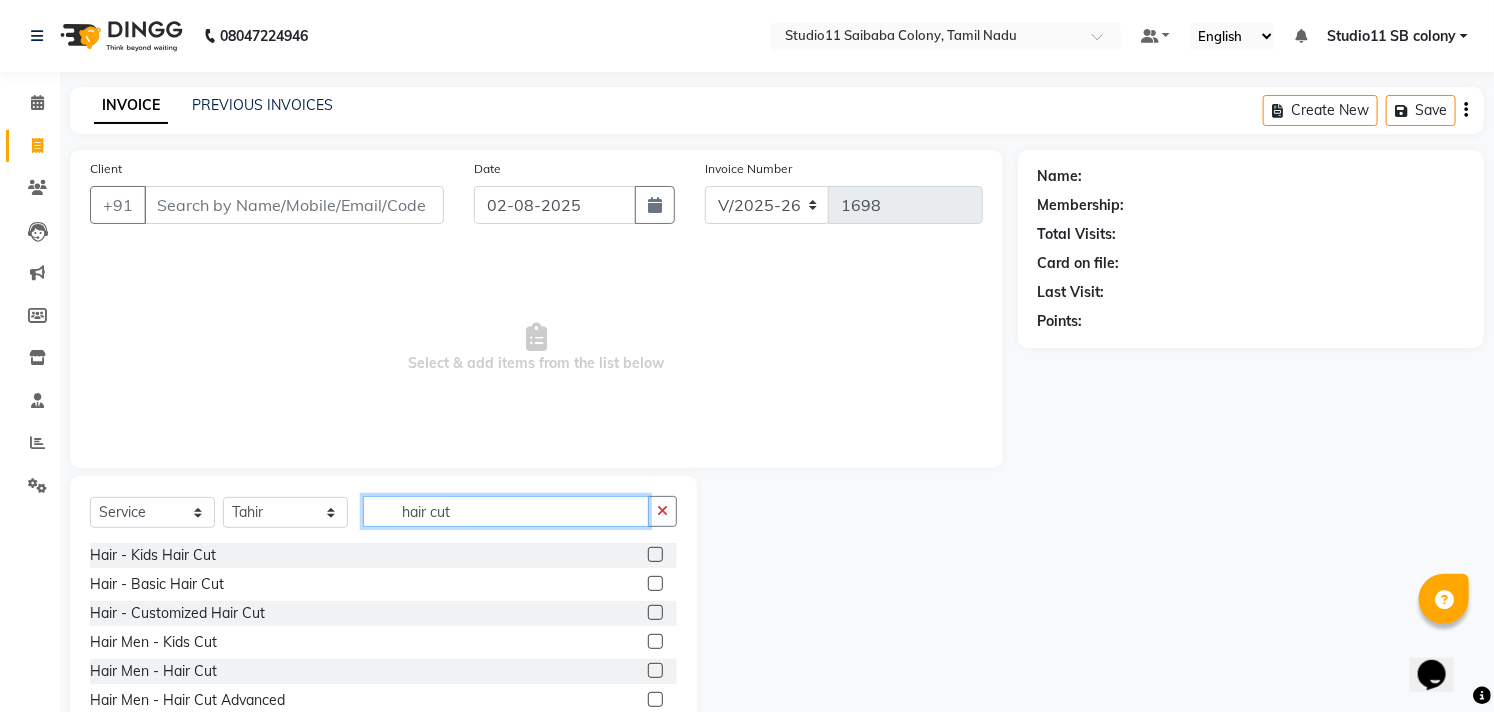 type on "hair cut" 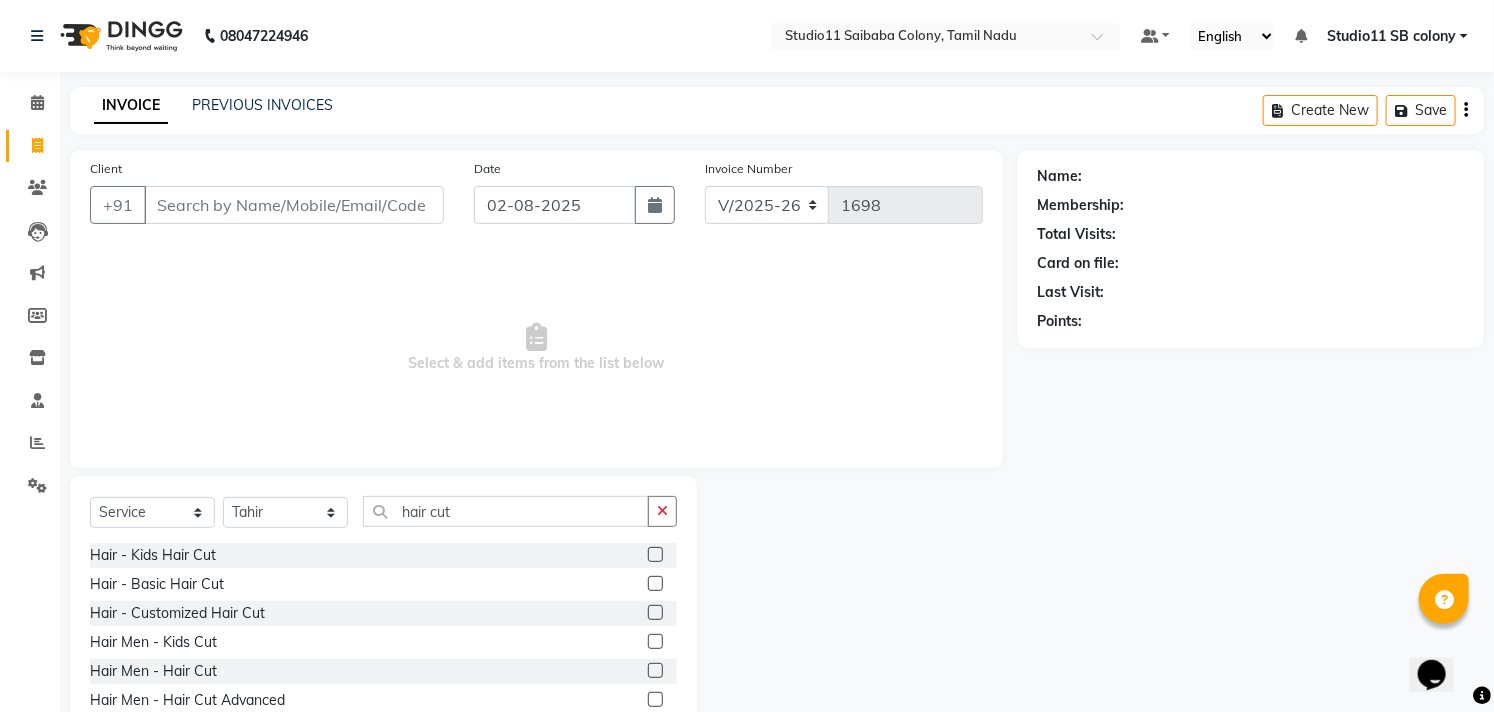 click 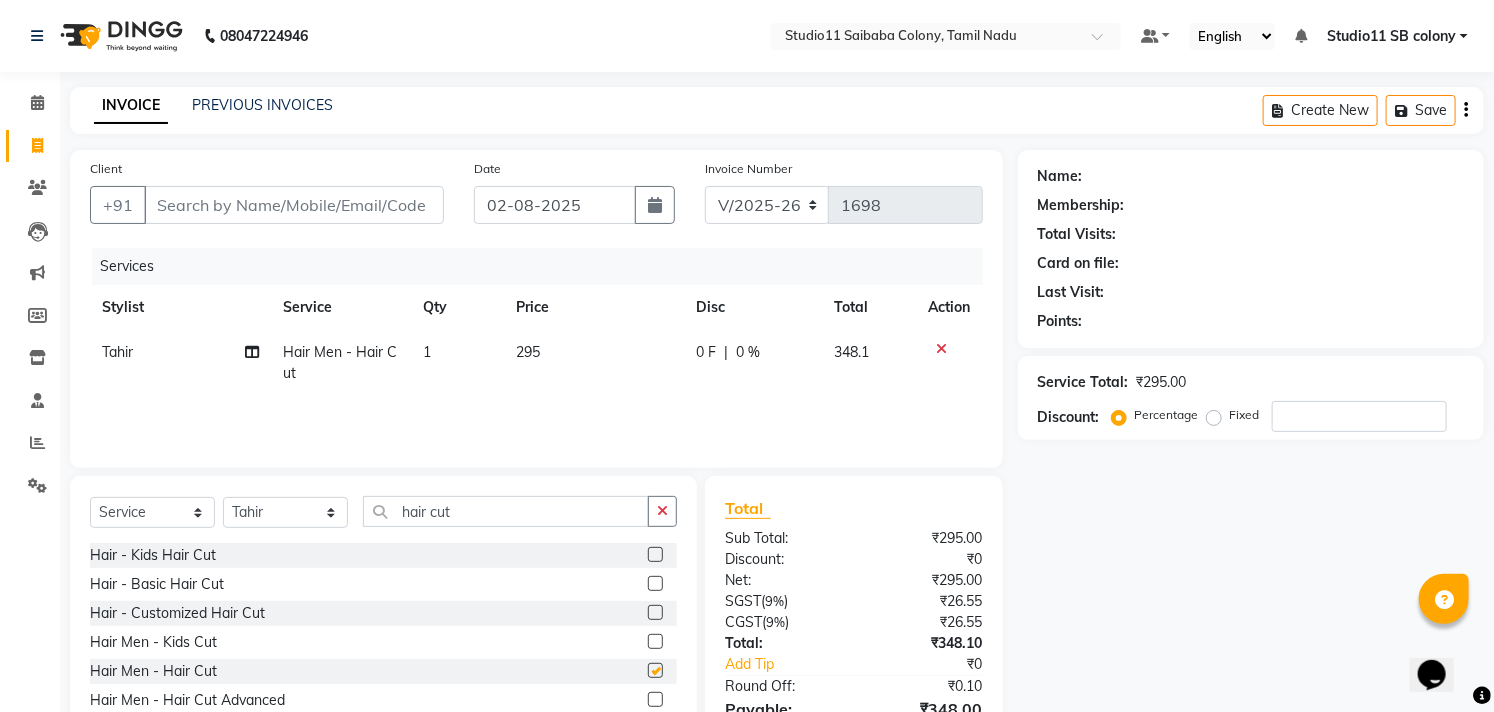 checkbox on "false" 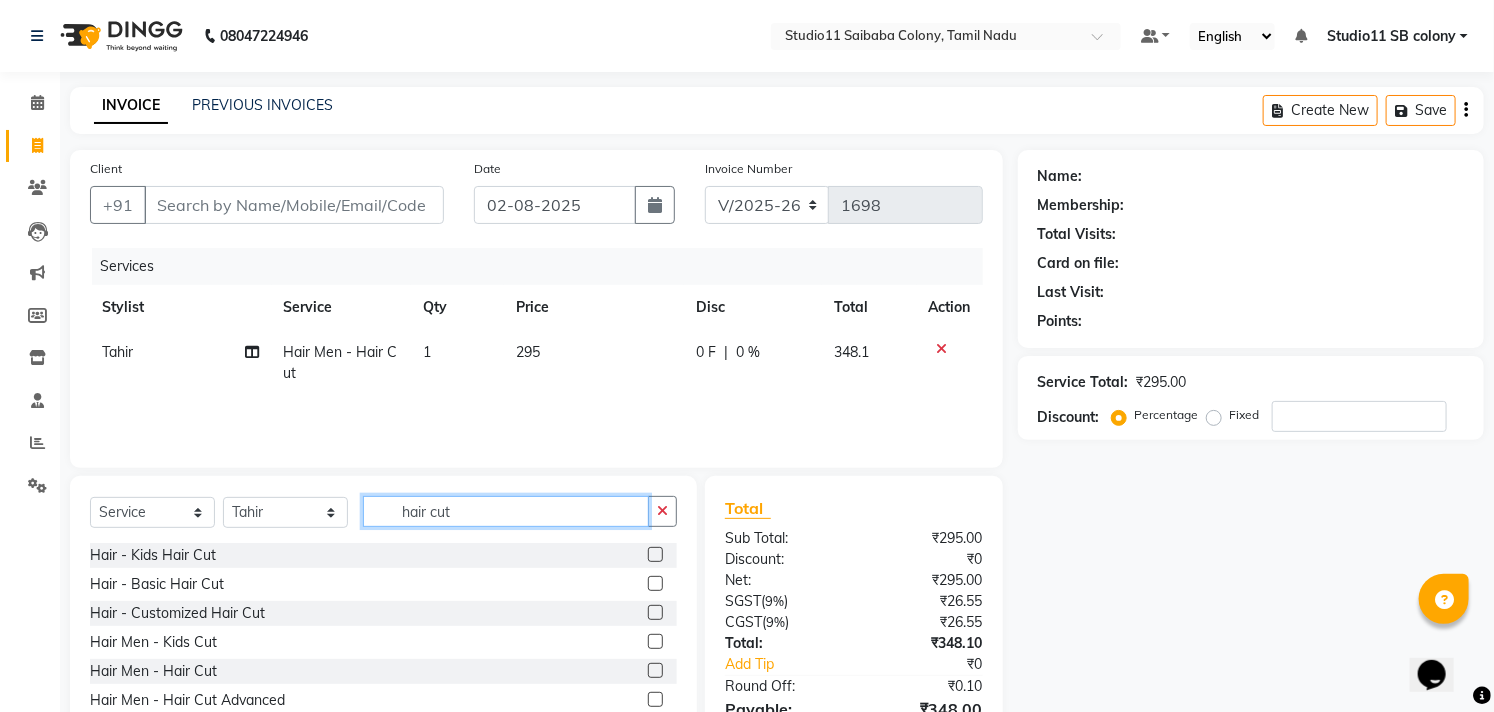 click on "hair cut" 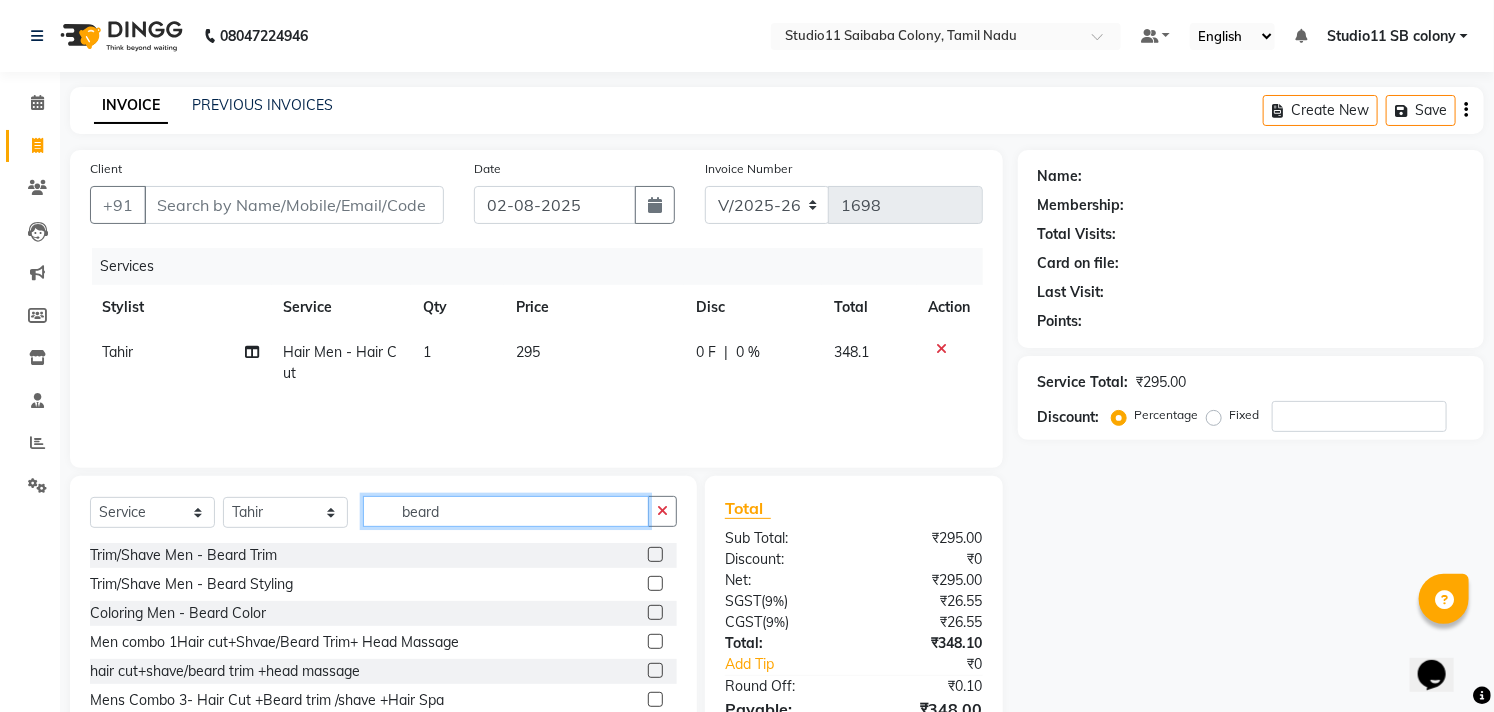 type on "beard" 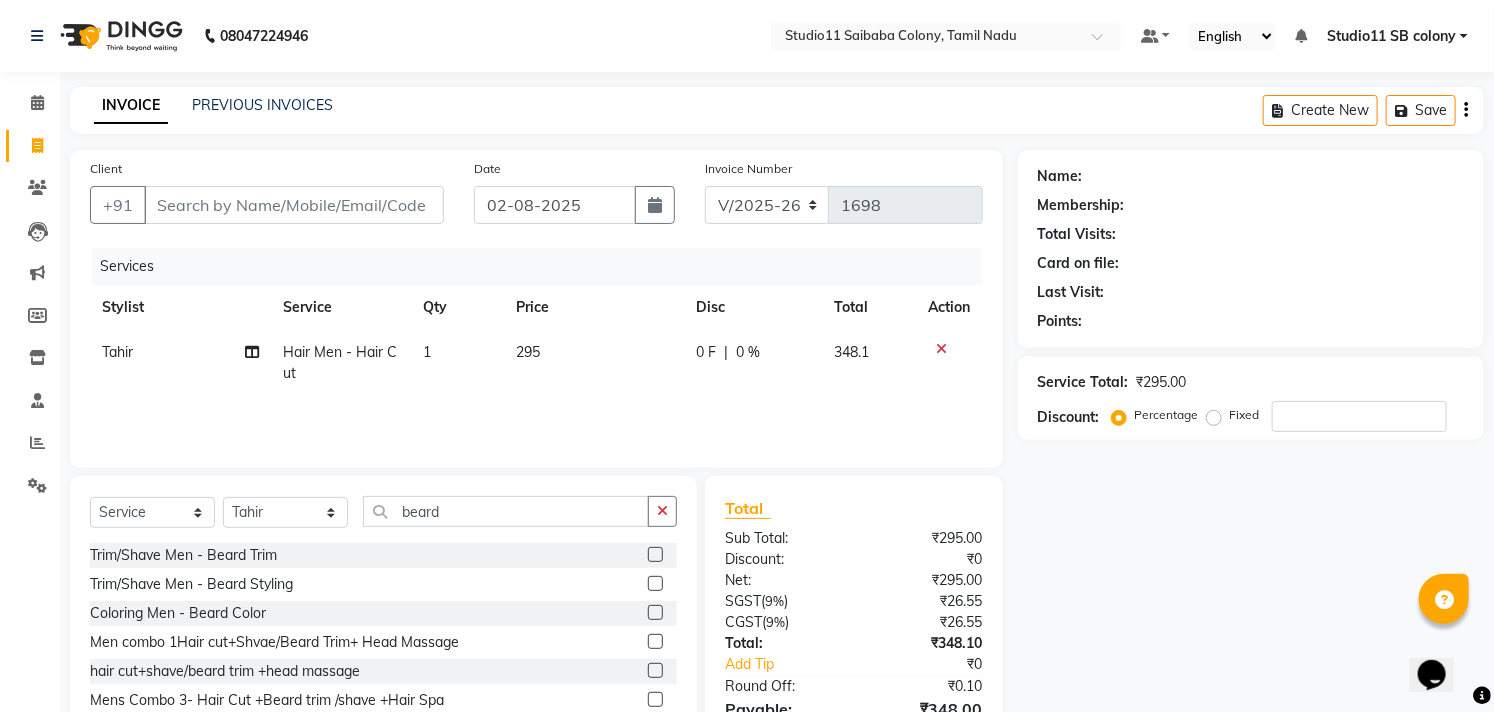 click 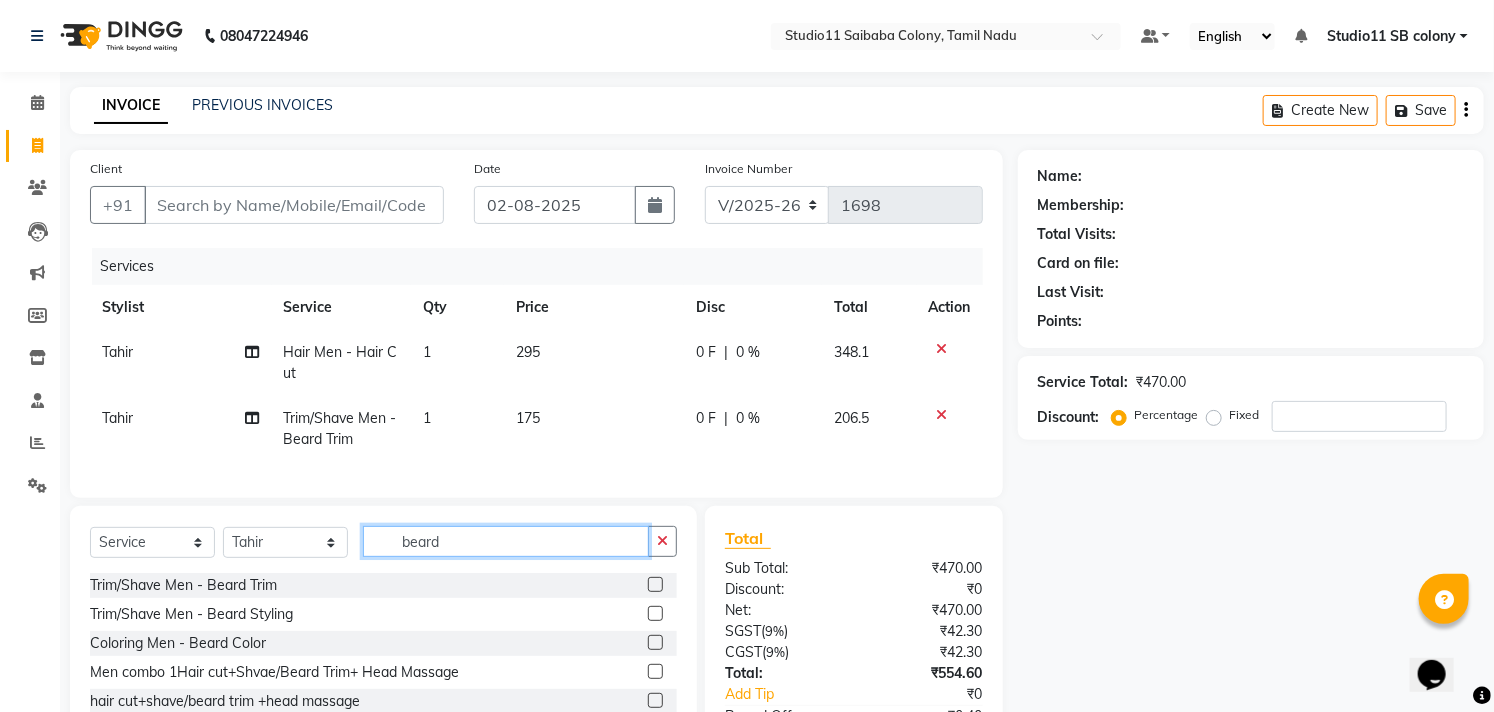 checkbox on "false" 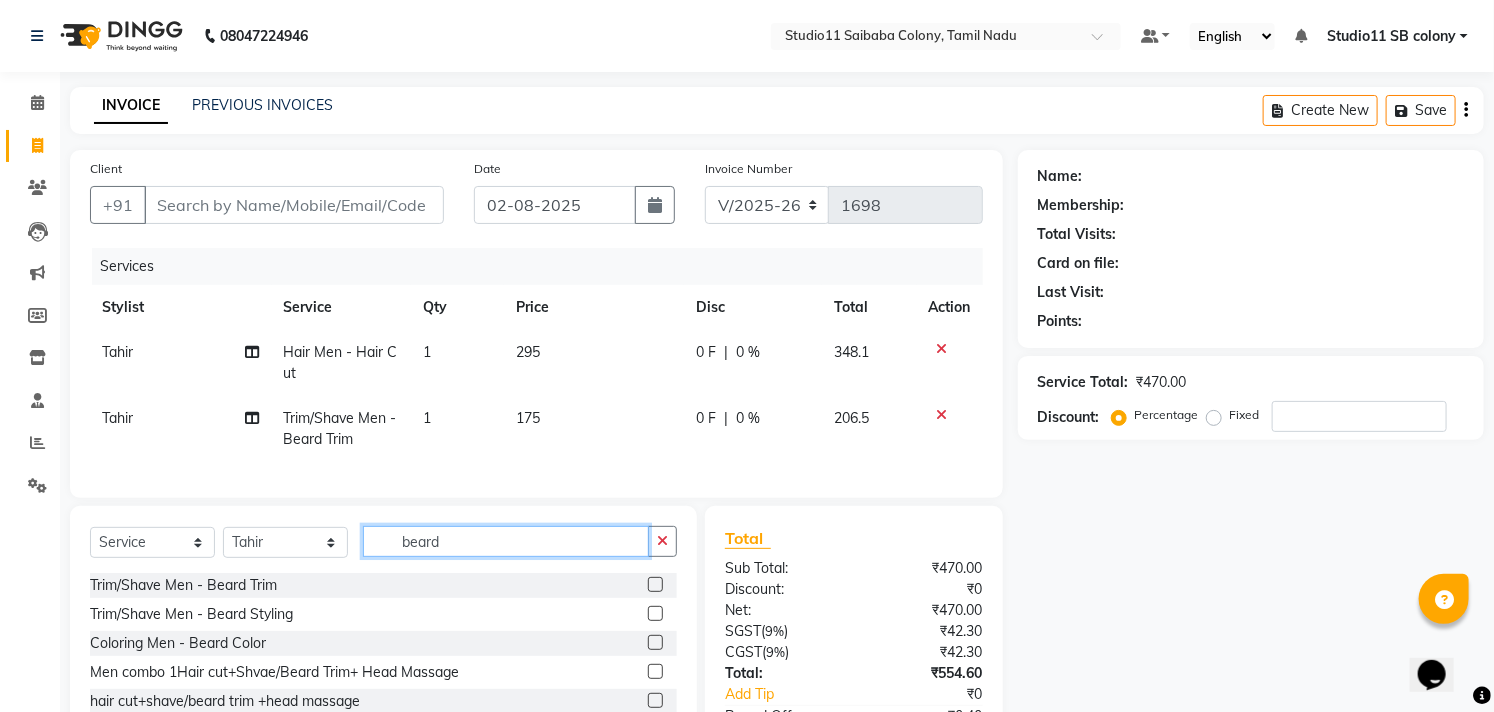 click on "beard" 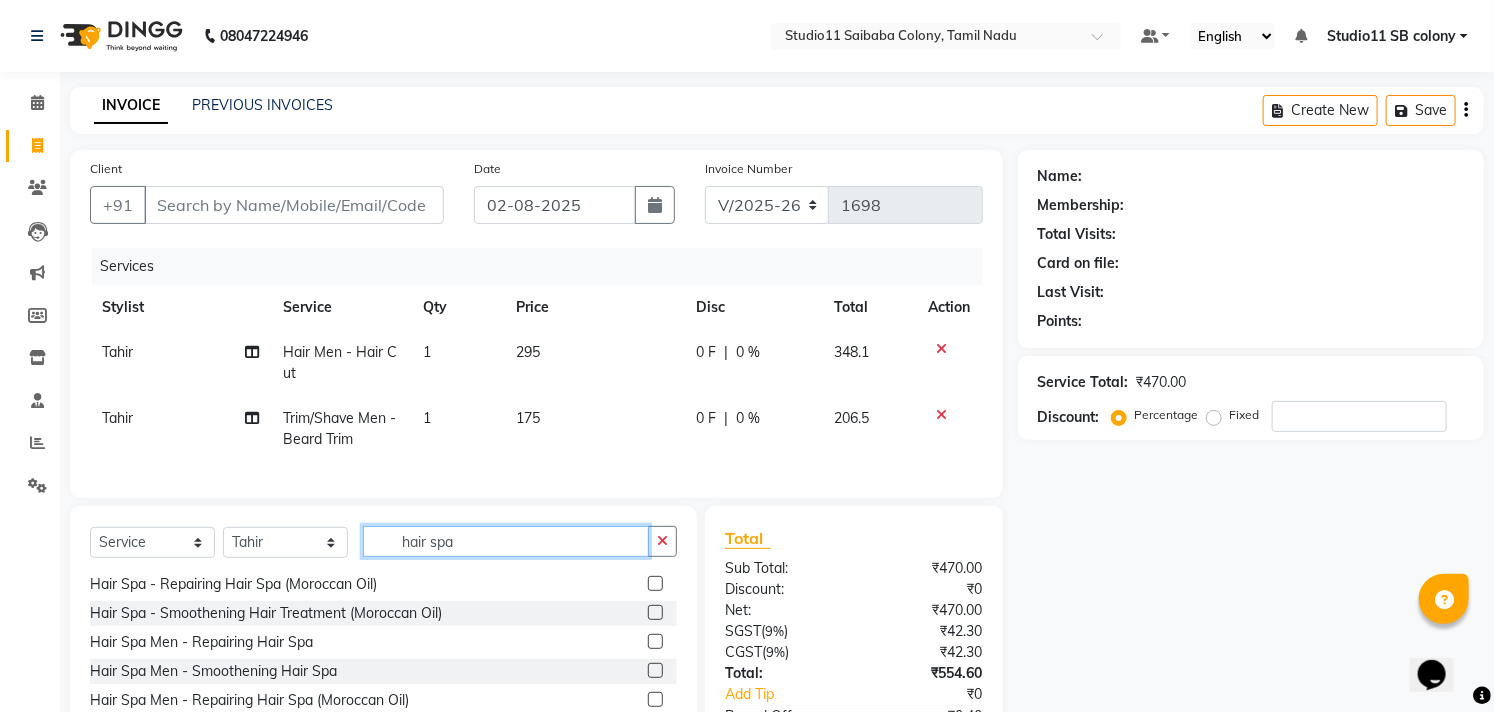 scroll, scrollTop: 90, scrollLeft: 0, axis: vertical 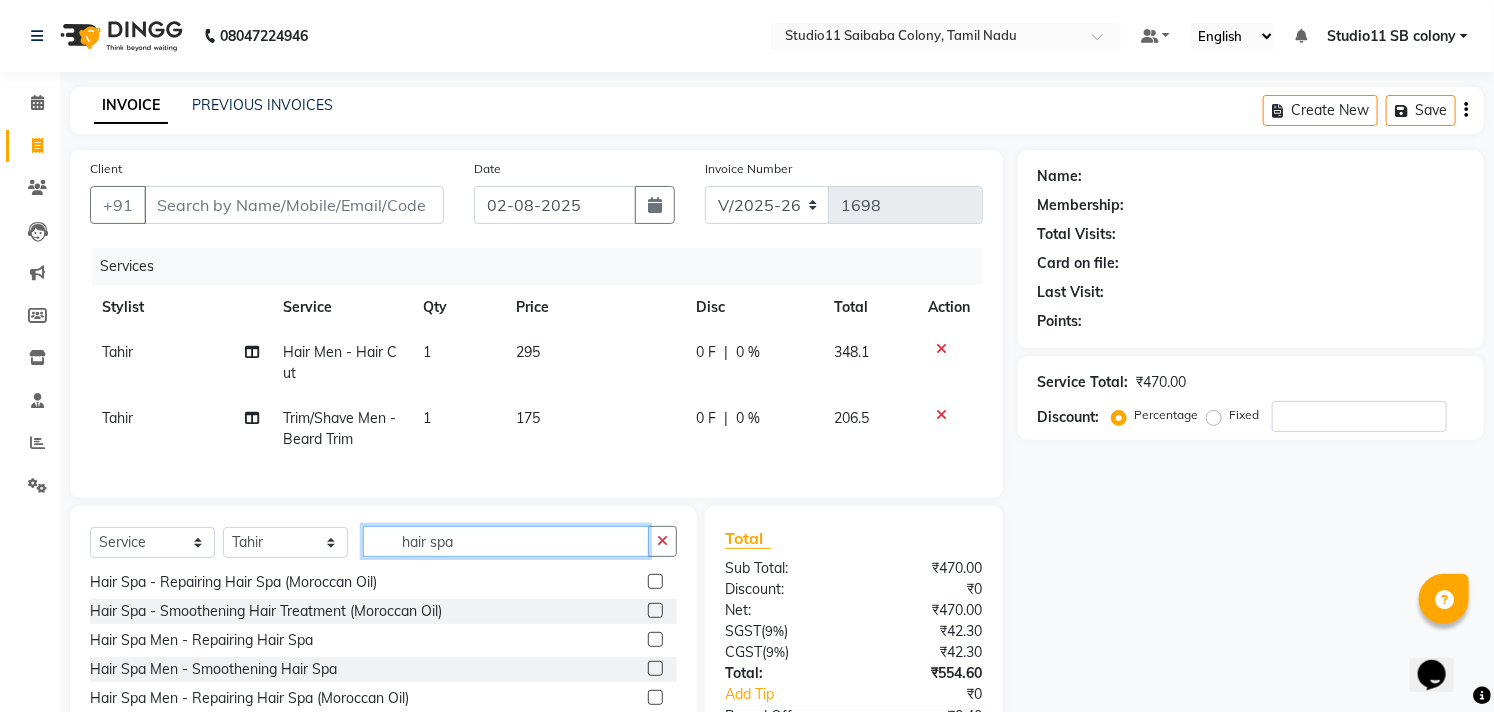 type on "hair spa" 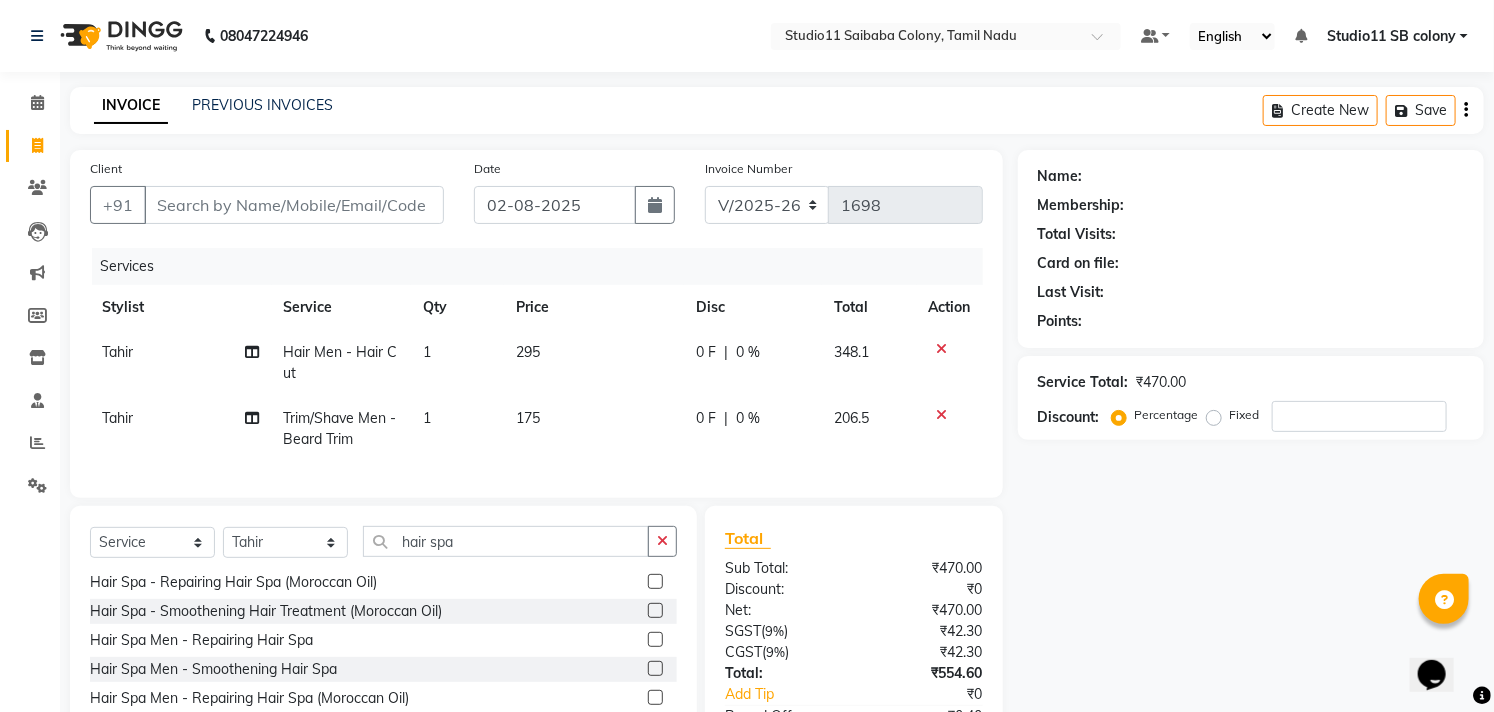 click 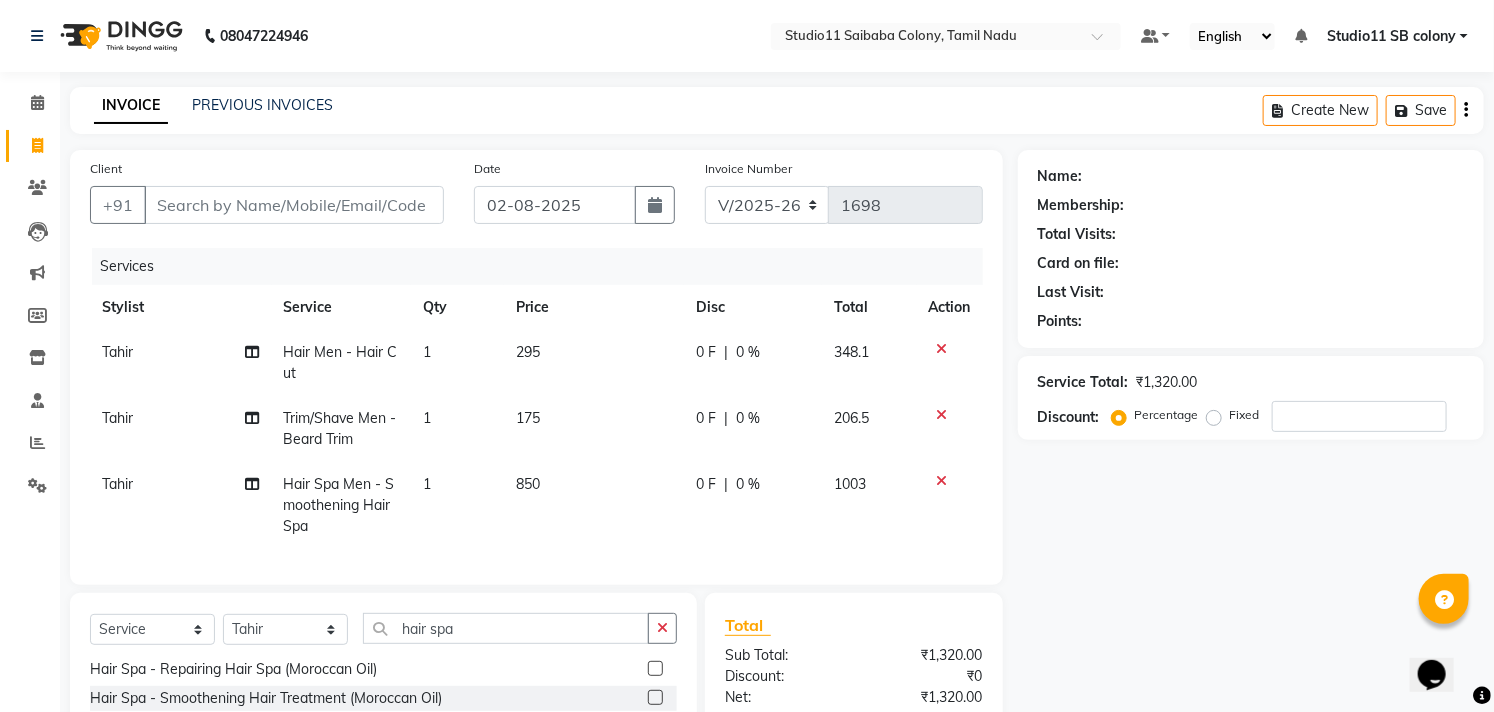 checkbox on "false" 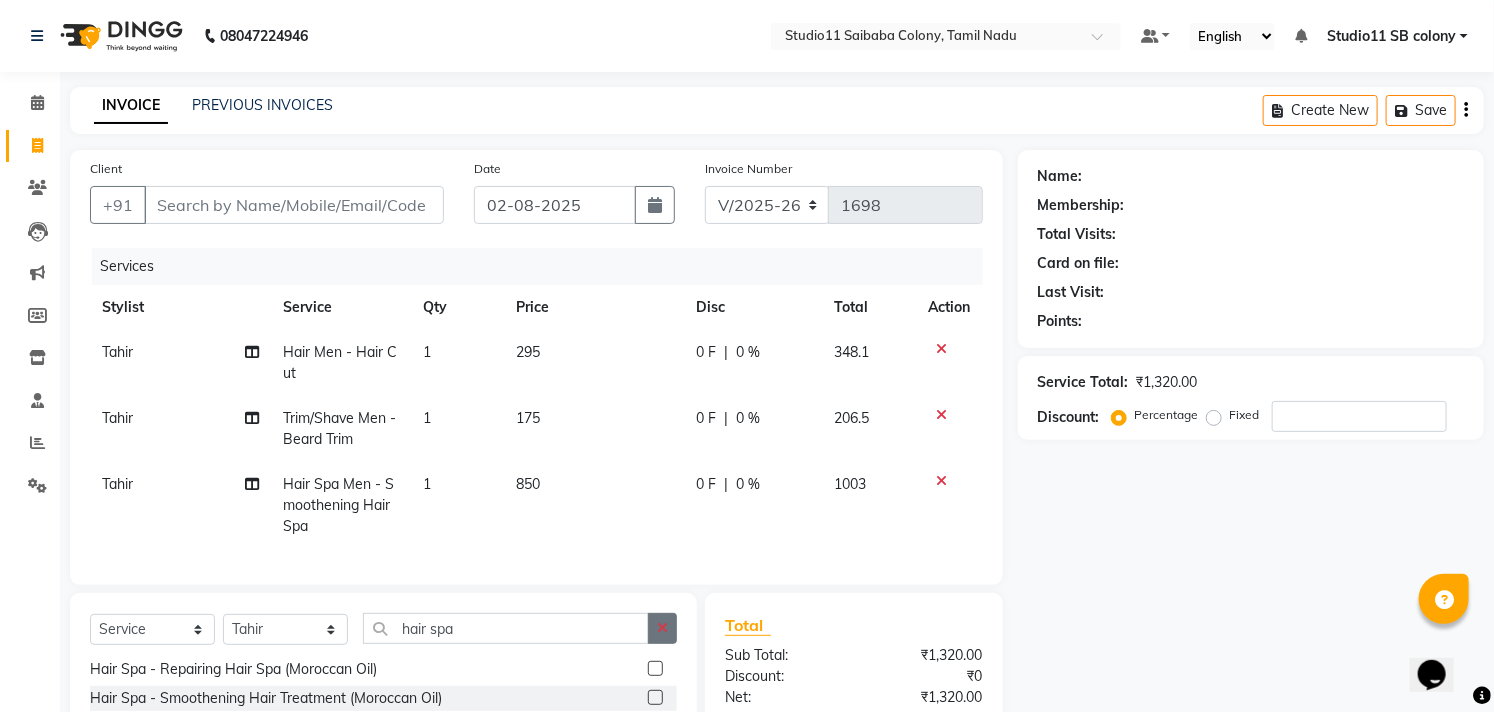 click 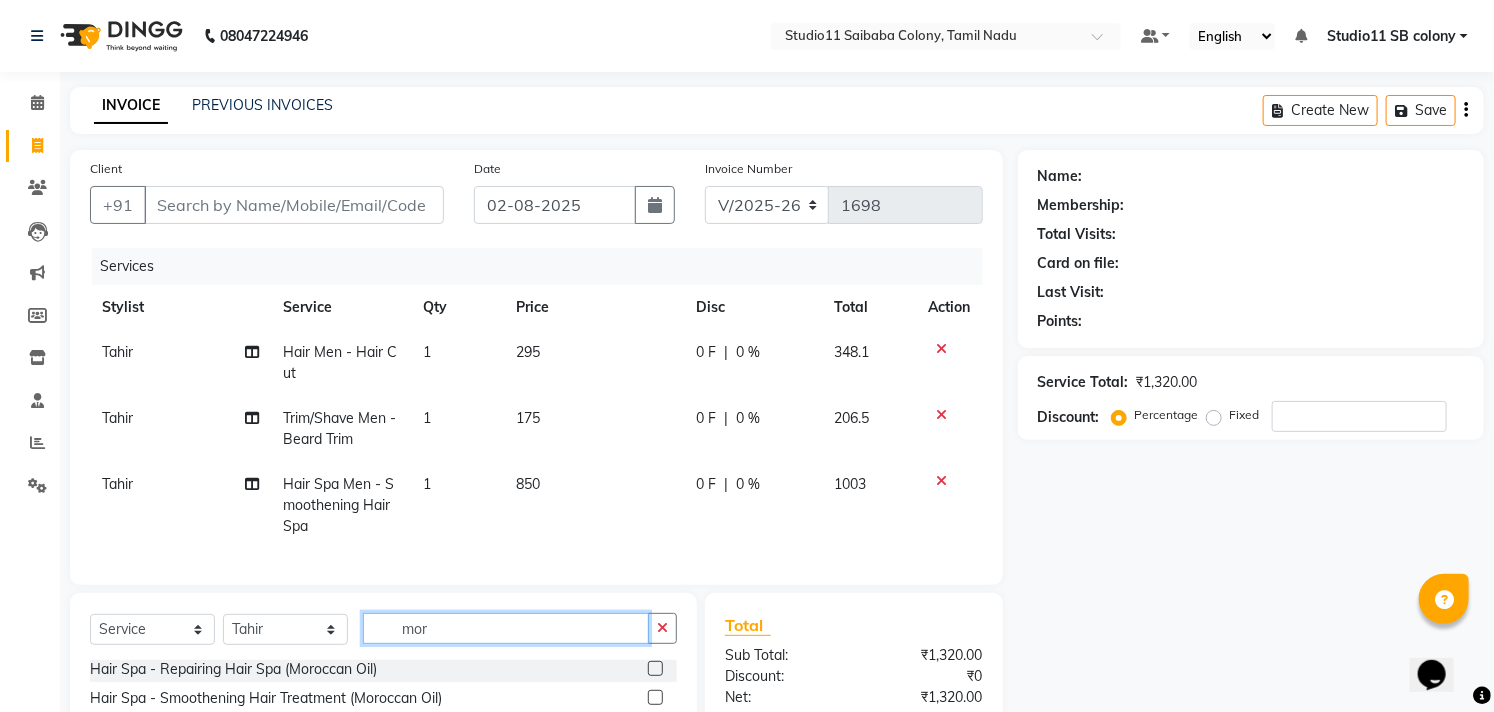 scroll, scrollTop: 32, scrollLeft: 0, axis: vertical 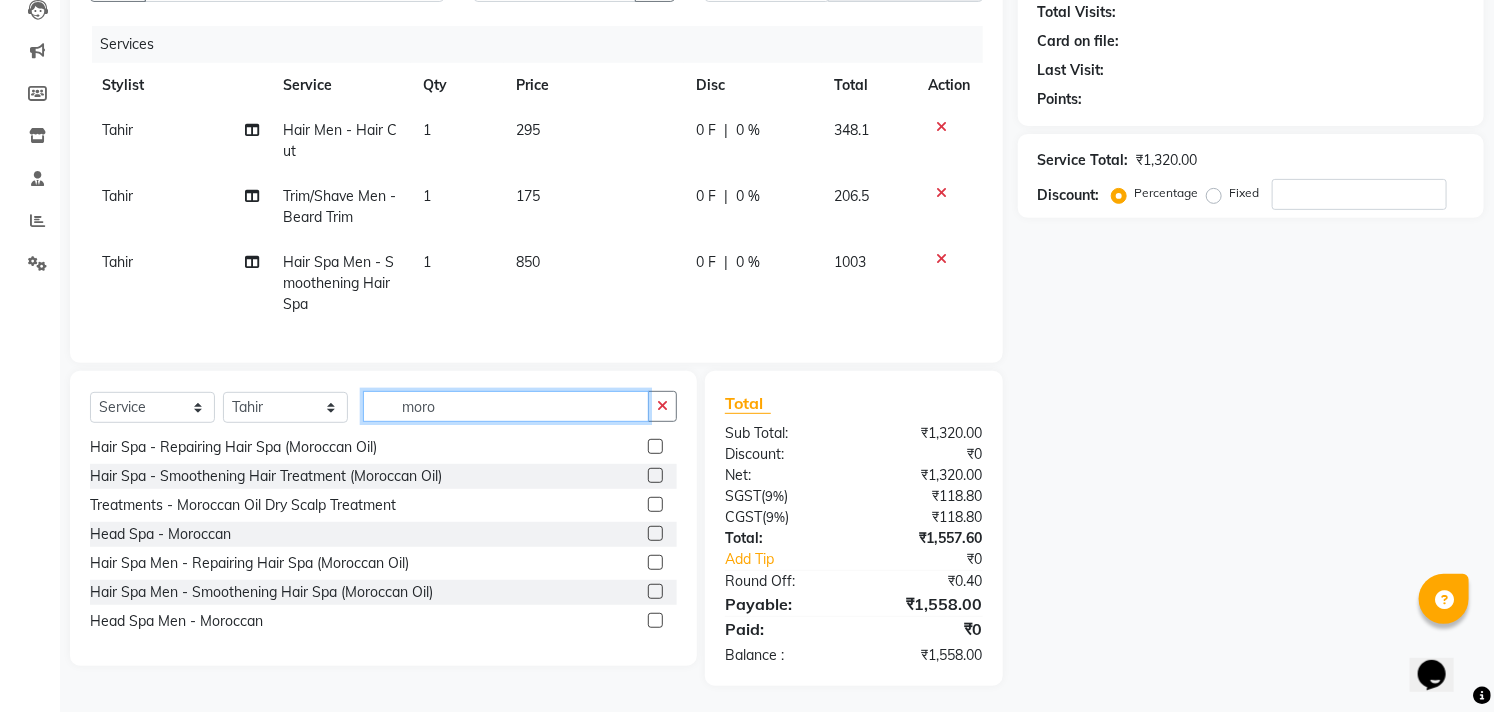 type on "moro" 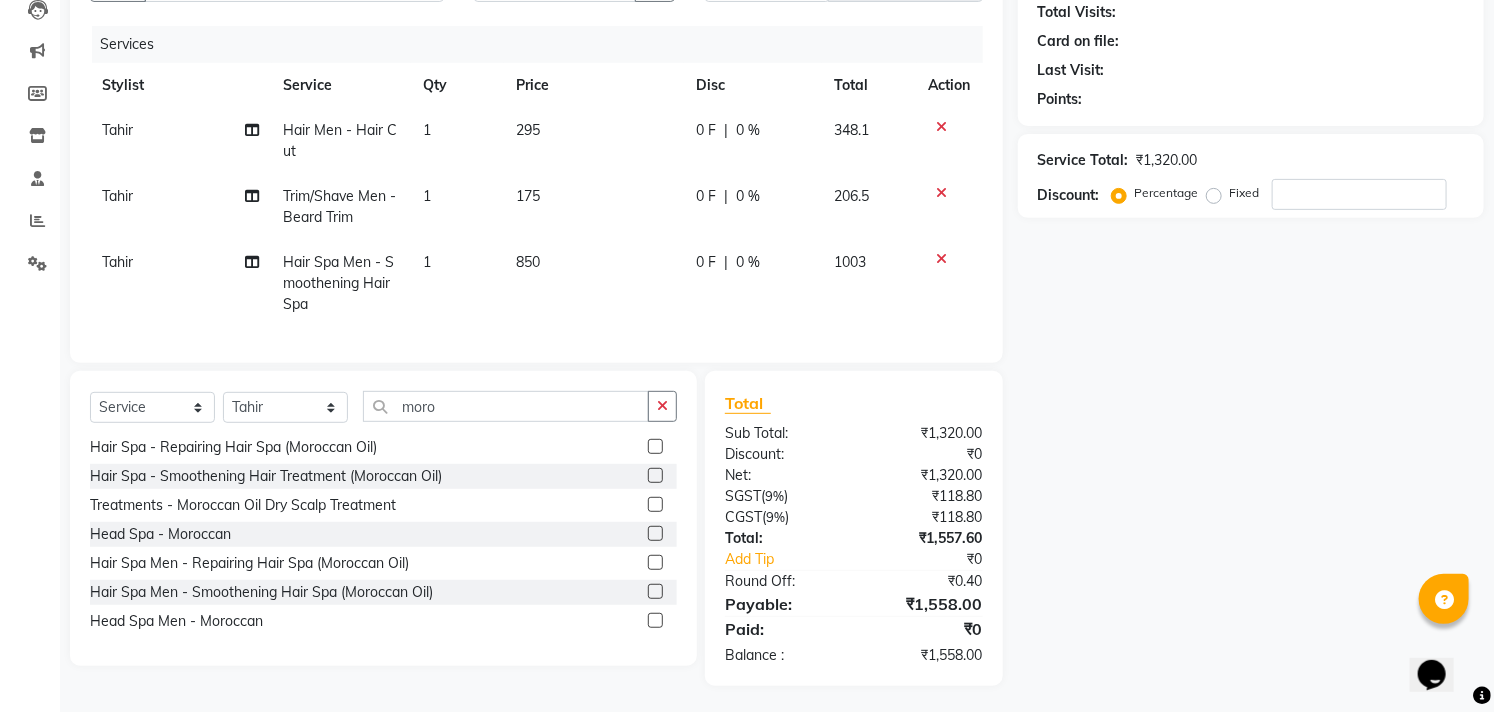 click 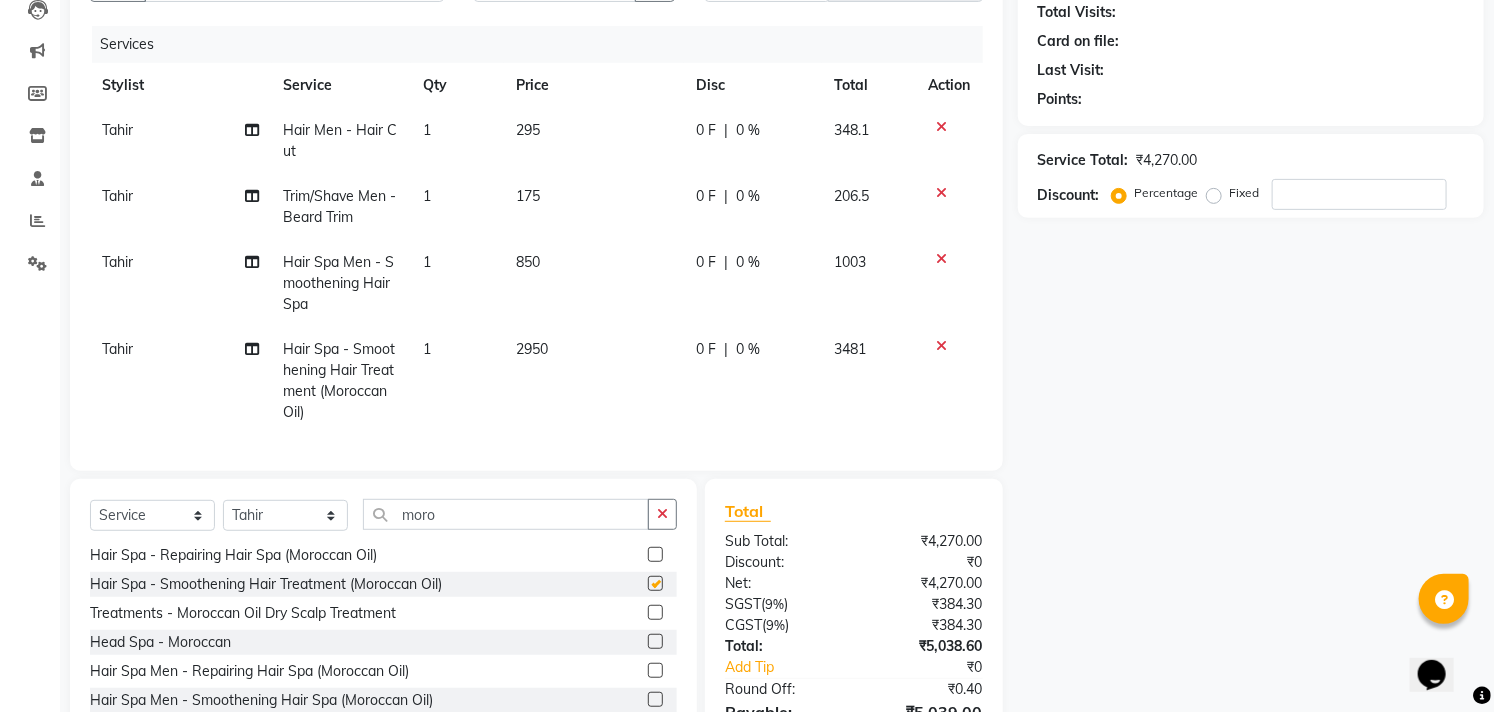 checkbox on "false" 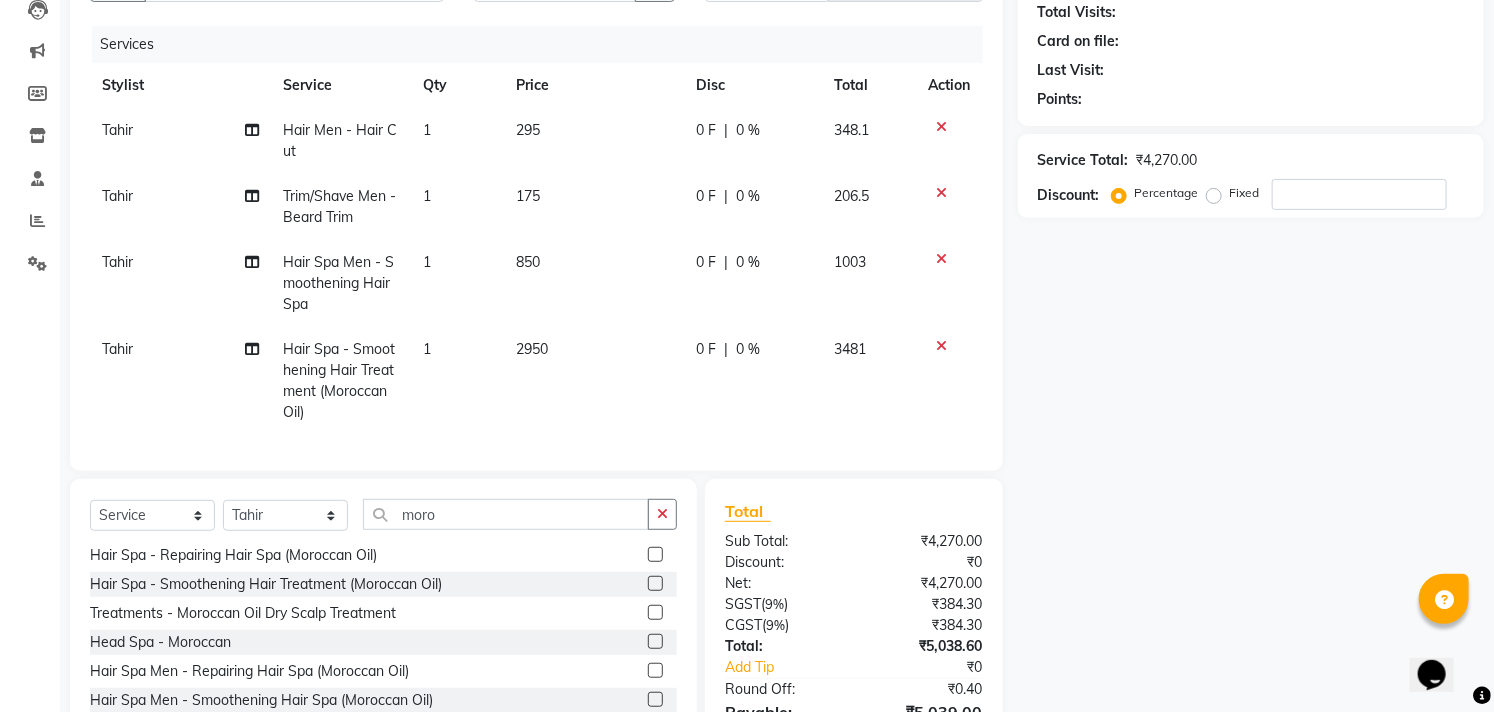 click on "Tahir" 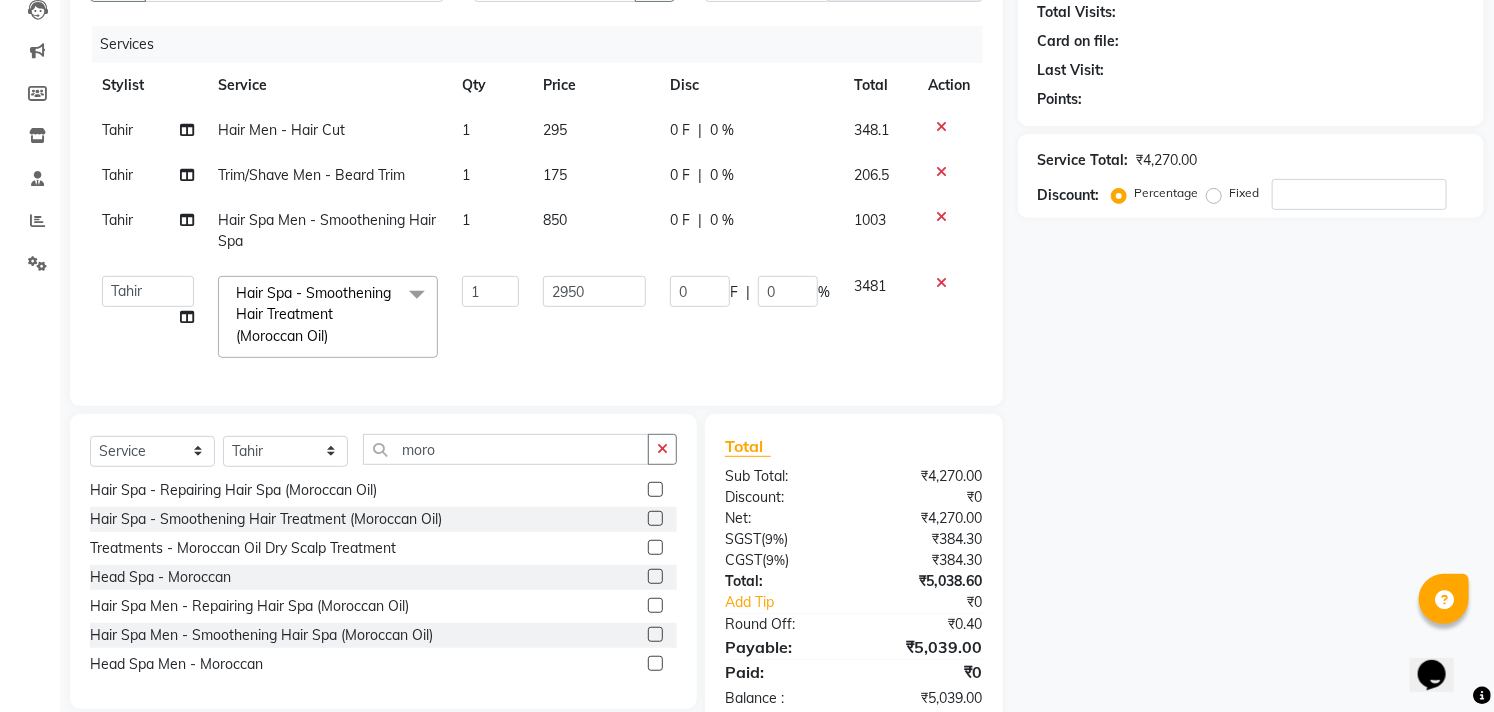 click on "[FIRST] [FIRST] [FIRST] [FIRST] [FIRST] [FIRST] [FIRST] [FIRST] [FIRST] [FIRST] Studio11 SB colony [FIRST] [FIRST]" 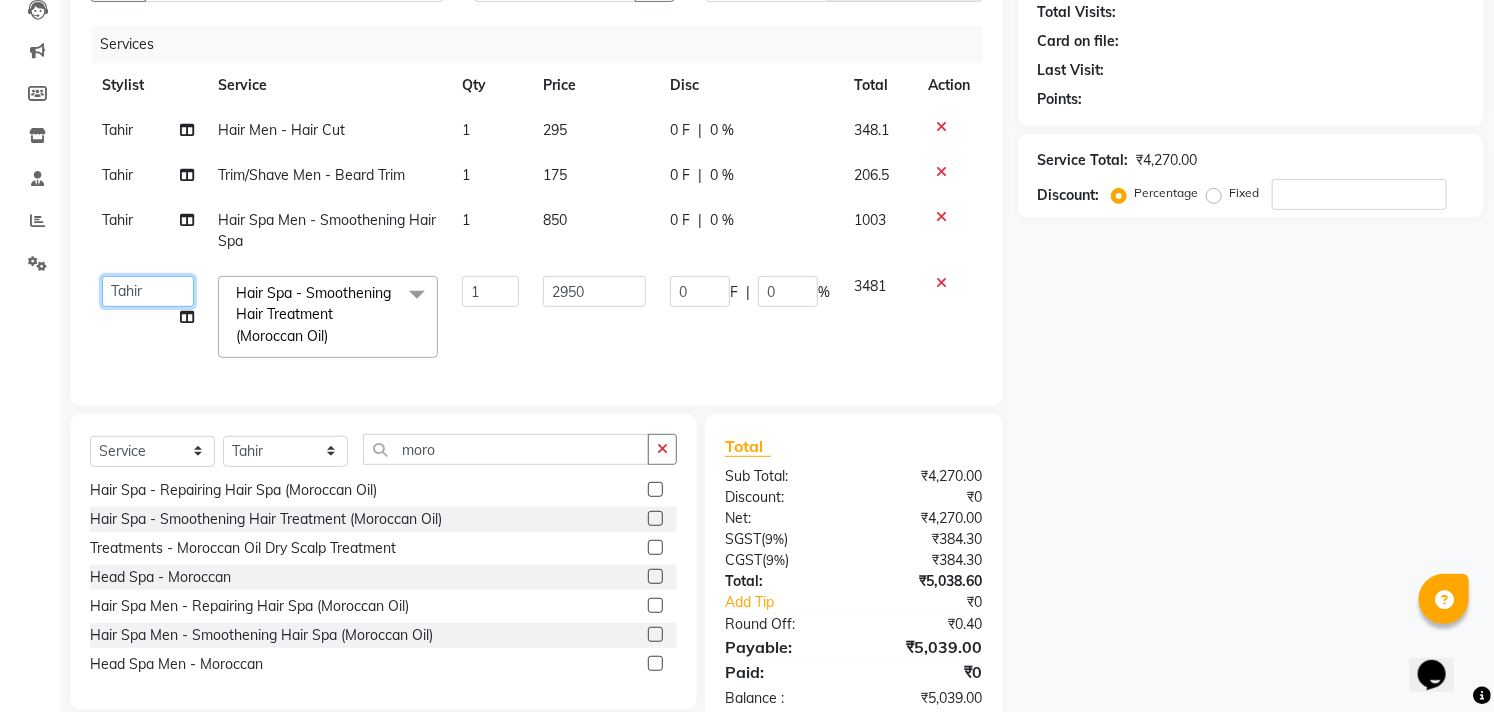 click on "[FIRST] [FIRST] [FIRST] [FIRST] [FIRST] [FIRST] [FIRST] [FIRST] [FIRST] [FIRST] Studio11 SB colony [FIRST] [FIRST]" 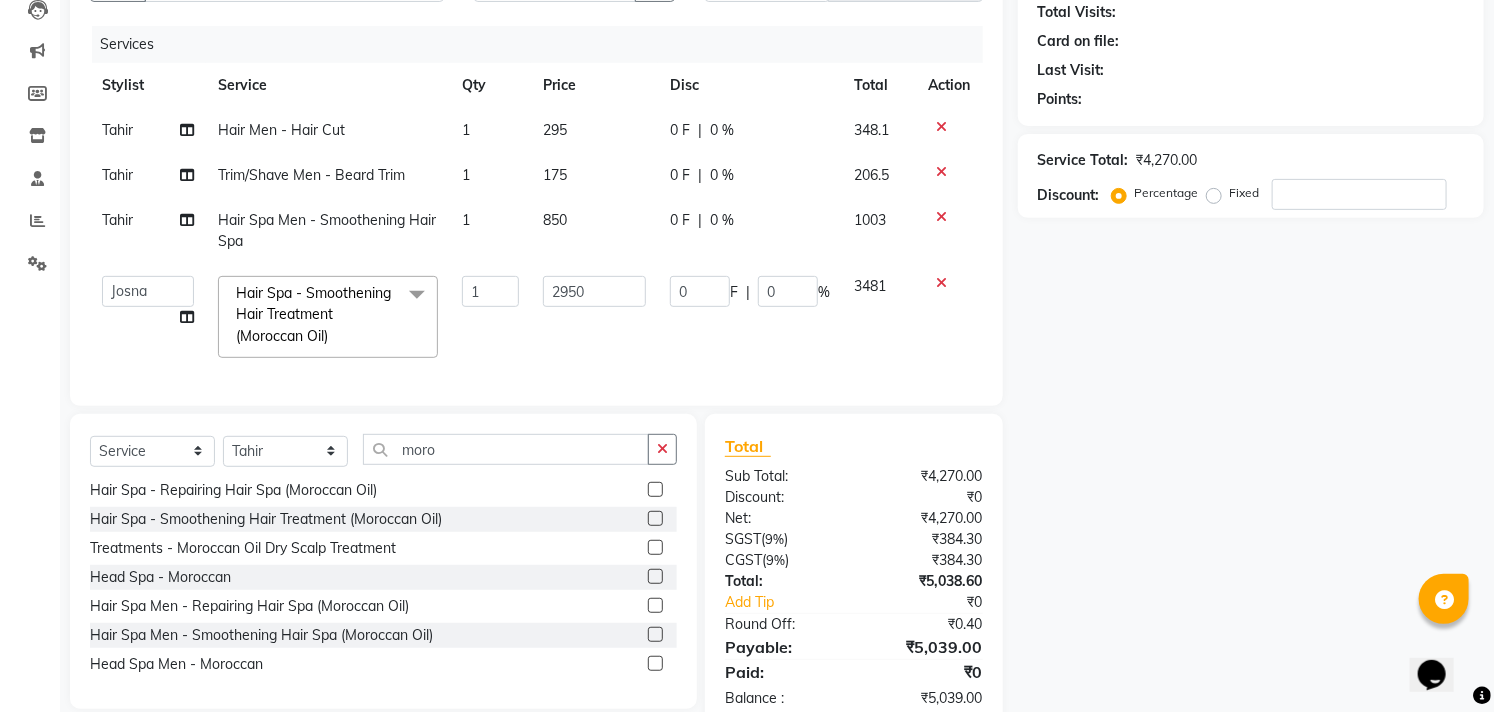 select on "68719" 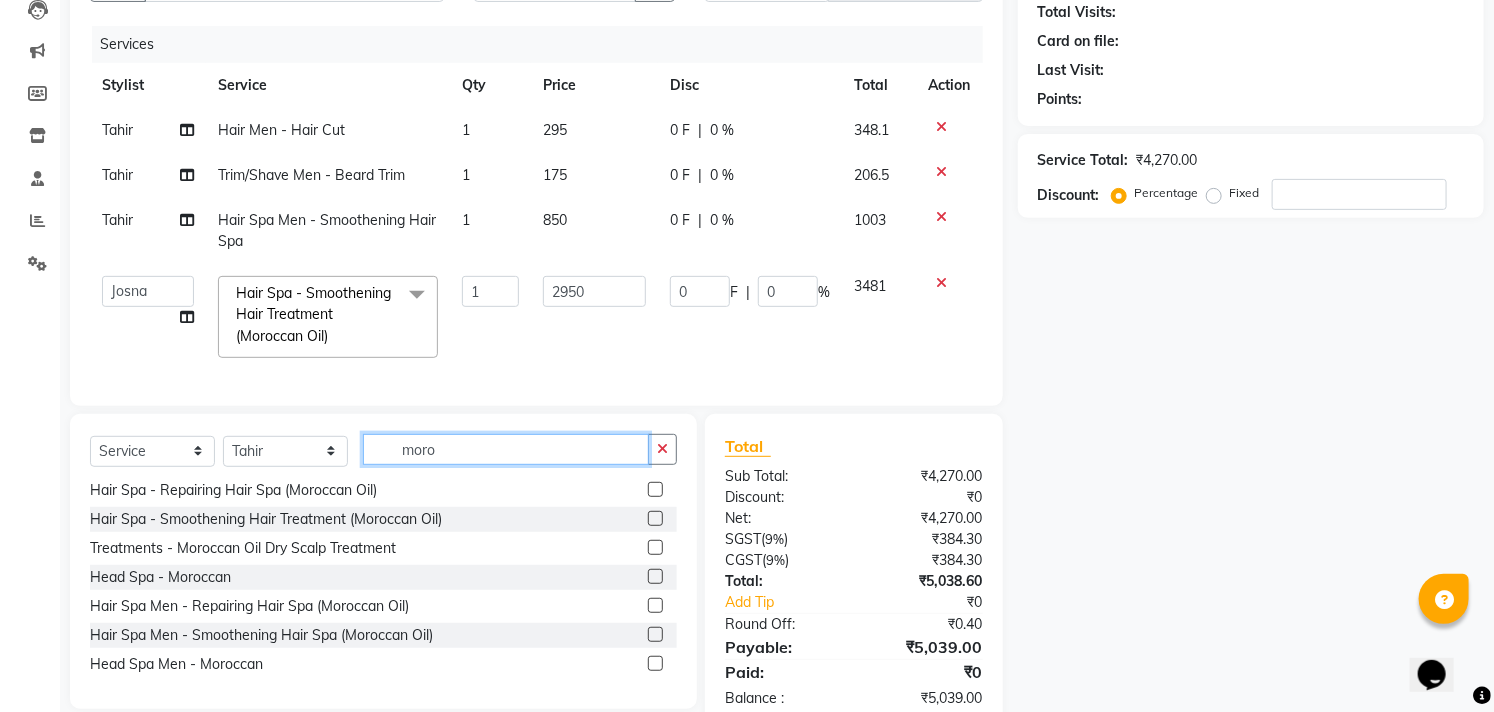 click on "moro" 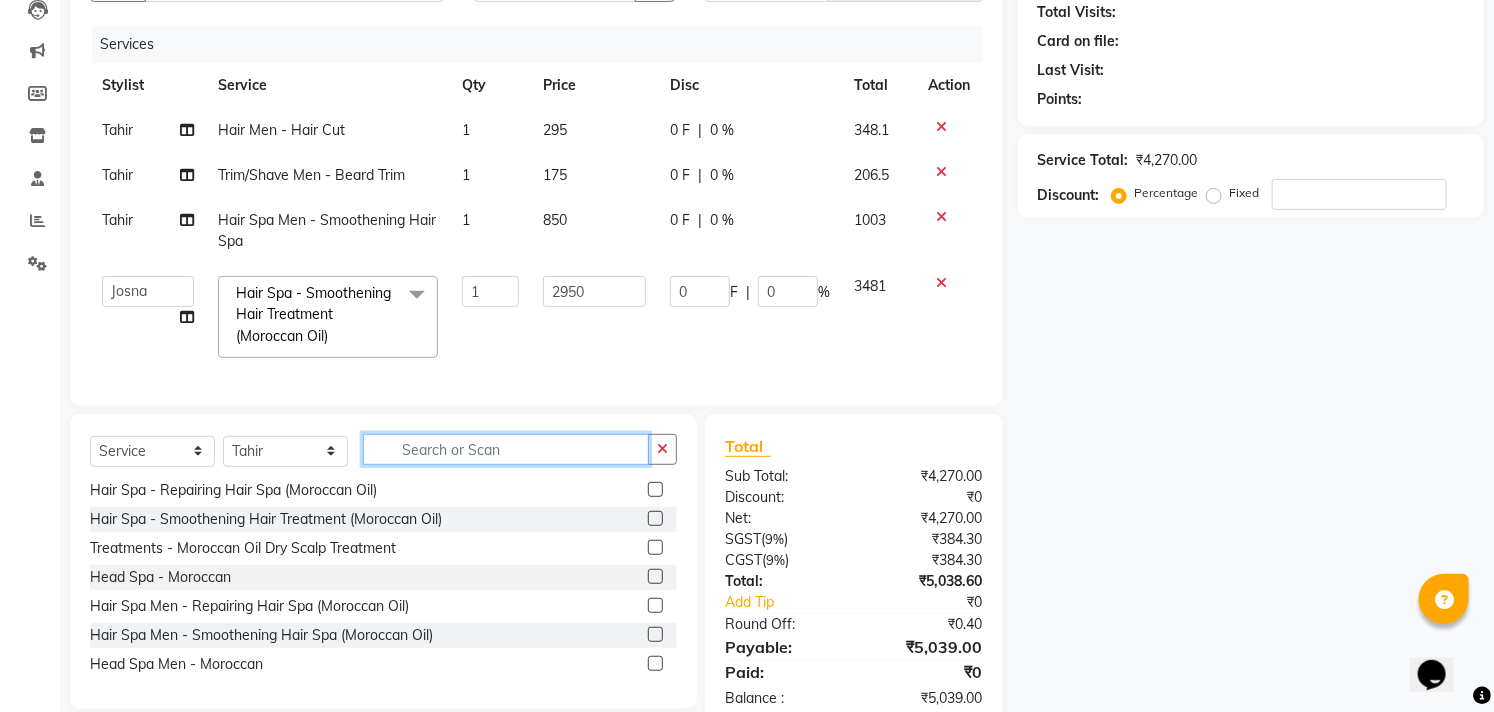 scroll, scrollTop: 872, scrollLeft: 0, axis: vertical 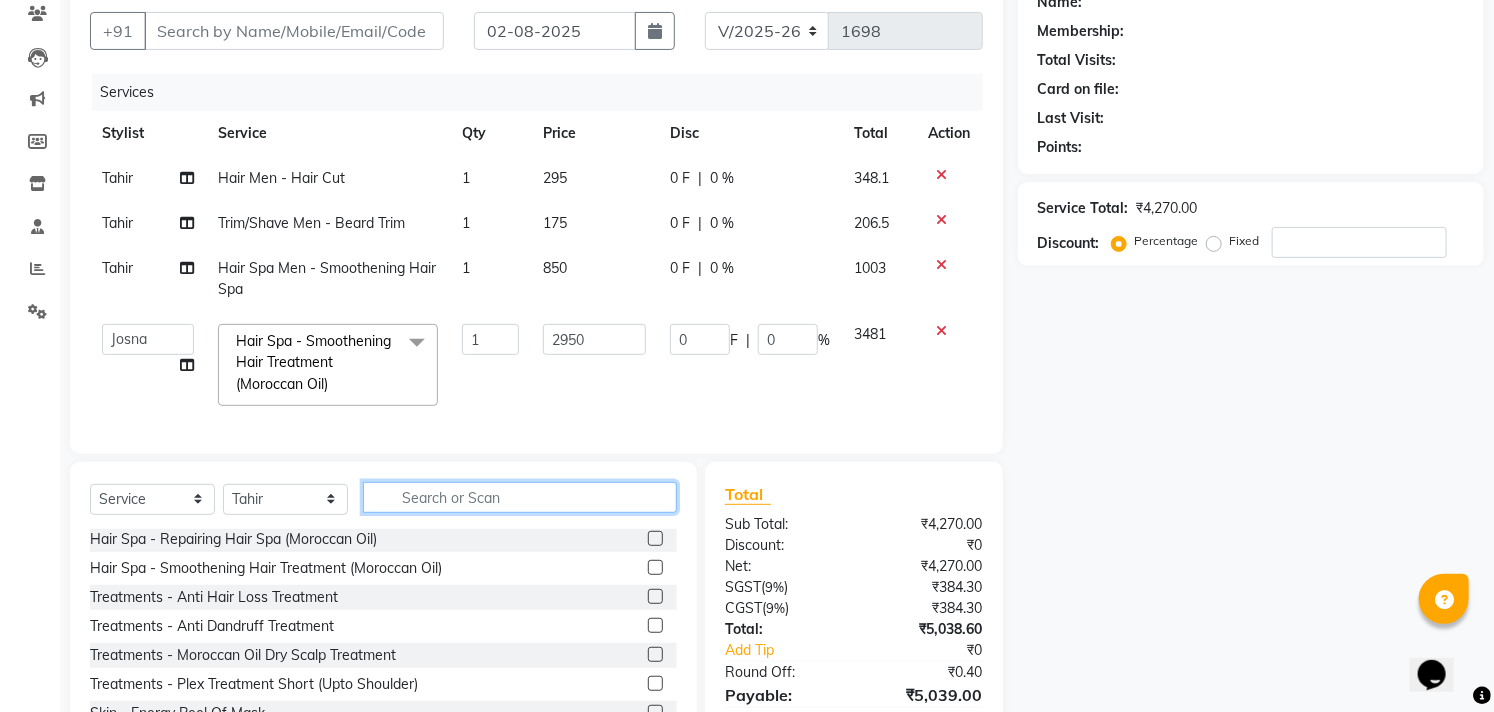 type 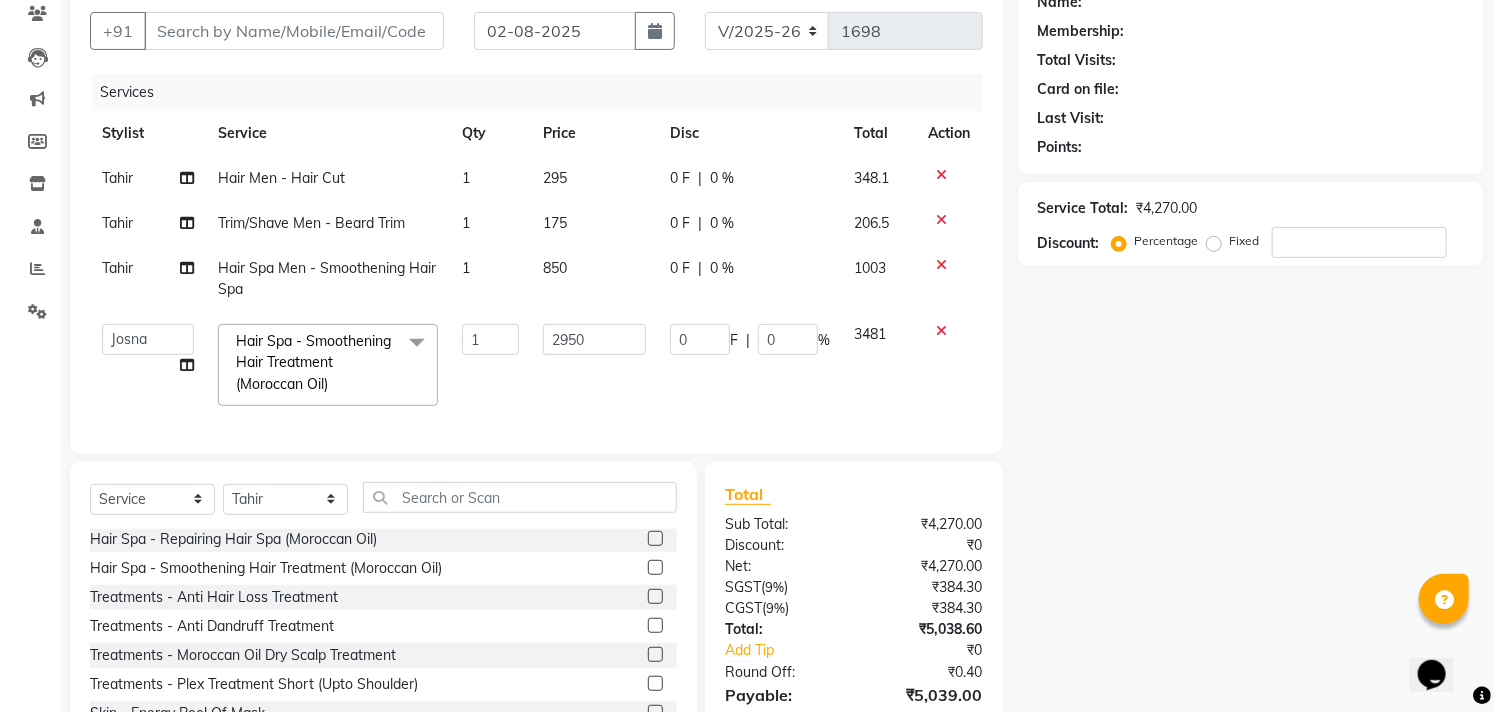 click 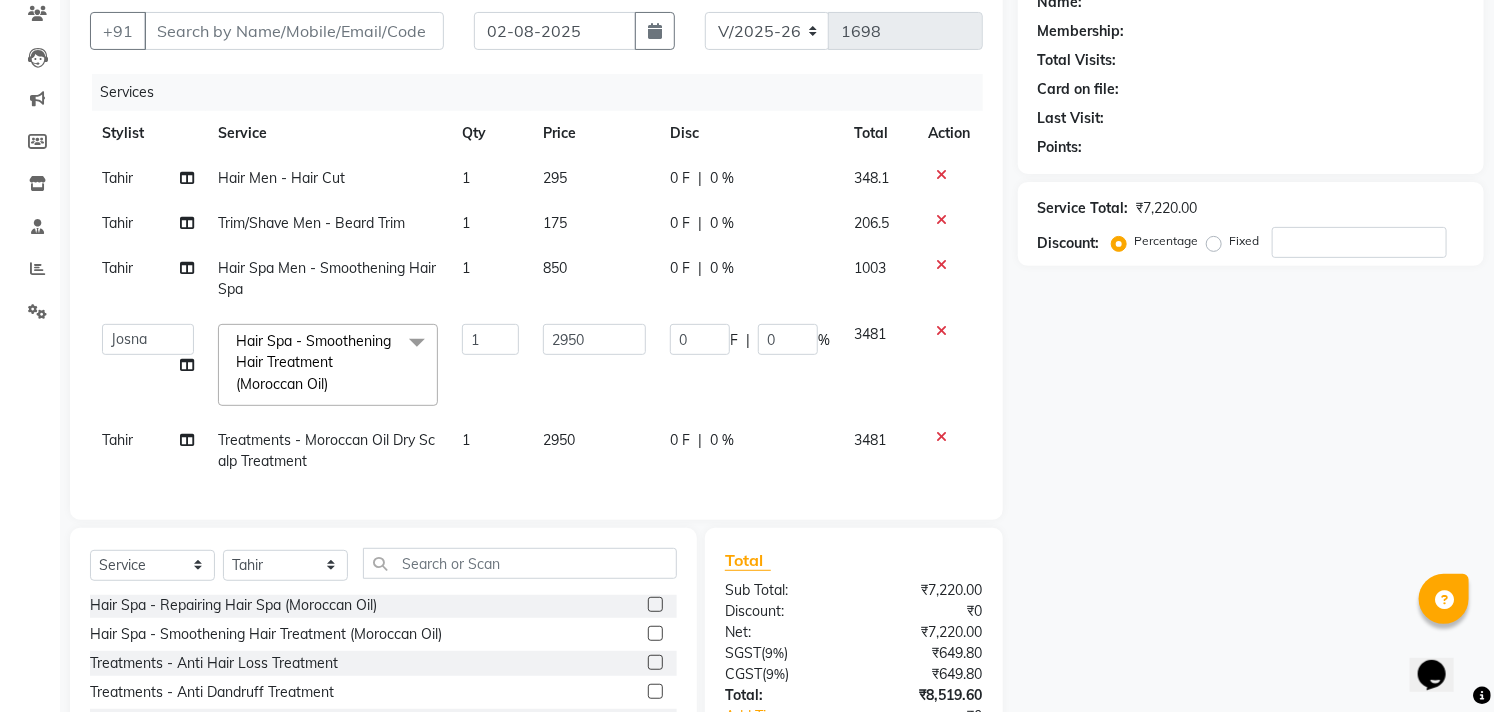 checkbox on "false" 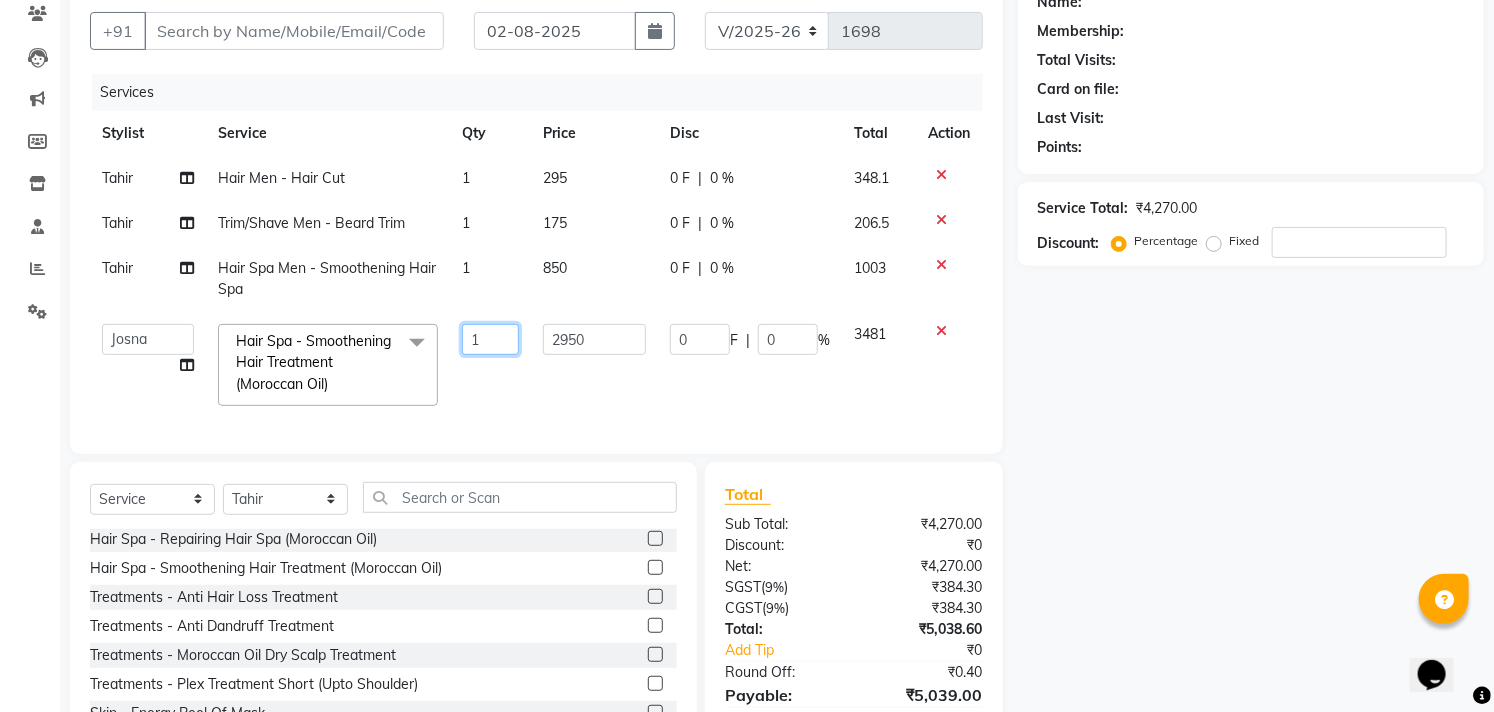scroll, scrollTop: 0, scrollLeft: 14, axis: horizontal 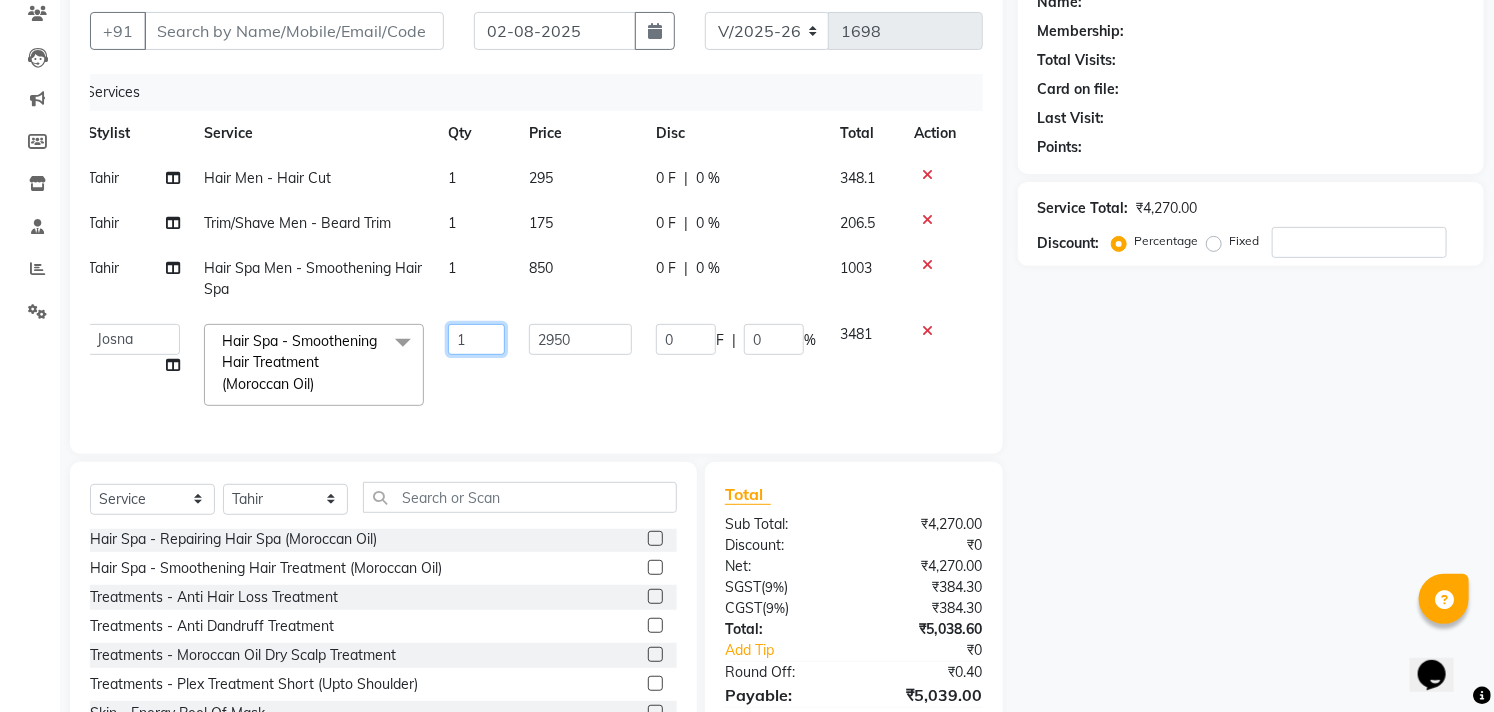 drag, startPoint x: 464, startPoint y: 338, endPoint x: 1028, endPoint y: 352, distance: 564.1737 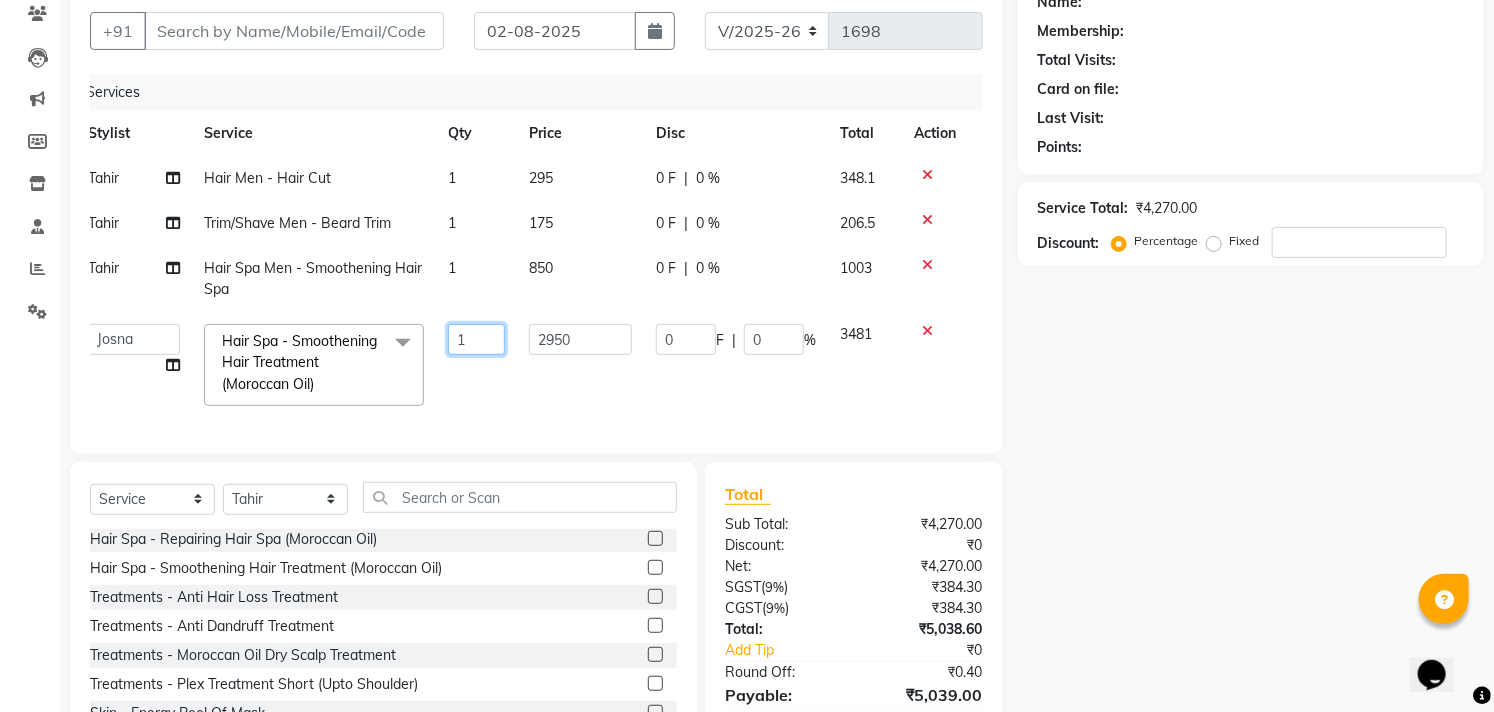 click on "Services Stylist Service Qty Price Disc Total Action Tahir Hair Men - Hair Cut 1 295 0 F | 0 % 348.1 Tahir Trim/Shave Men - Beard Trim 1 175 0 F | 0 % 206.5 Tahir Hair Spa Men - Smoothening Hair Spa 1 850 0 F | 0 % 1003 [FIRST] [FIRST] [FIRST] [FIRST] [FIRST] [FIRST] [FIRST] [FIRST] [FIRST] [FIRST] Studio11 SB colony [FIRST] [FIRST] Hair Spa - Smoothening Hair Treatment (Moroccan Oil) x Hair - Kids Hair Cut Hair - Basic Hair Cut Hair - Style Change Hair - Customized Hair Cut Hair - Ironing Hair - Tongs Hair - Roller Sets Hair Advance - Hair Do-Basic Hair Advance - Hair -Up Do Hair Technical - Straightening Hair Technical - Smoothening Hair Technical - Rebonding Hair Technical - Keratin Hair Technical - Kera Smooth Colouring - Root Touch Up(Ammonia) Colouring - Root Touch Up(Ammonia Free) Colouring - Global Color(Ammonia) Colouring - Global Color(Ammonia Free) Fashion Colour - Global Ammonia Fashion Colour - Global Ammonia Free hair wash" 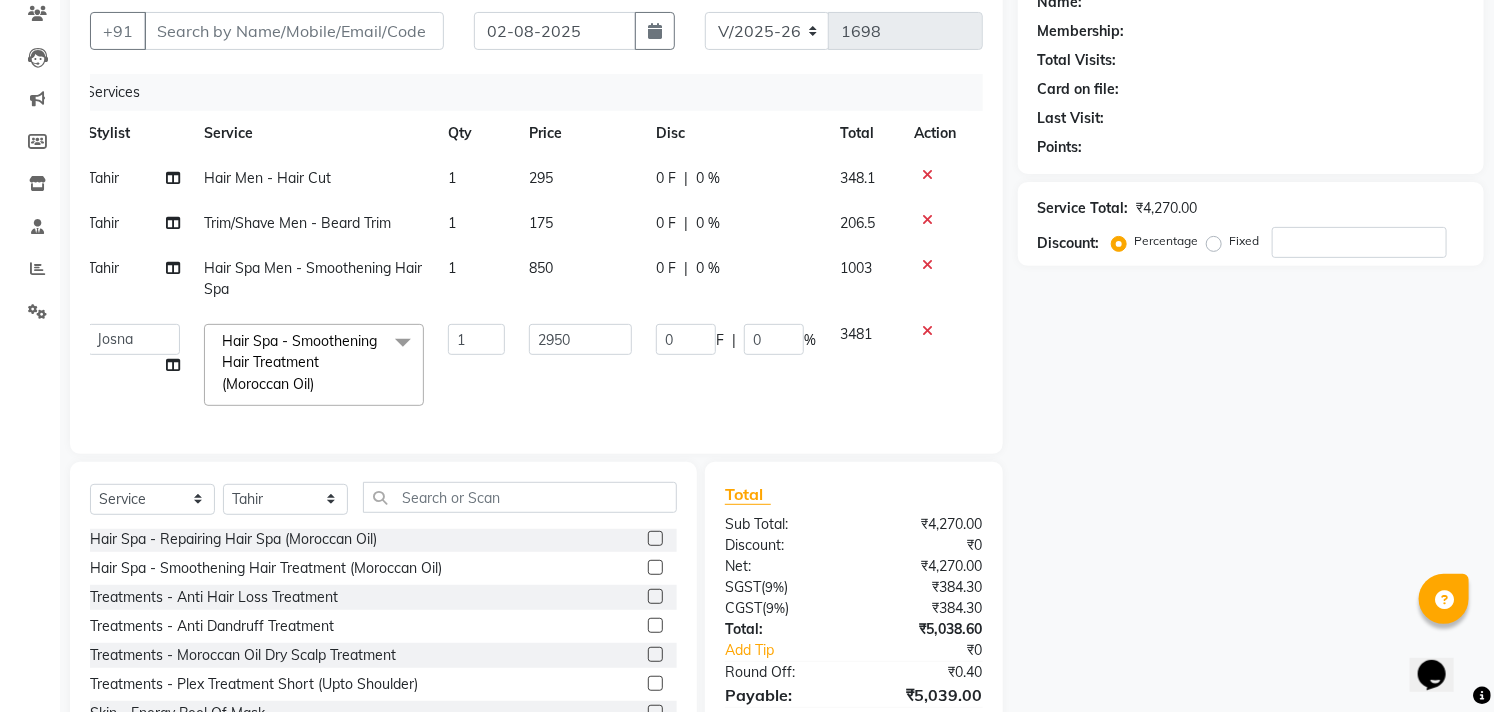 click on "Name: Membership: Total Visits: Card on file: Last Visit: Points: Service Total:  ₹4,270.00  Discount: Percentage Fixed" 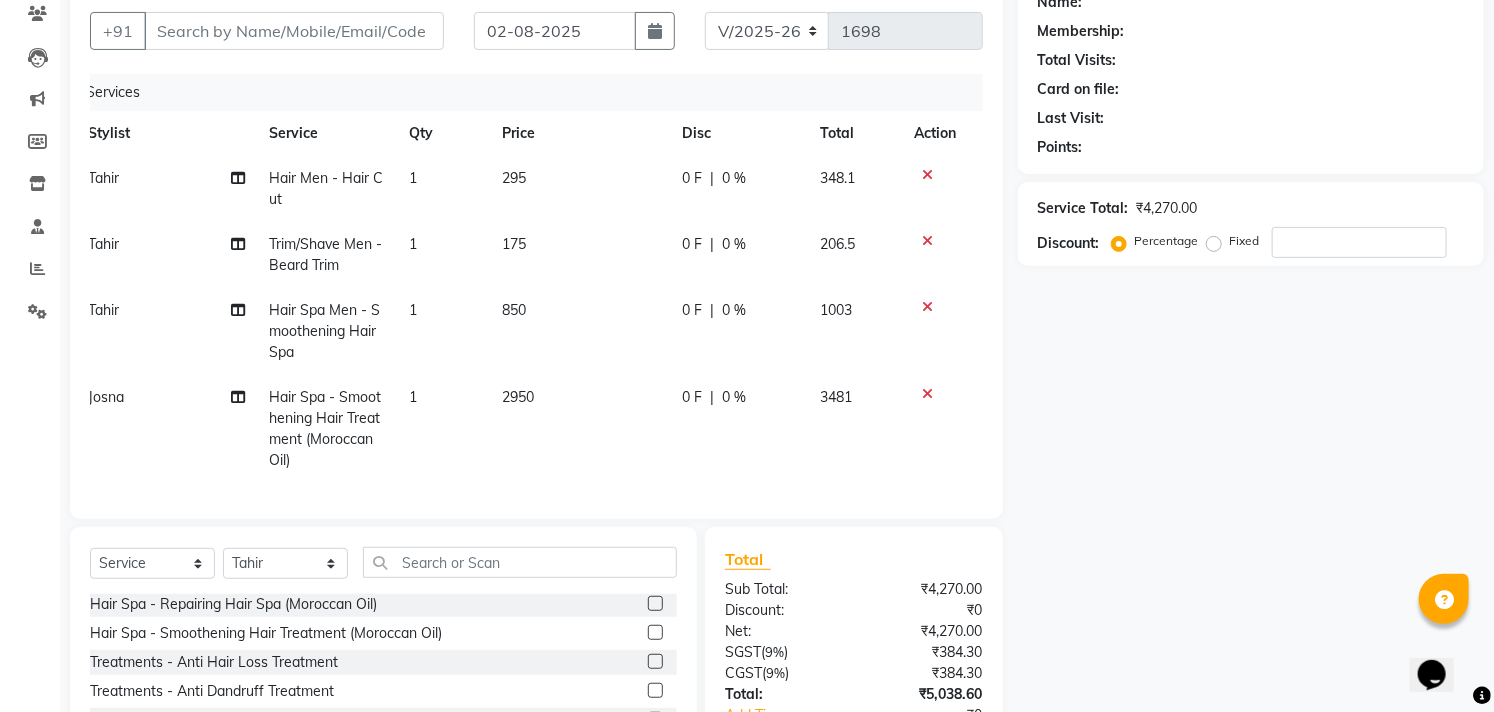 click on "1" 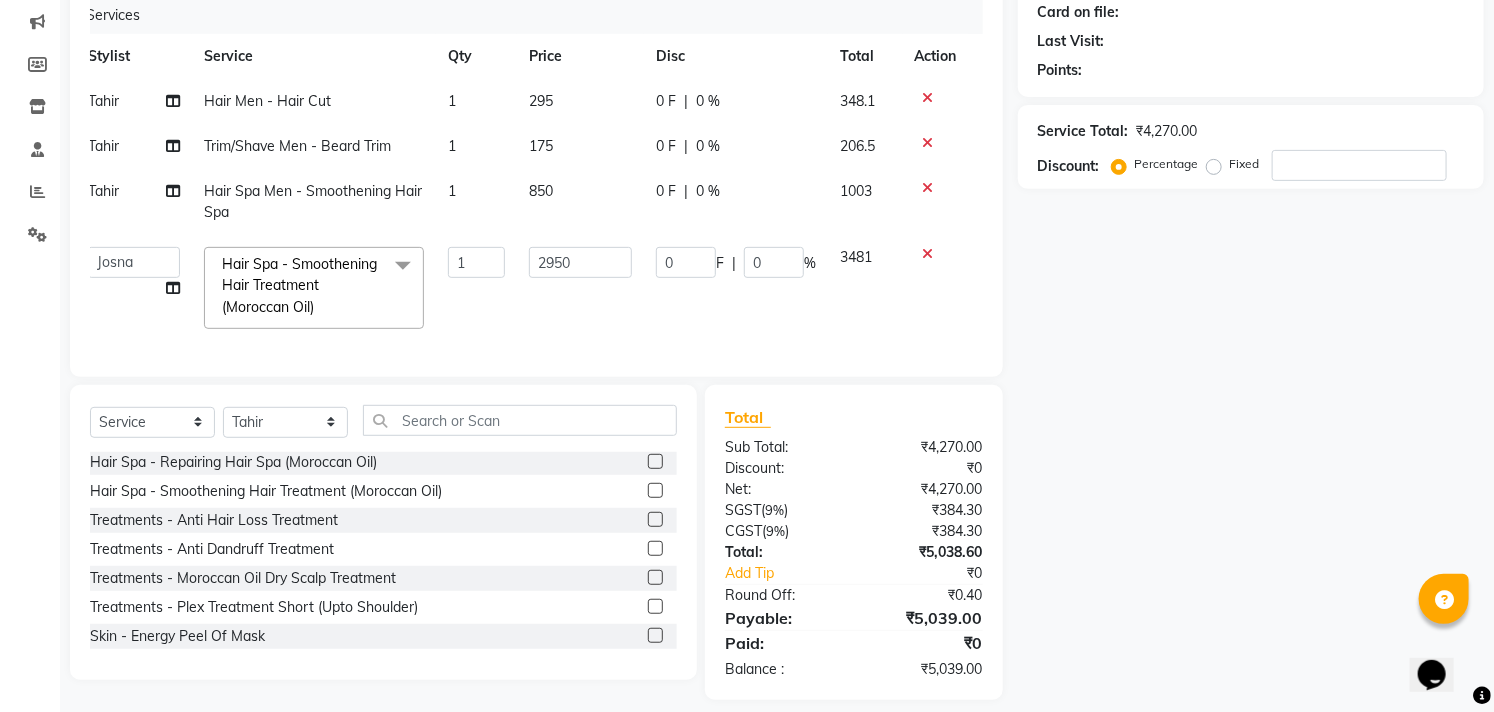 scroll, scrollTop: 285, scrollLeft: 0, axis: vertical 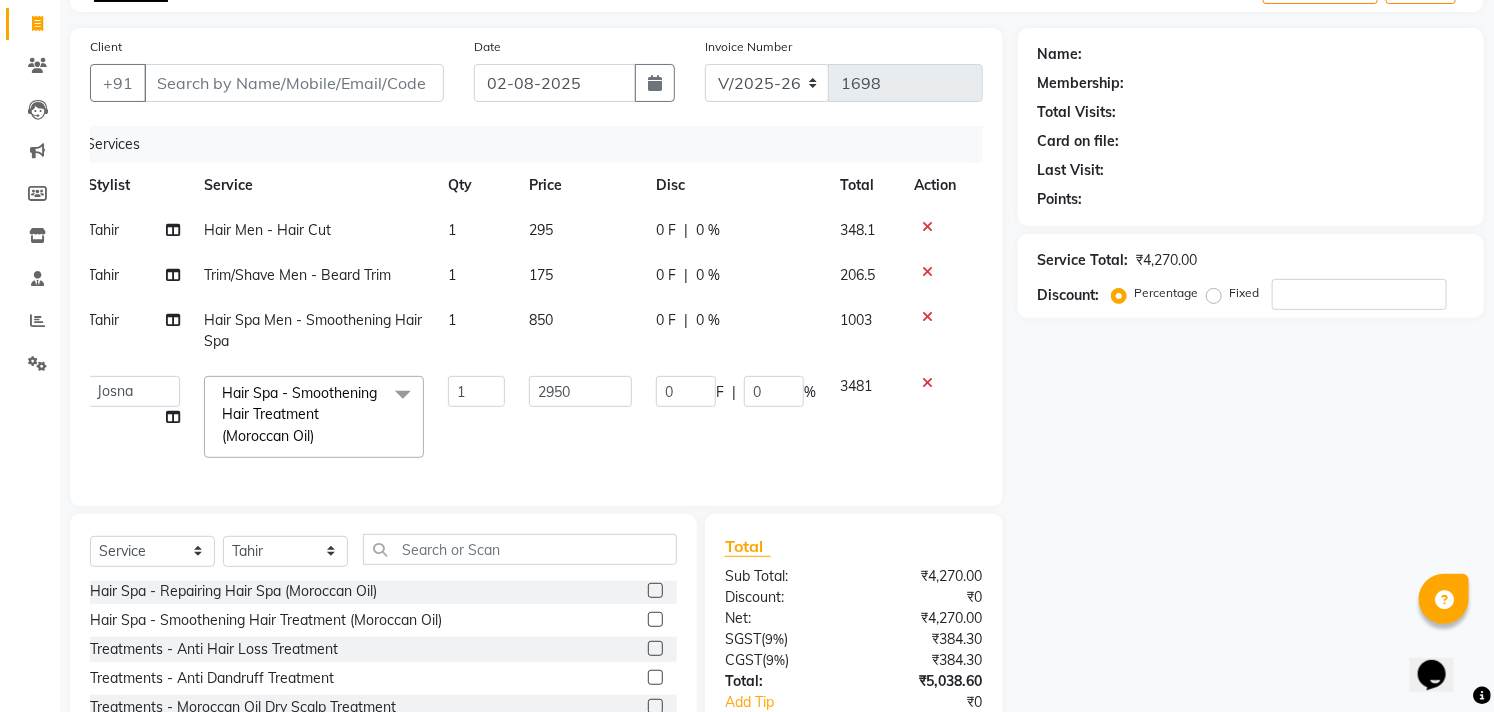 click 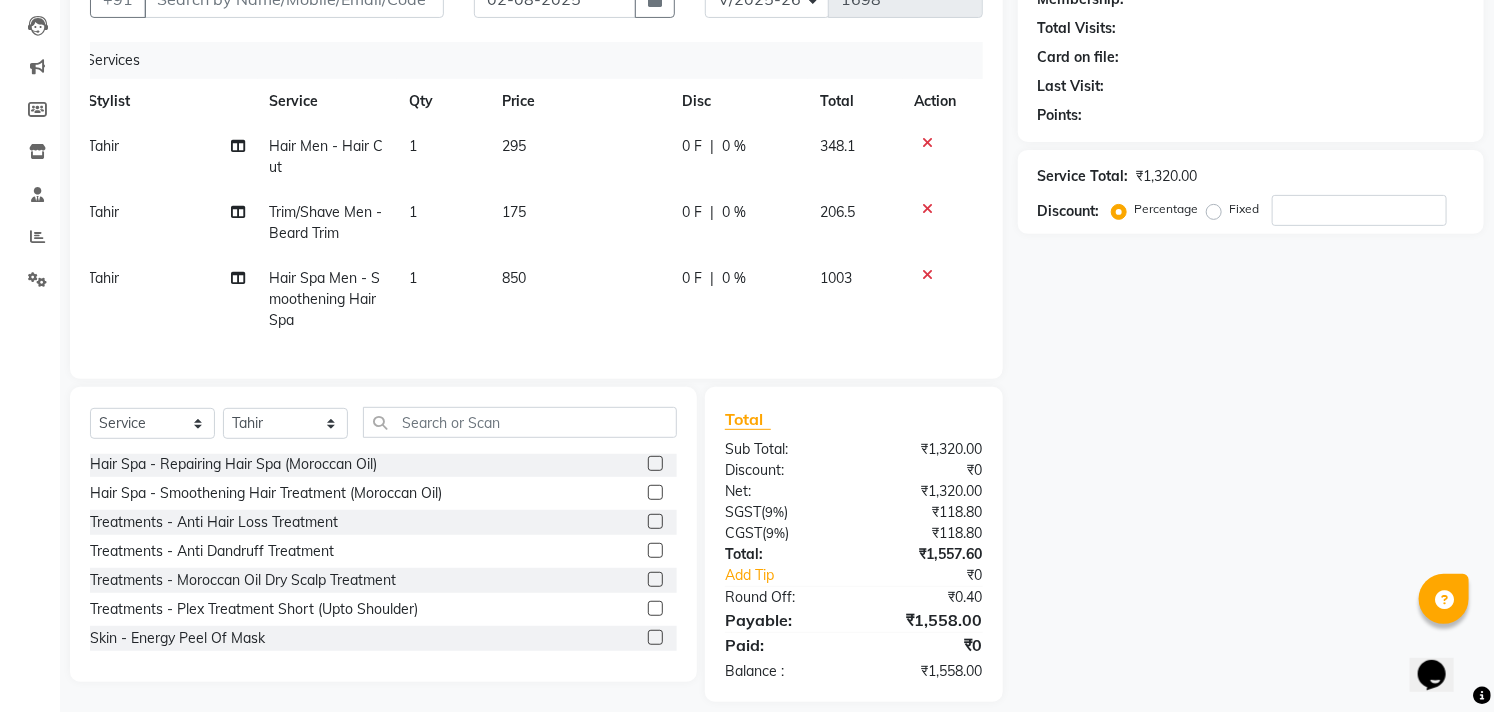 scroll, scrollTop: 212, scrollLeft: 0, axis: vertical 